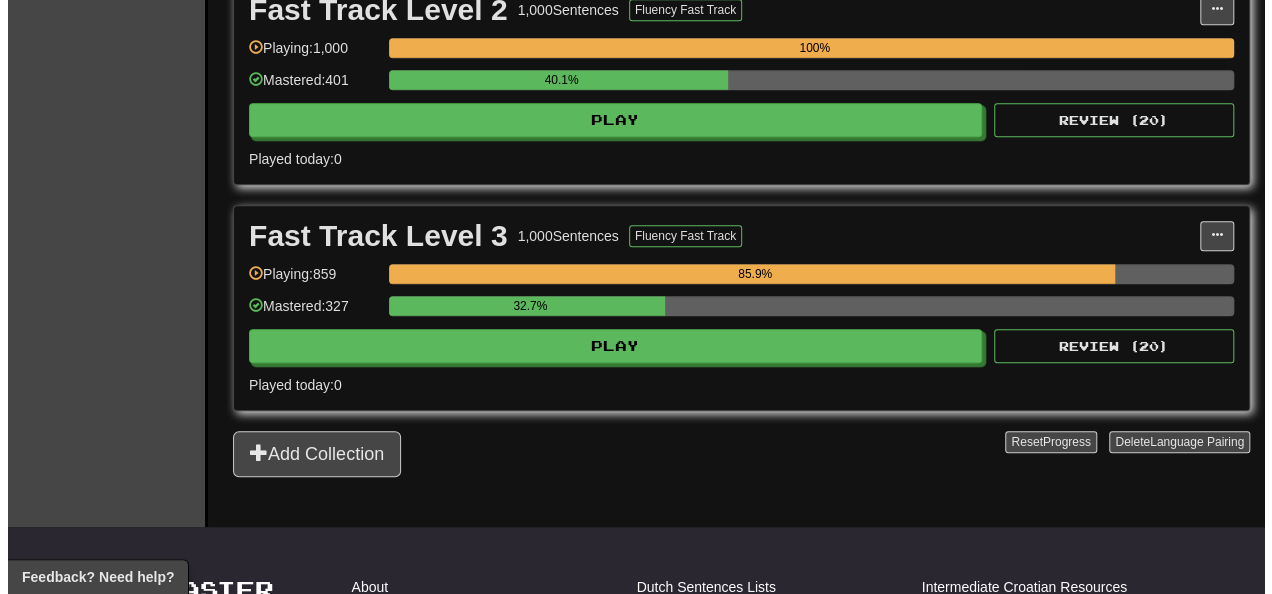scroll, scrollTop: 700, scrollLeft: 0, axis: vertical 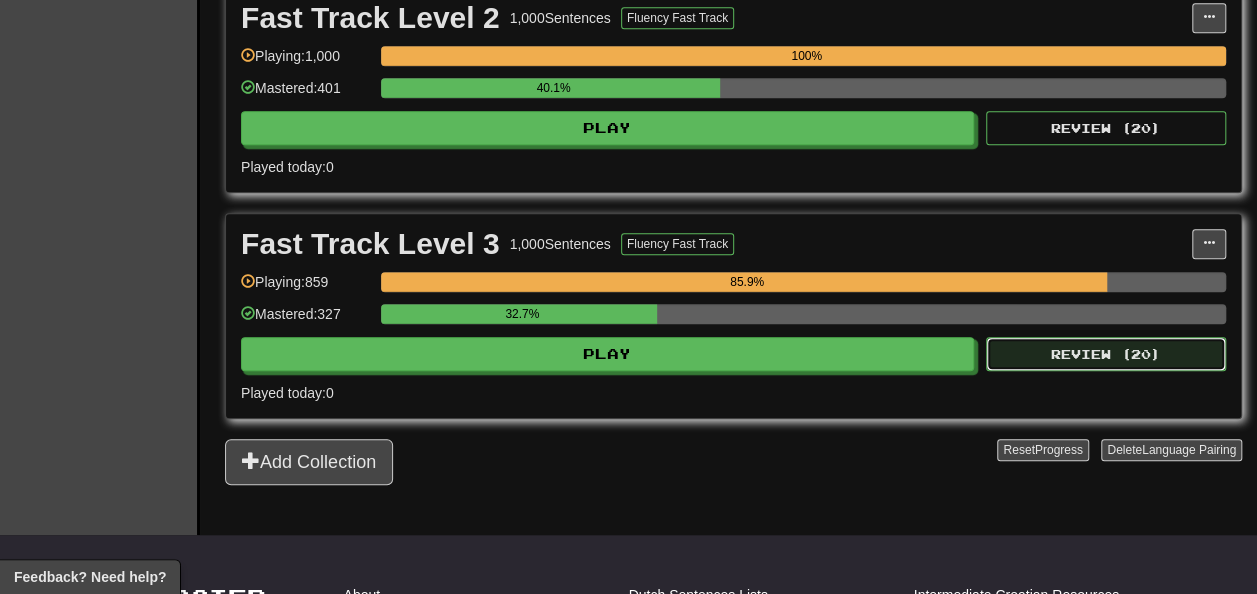 click on "Review ( 20 )" at bounding box center (1106, 354) 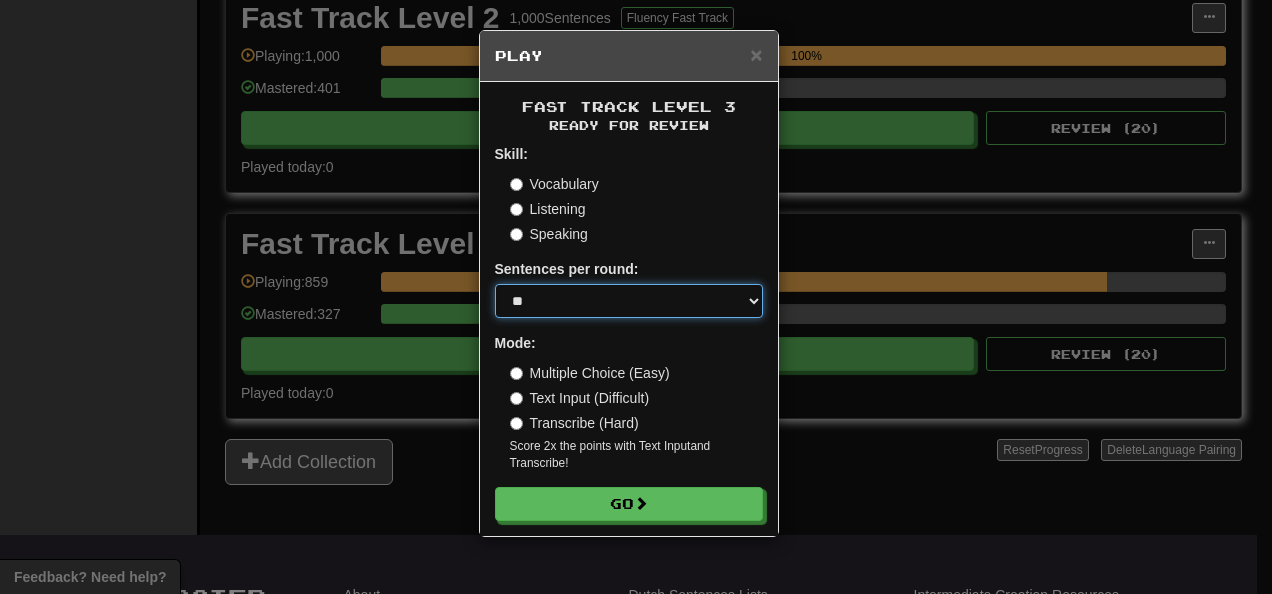 click on "* ** ** ** ** ** *** ********" at bounding box center (629, 301) 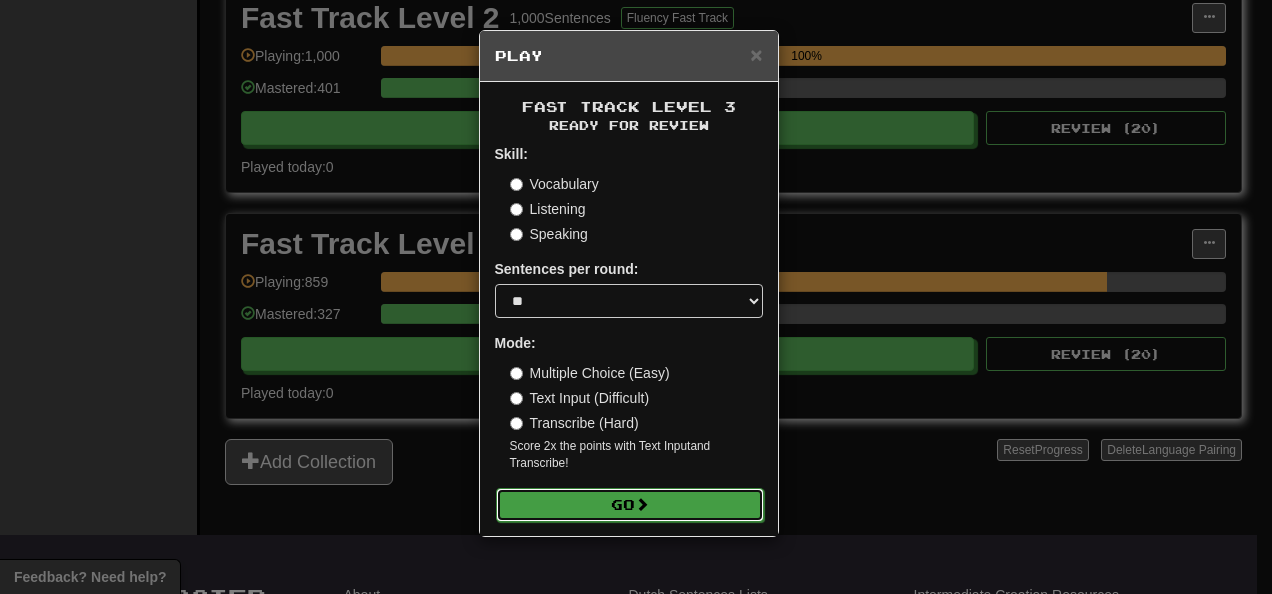 drag, startPoint x: 644, startPoint y: 494, endPoint x: 662, endPoint y: 499, distance: 18.681541 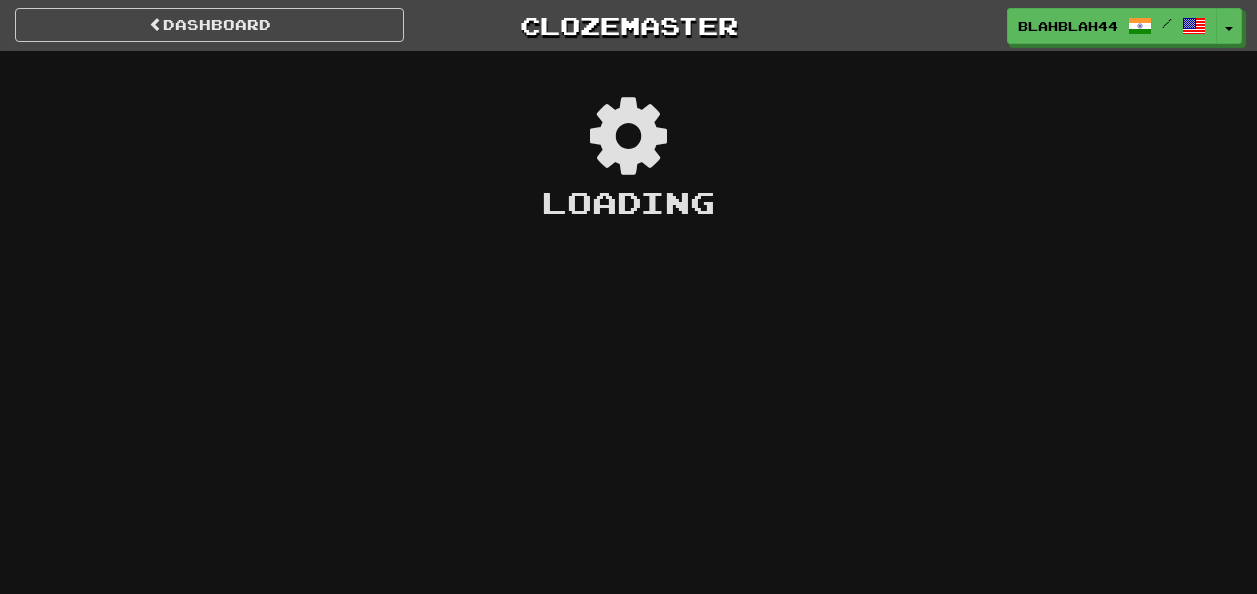 scroll, scrollTop: 0, scrollLeft: 0, axis: both 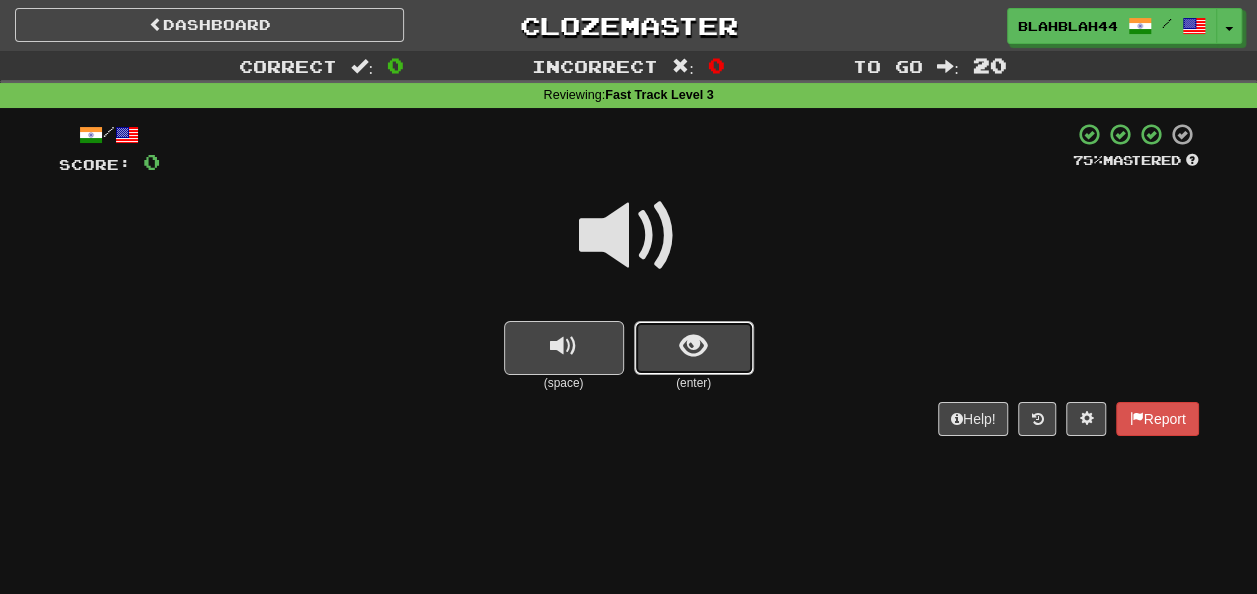 click at bounding box center [694, 348] 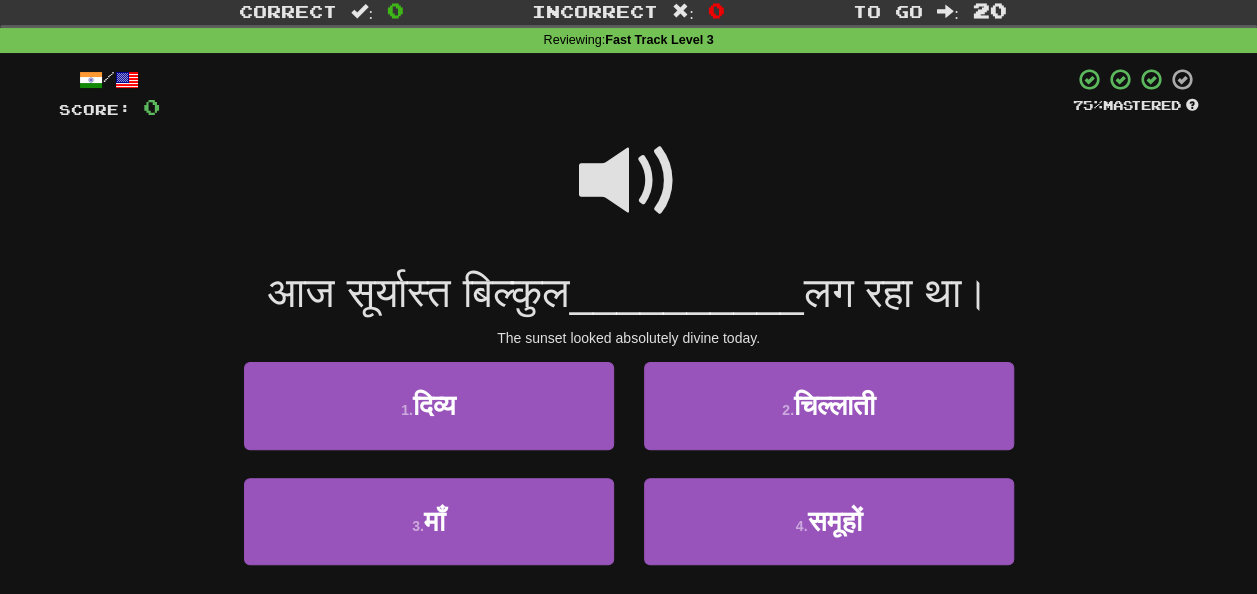scroll, scrollTop: 100, scrollLeft: 0, axis: vertical 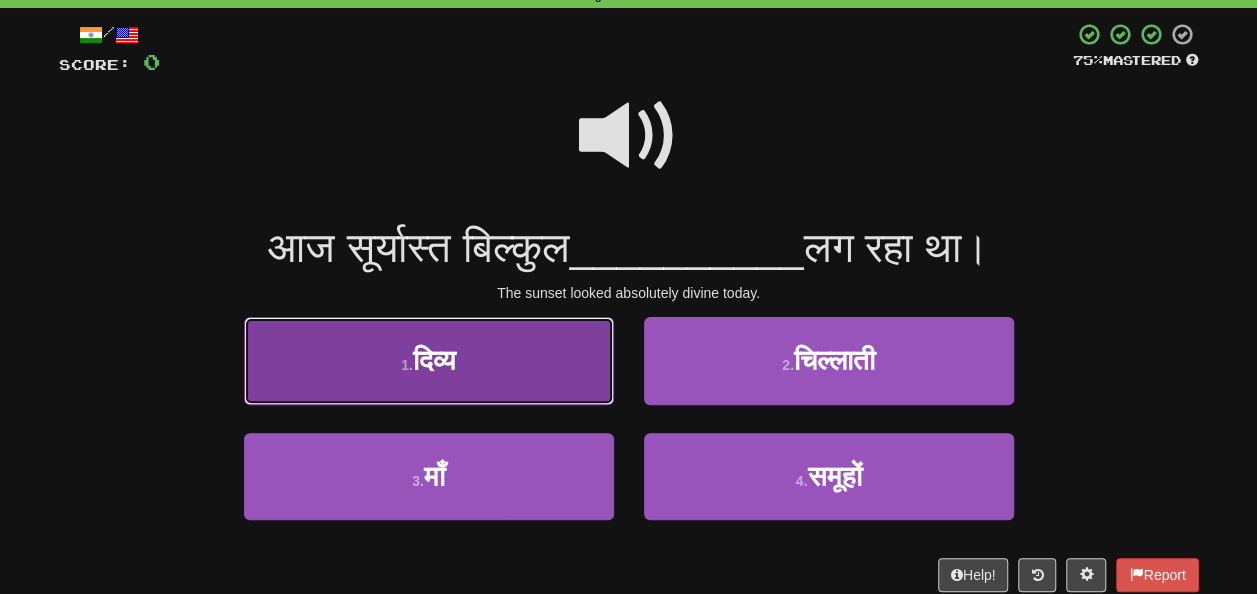 click on "1 .  दिव्य" at bounding box center (429, 360) 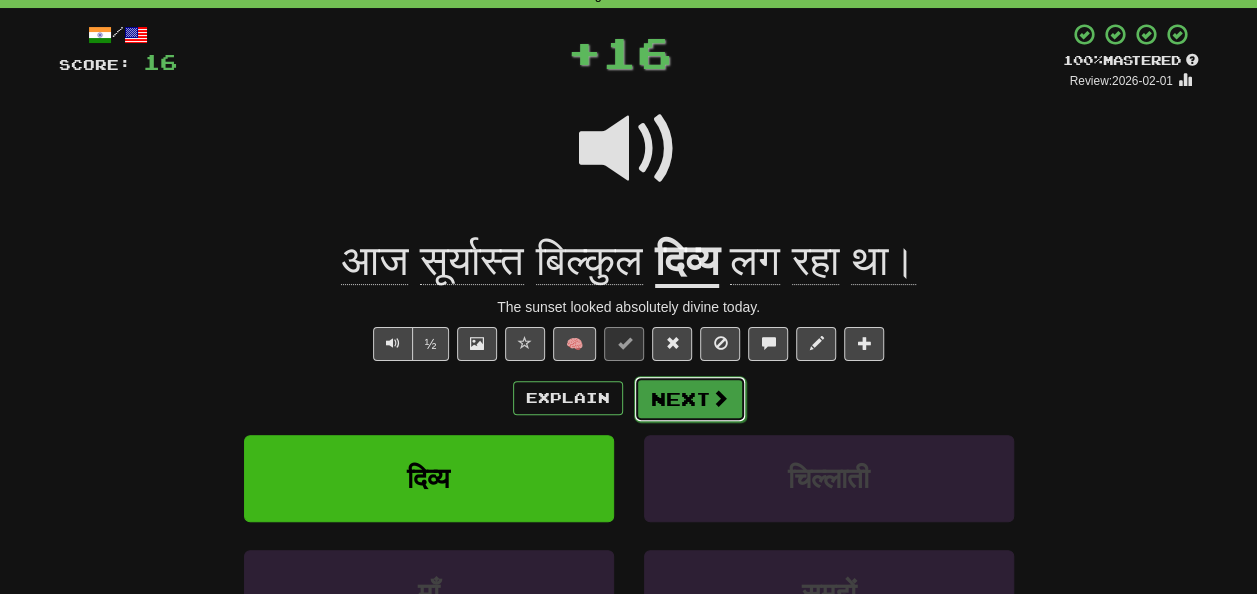 click on "Next" at bounding box center (690, 399) 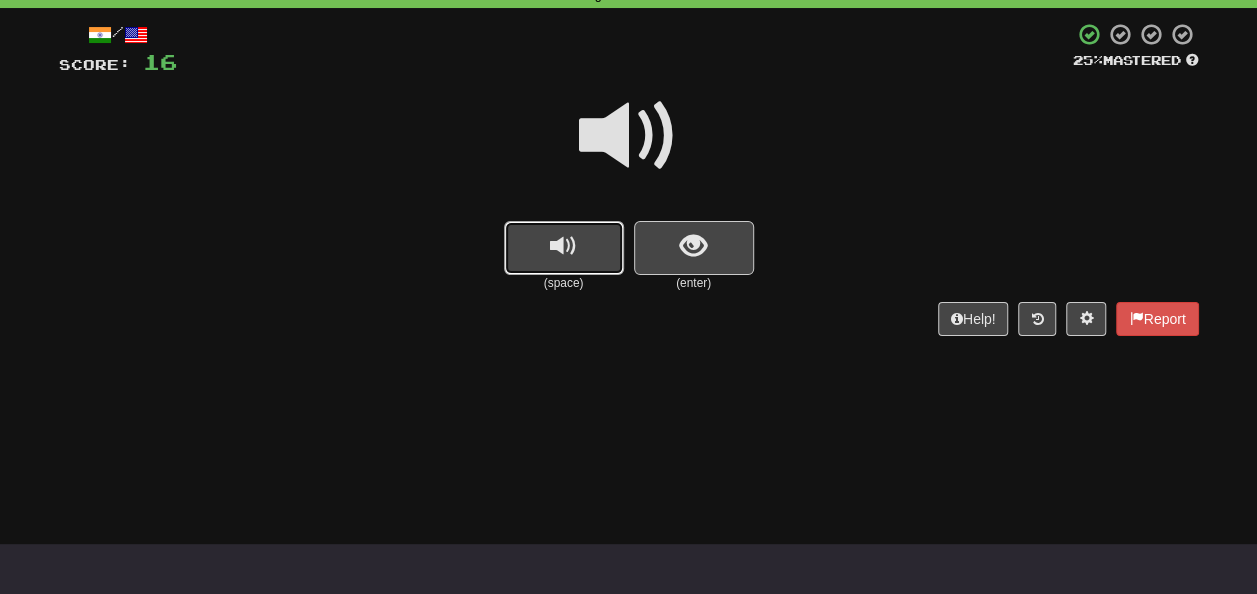 click at bounding box center (563, 246) 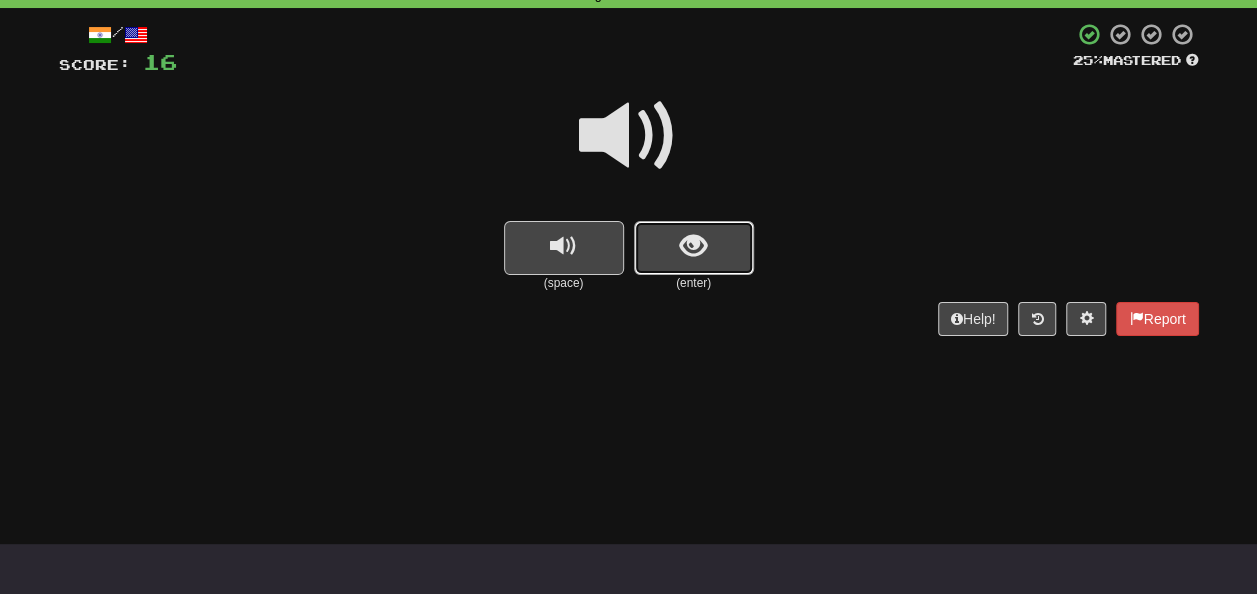 click at bounding box center (693, 246) 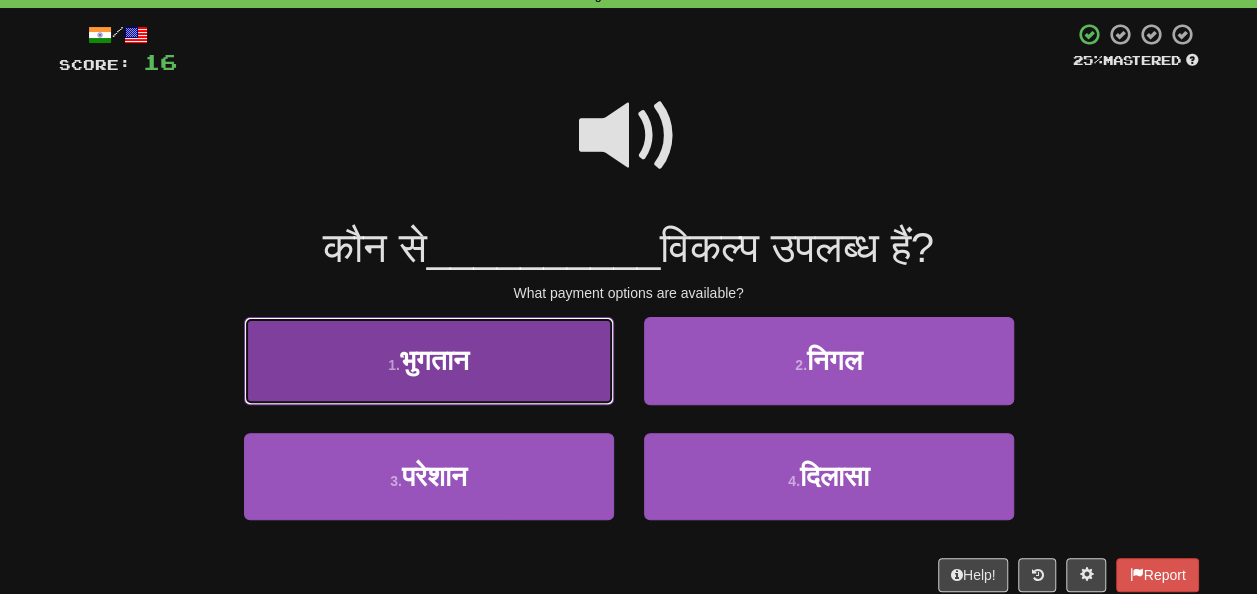 click on "भुगतान" at bounding box center (434, 360) 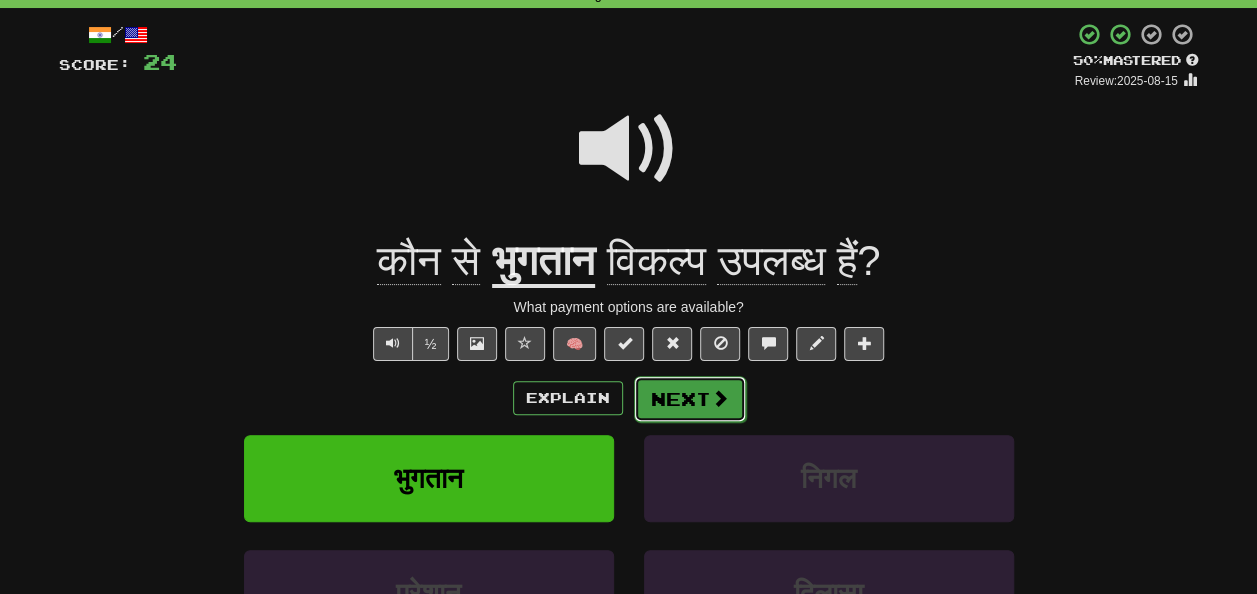 click on "Next" at bounding box center [690, 399] 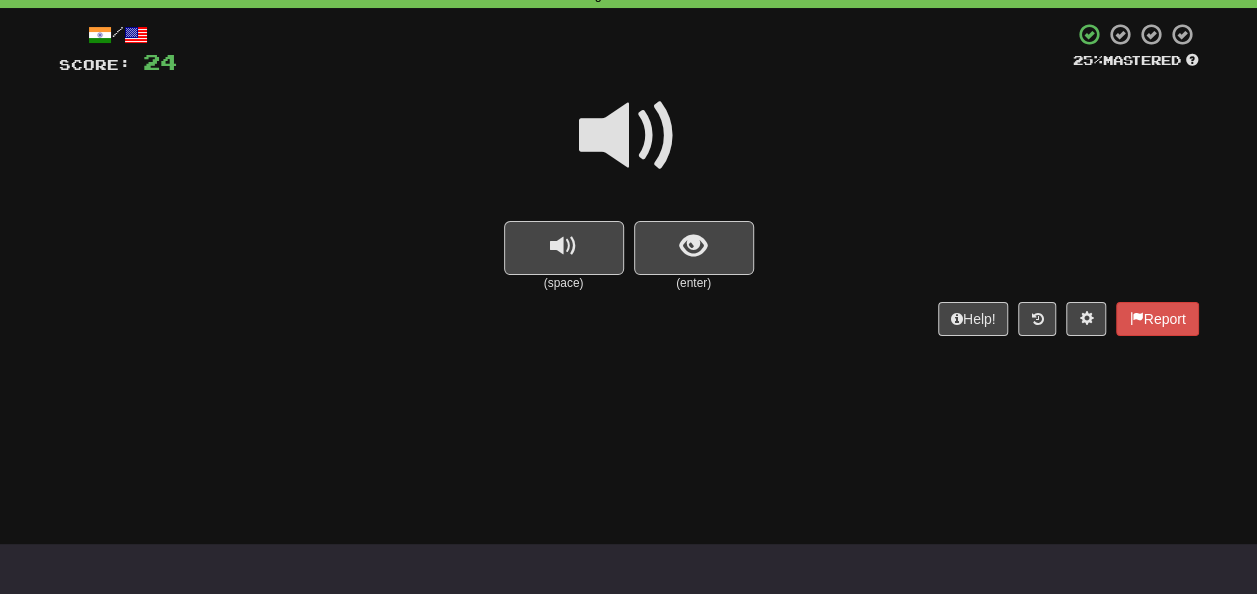 click on "(enter)" at bounding box center (694, 283) 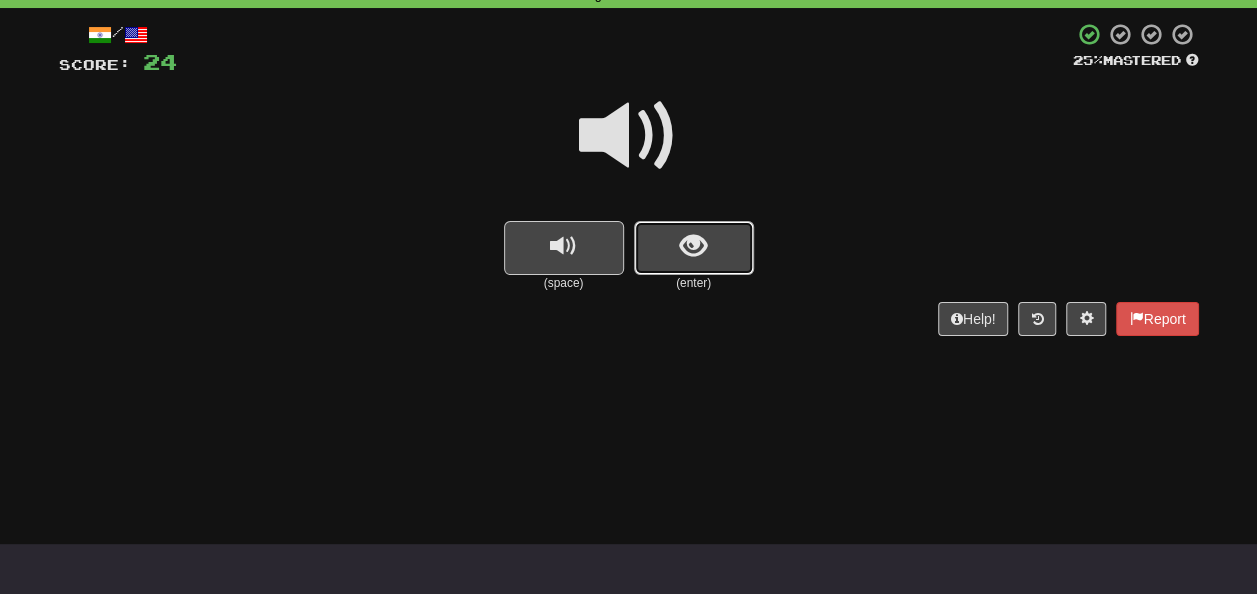 click at bounding box center [694, 248] 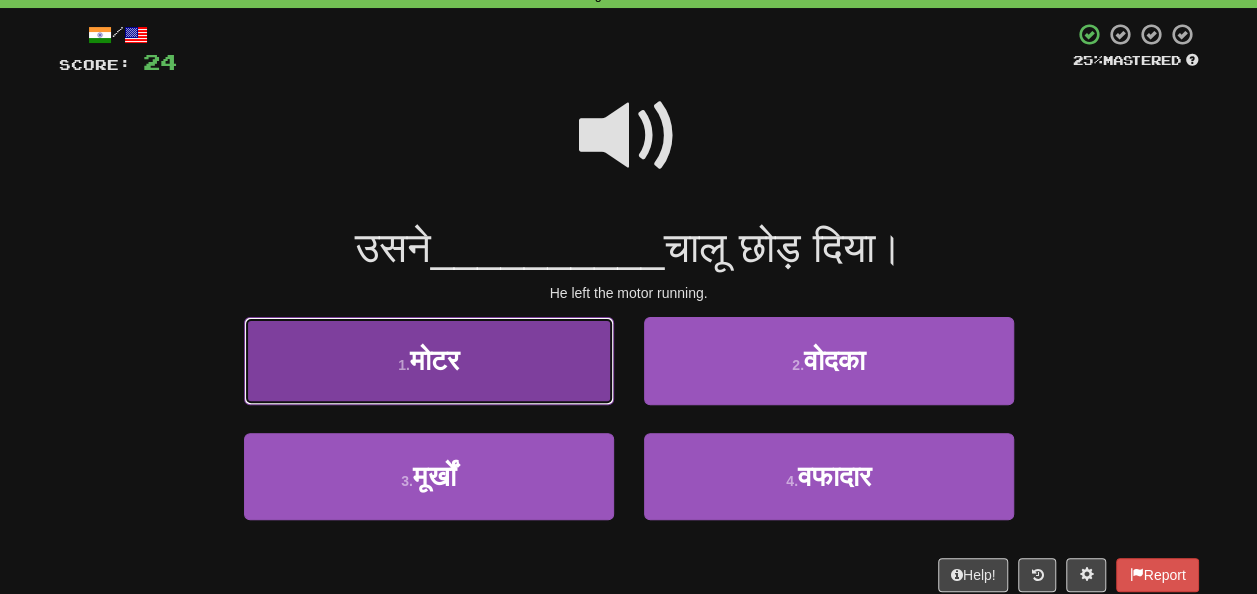 click on "1 .  मोटर" at bounding box center [429, 360] 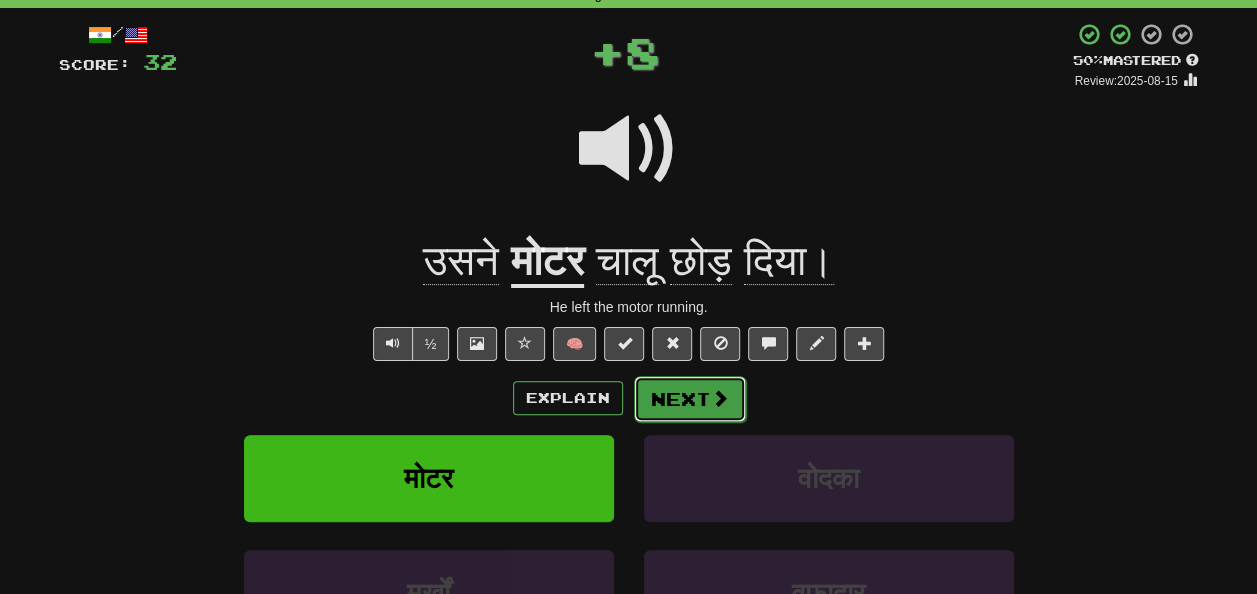 click on "Next" at bounding box center [690, 399] 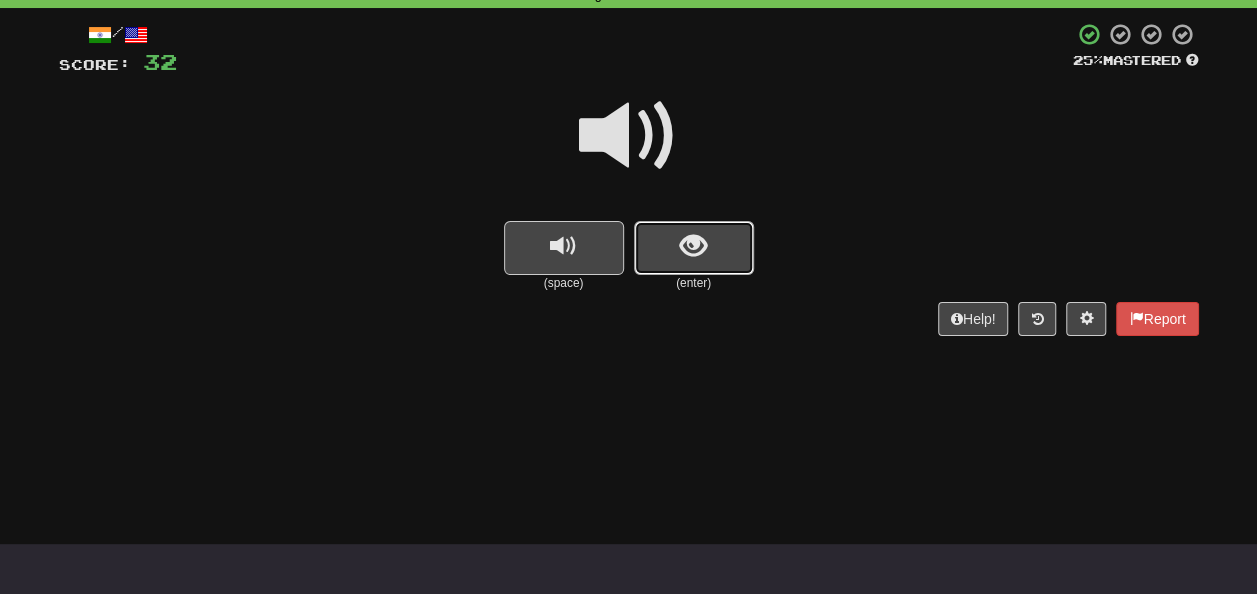 click at bounding box center (694, 248) 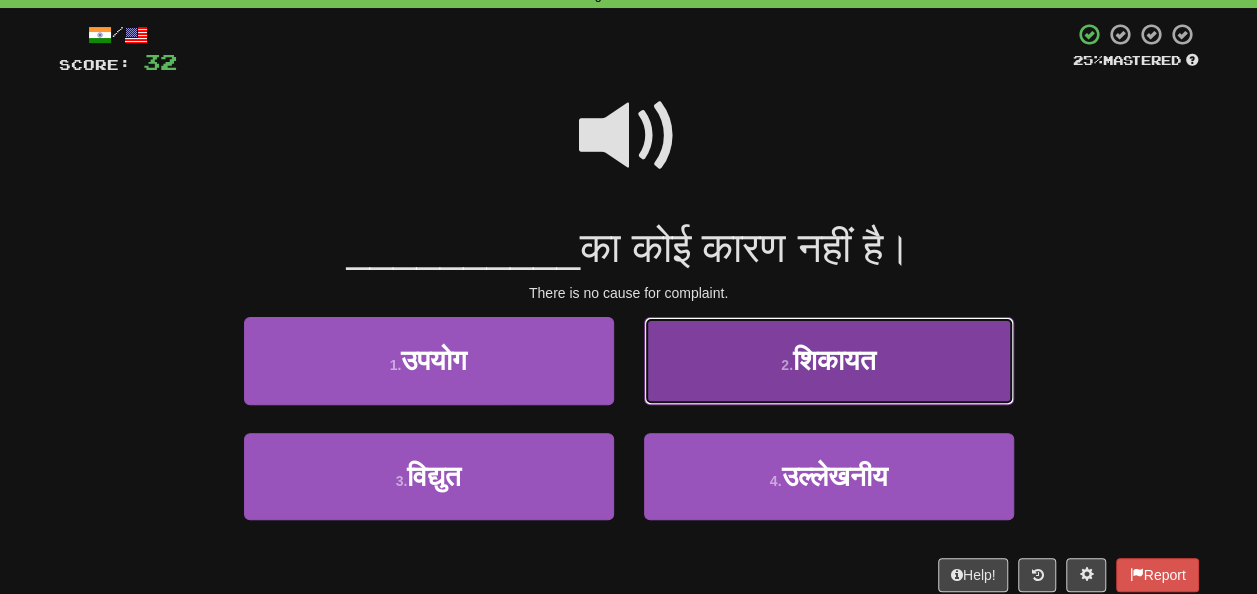 click on "2 .  शिकायत" at bounding box center [829, 360] 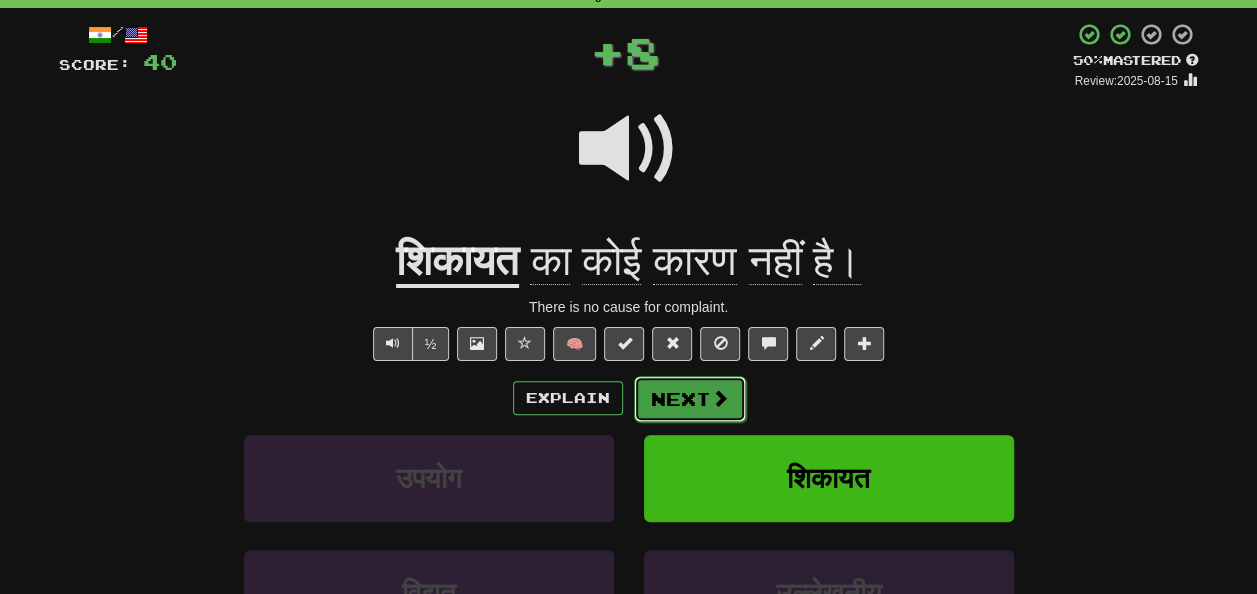 click at bounding box center [720, 398] 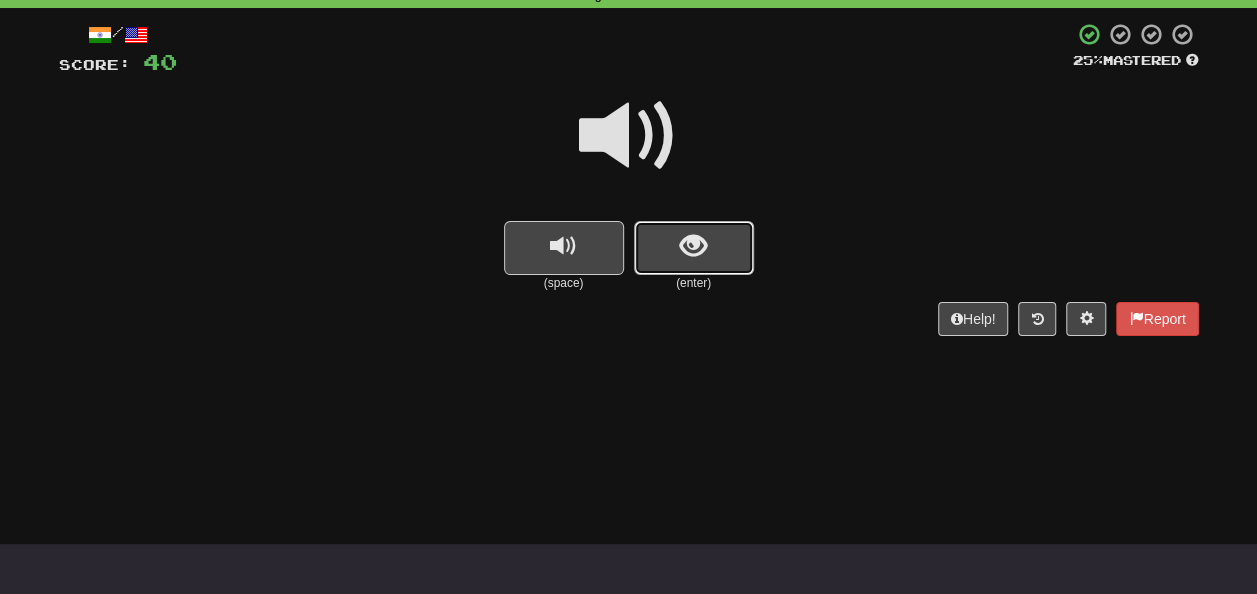 click at bounding box center (693, 246) 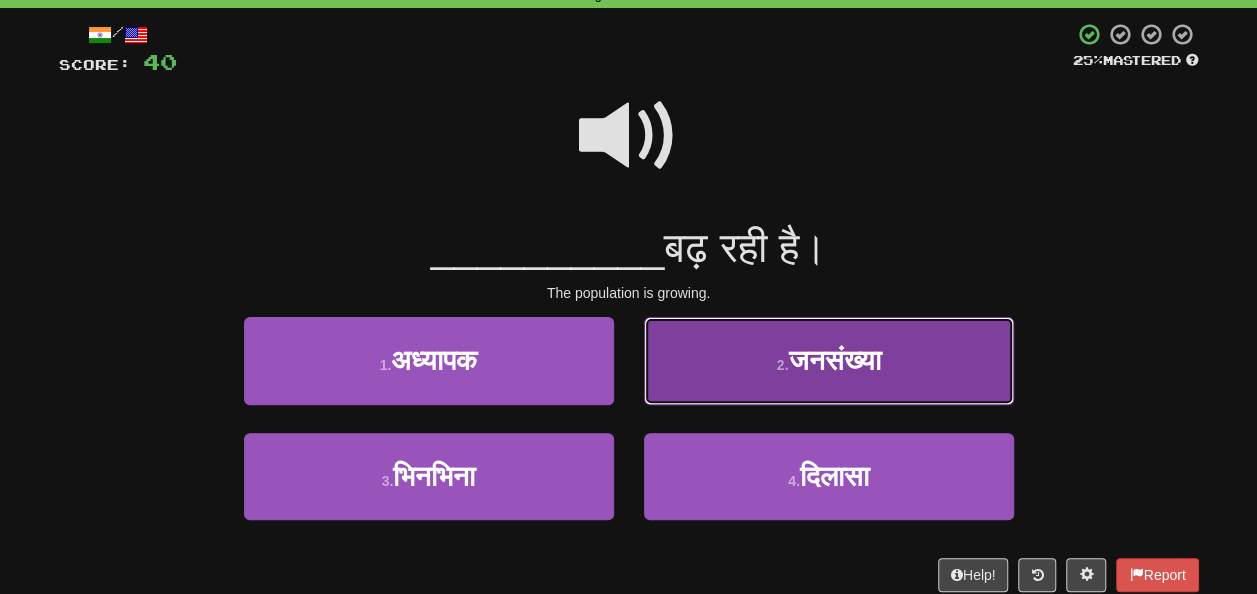 click on "2 .  जनसंख्या" at bounding box center (829, 360) 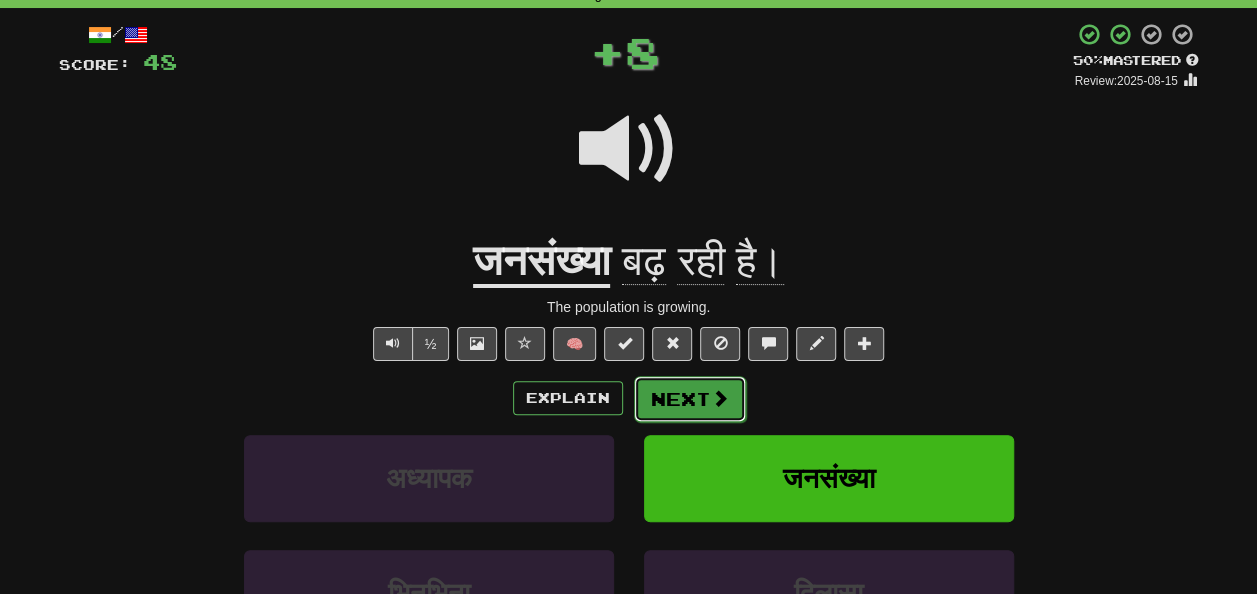 click on "Next" at bounding box center (690, 399) 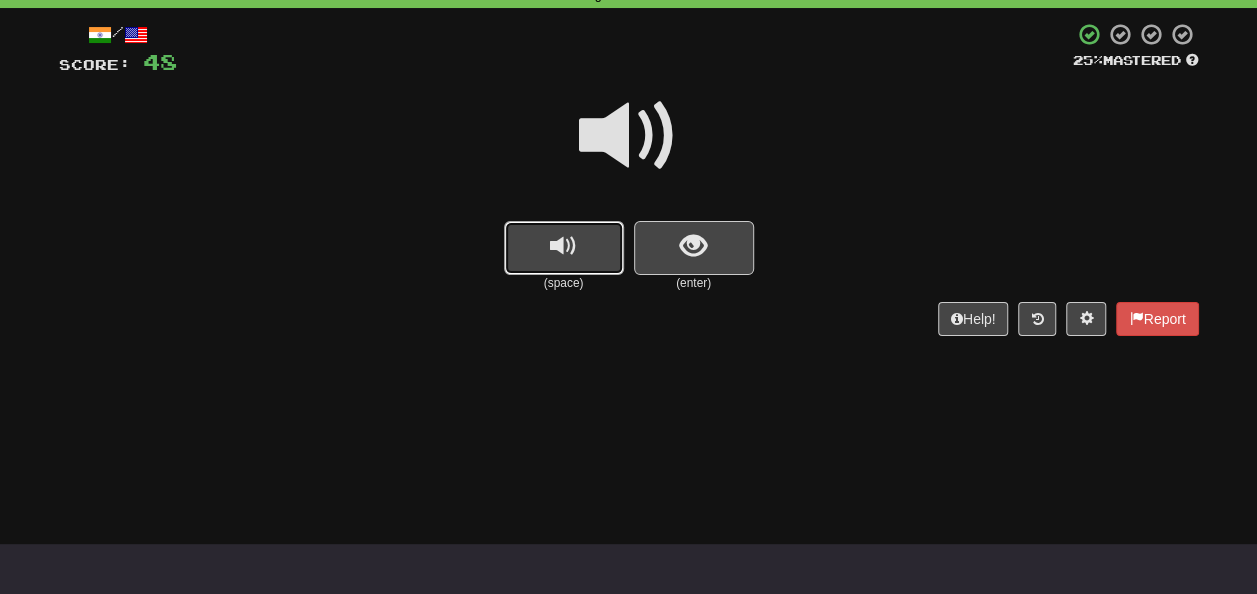 click at bounding box center [564, 248] 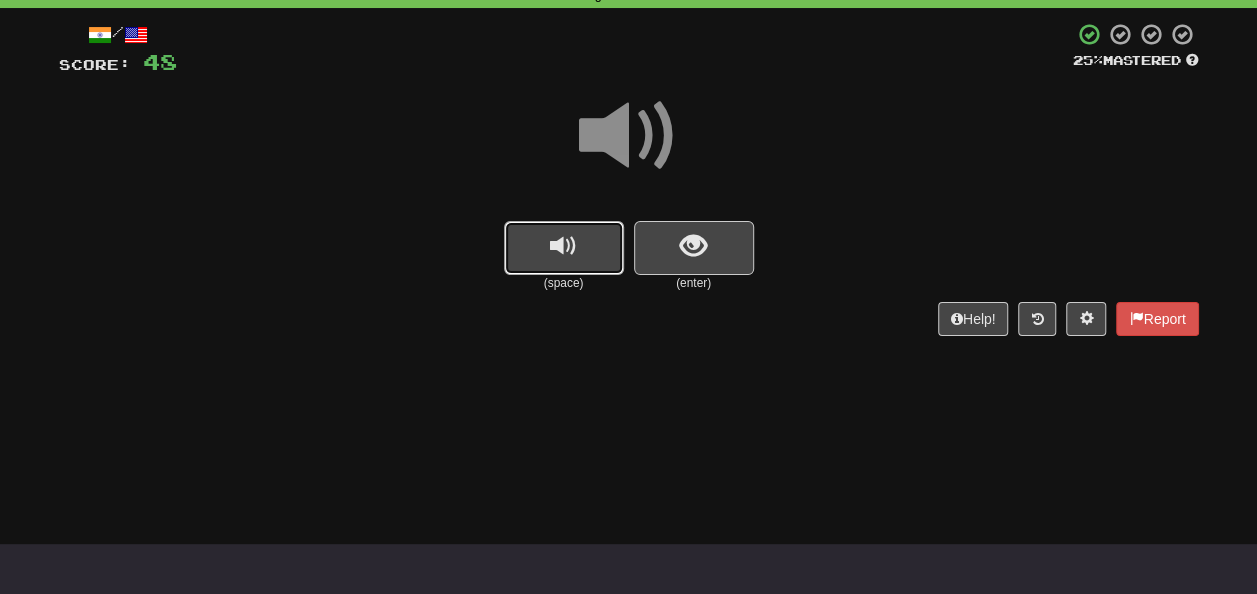 click at bounding box center (564, 248) 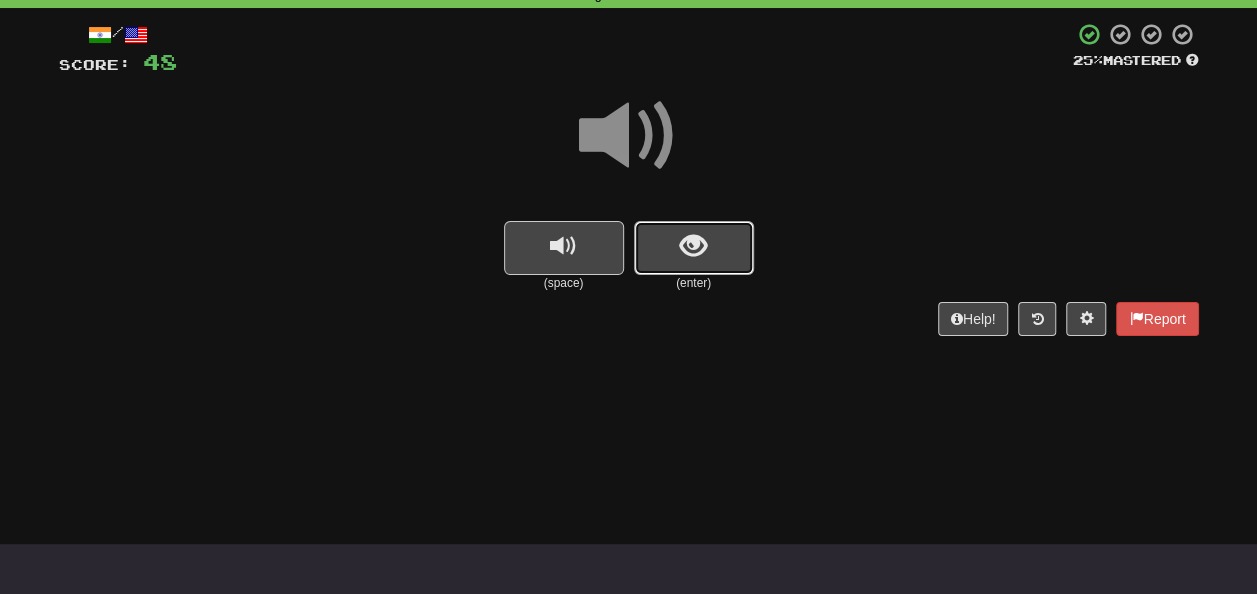 click at bounding box center [694, 248] 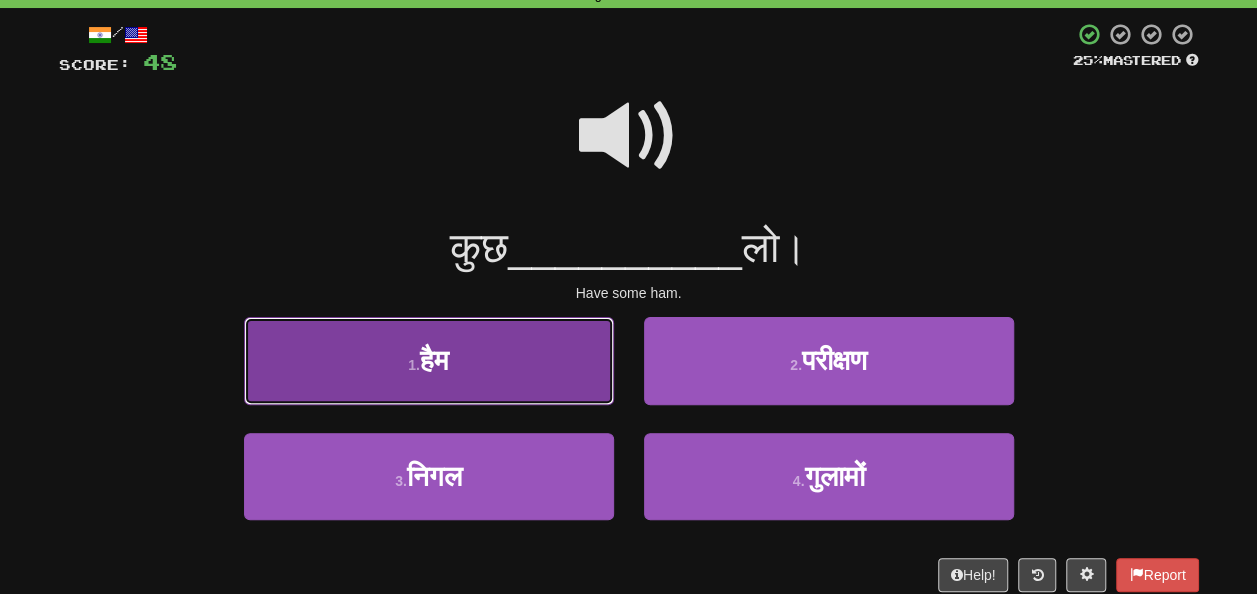 click on "1 .  हैम" at bounding box center [429, 360] 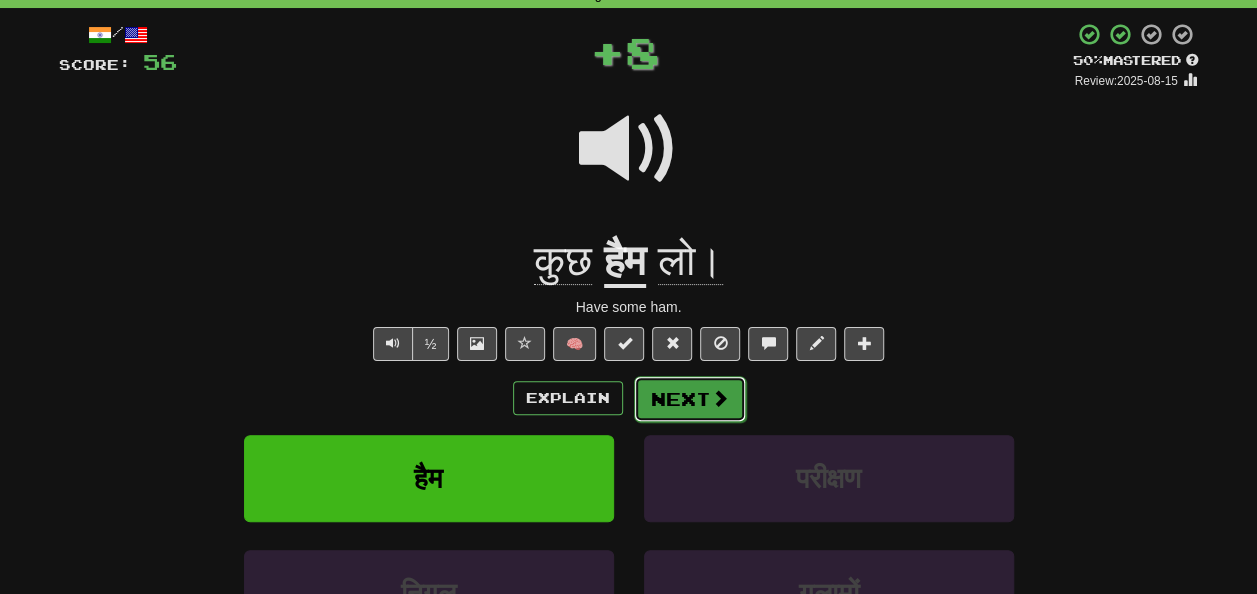 click on "Next" at bounding box center (690, 399) 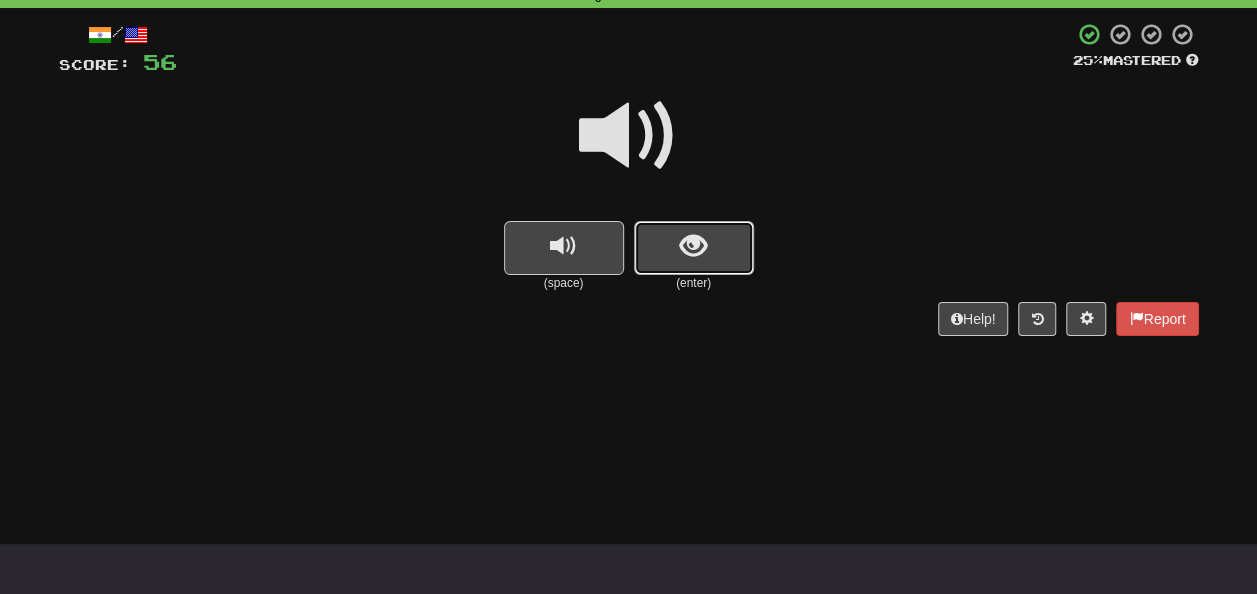 click at bounding box center (694, 248) 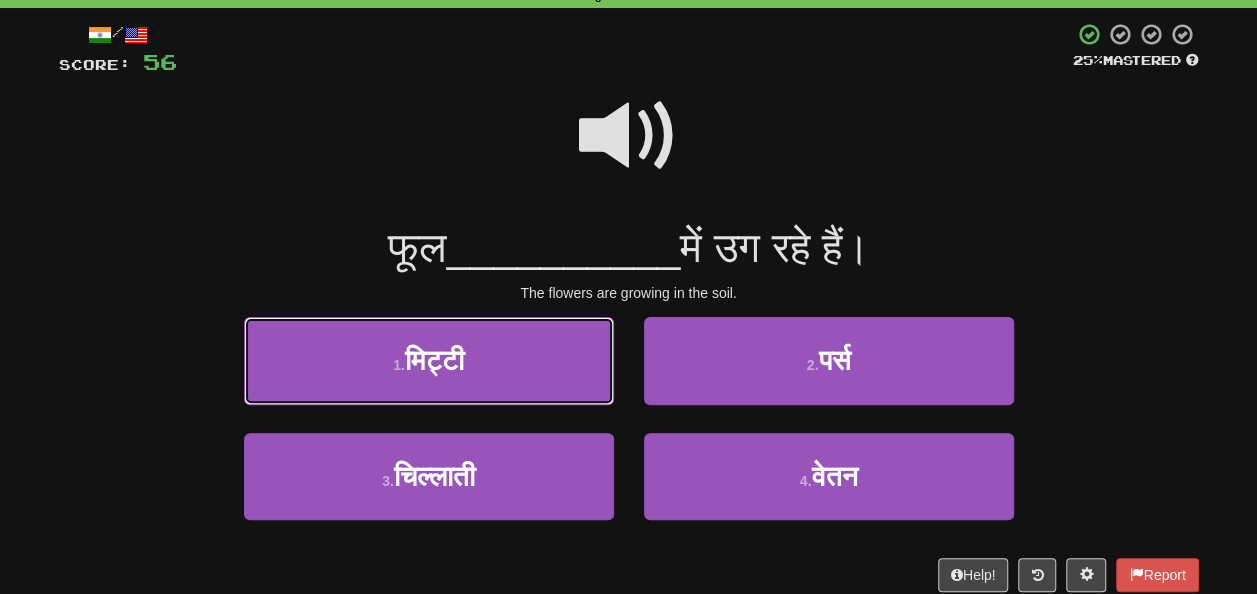click on "1 .  मिट्टी" at bounding box center (429, 360) 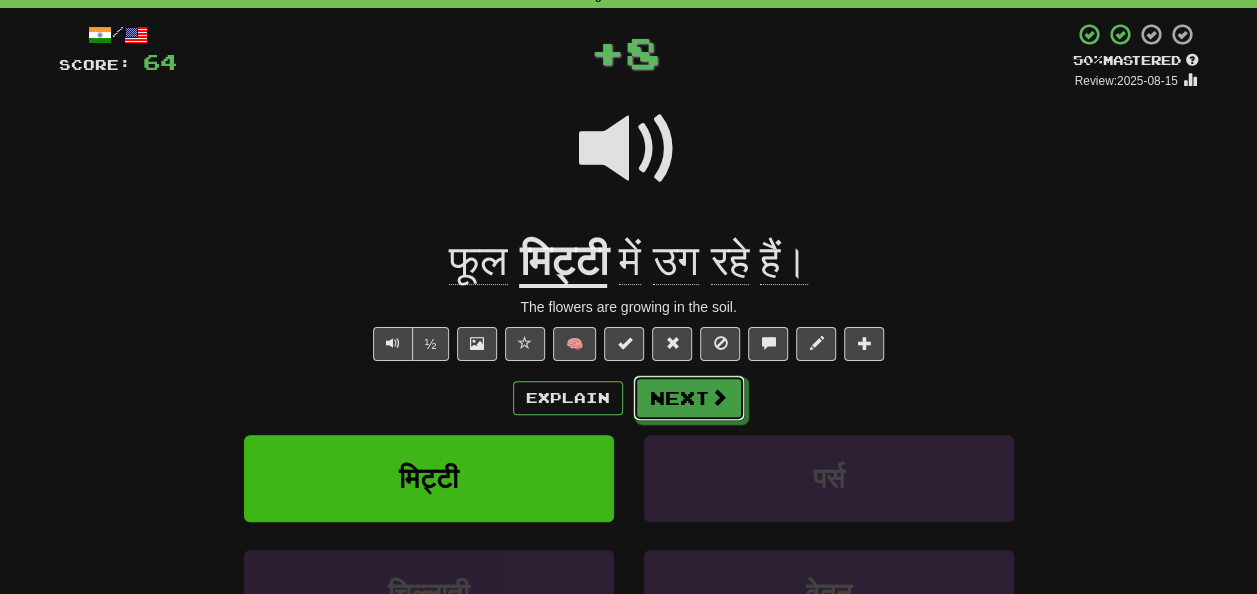 click on "Next" at bounding box center [689, 398] 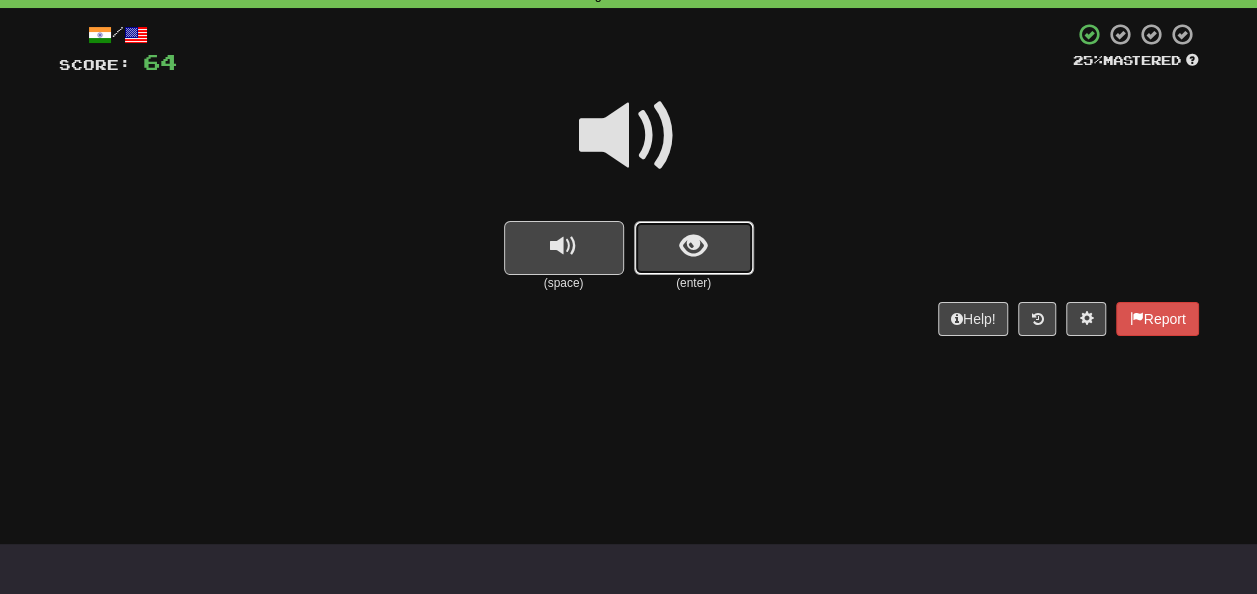 click at bounding box center [694, 248] 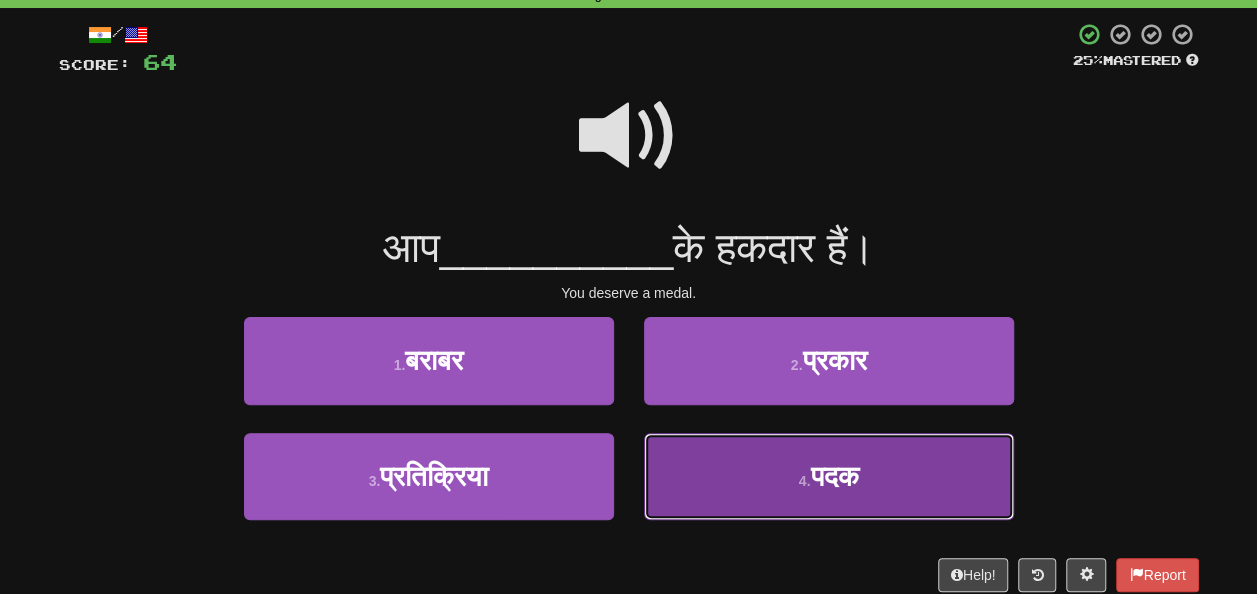 click on "4 .  पदक" at bounding box center [829, 476] 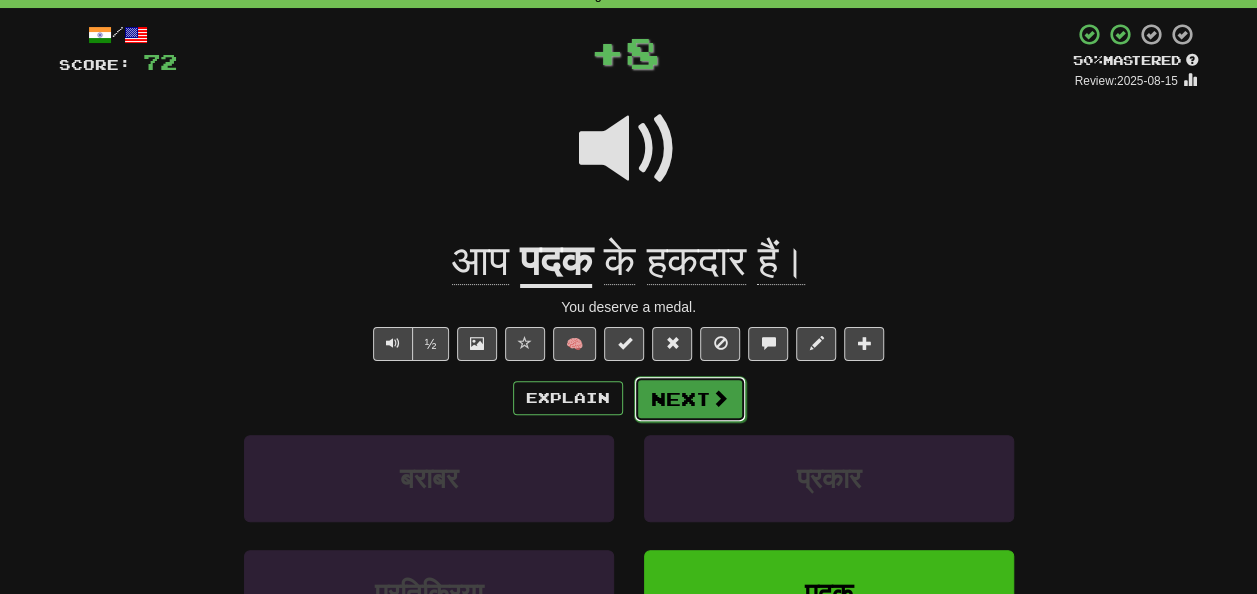 click on "Next" at bounding box center [690, 399] 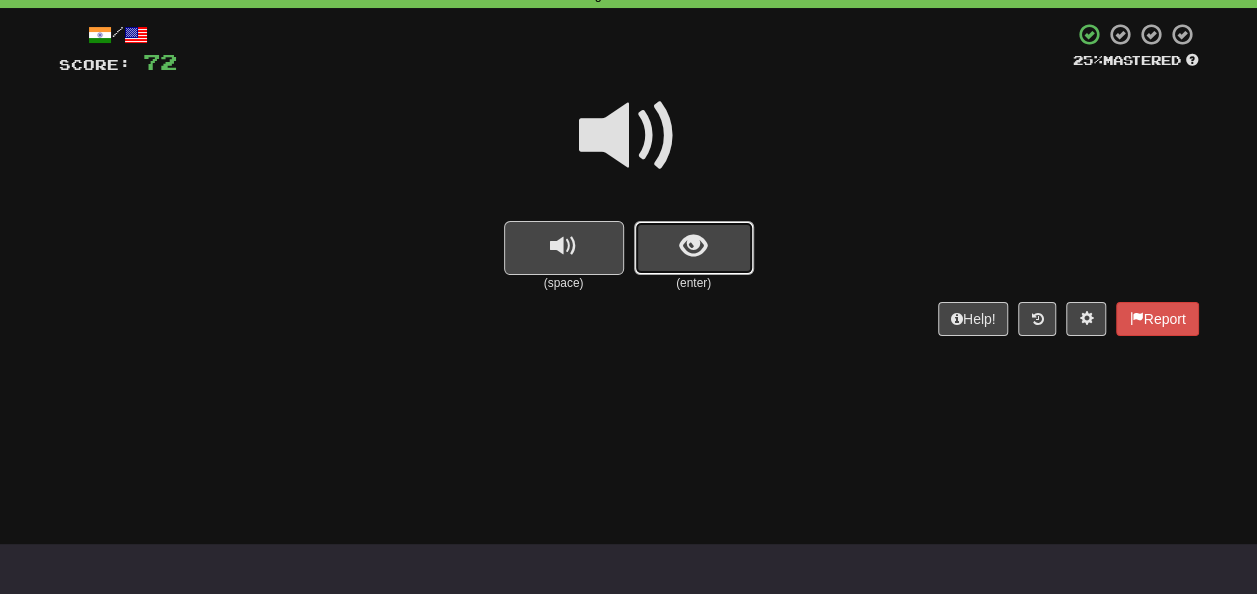click at bounding box center (693, 246) 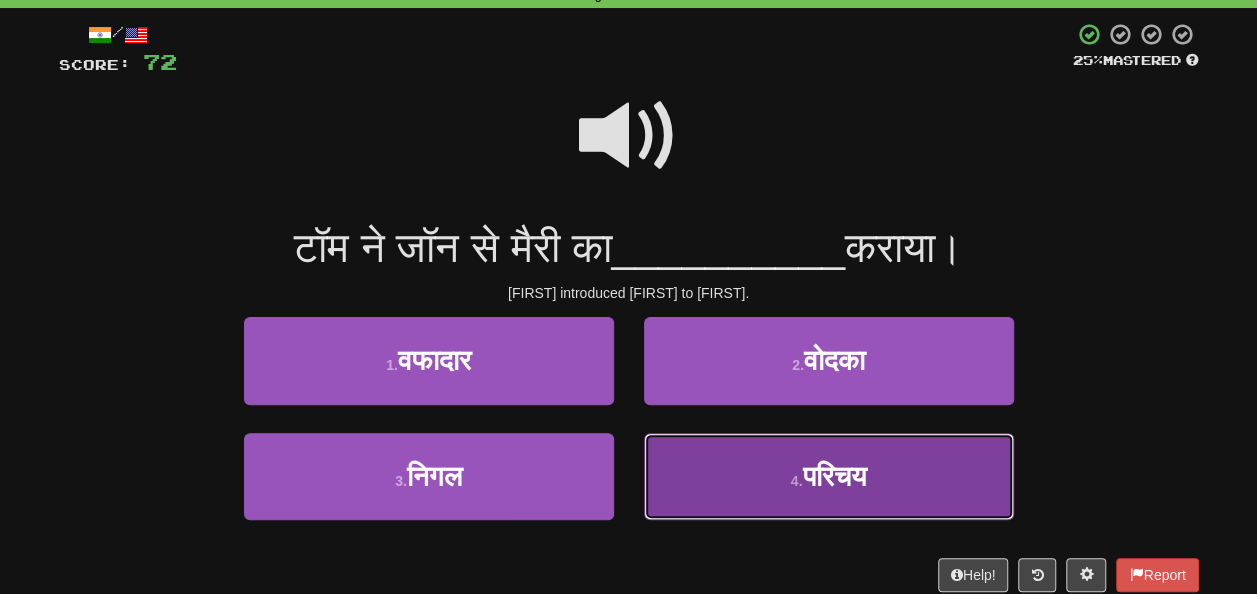 click on "परिचय" at bounding box center (834, 476) 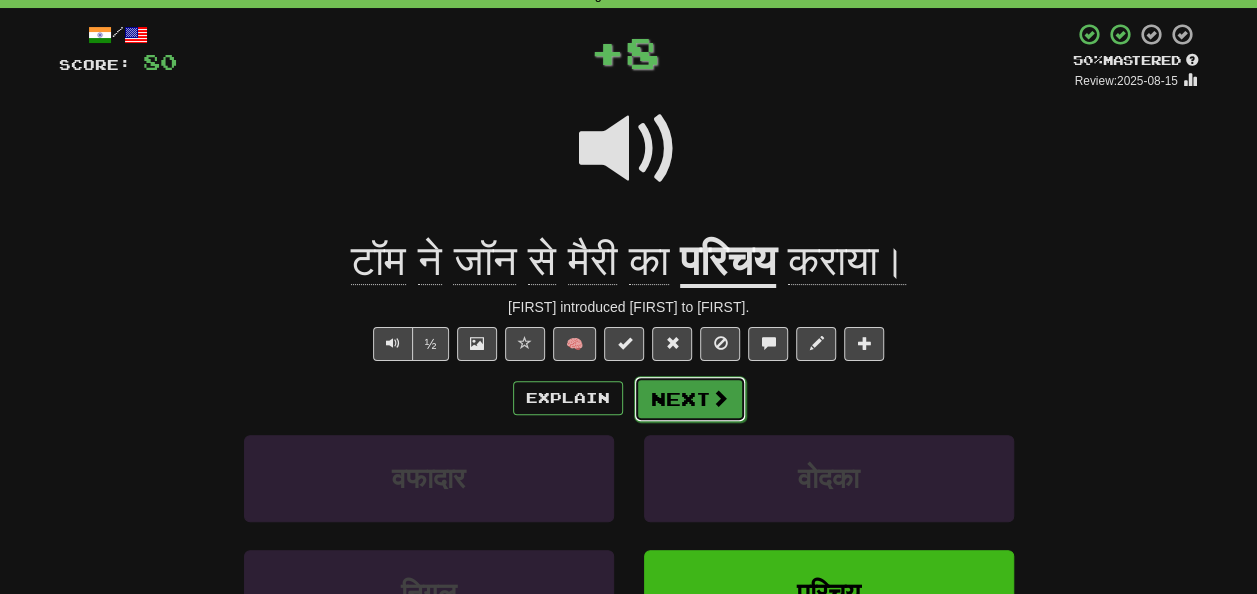 click on "Next" at bounding box center [690, 399] 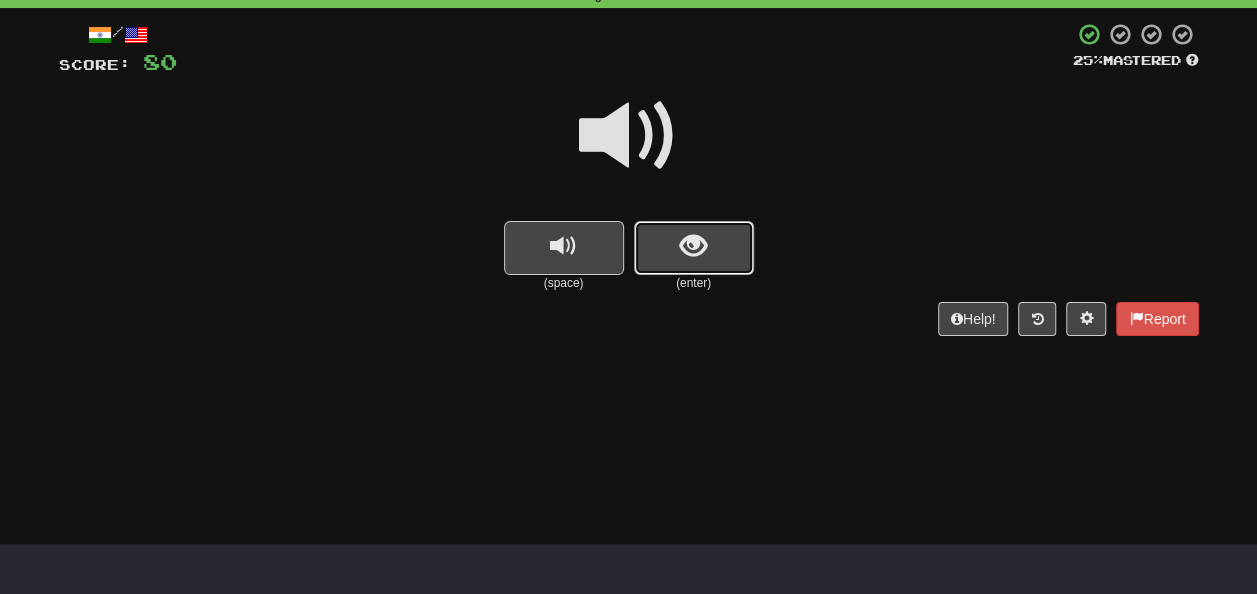 click at bounding box center [694, 248] 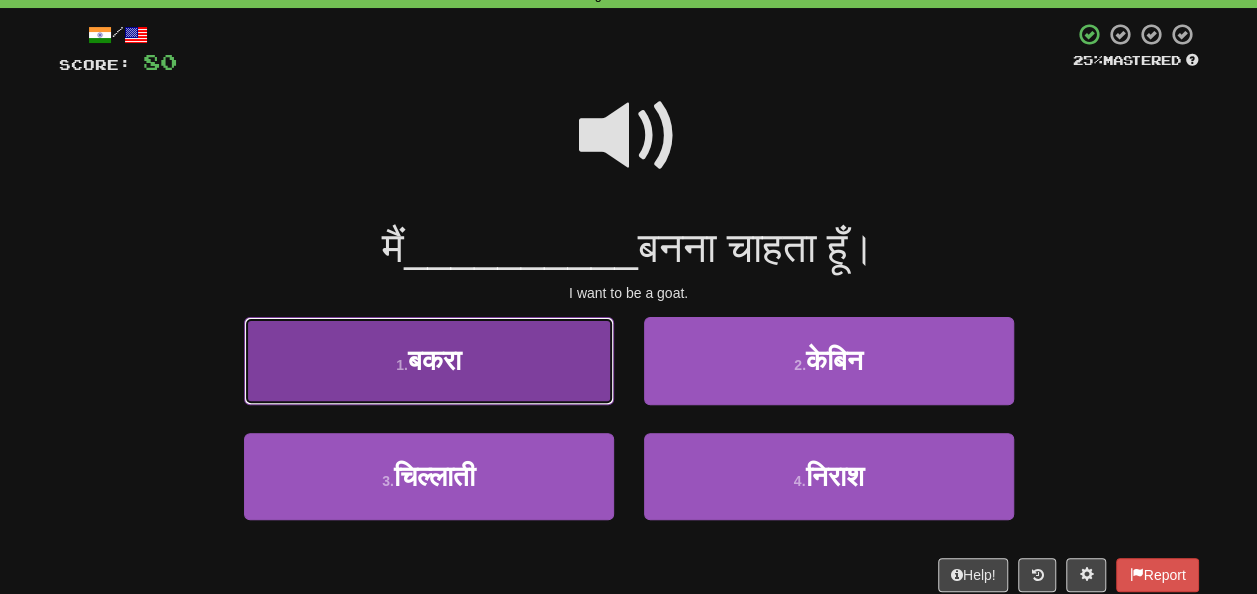 click on "बकरा" at bounding box center (434, 360) 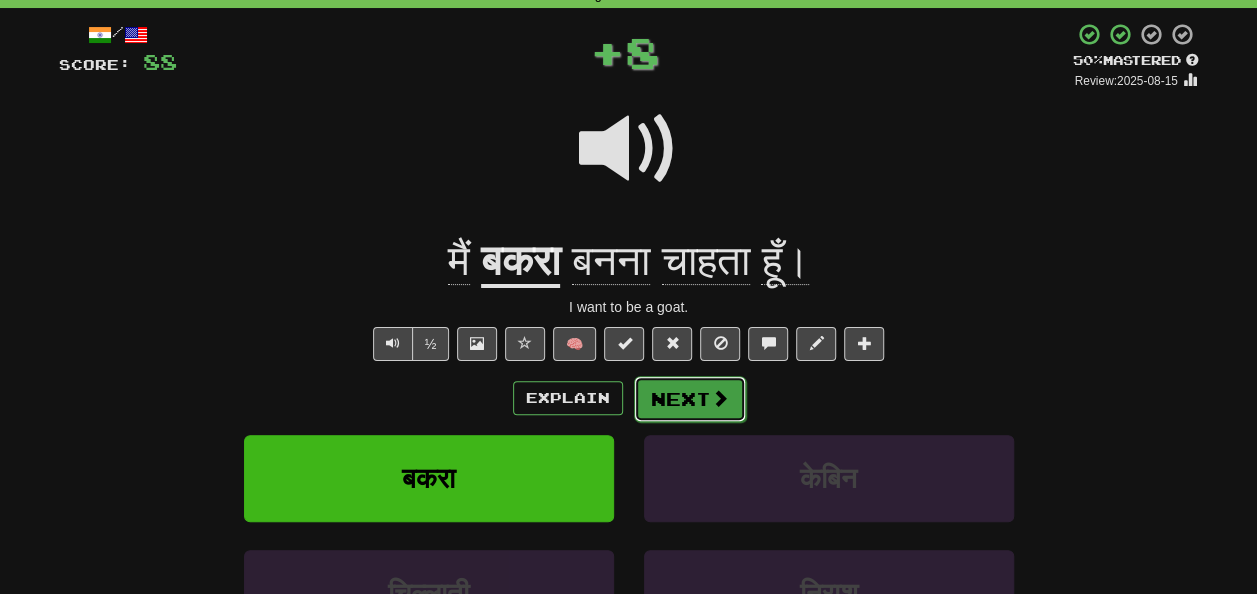 click on "Next" at bounding box center [690, 399] 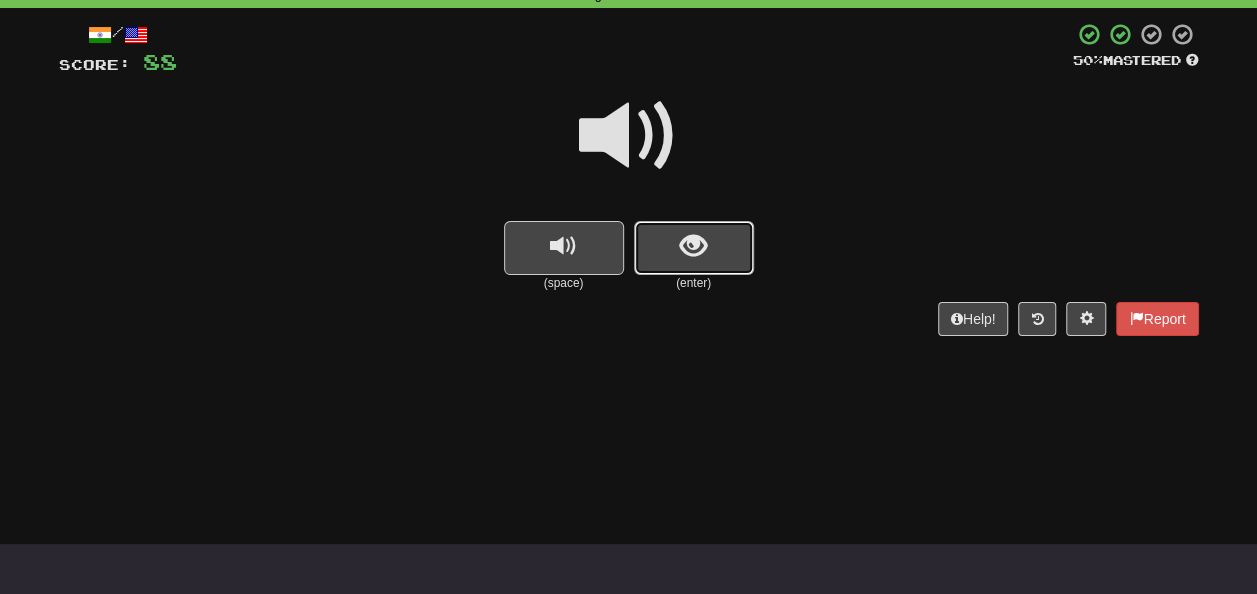 click at bounding box center [693, 246] 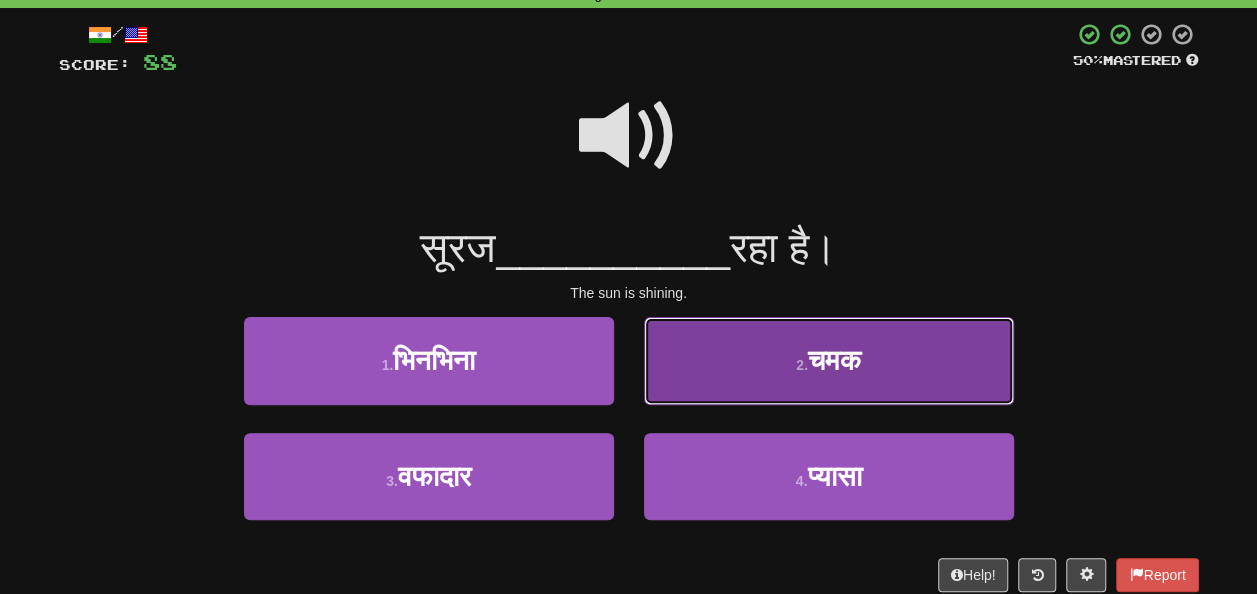 click on "2 .  चमक" at bounding box center [829, 360] 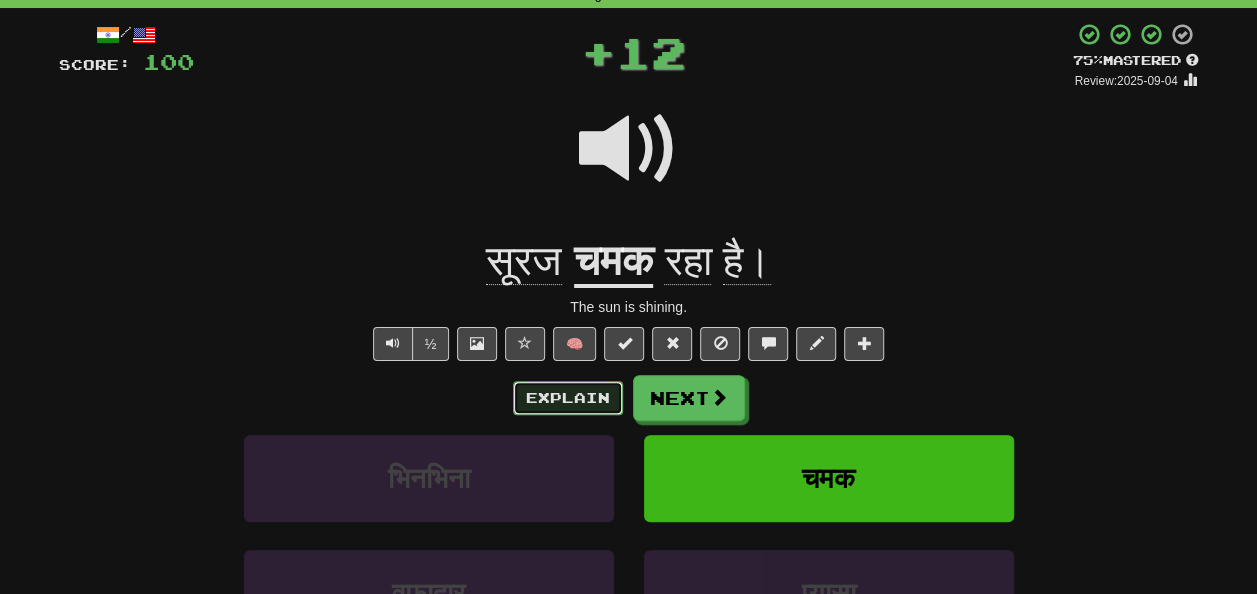 click on "Explain" at bounding box center [568, 398] 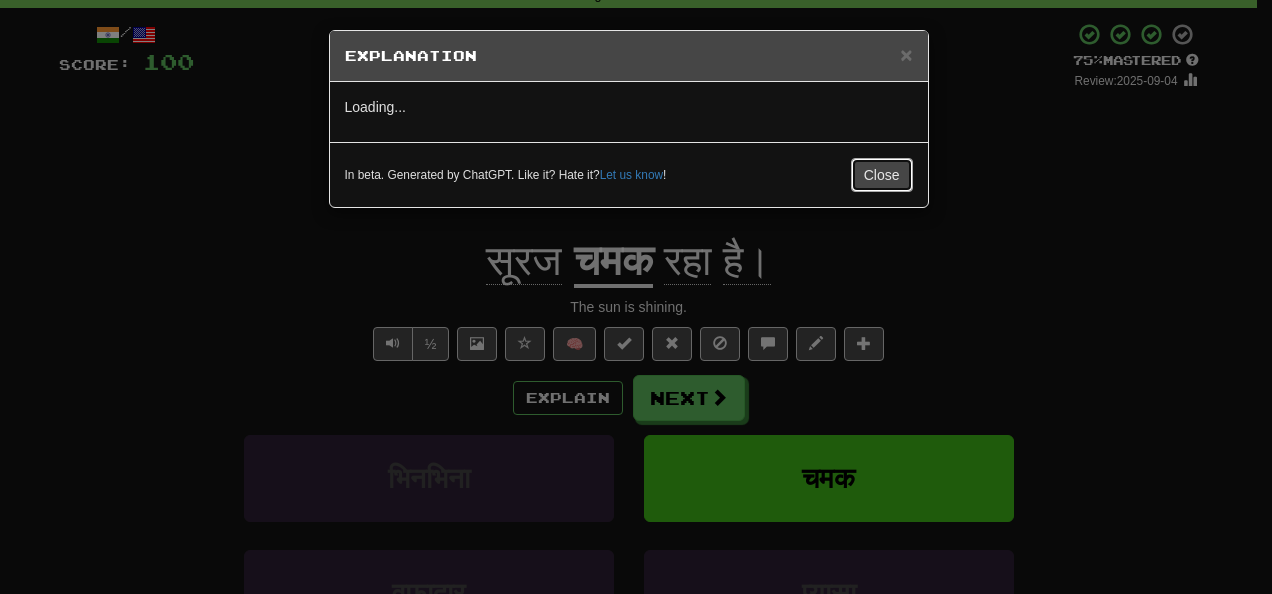 click on "Close" at bounding box center [882, 175] 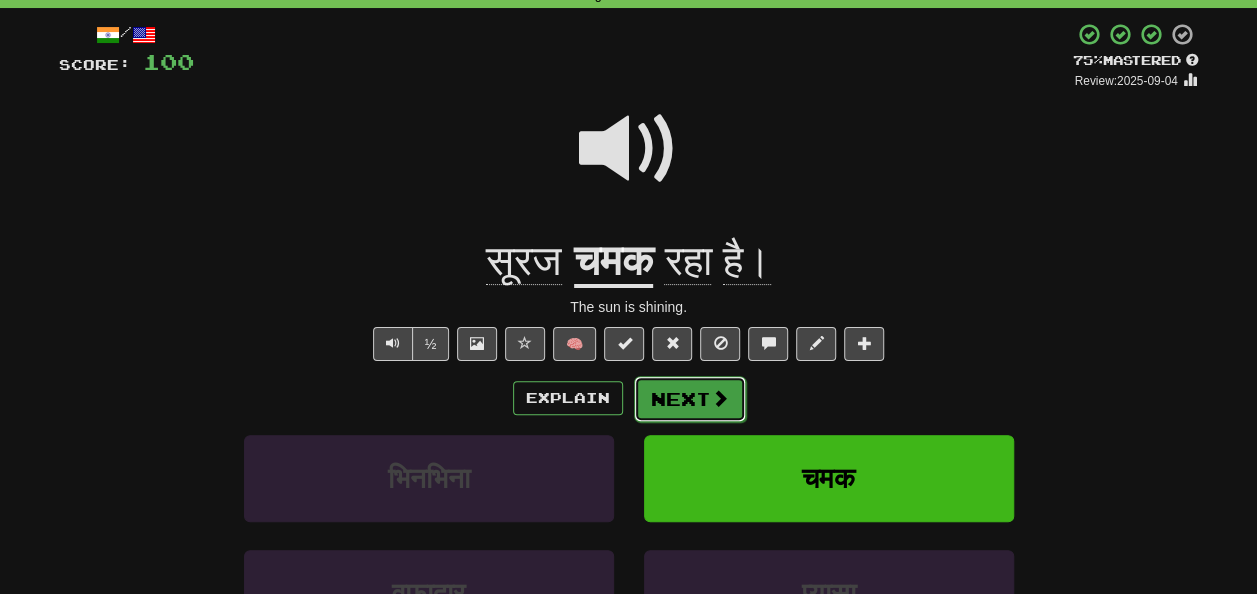 click on "Next" at bounding box center (690, 399) 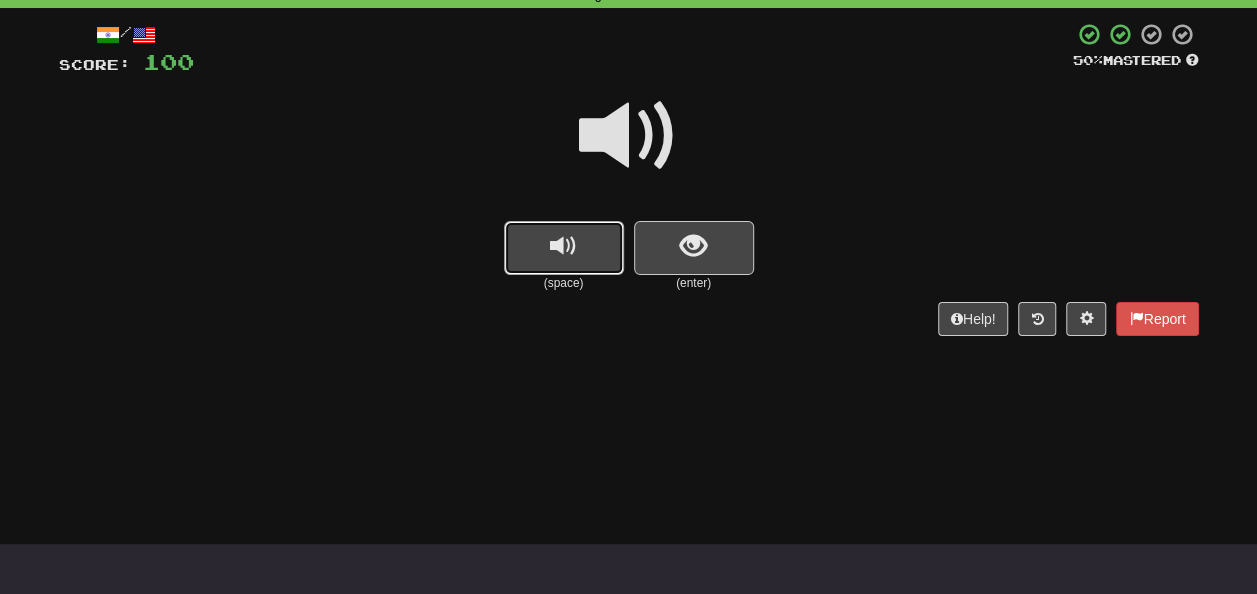 click at bounding box center (563, 246) 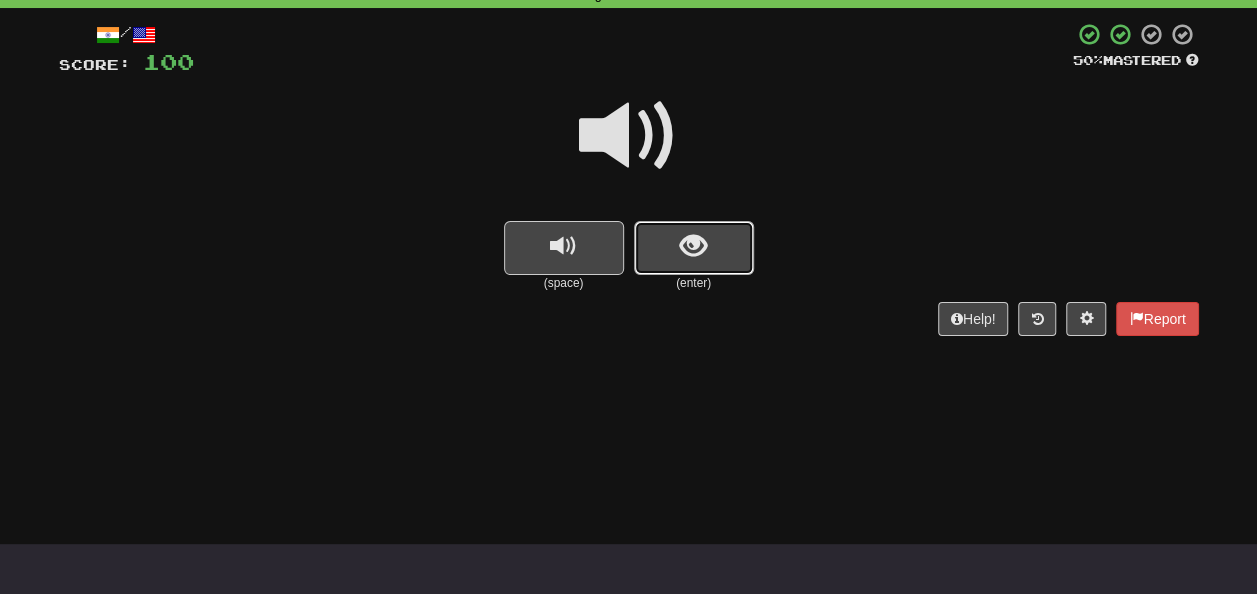 click at bounding box center (693, 246) 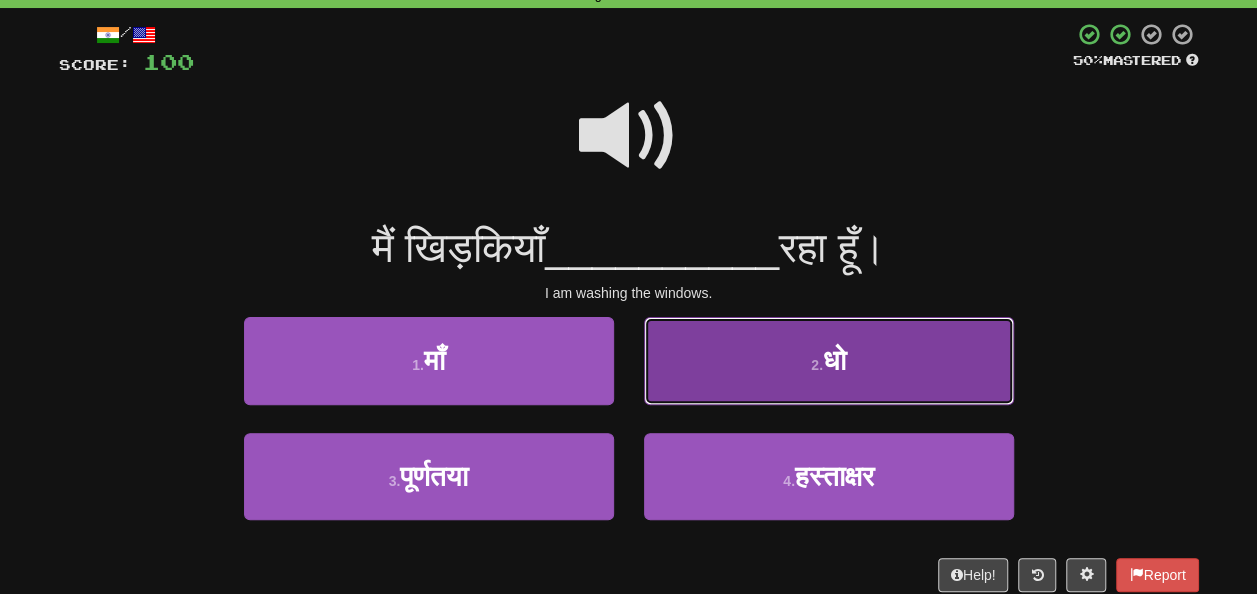 click on "2 .  धो" at bounding box center (829, 360) 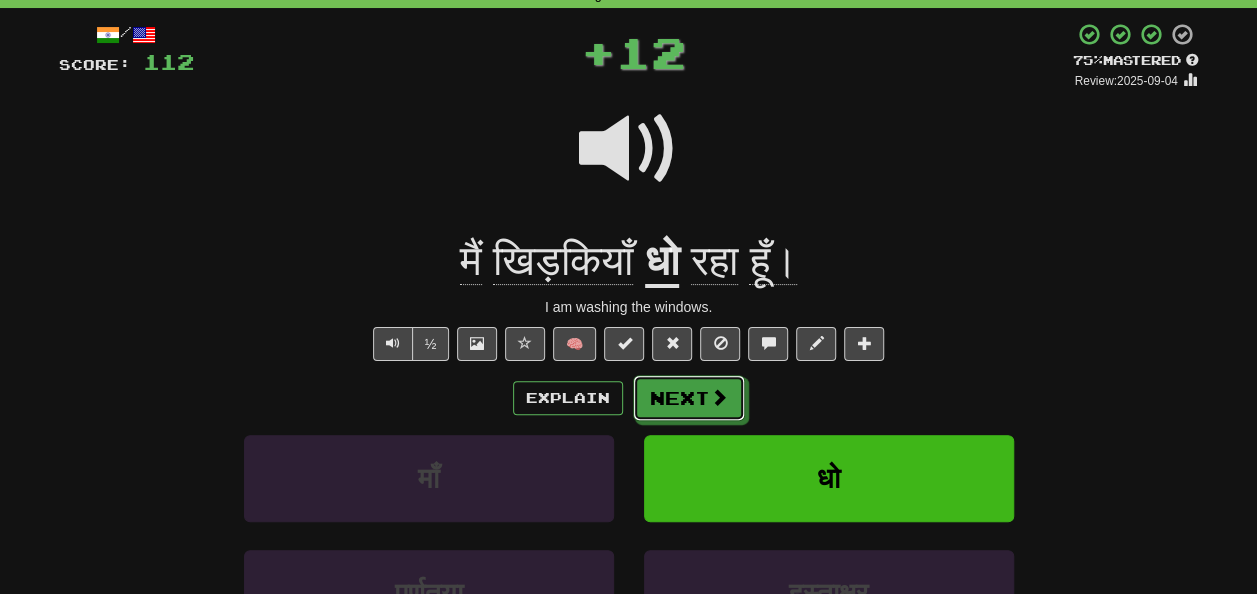 click on "Next" at bounding box center [689, 398] 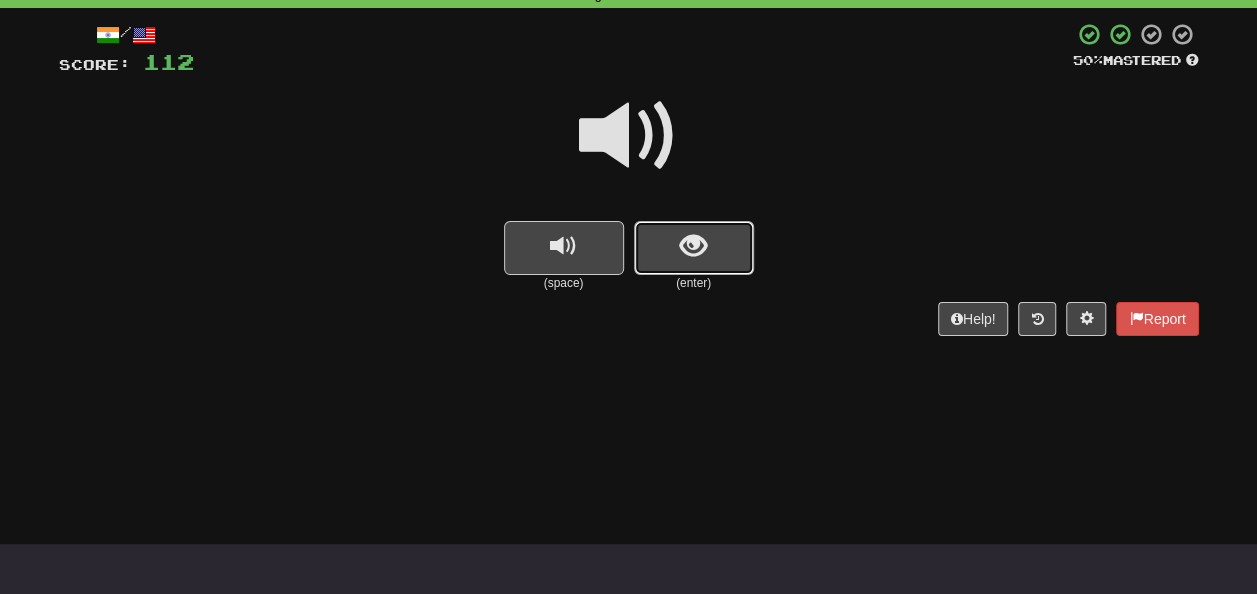 click at bounding box center [694, 248] 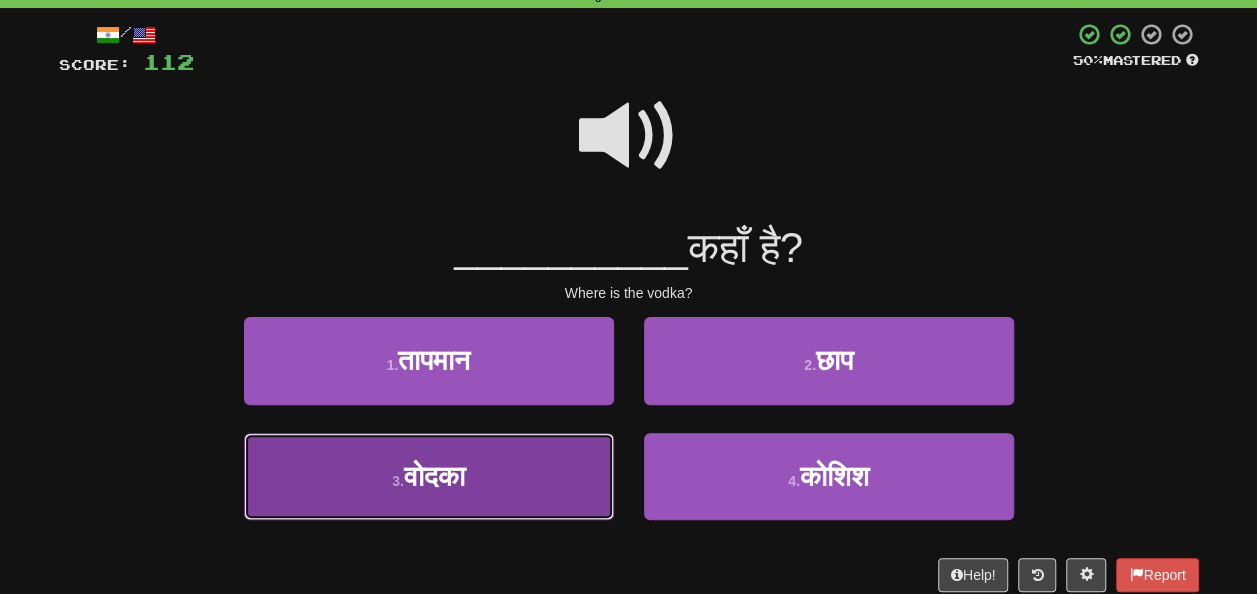 click on "3 .  वोदका" at bounding box center (429, 476) 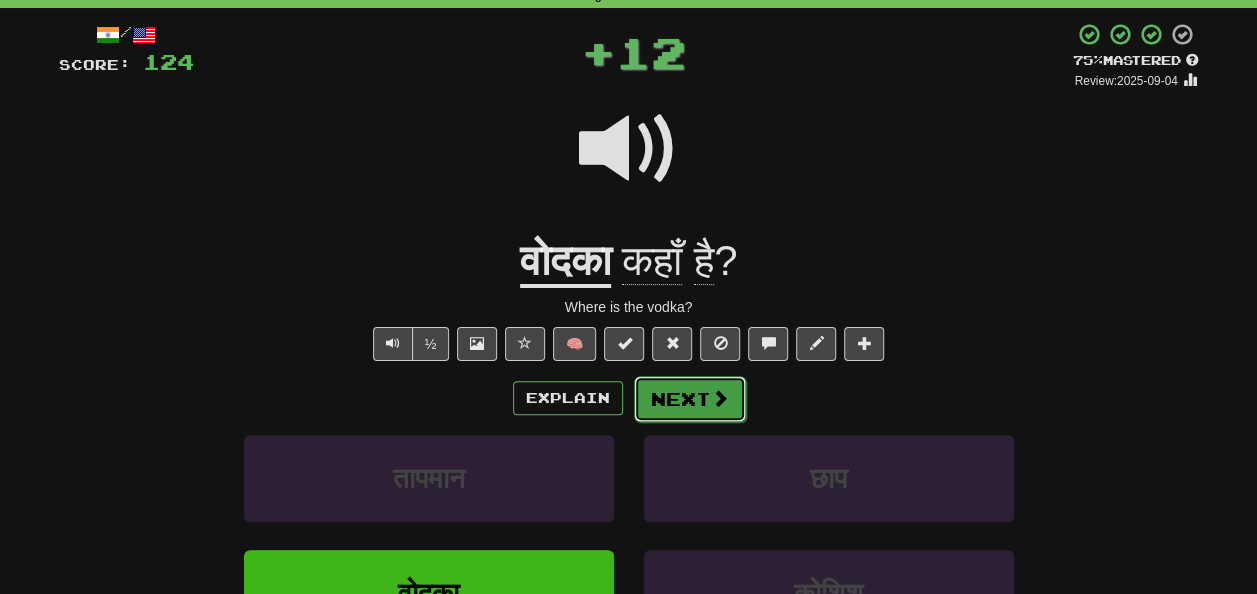 click on "Next" at bounding box center (690, 399) 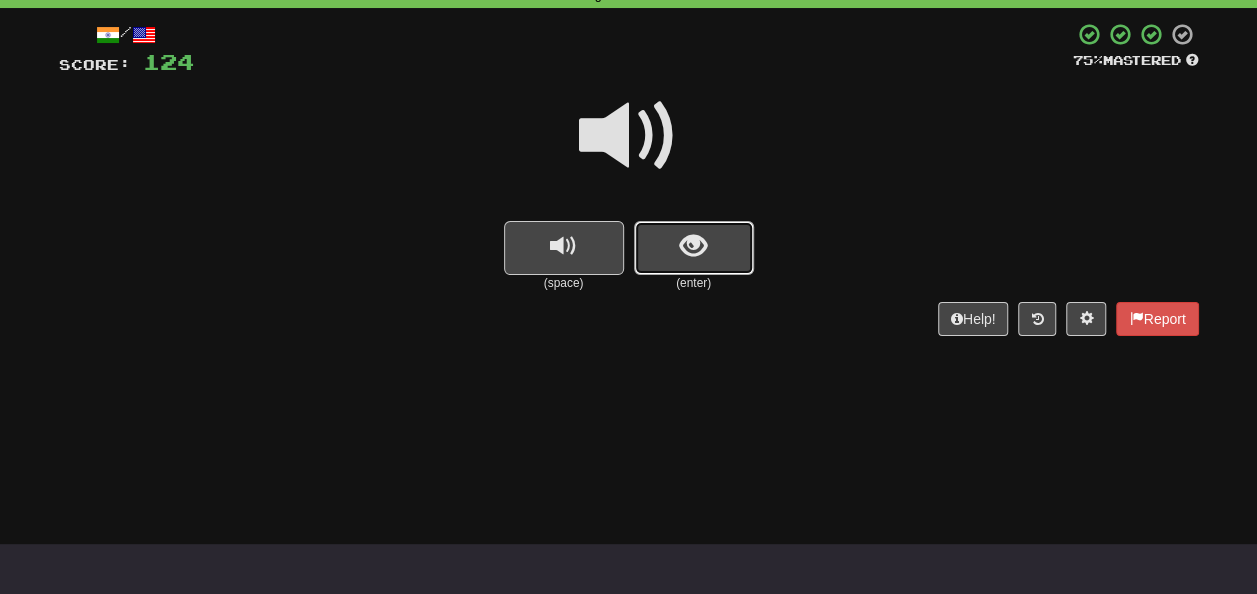 click at bounding box center (694, 248) 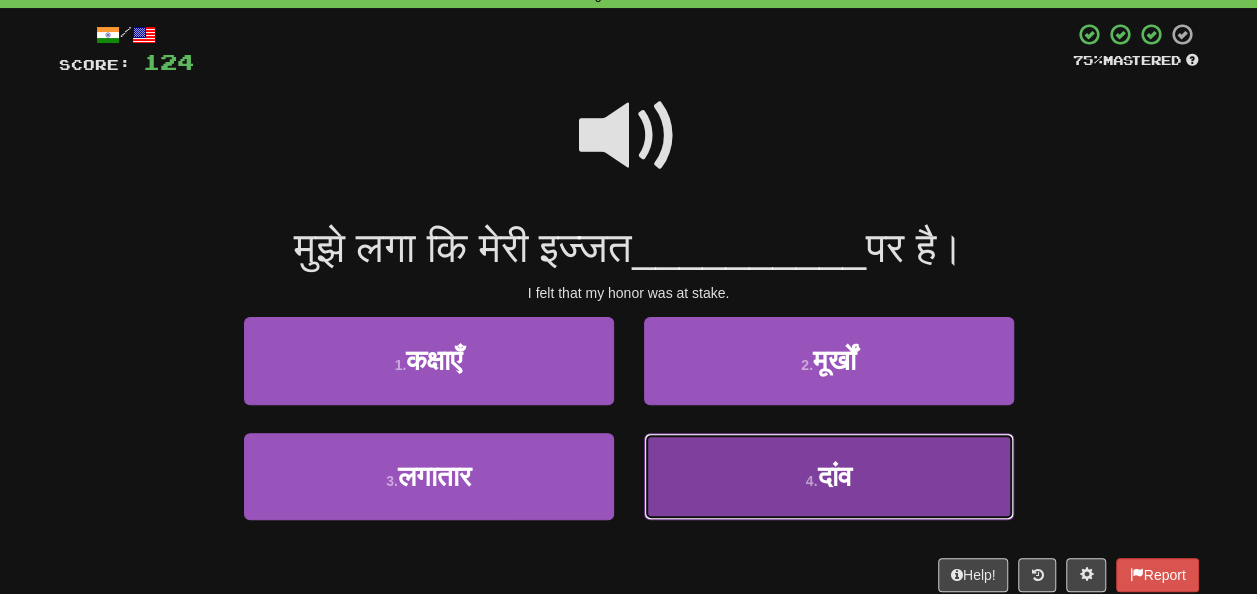 click on "4 .  दांव" at bounding box center [829, 476] 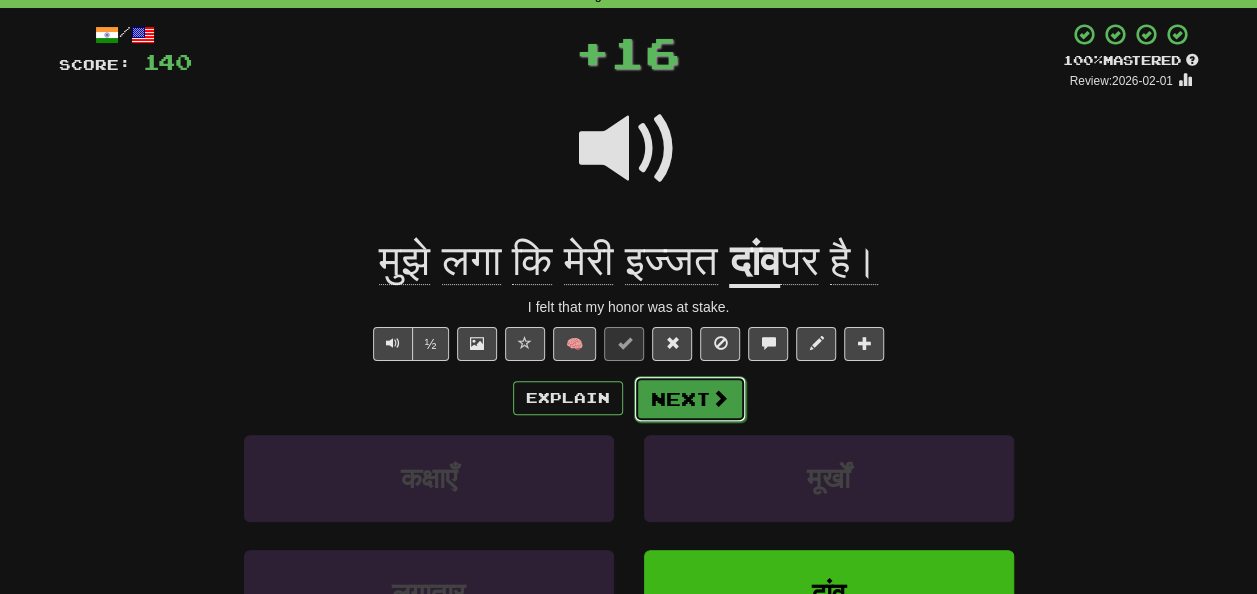click on "Next" at bounding box center [690, 399] 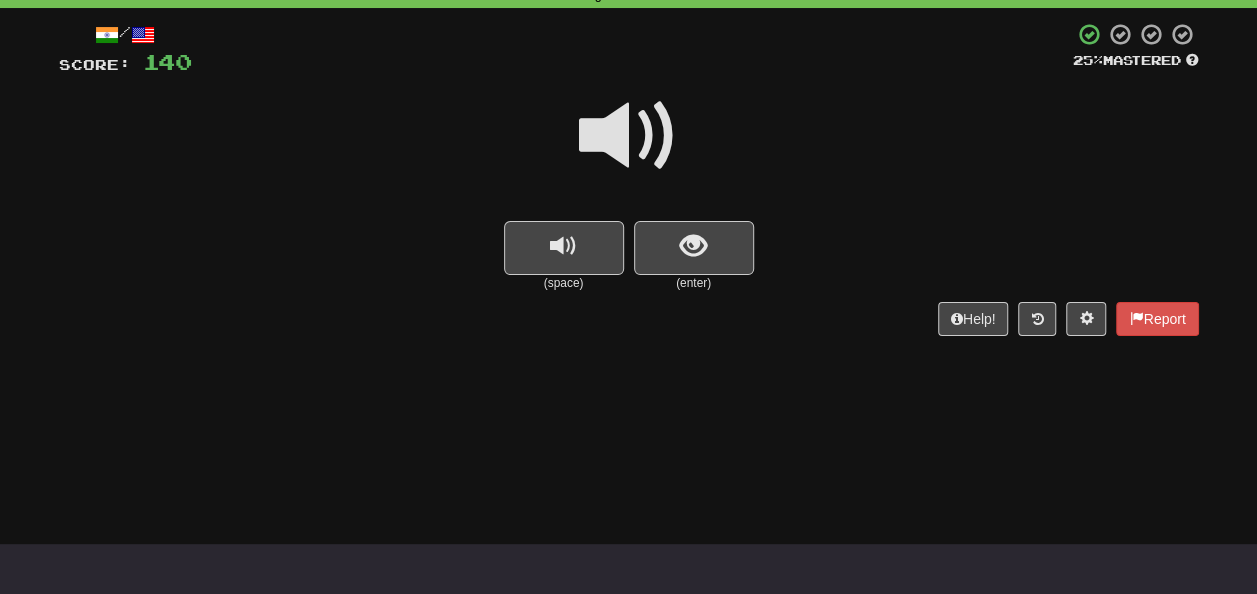 click on "(space)" at bounding box center [564, 283] 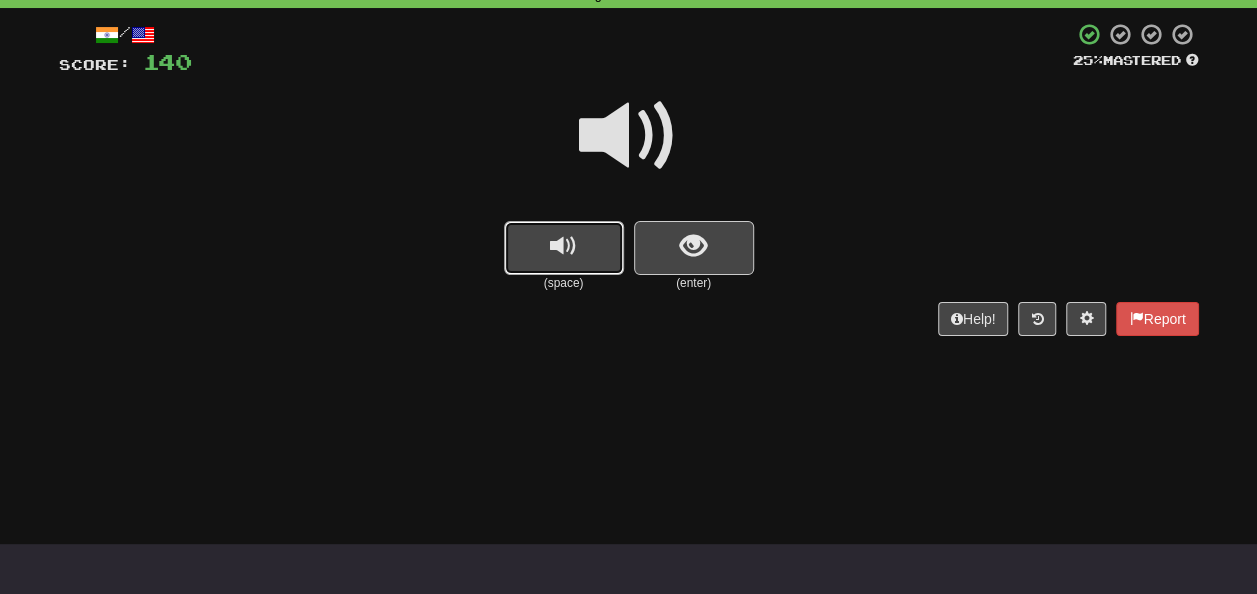 click at bounding box center (564, 248) 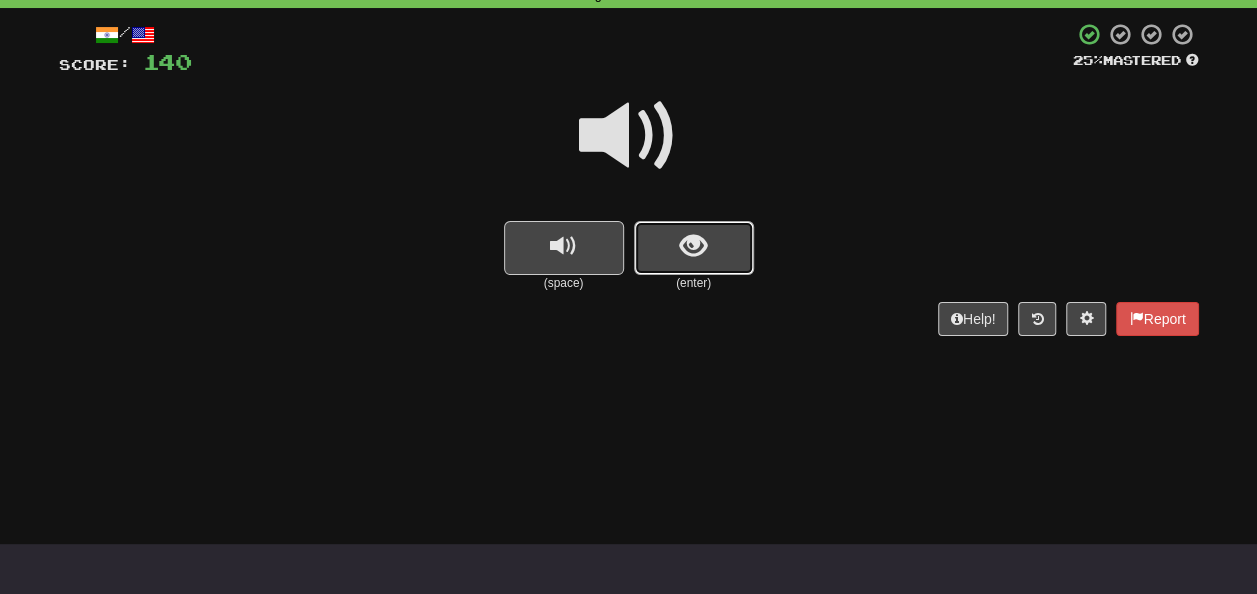 click at bounding box center [694, 248] 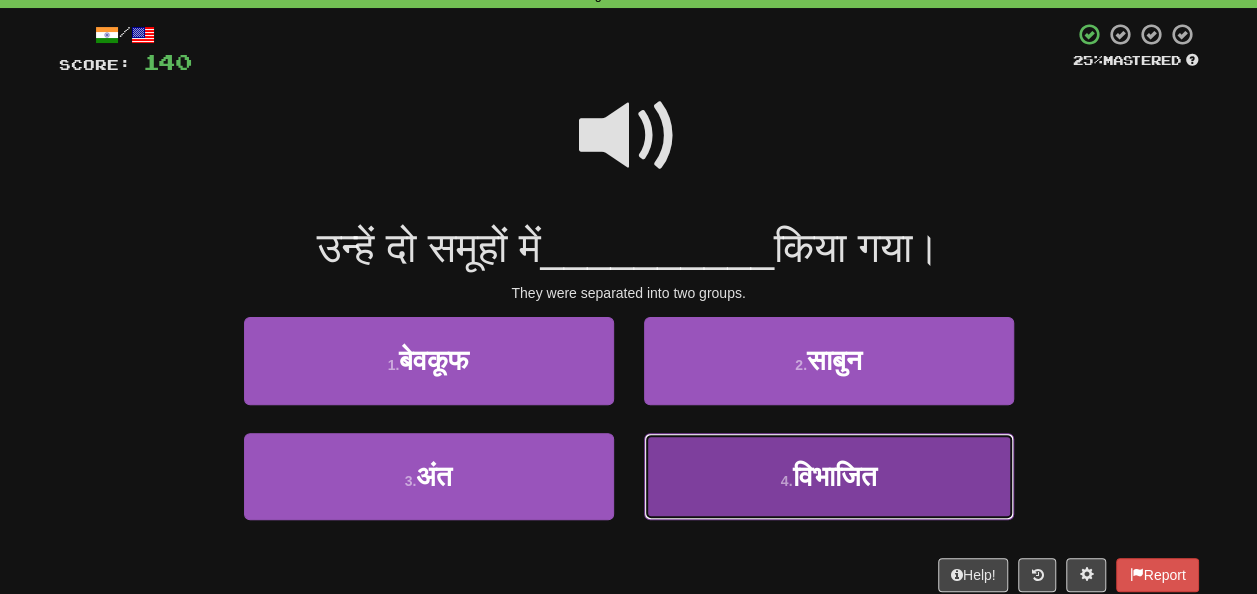 click on "4 ." at bounding box center [787, 481] 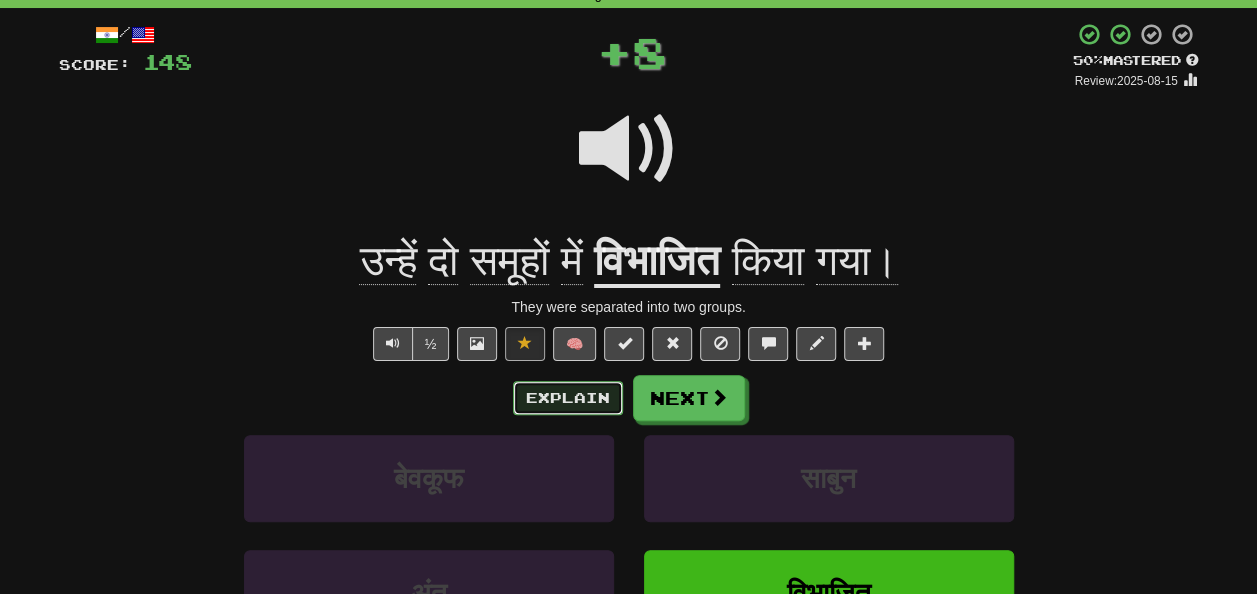 click on "Explain" at bounding box center (568, 398) 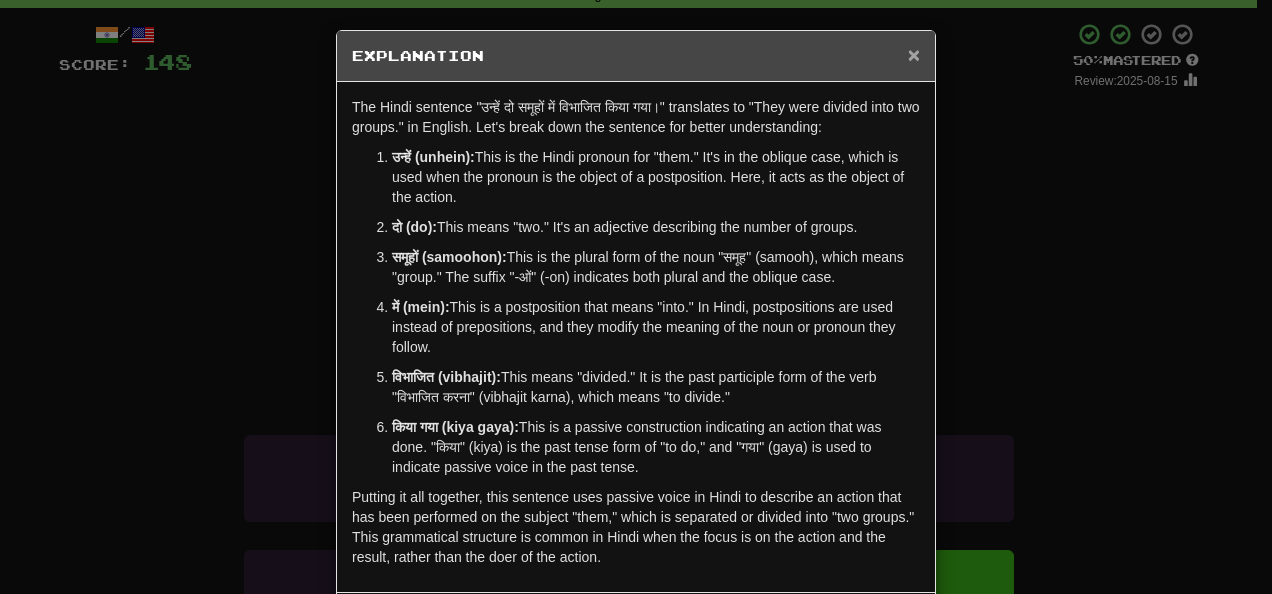 click on "×" at bounding box center (914, 54) 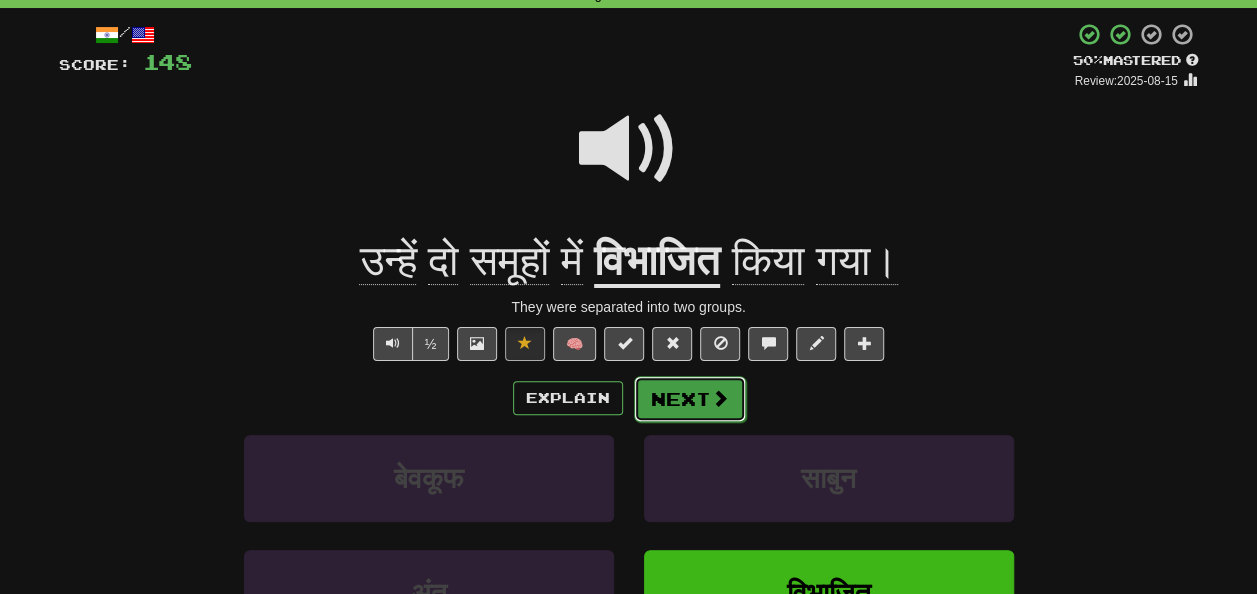 click on "Next" at bounding box center [690, 399] 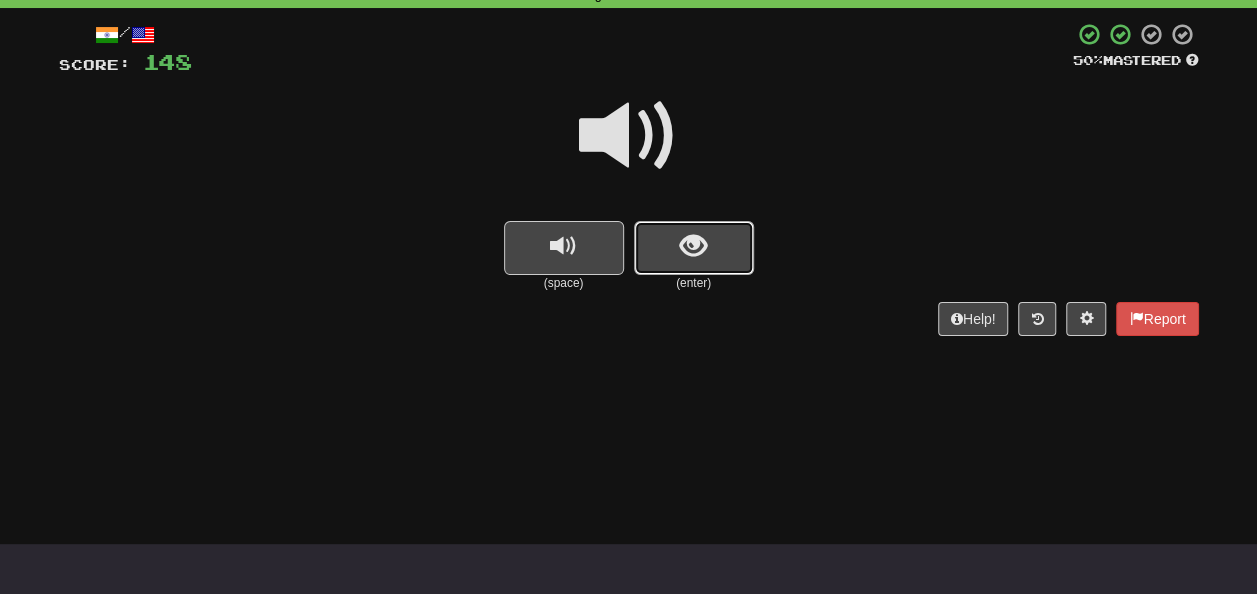click at bounding box center [694, 248] 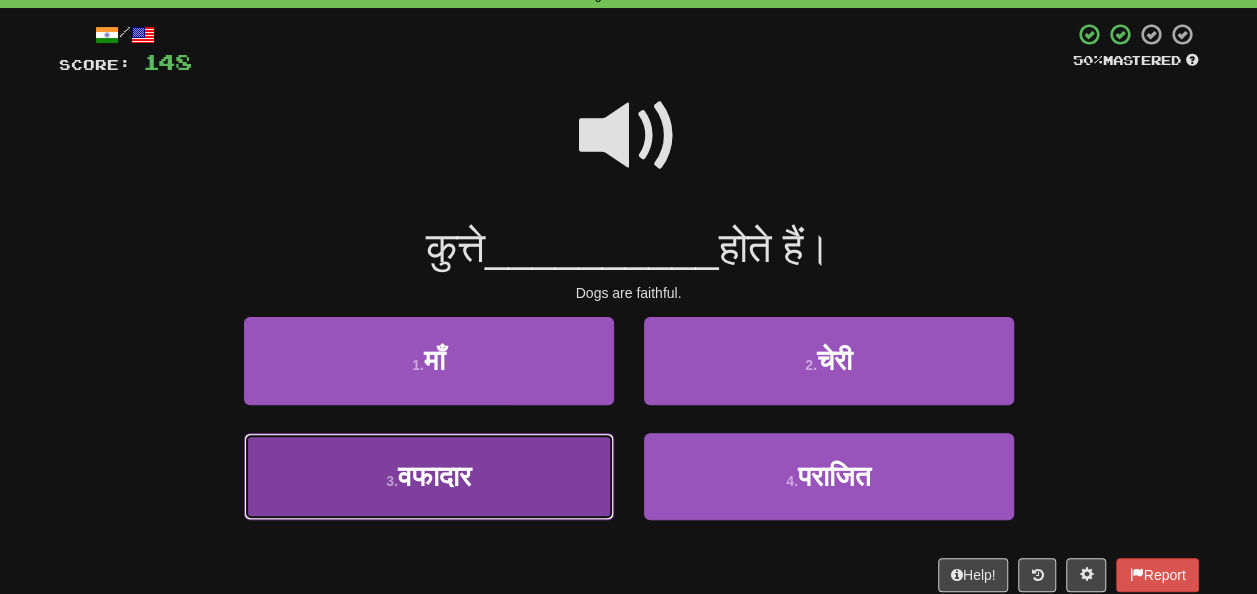 click on "वफादार" at bounding box center (434, 476) 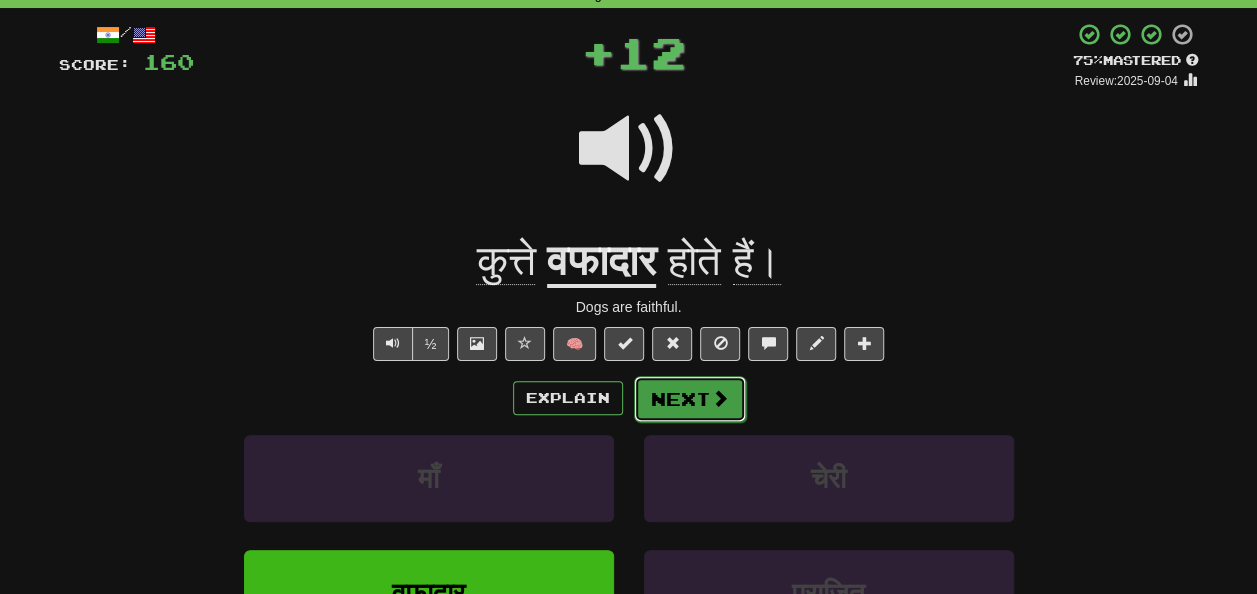 click on "Next" at bounding box center [690, 399] 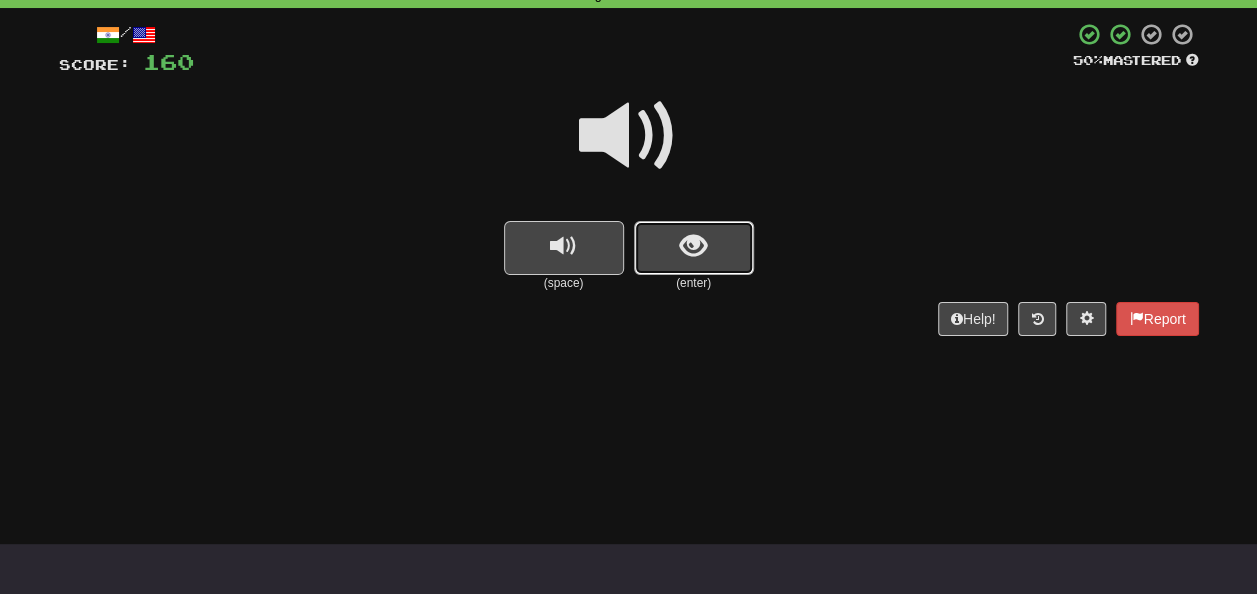 click at bounding box center (694, 248) 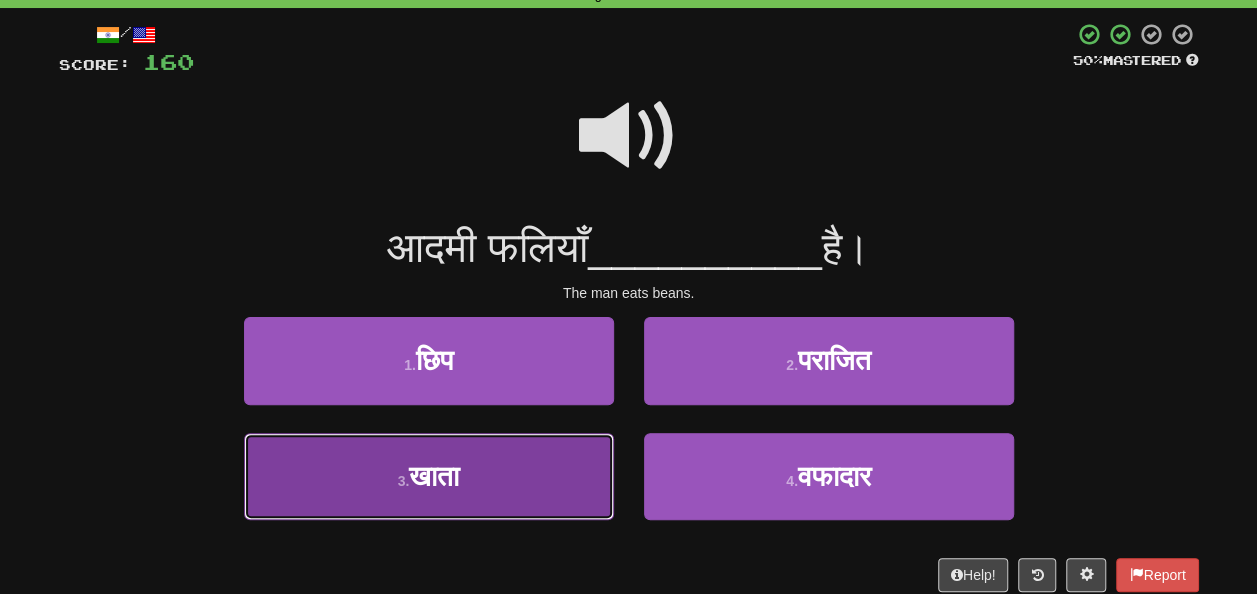 click on "3 .  खाता" at bounding box center (429, 476) 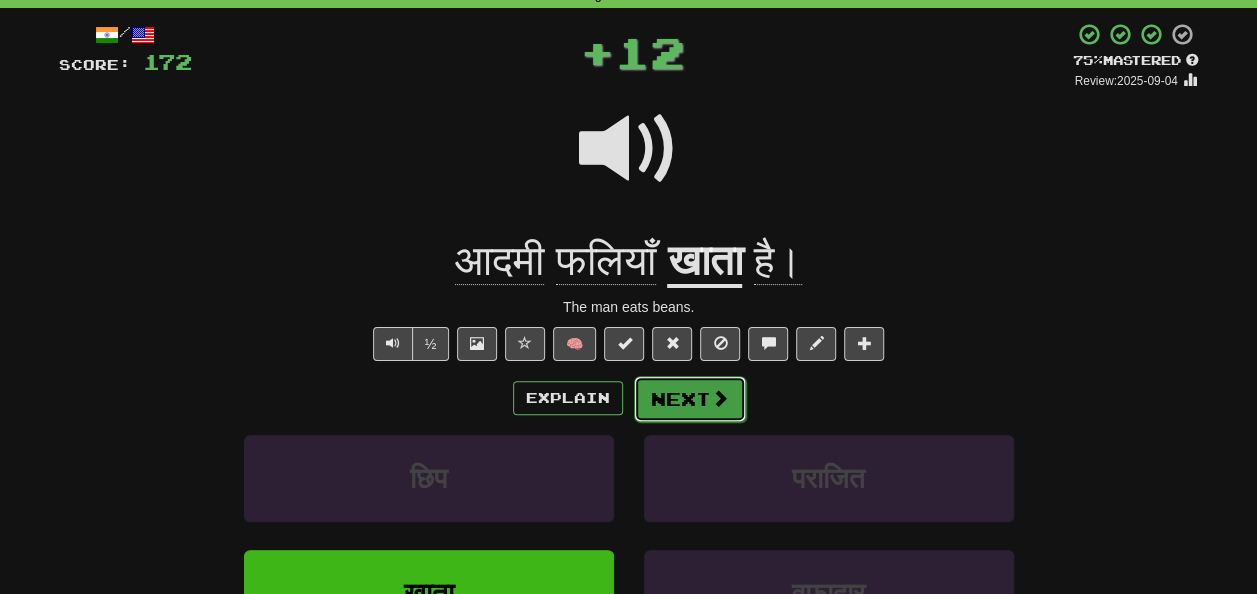 click on "Next" at bounding box center [690, 399] 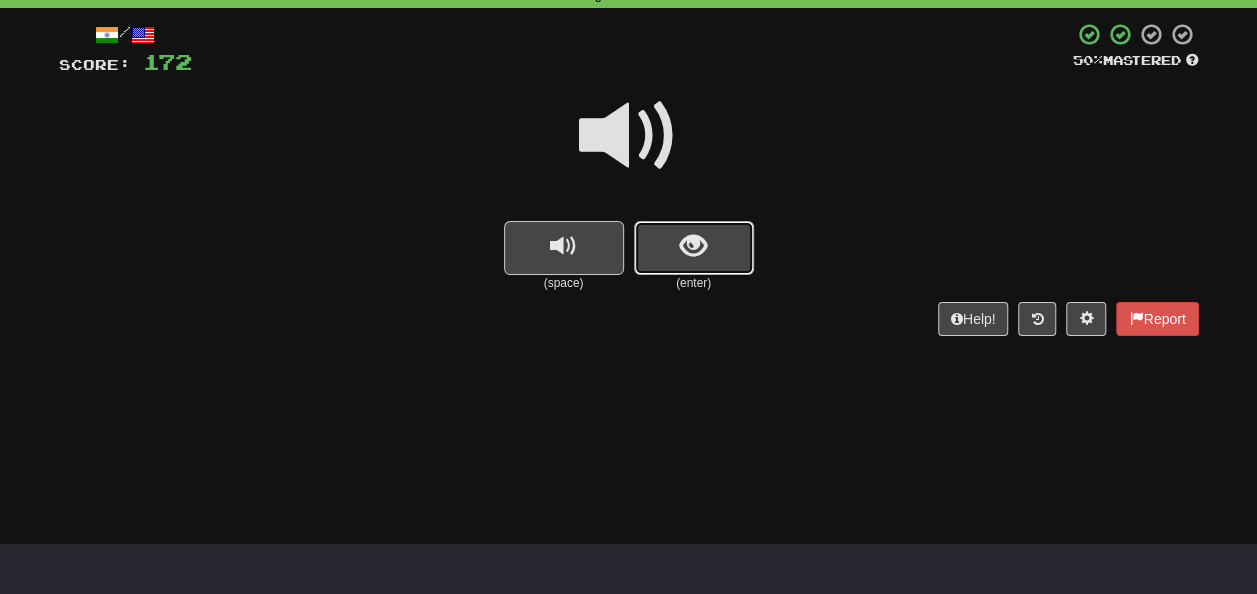 click at bounding box center (693, 246) 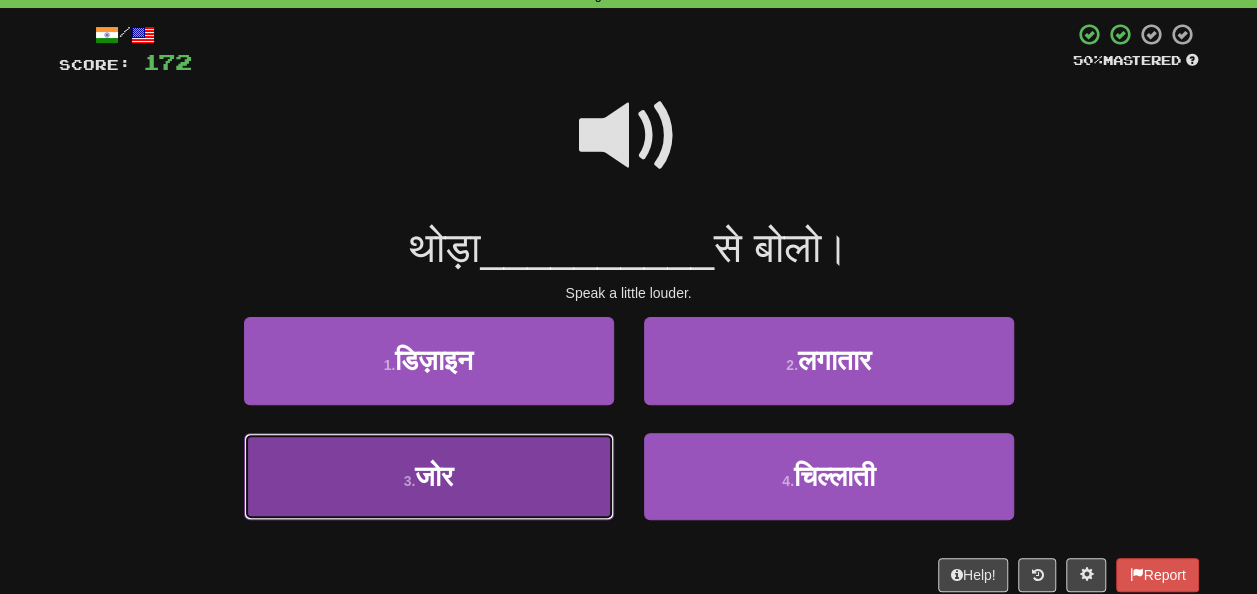 click on "3 .  जोर" at bounding box center (429, 476) 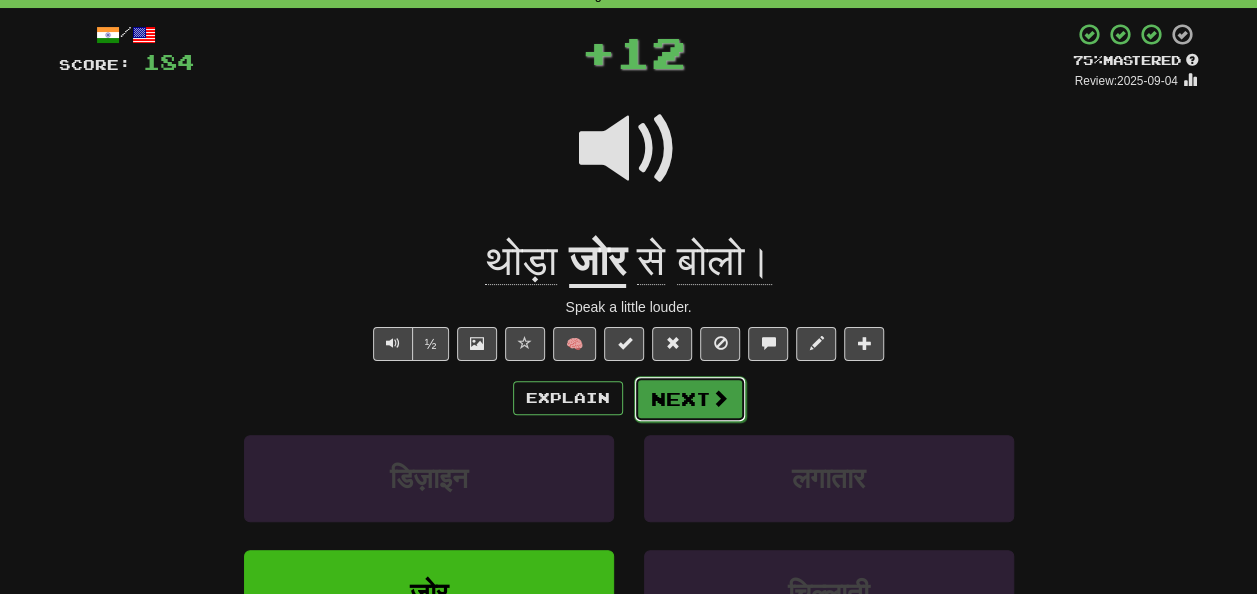 click on "Next" at bounding box center [690, 399] 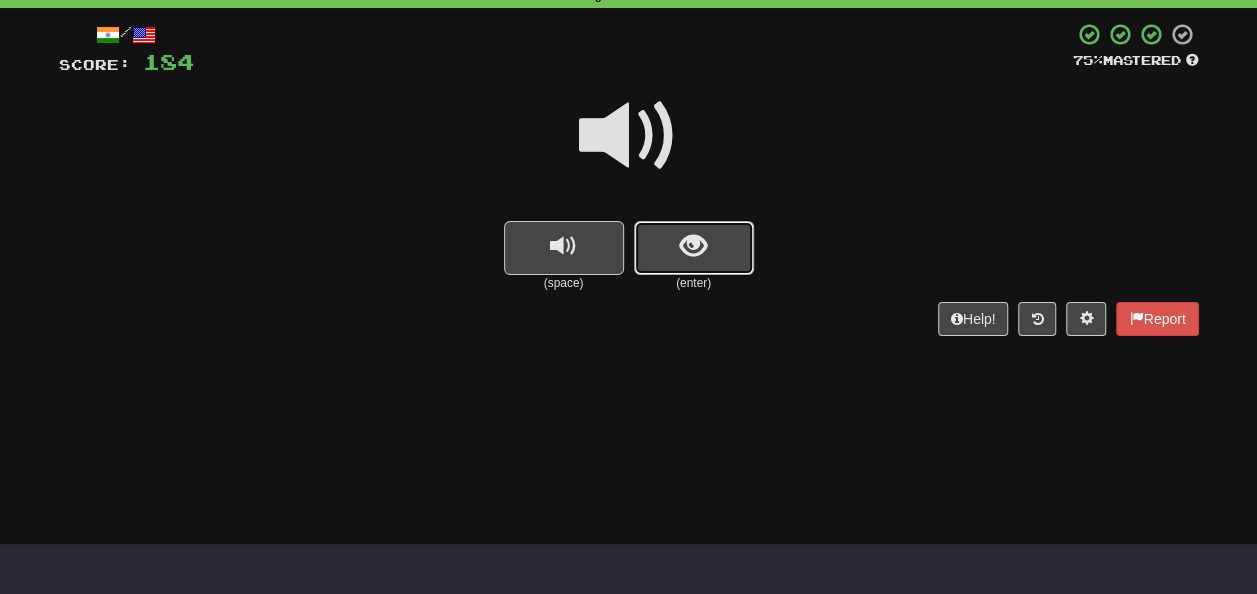 click at bounding box center (693, 246) 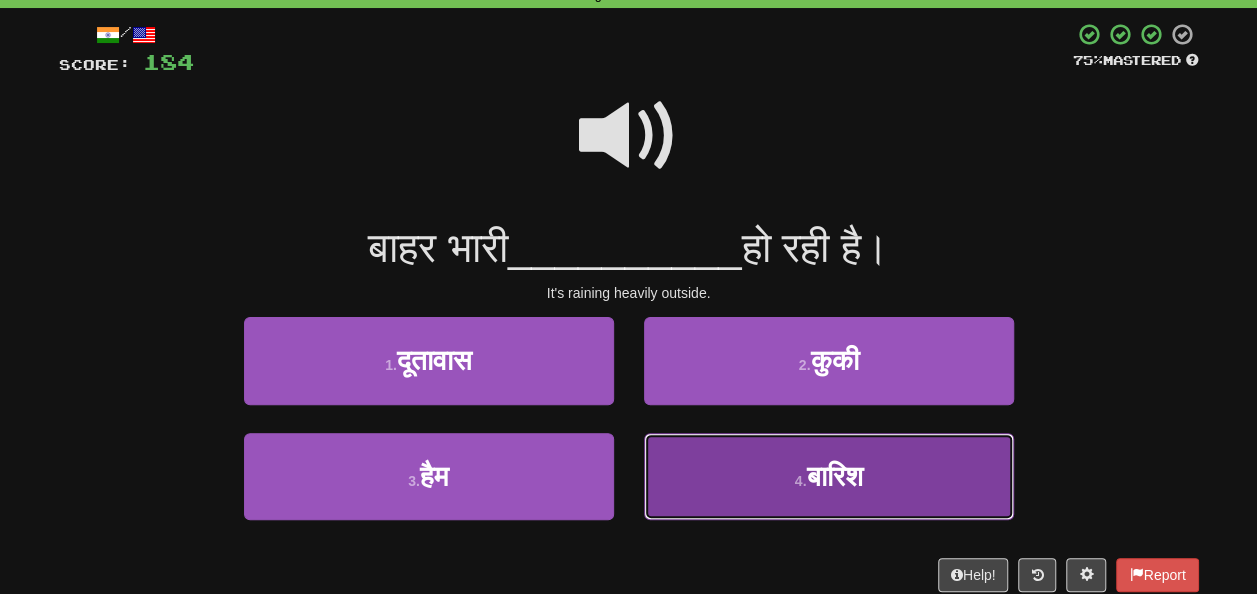 click on "बारिश" at bounding box center (834, 476) 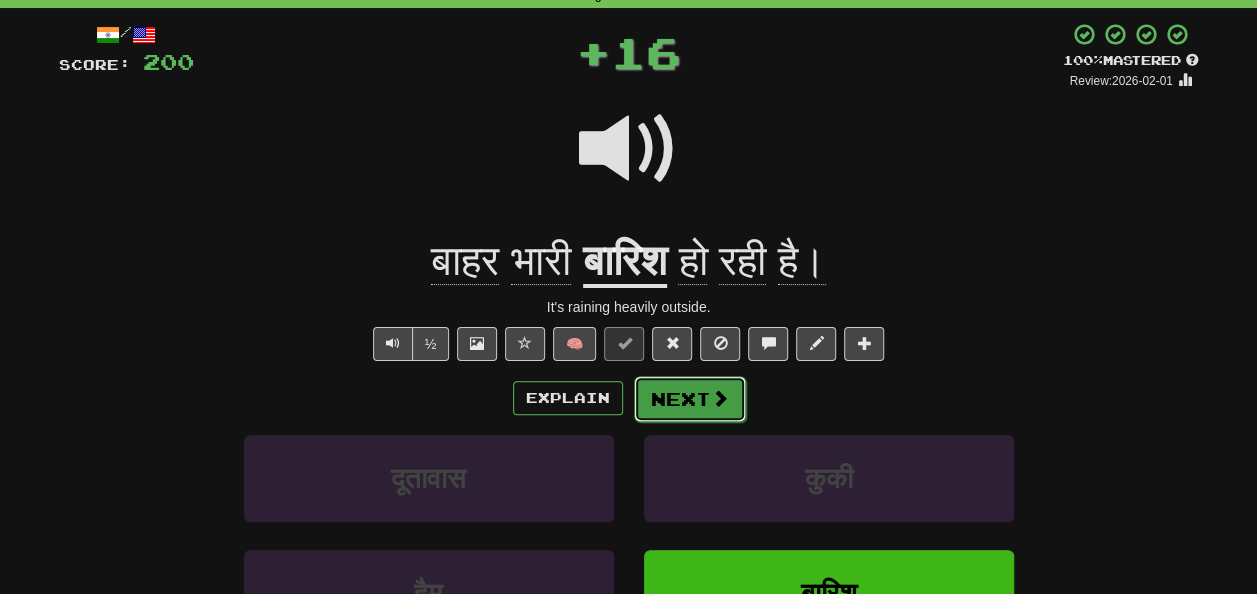 click on "Next" at bounding box center [690, 399] 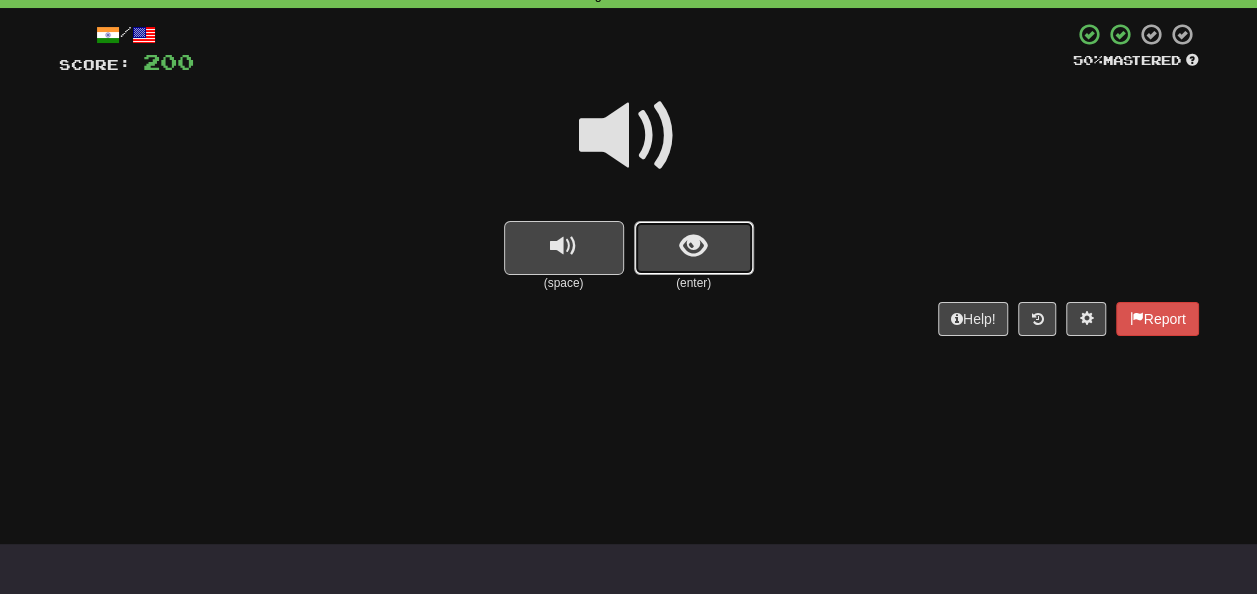 click at bounding box center (694, 248) 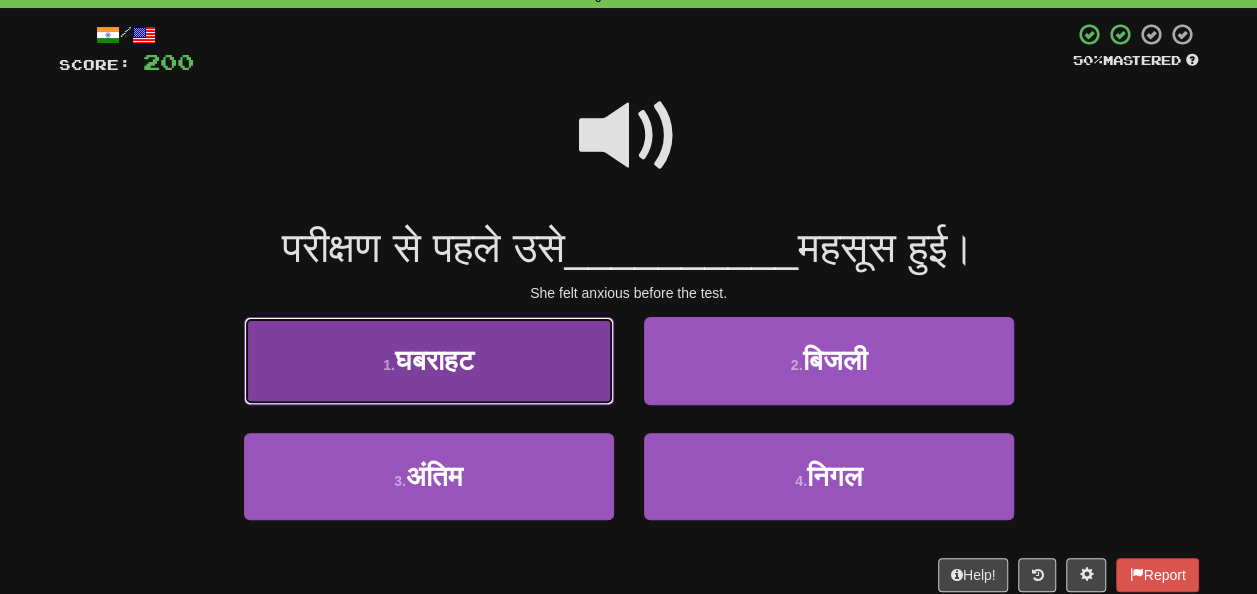 click on "घबराहट" at bounding box center (434, 360) 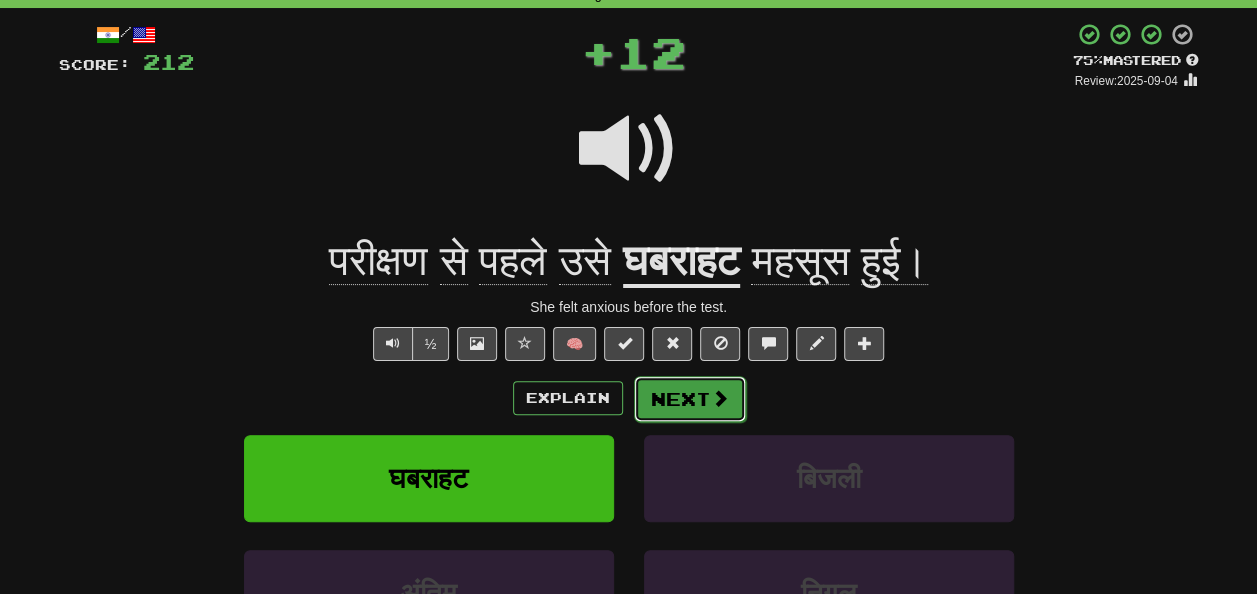 click on "Next" at bounding box center [690, 399] 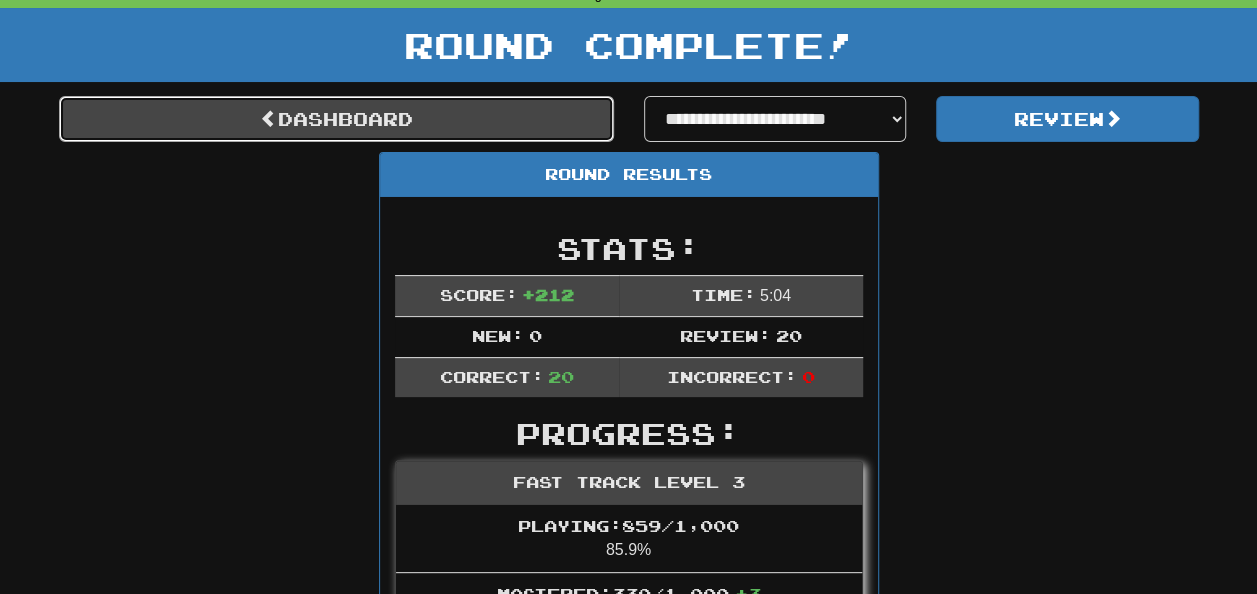 click on "Dashboard" at bounding box center [336, 119] 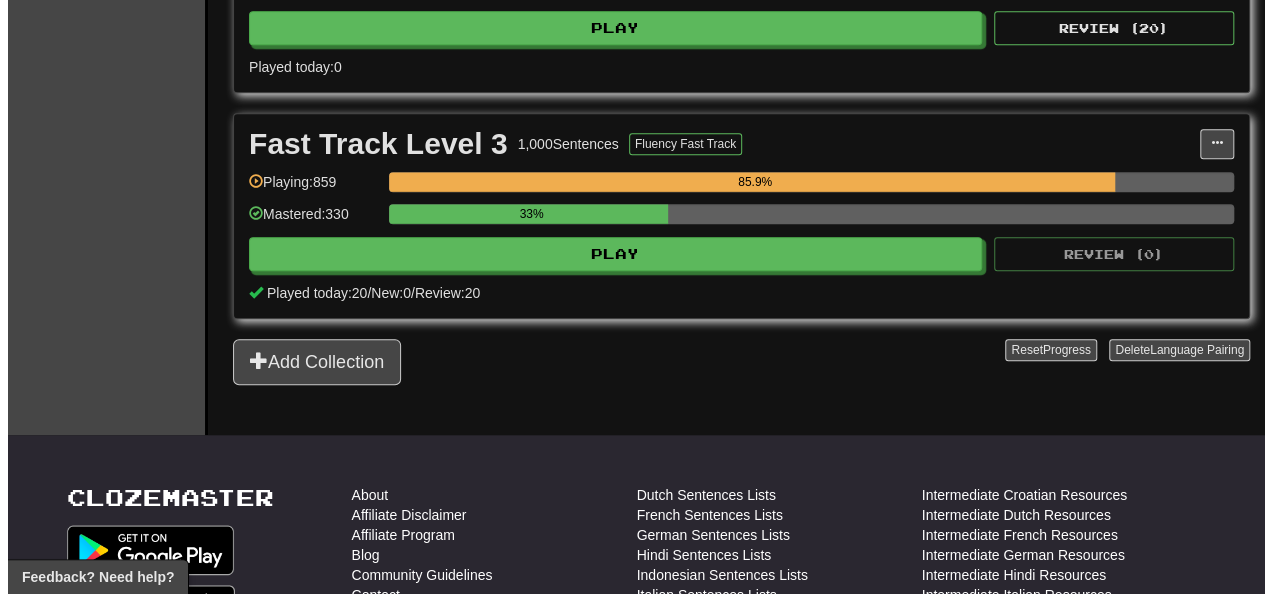 scroll, scrollTop: 500, scrollLeft: 0, axis: vertical 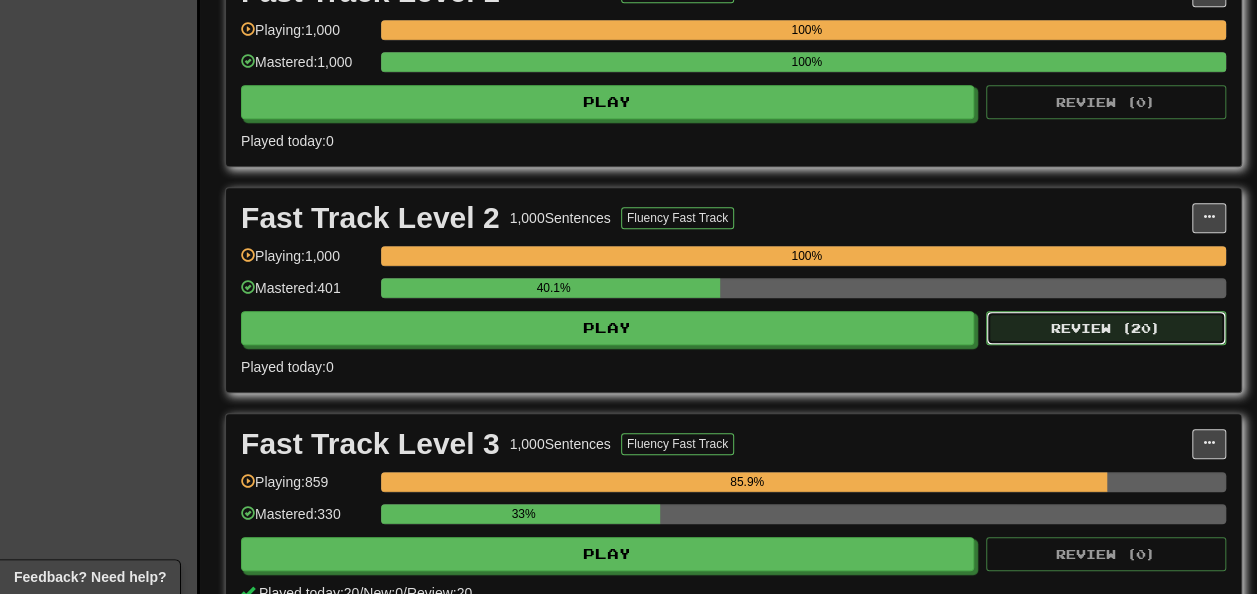 click on "Review ( 20 )" at bounding box center [1106, 328] 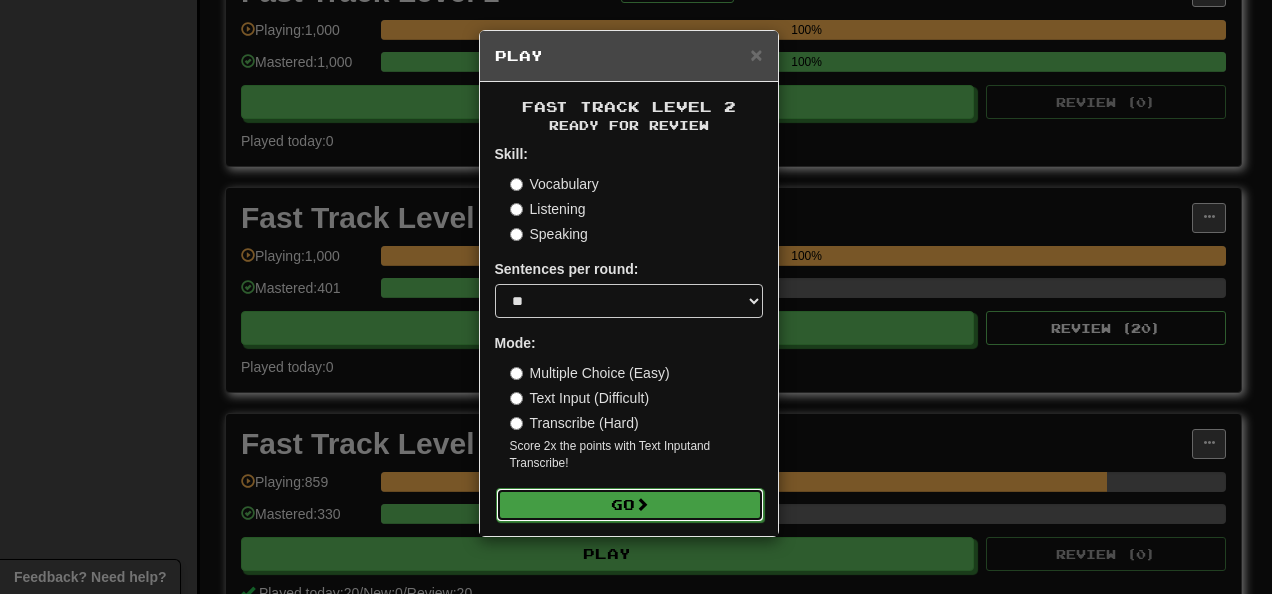 click on "Go" at bounding box center [630, 505] 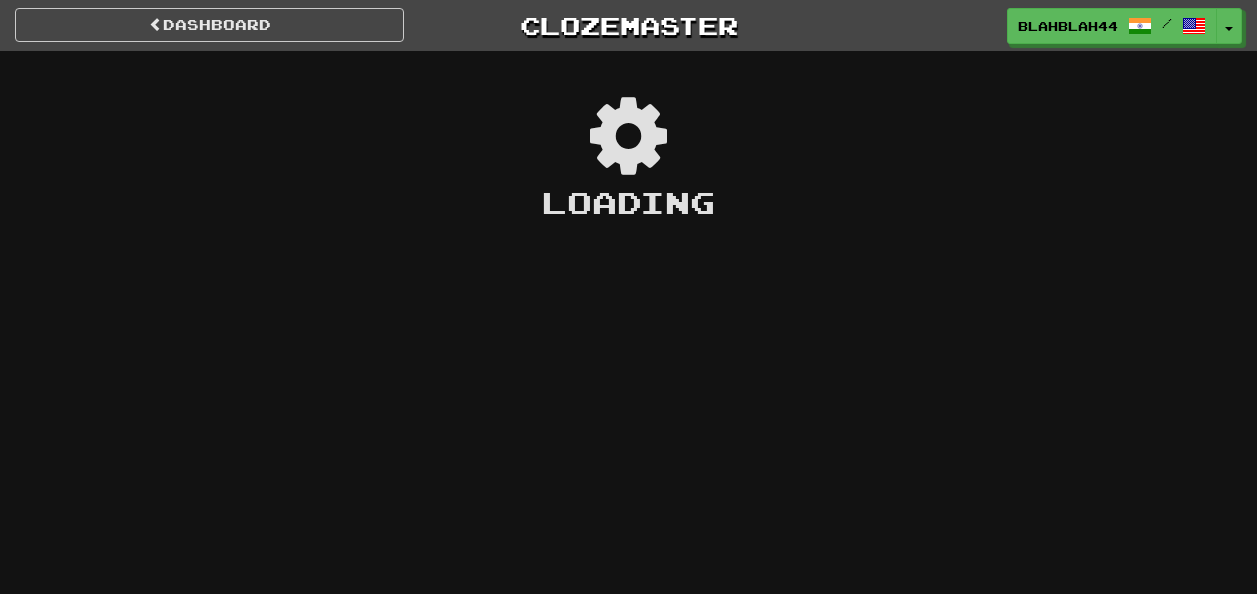 scroll, scrollTop: 0, scrollLeft: 0, axis: both 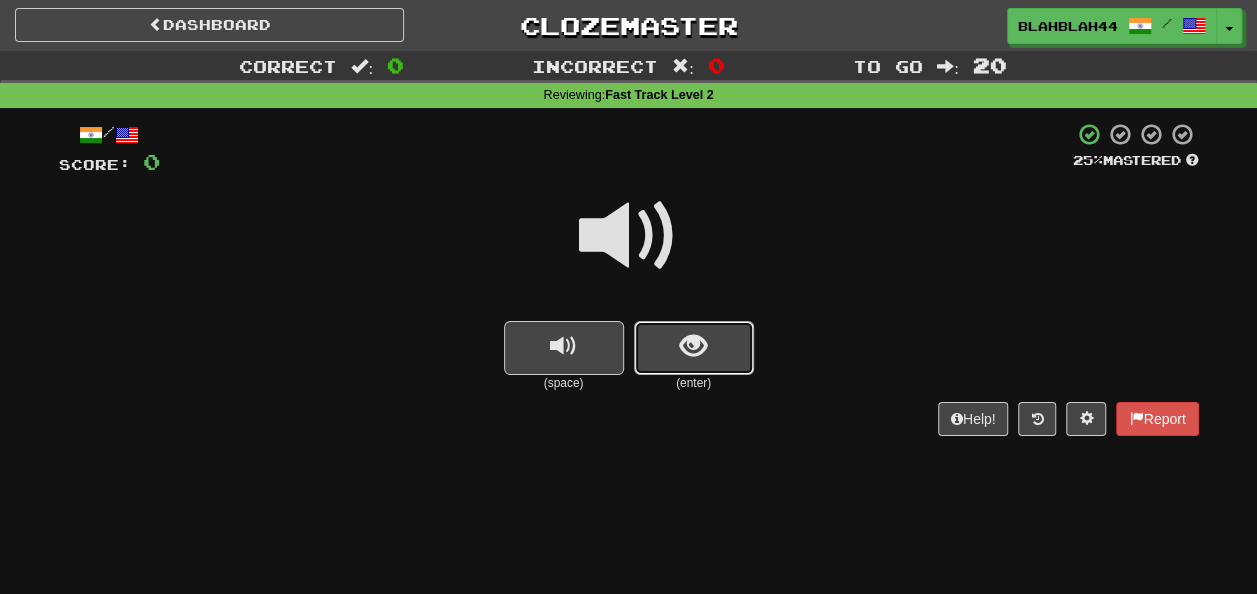 click at bounding box center [693, 346] 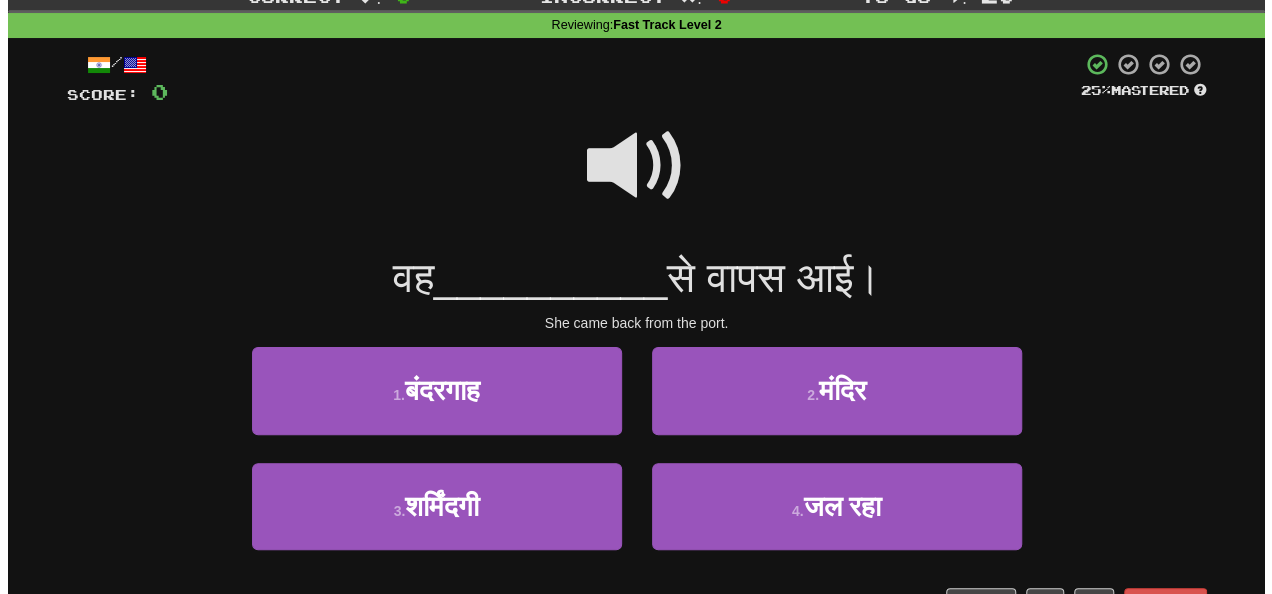 scroll, scrollTop: 100, scrollLeft: 0, axis: vertical 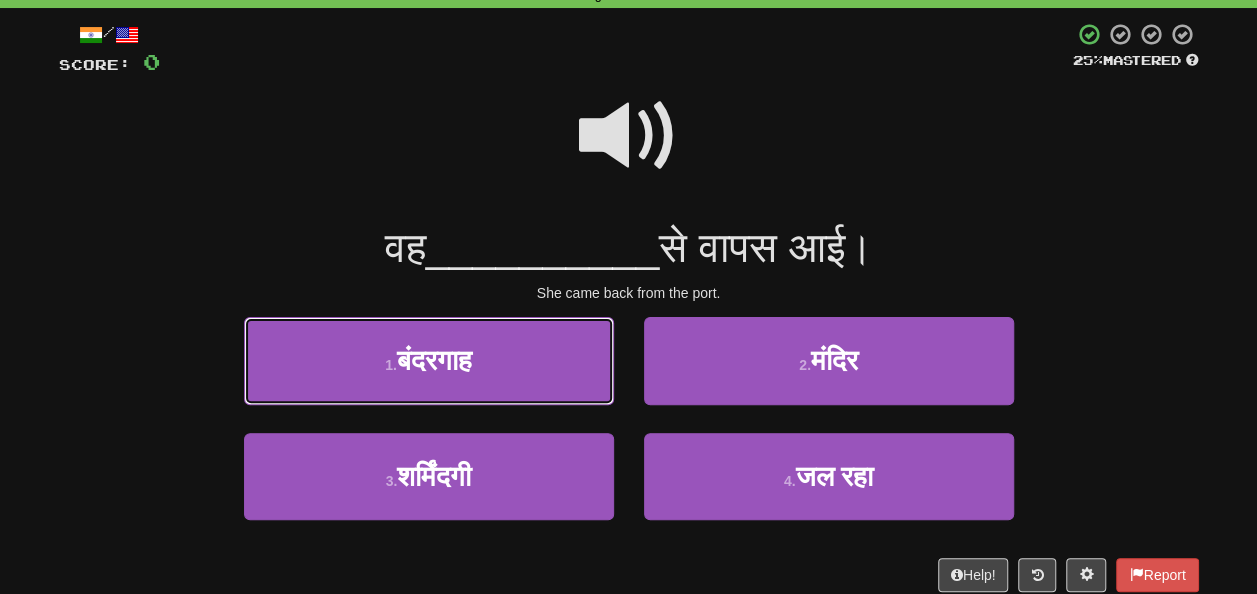 click on "बंदरगाह" at bounding box center (434, 360) 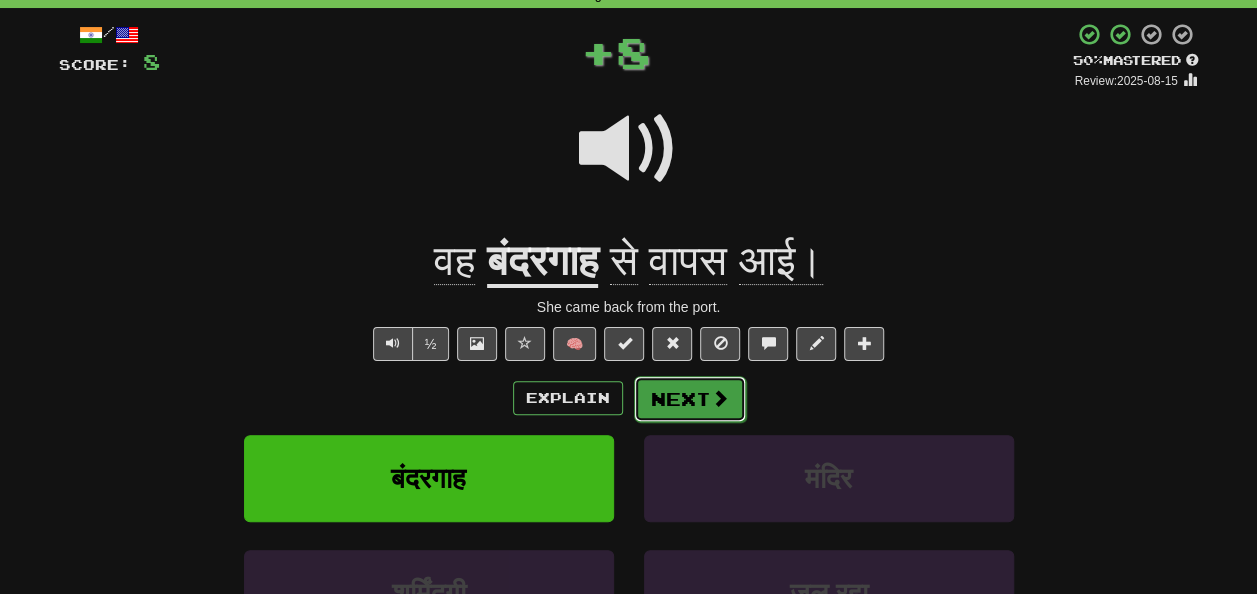 click on "Next" at bounding box center [690, 399] 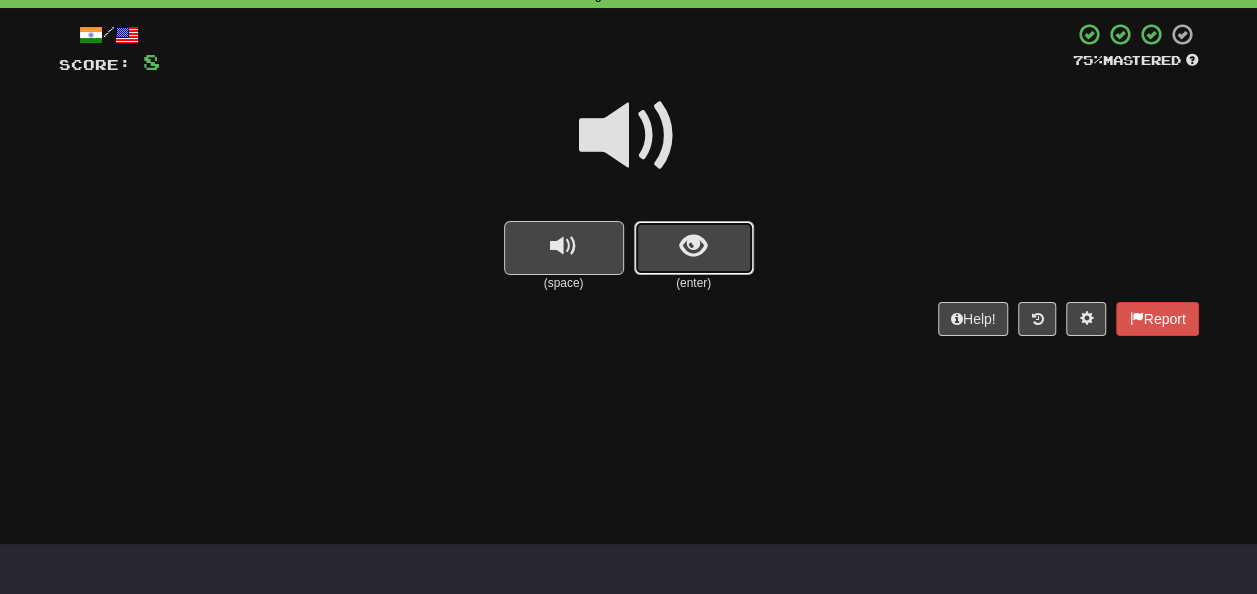 click at bounding box center (694, 248) 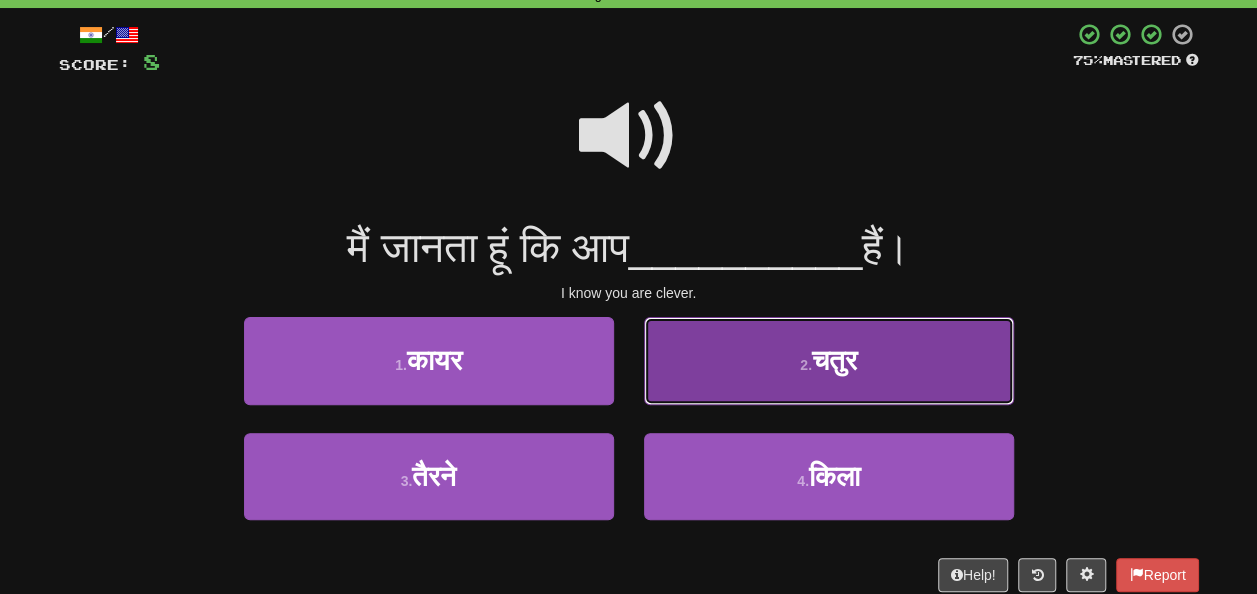 click on "2 .  चतुर" at bounding box center [829, 360] 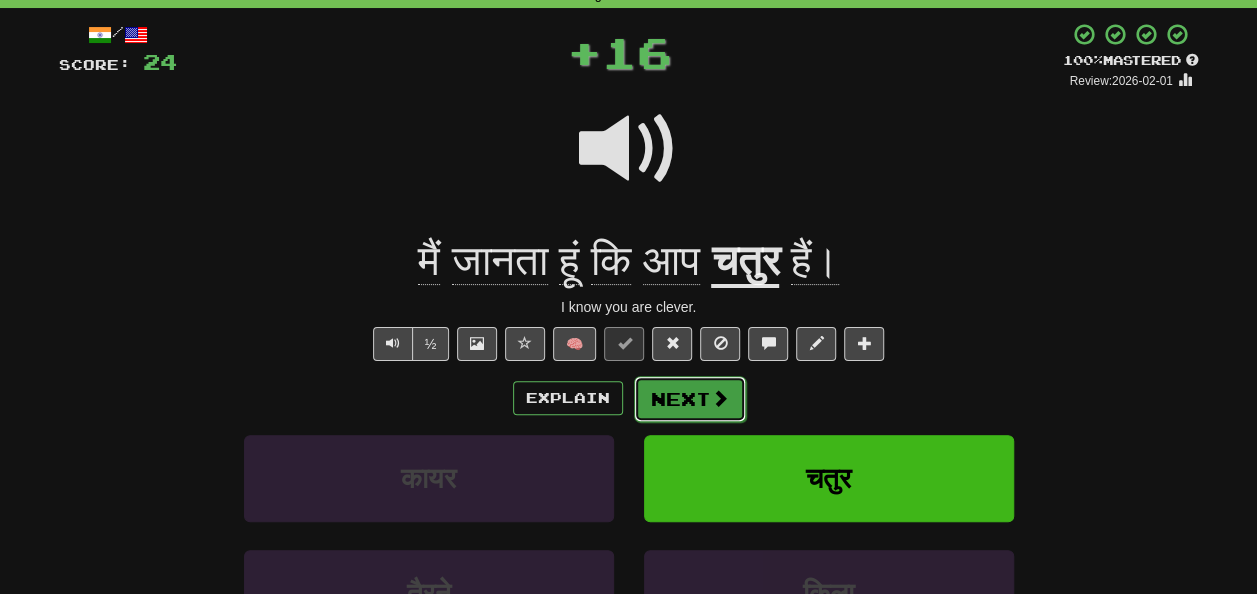 click on "Next" at bounding box center (690, 399) 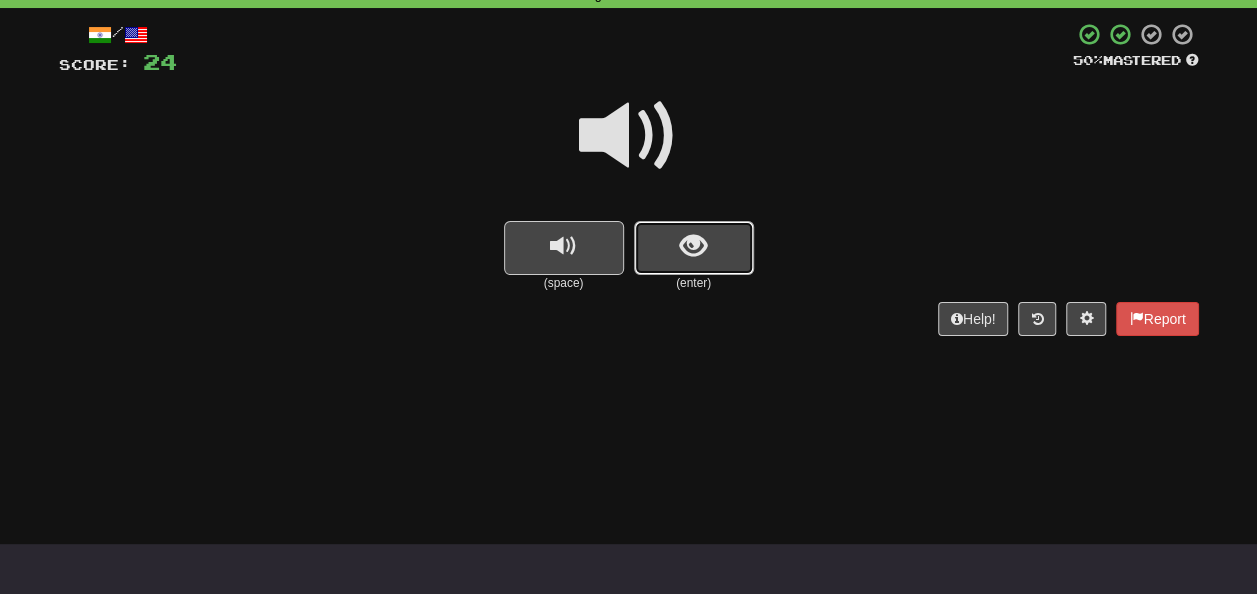 click at bounding box center [694, 248] 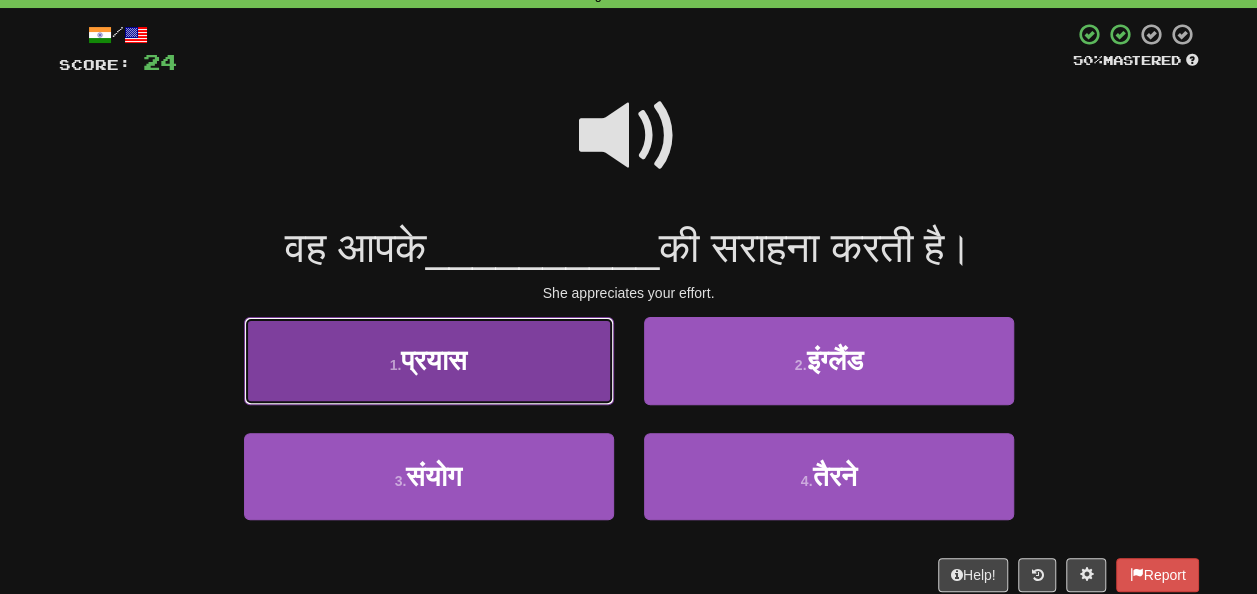 click on "प्रयास" at bounding box center [434, 360] 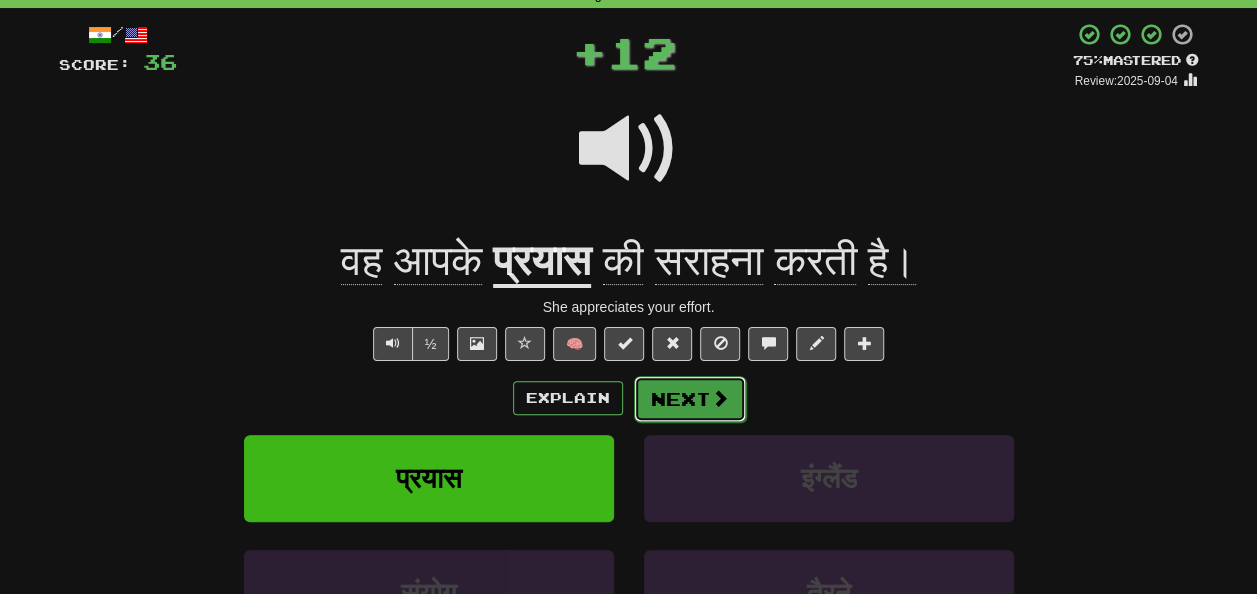click on "Next" at bounding box center (690, 399) 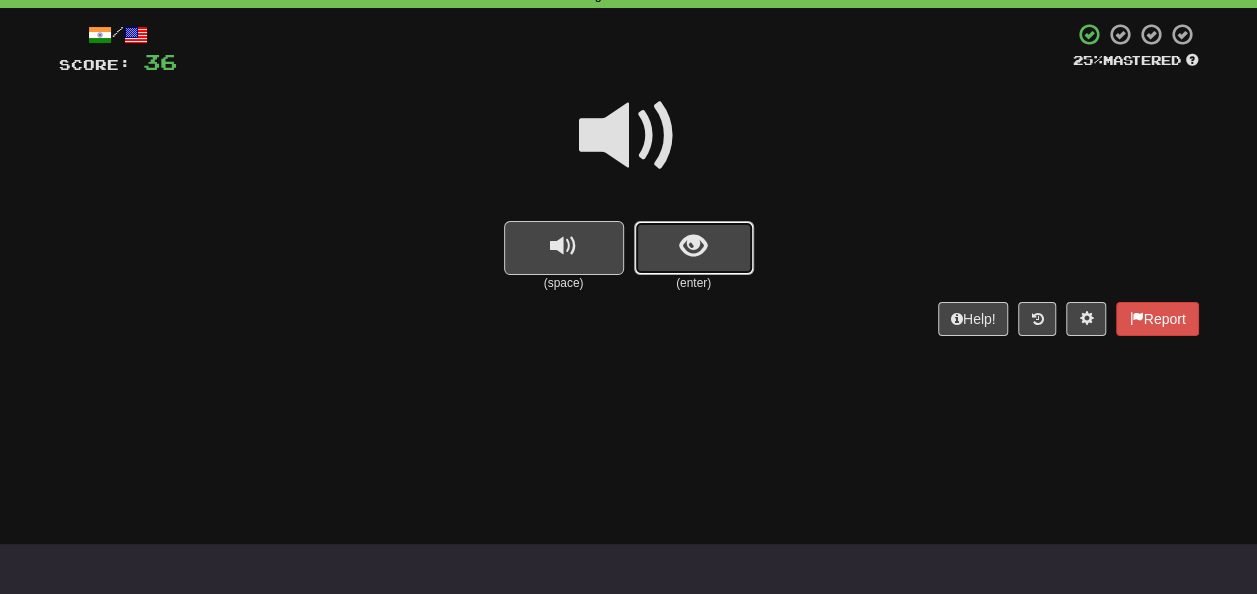 click at bounding box center [694, 248] 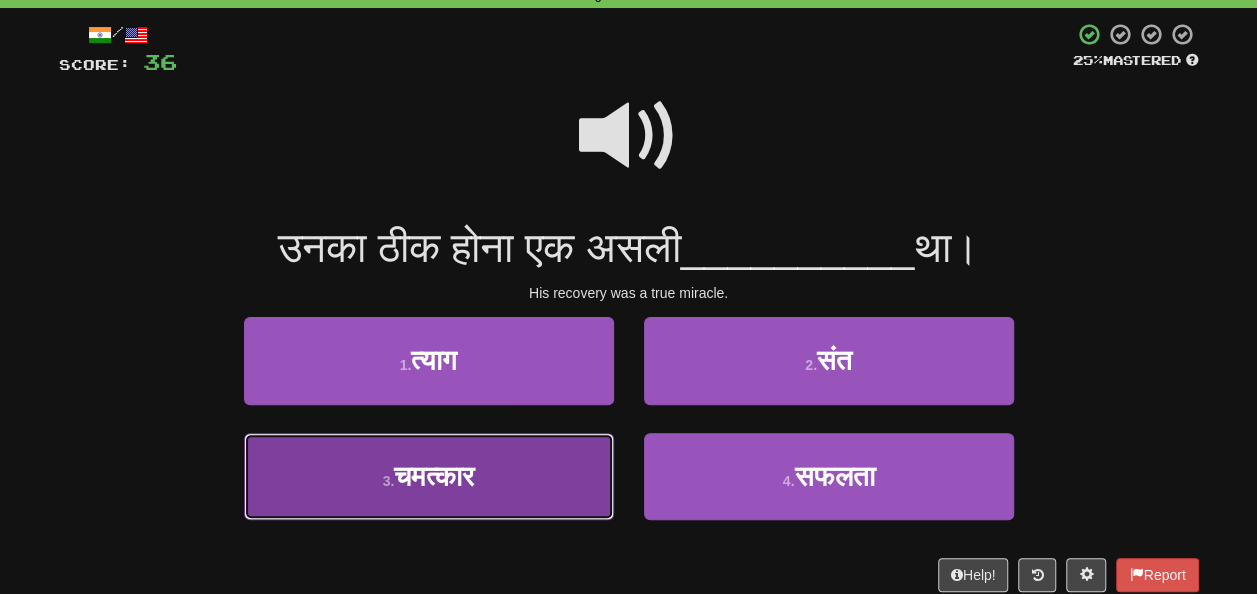 click on "3 .  चमत्कार" at bounding box center [429, 476] 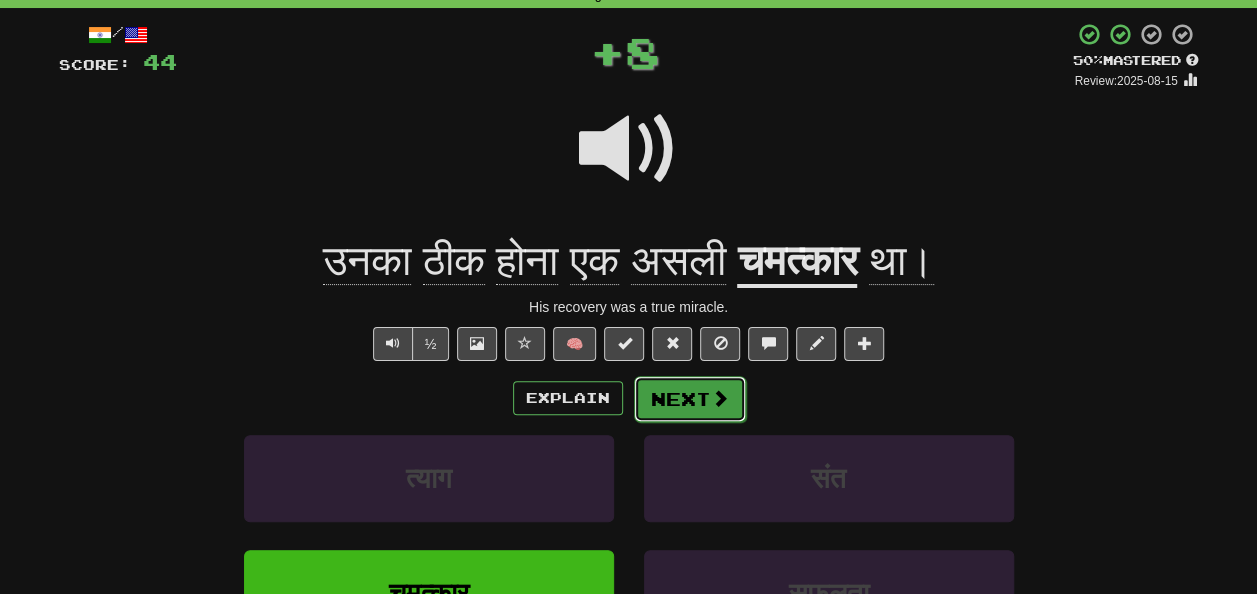 click on "Next" at bounding box center (690, 399) 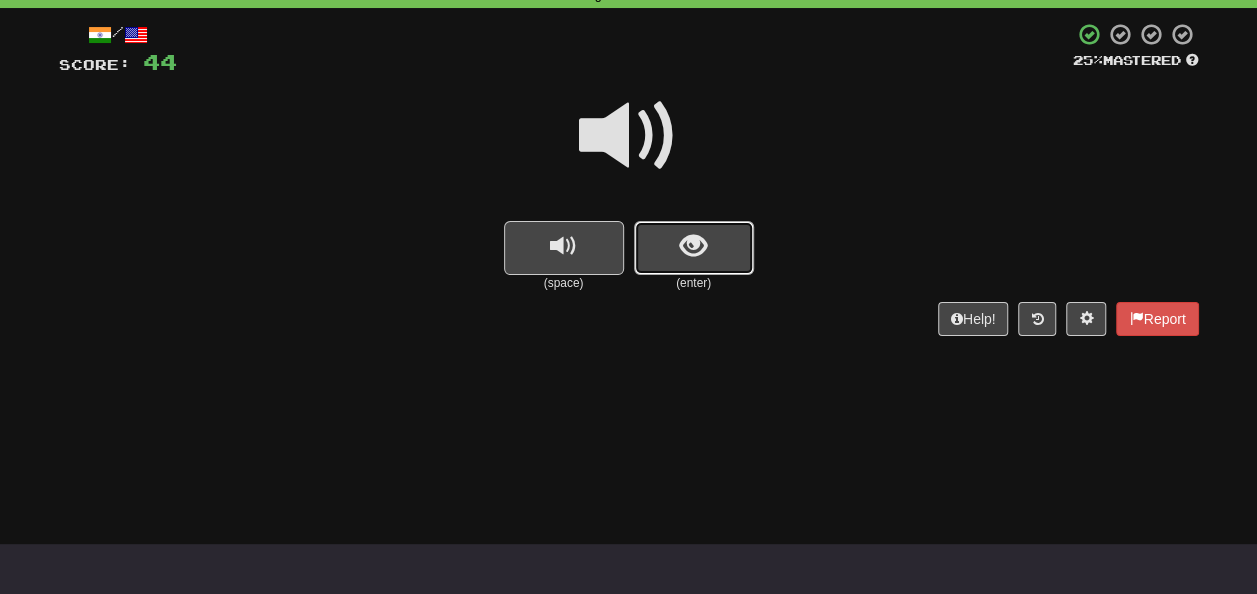 click at bounding box center (694, 248) 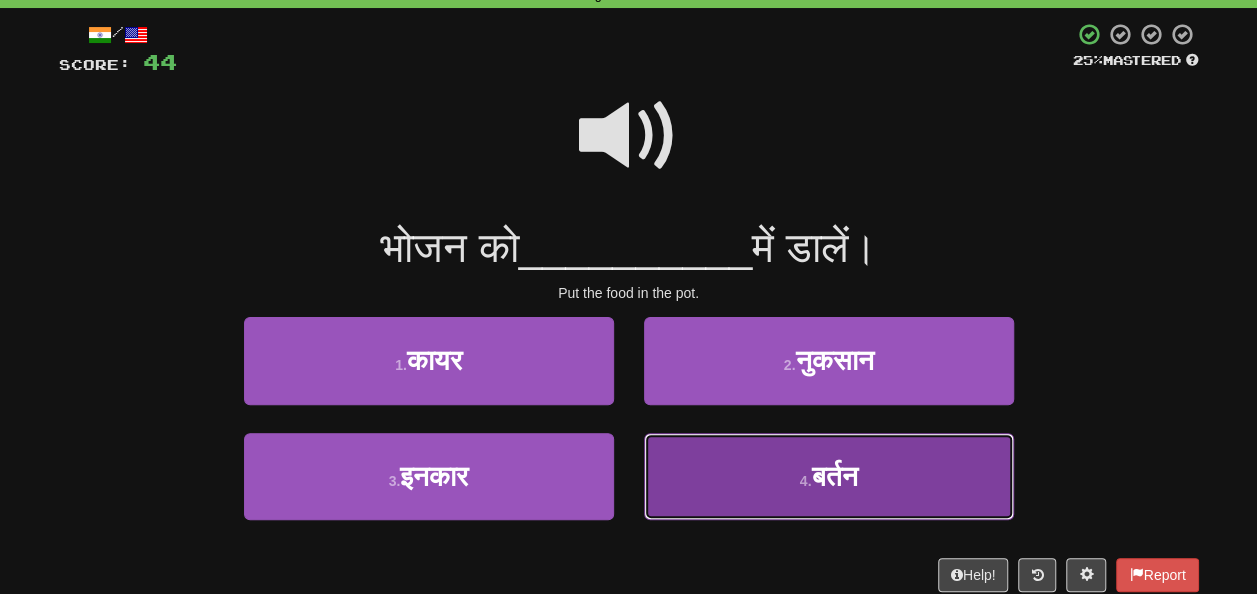click on "बर्तन" at bounding box center [834, 476] 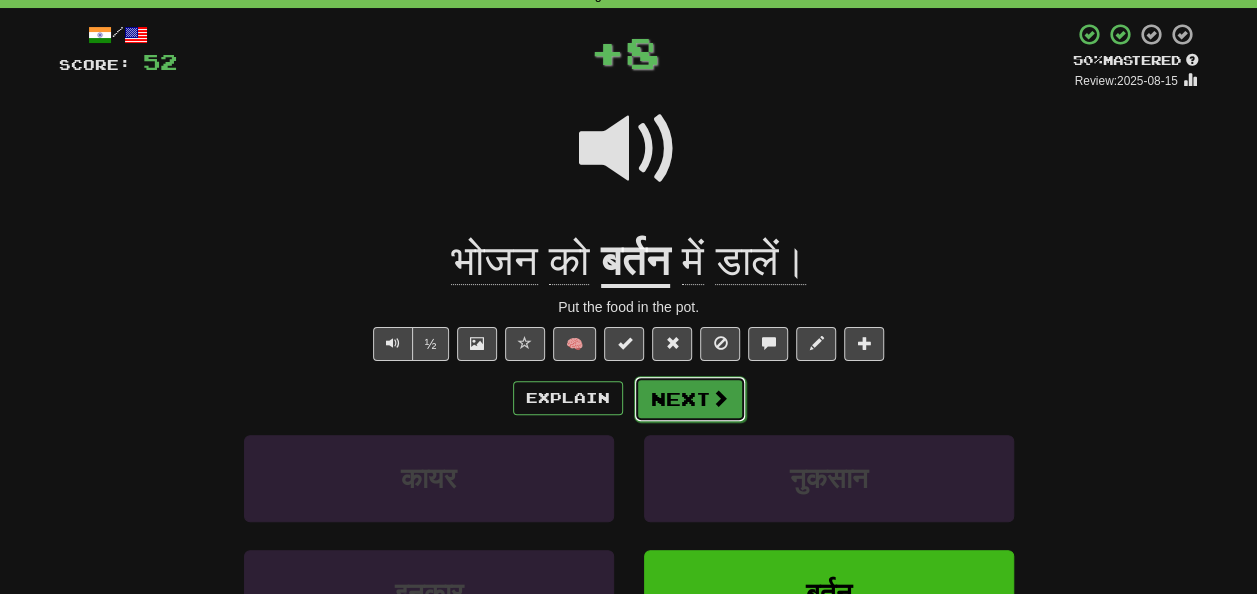 click on "Next" at bounding box center [690, 399] 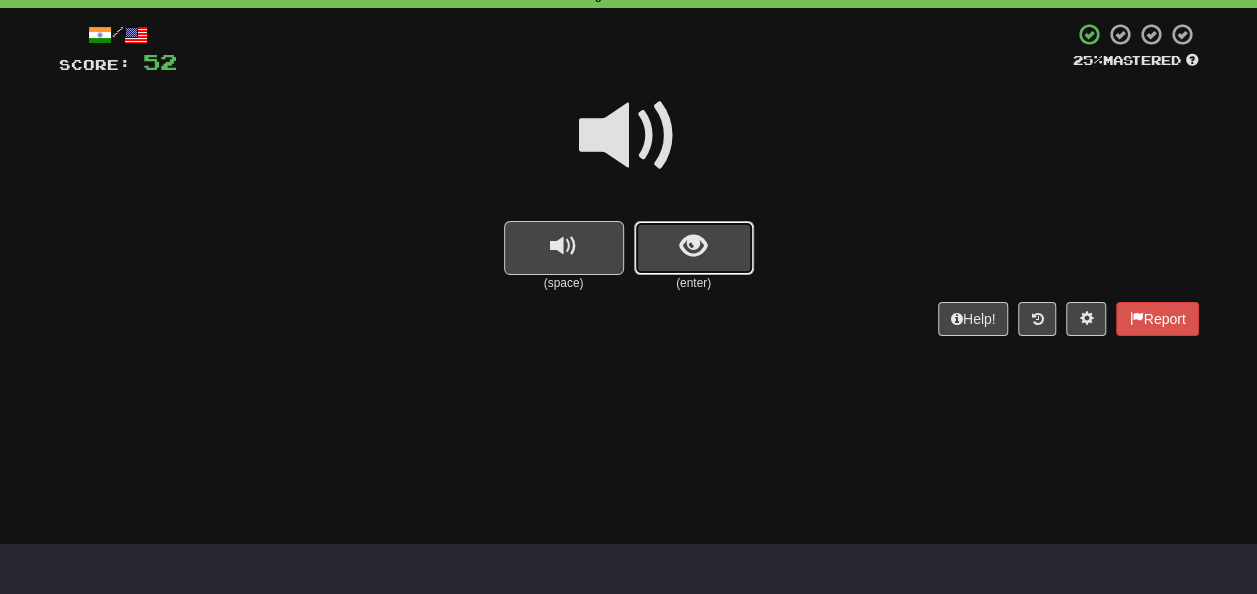 click at bounding box center (694, 248) 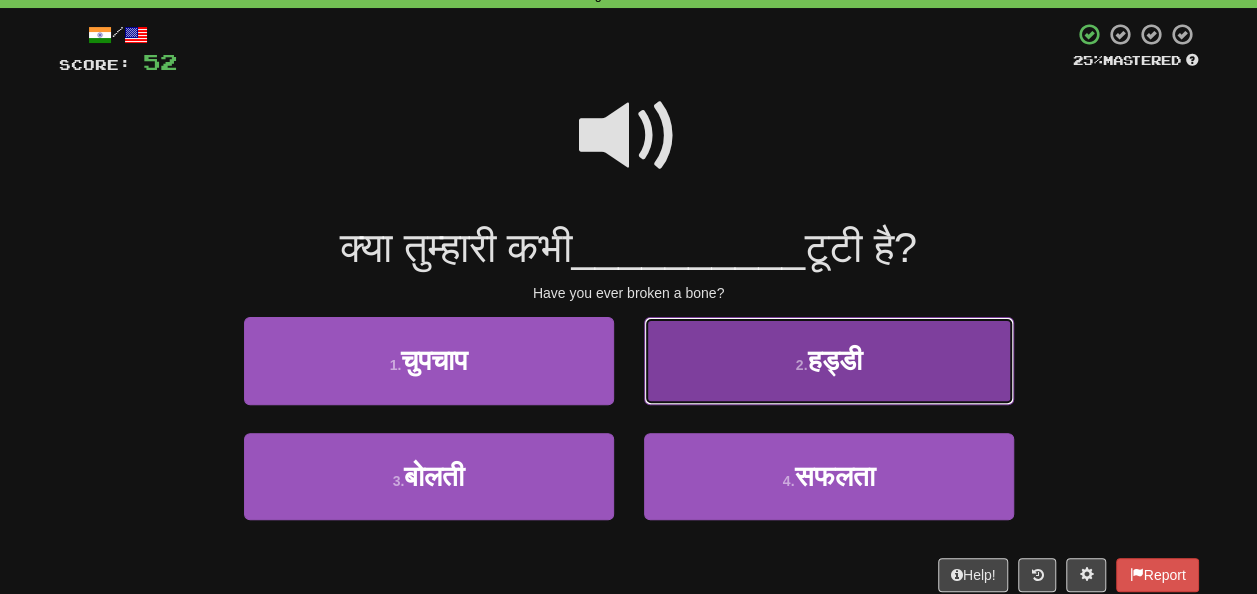 click on "2 .  हड्डी" at bounding box center [829, 360] 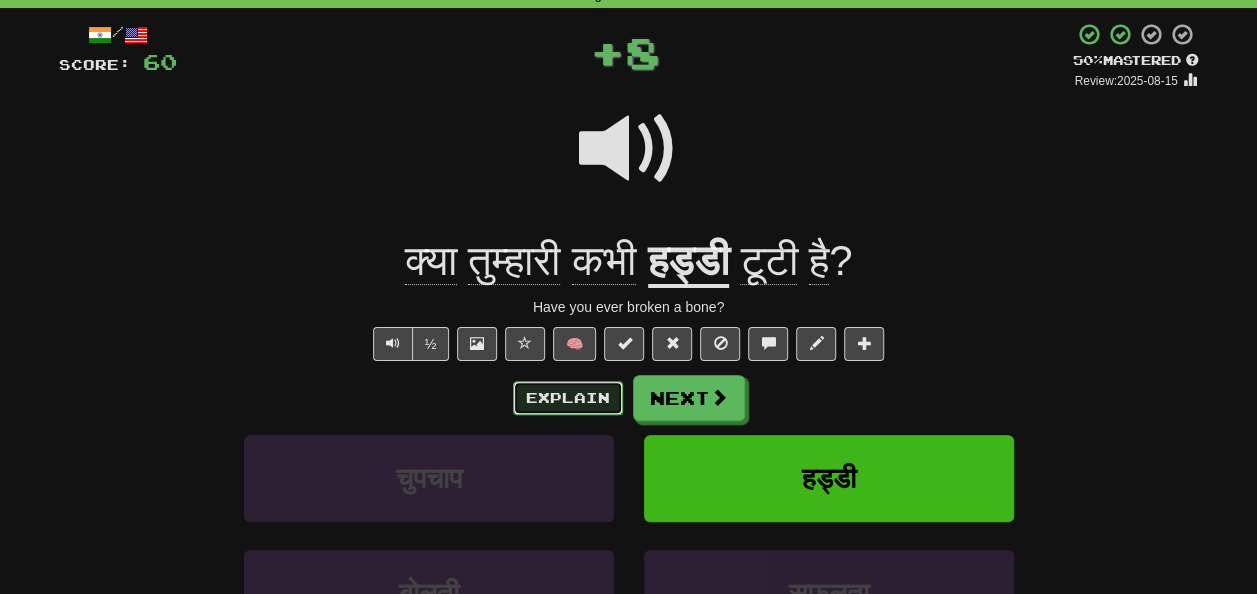 click on "Explain" at bounding box center [568, 398] 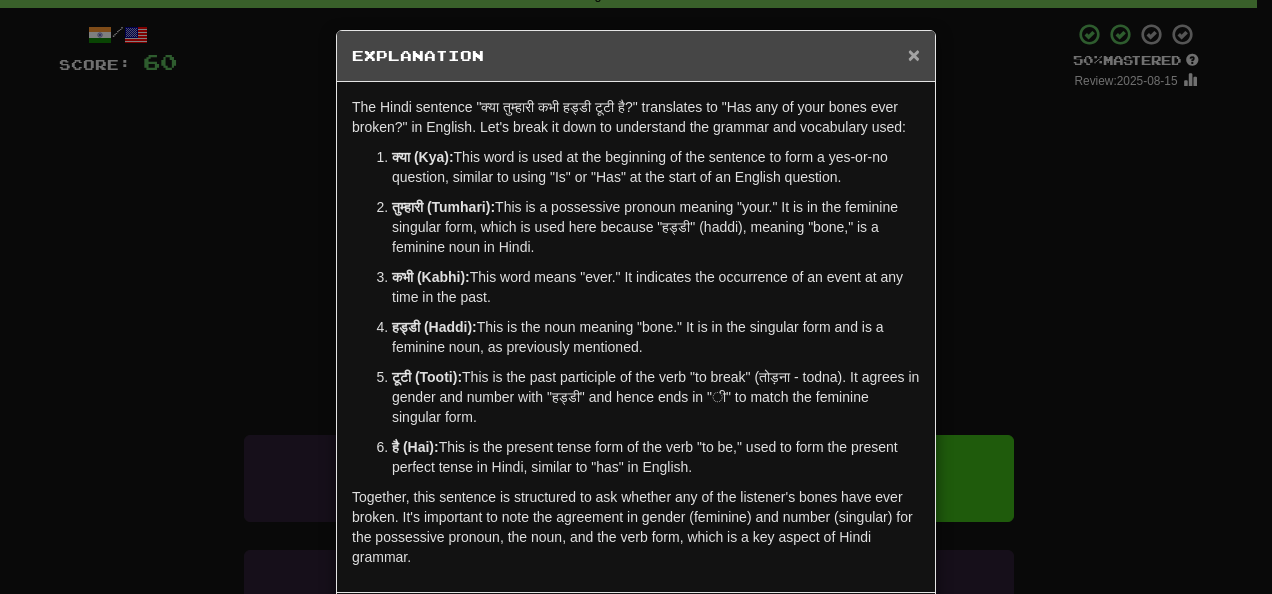 click on "×" at bounding box center (914, 54) 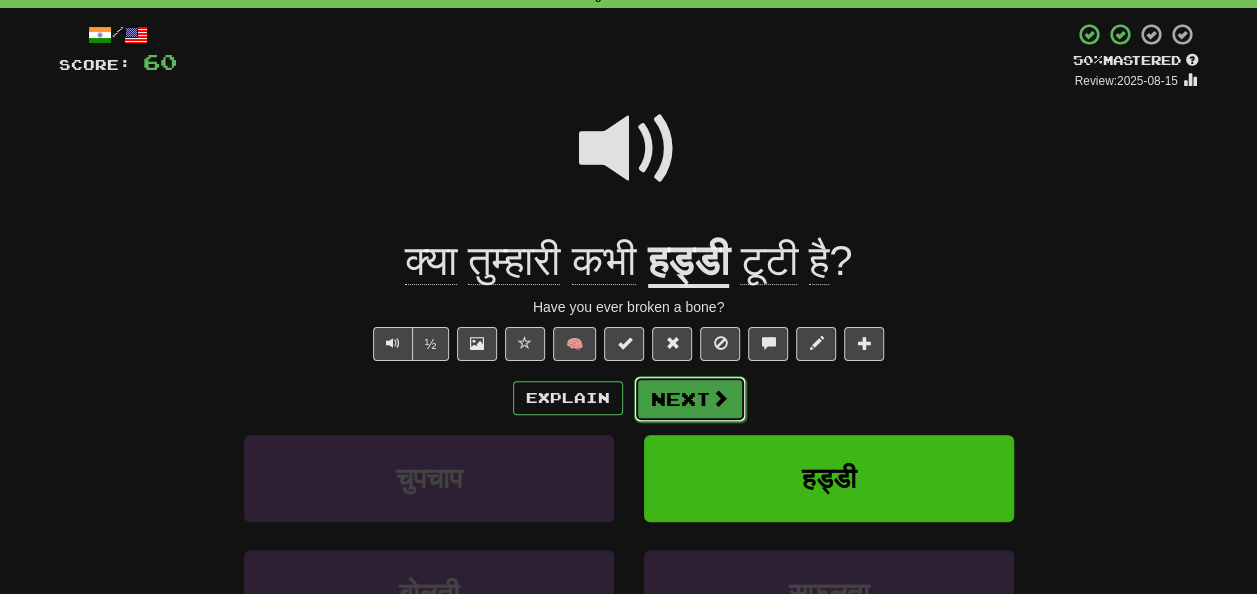 click on "Next" at bounding box center [690, 399] 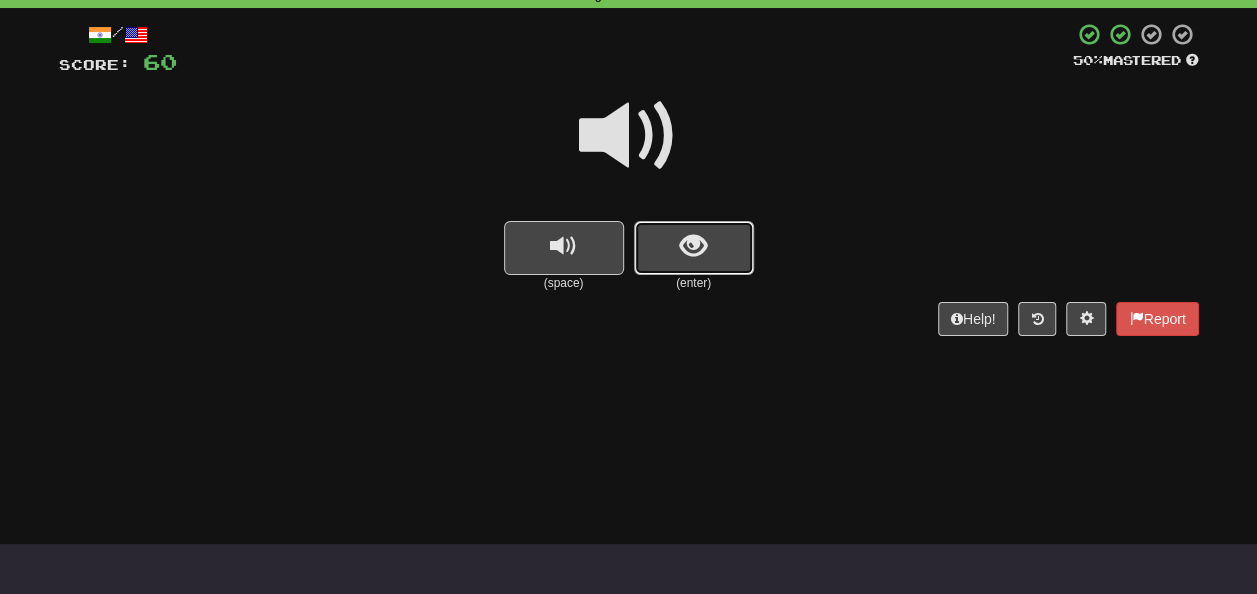 click at bounding box center (694, 248) 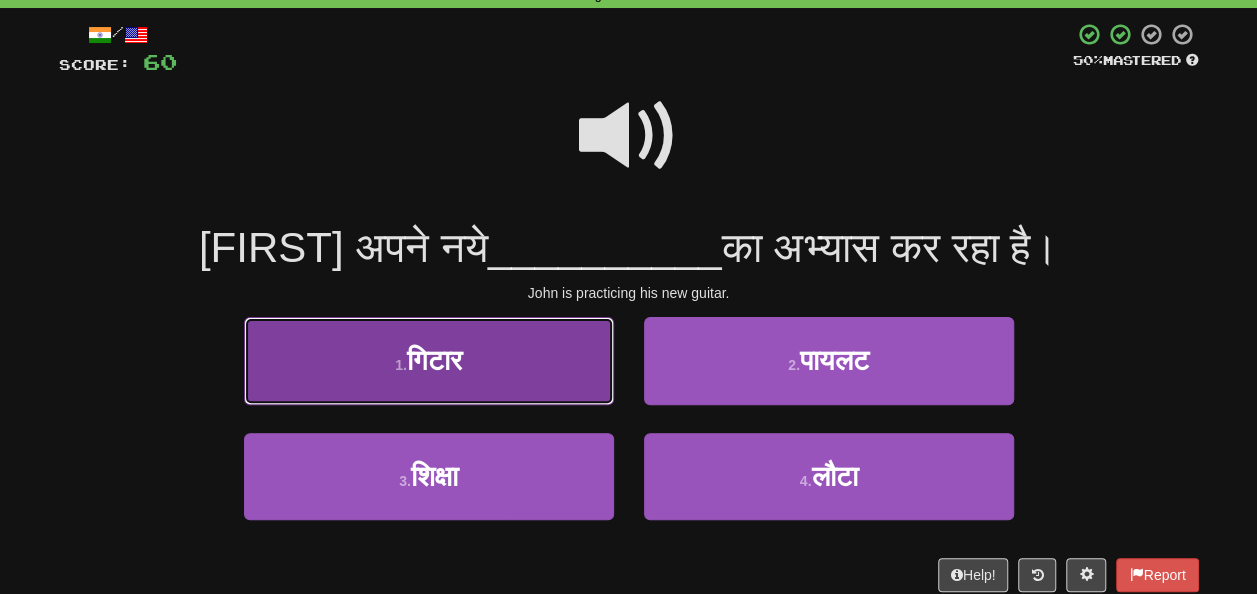 click on "गिटार" at bounding box center (434, 360) 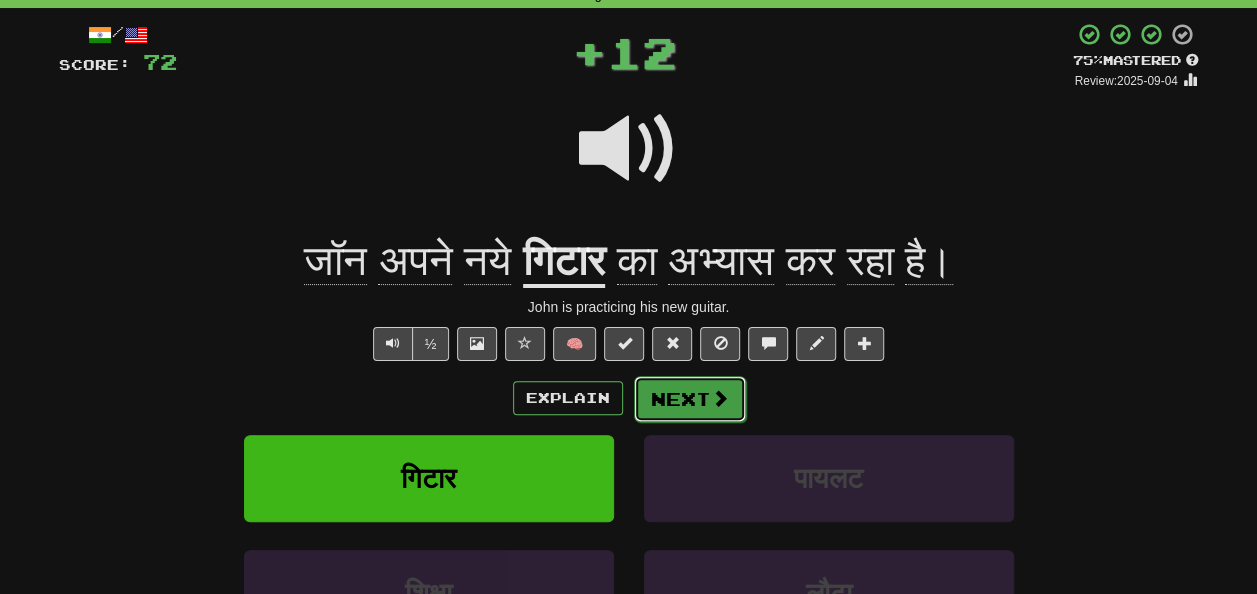 click on "Next" at bounding box center [690, 399] 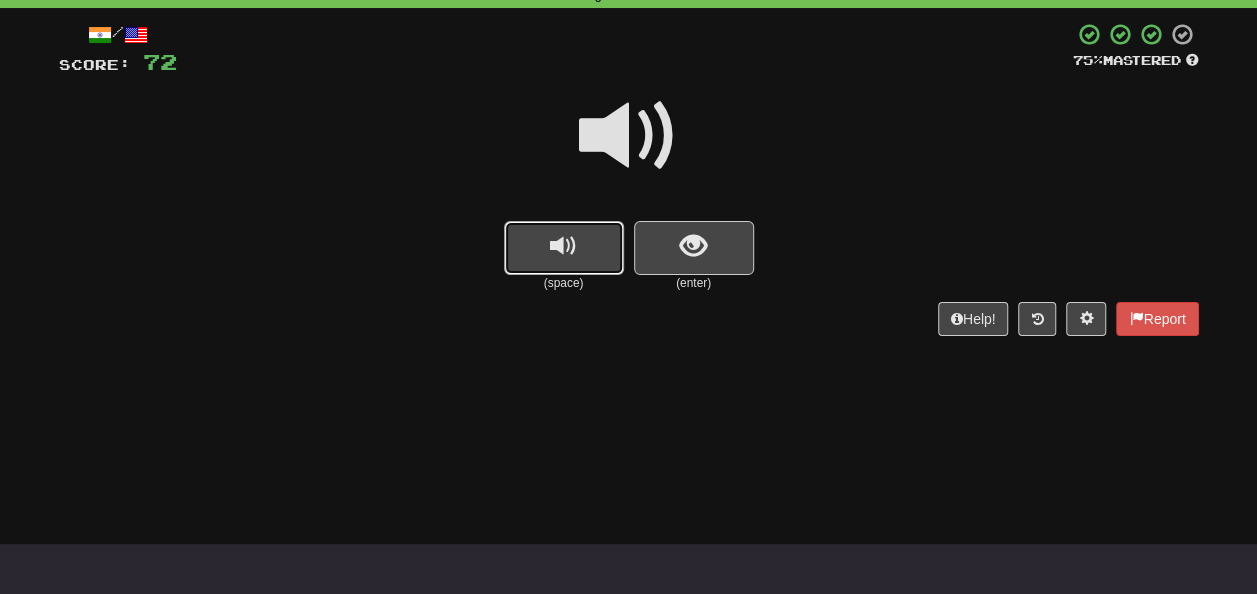 click at bounding box center (564, 248) 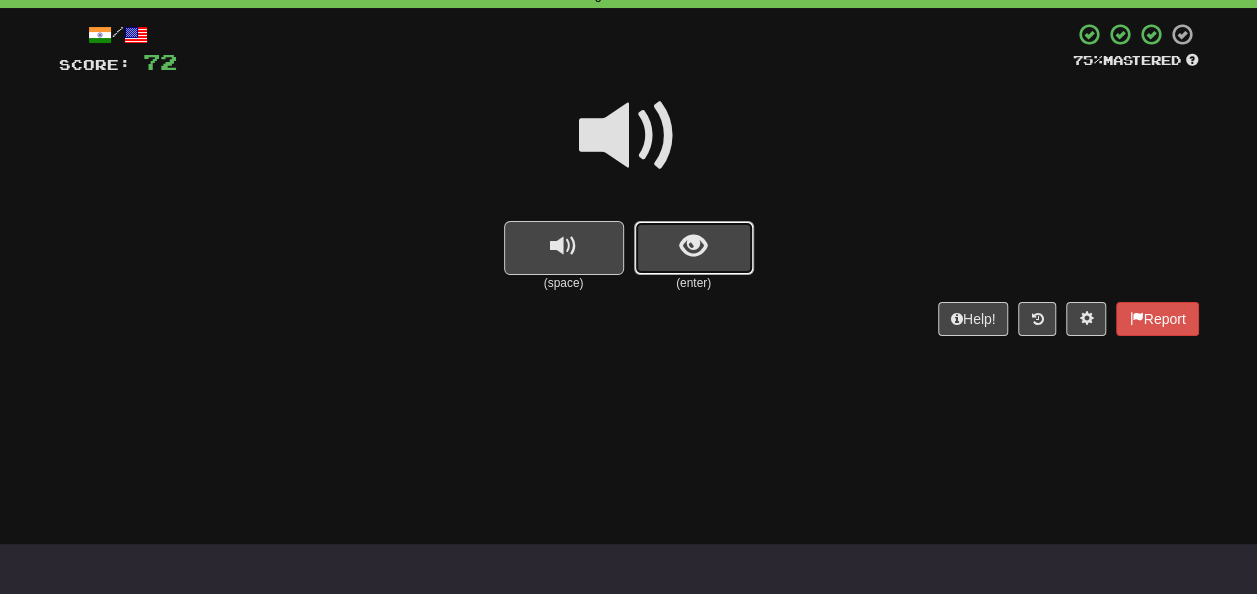 click at bounding box center [694, 248] 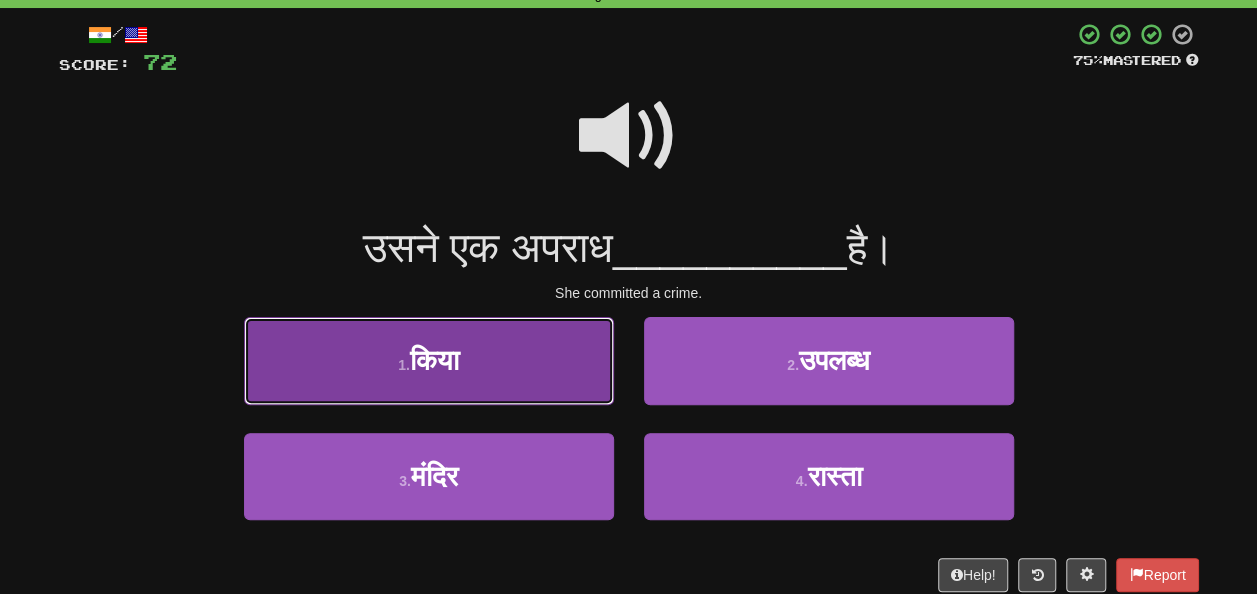 click on "1 .  किया" at bounding box center (429, 360) 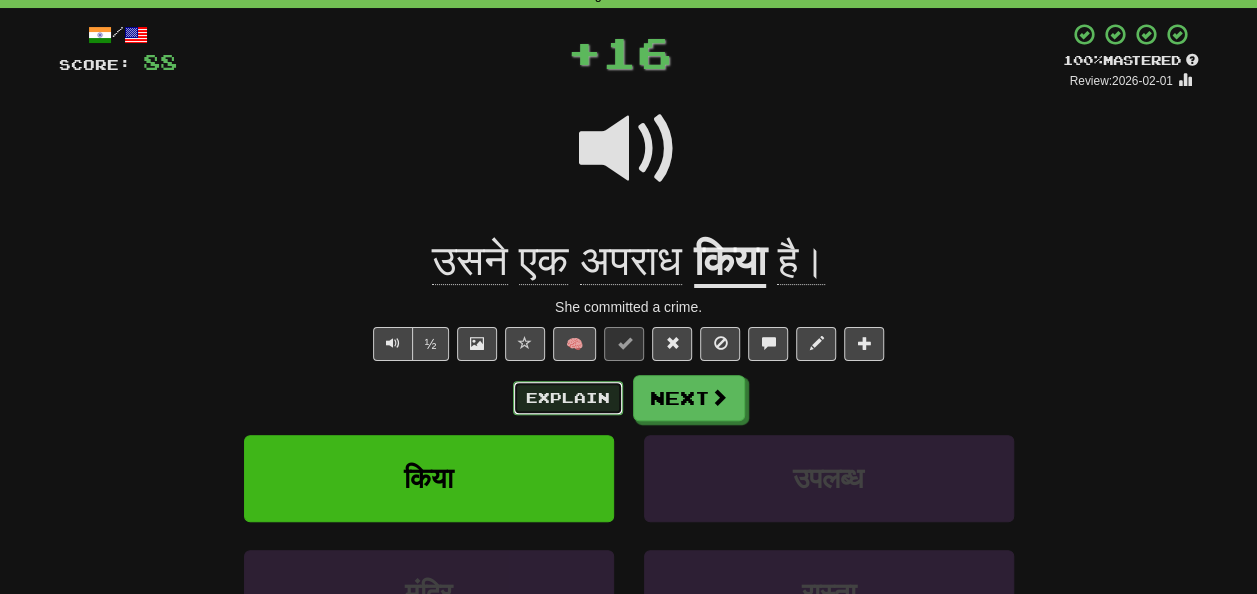 click on "Explain" at bounding box center (568, 398) 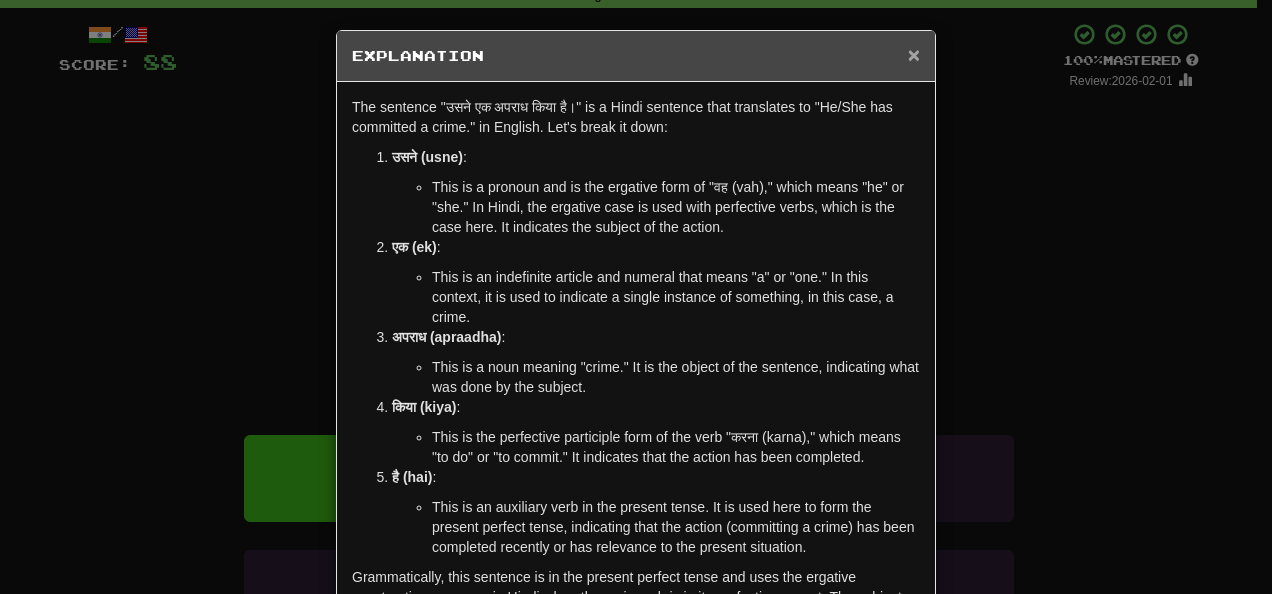 click on "×" at bounding box center [914, 54] 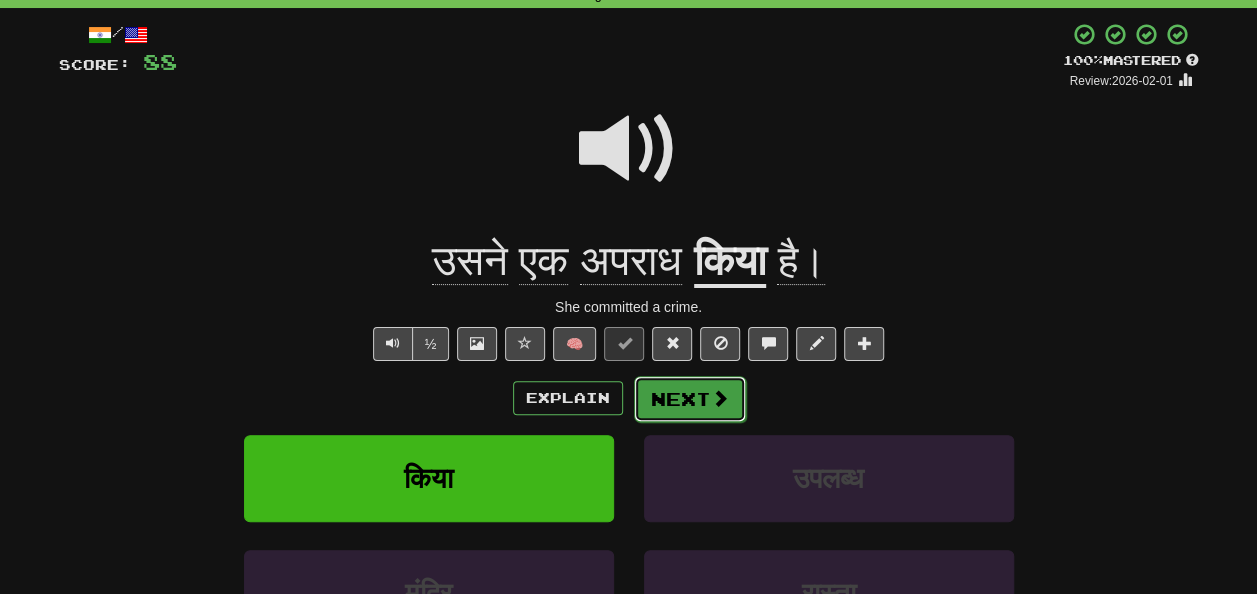 click on "Next" at bounding box center (690, 399) 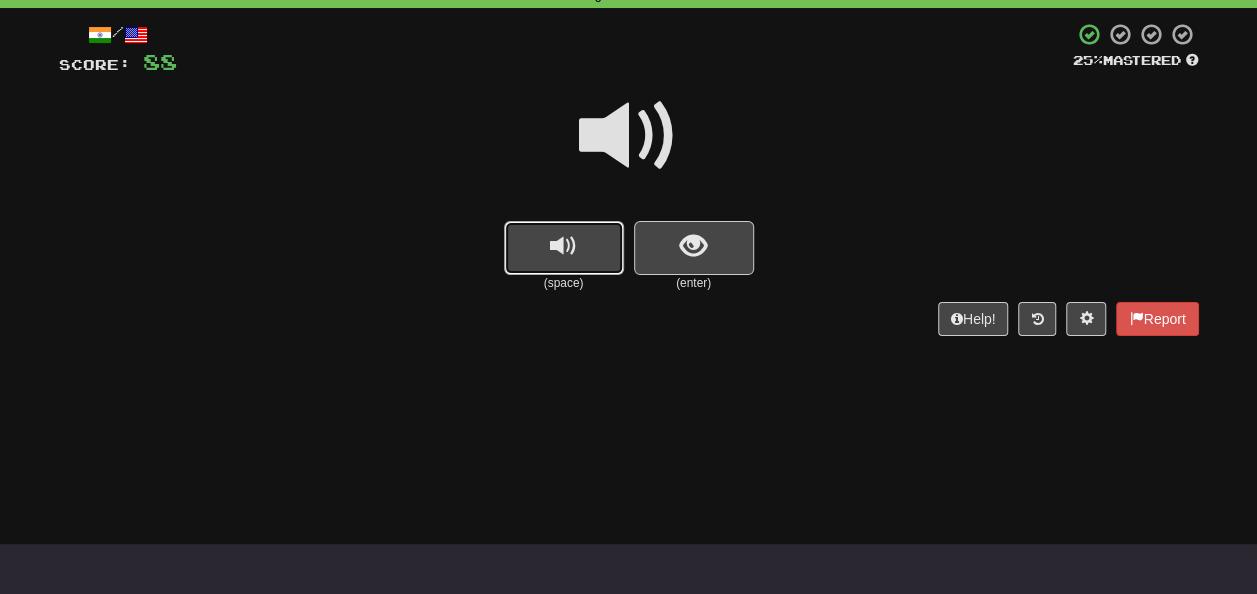 click at bounding box center (563, 246) 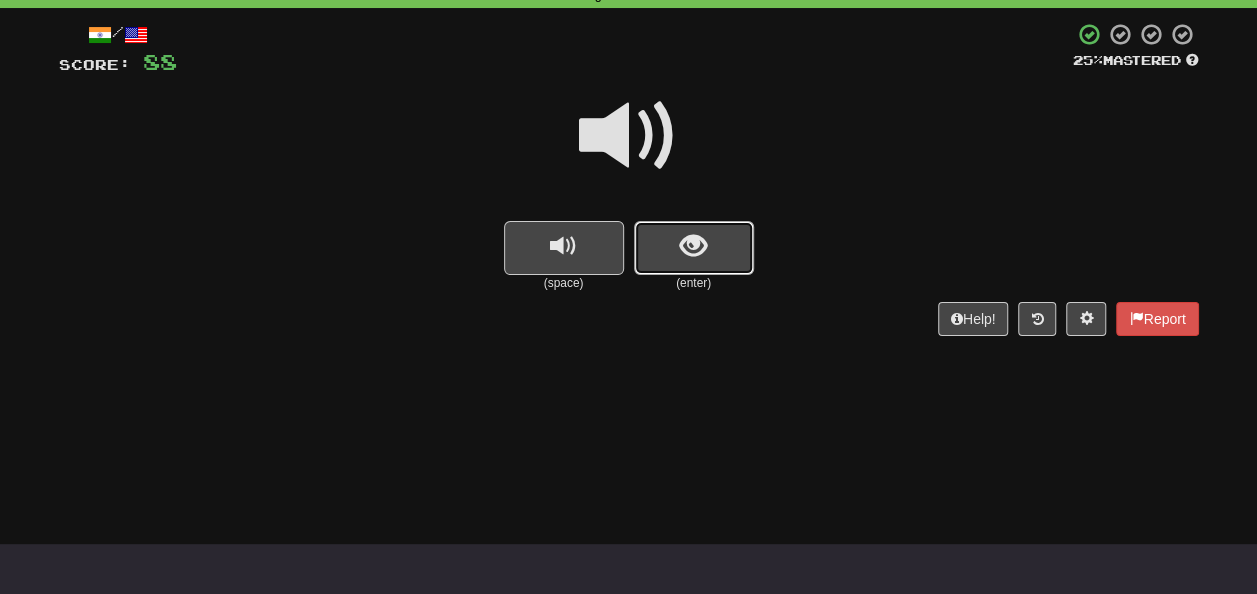 click at bounding box center [693, 246] 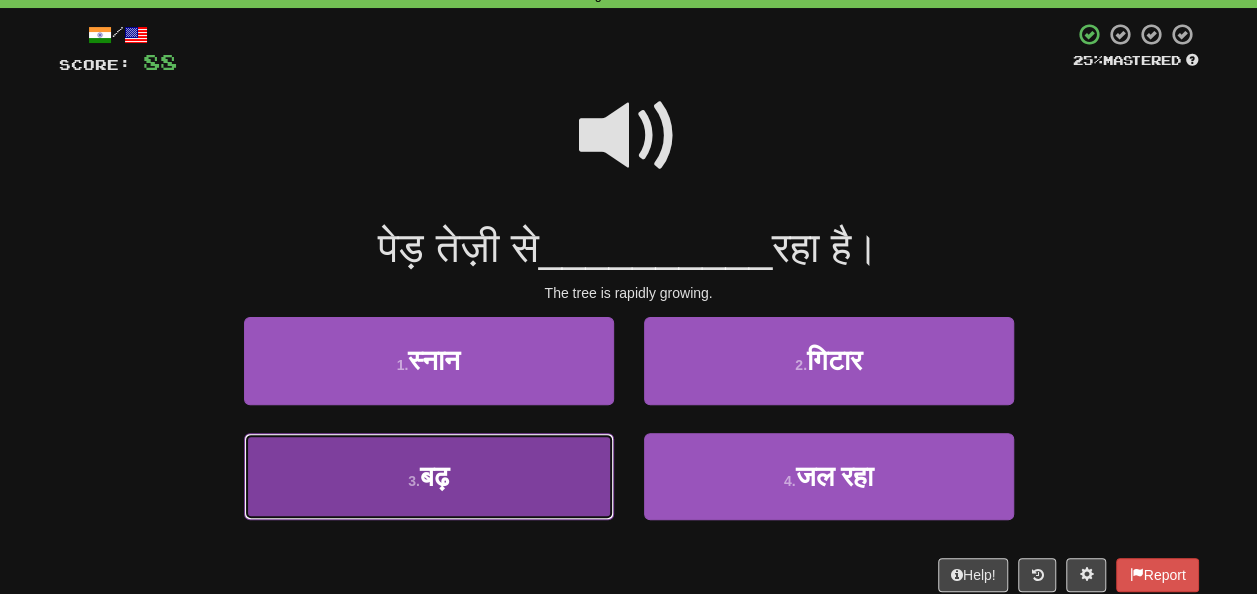 click on "बढ़" at bounding box center [434, 476] 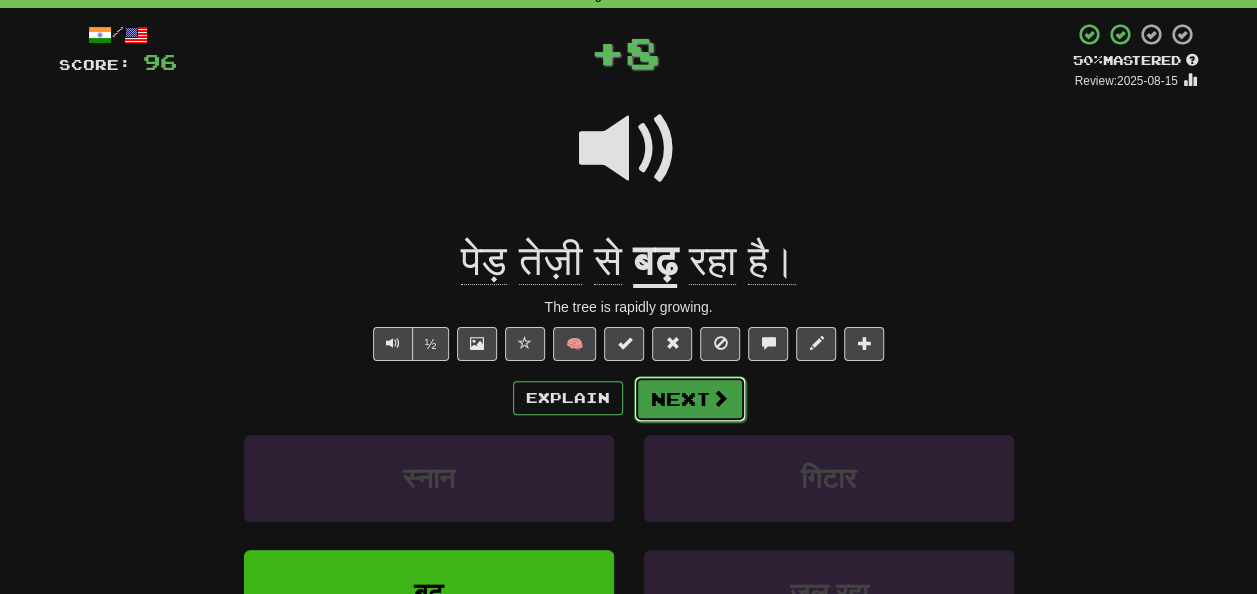 click on "Next" at bounding box center [690, 399] 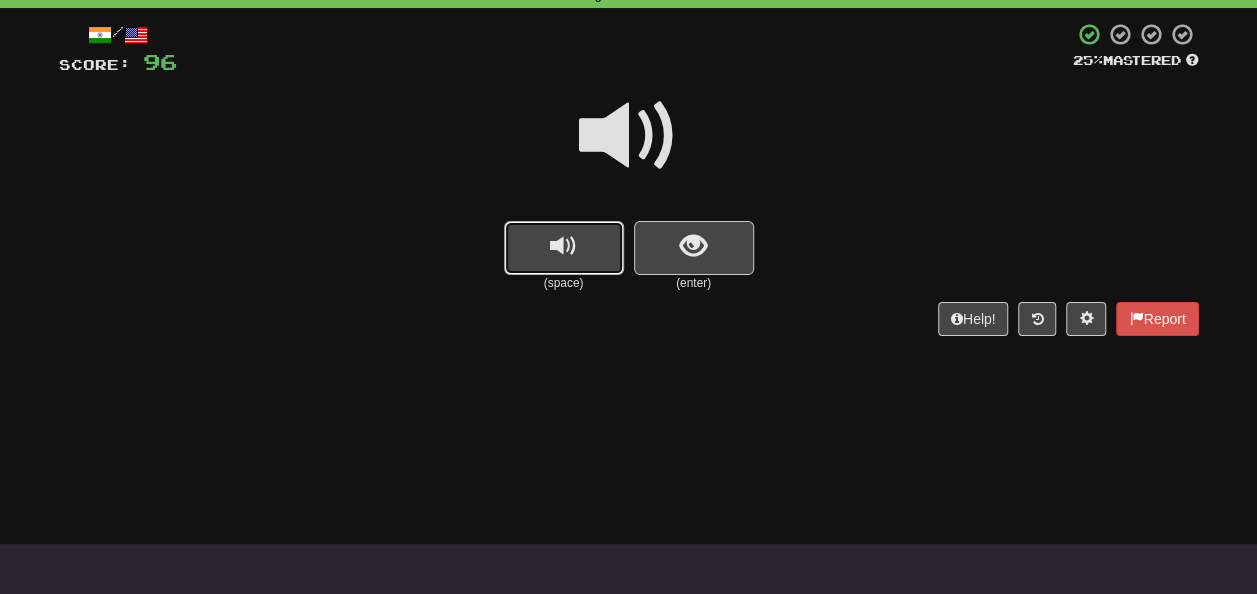 click at bounding box center (564, 248) 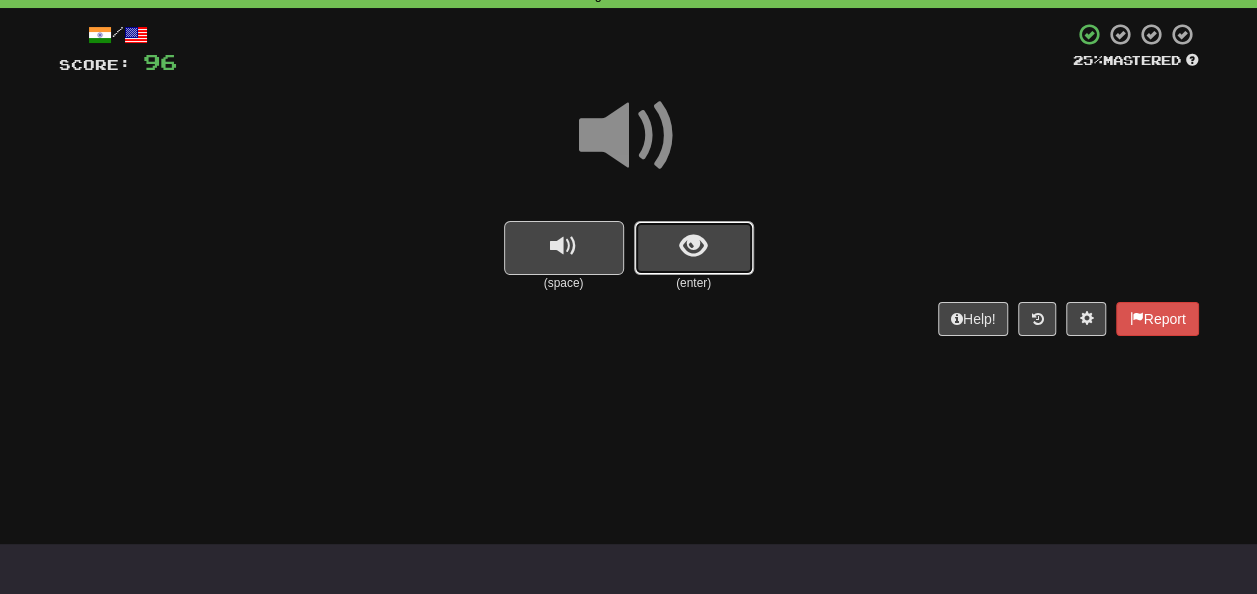 click at bounding box center (694, 248) 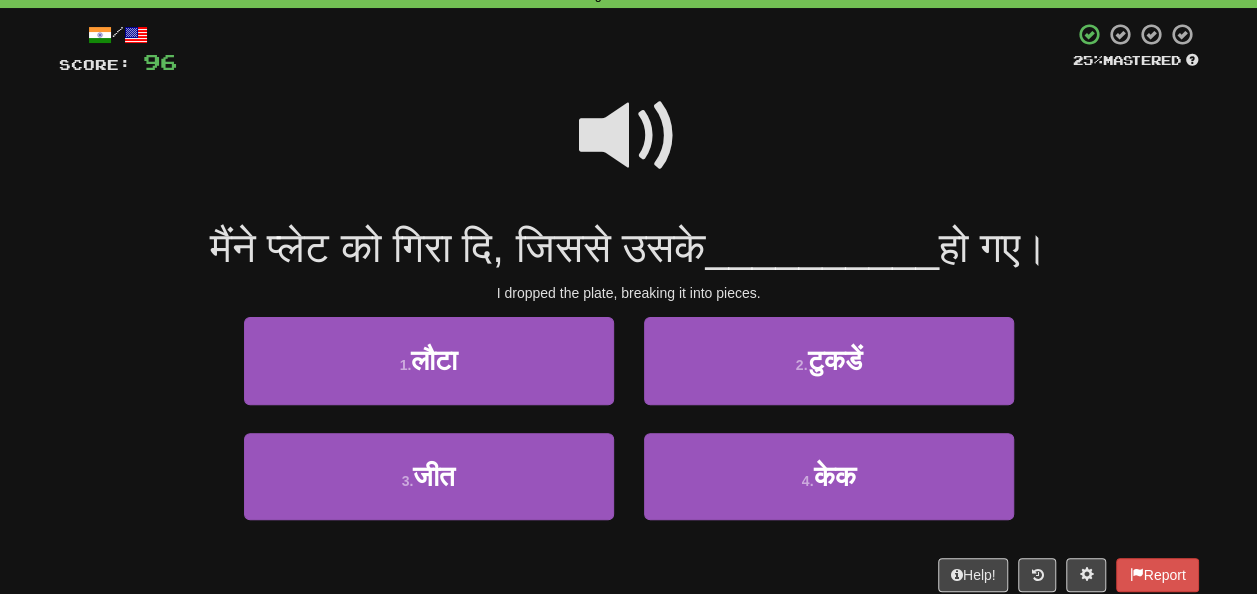 click at bounding box center (629, 136) 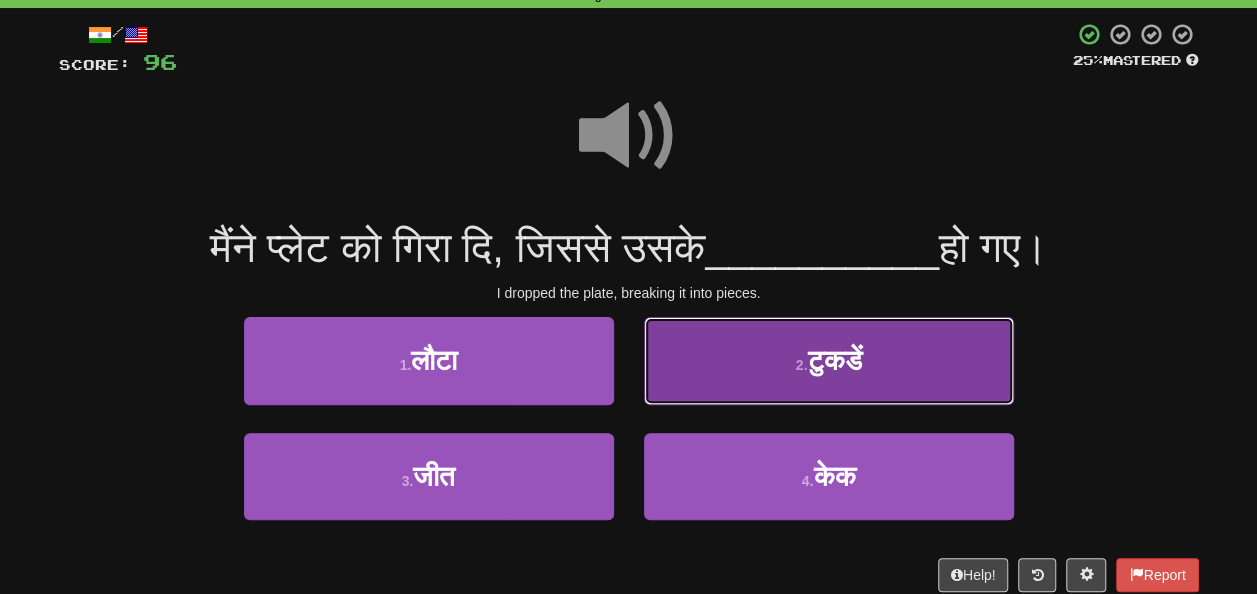 click on "2 .  टुकडें" at bounding box center [829, 360] 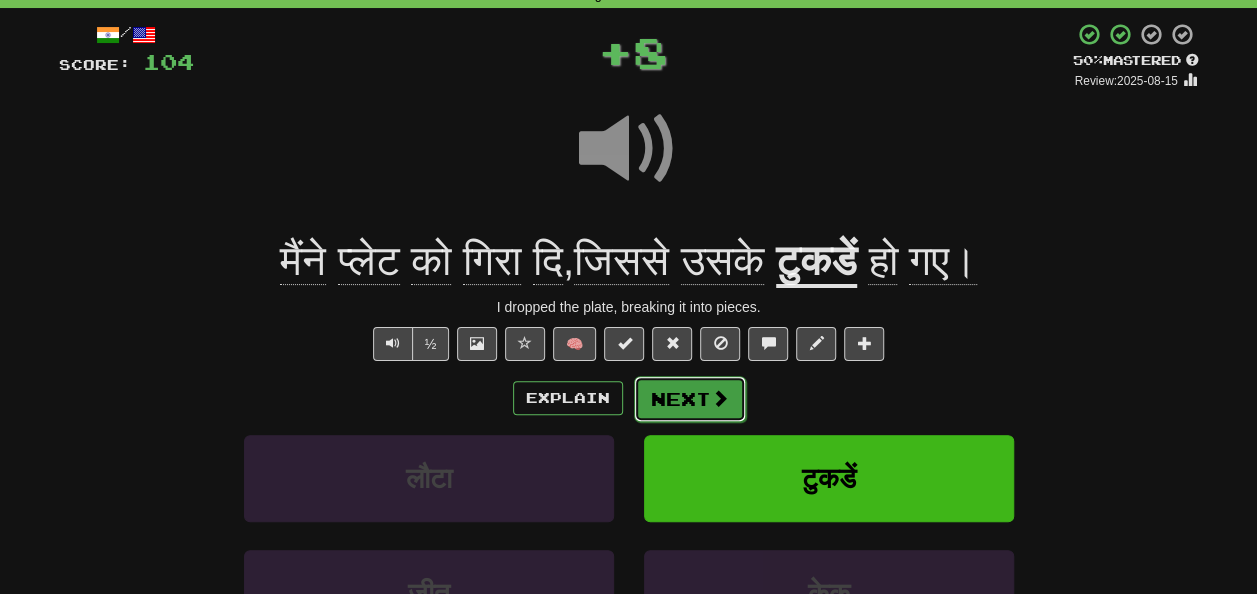 click on "Next" at bounding box center [690, 399] 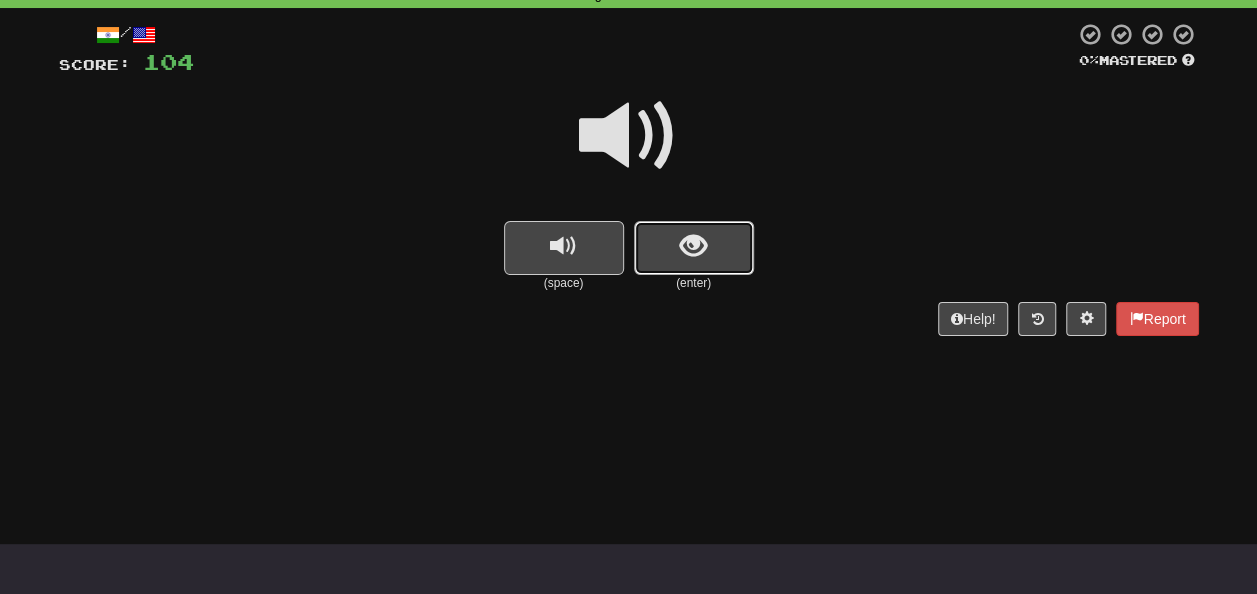 click at bounding box center (693, 246) 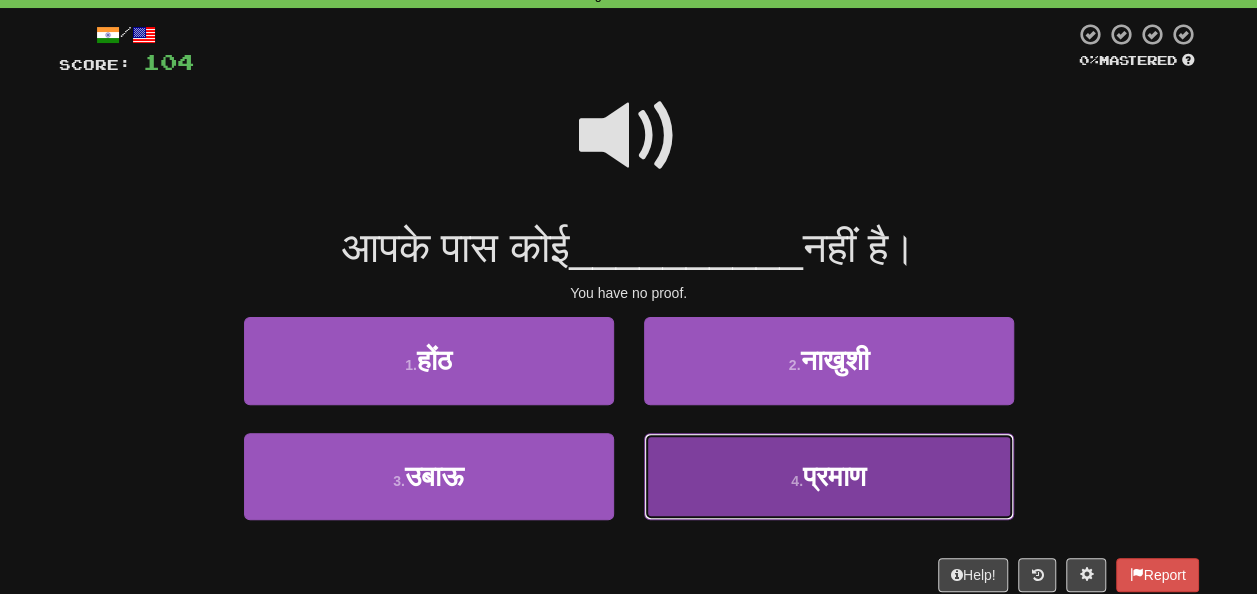 click on "4 .  प्रमाण" at bounding box center (829, 476) 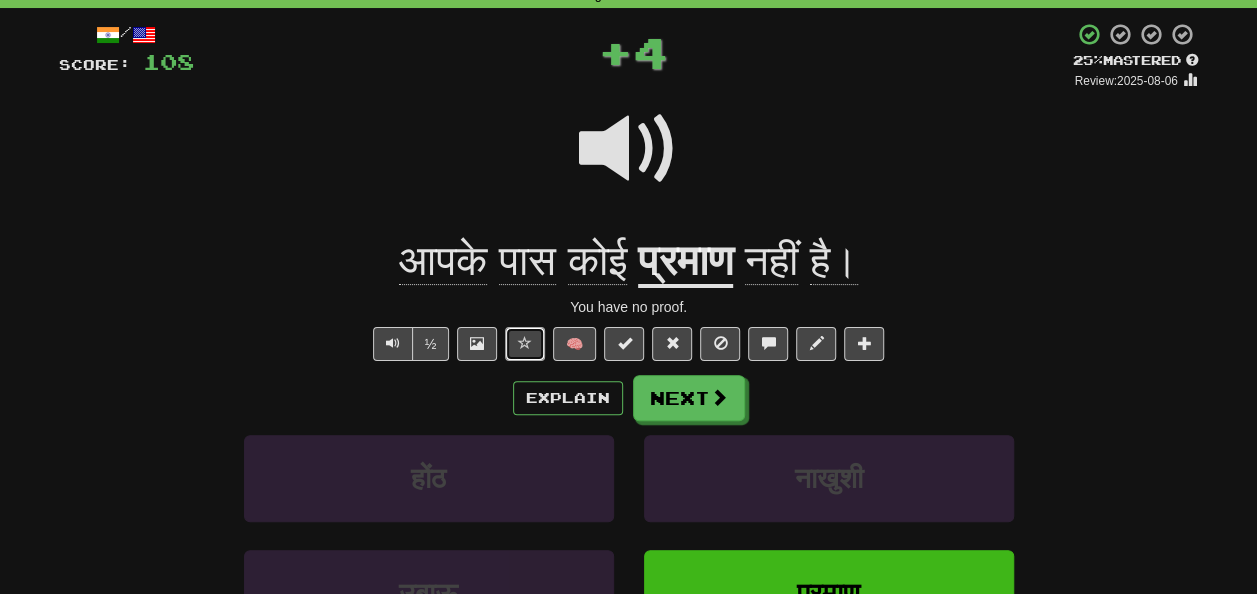 click at bounding box center [525, 343] 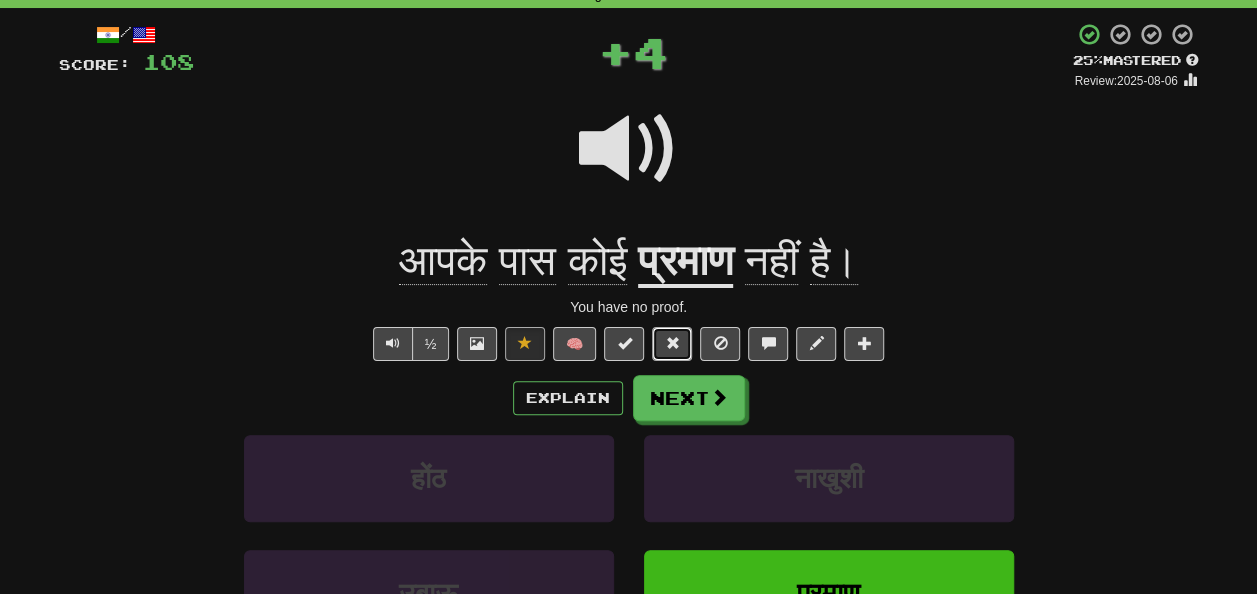 click at bounding box center (672, 344) 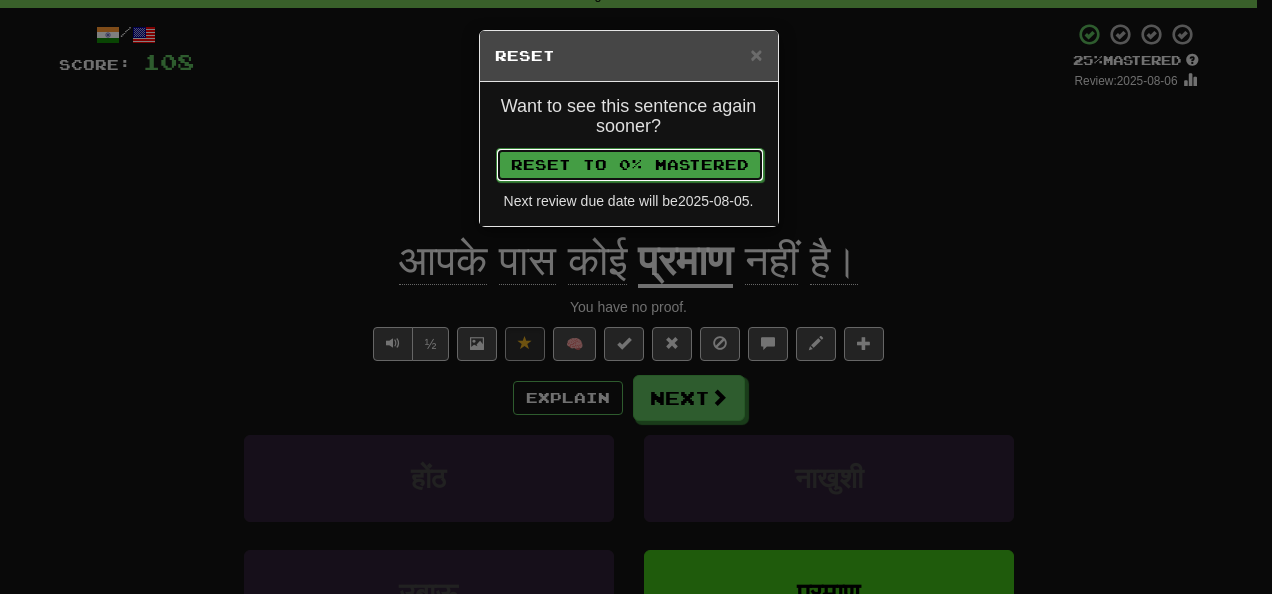 click on "Reset to 0% Mastered" at bounding box center [630, 165] 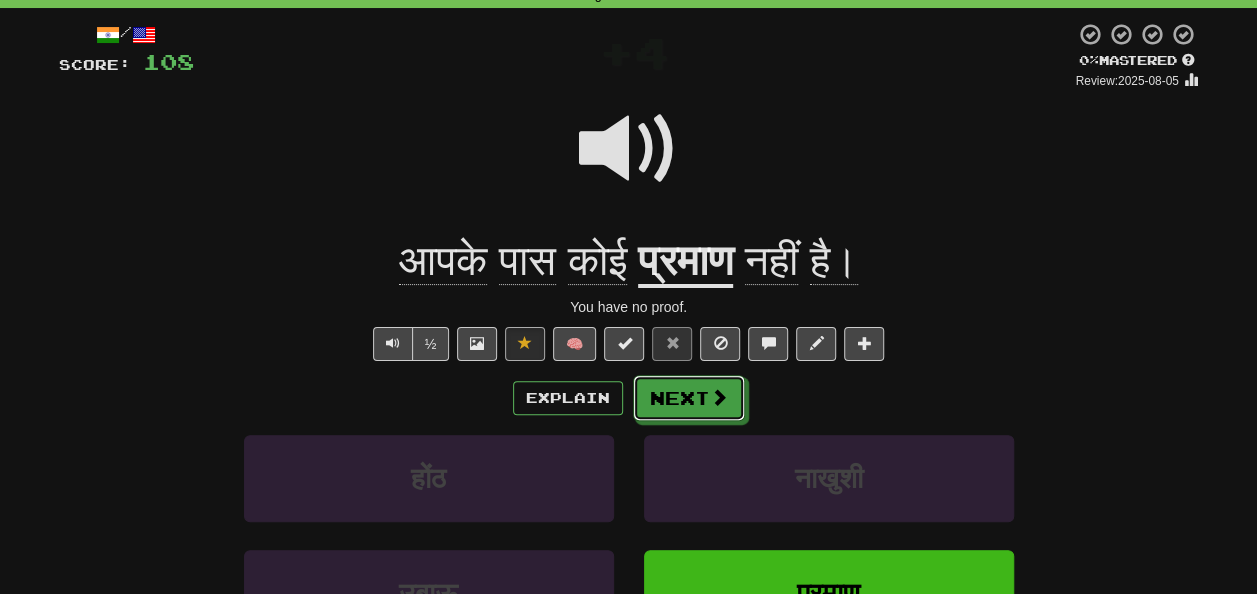 drag, startPoint x: 689, startPoint y: 395, endPoint x: 688, endPoint y: 382, distance: 13.038404 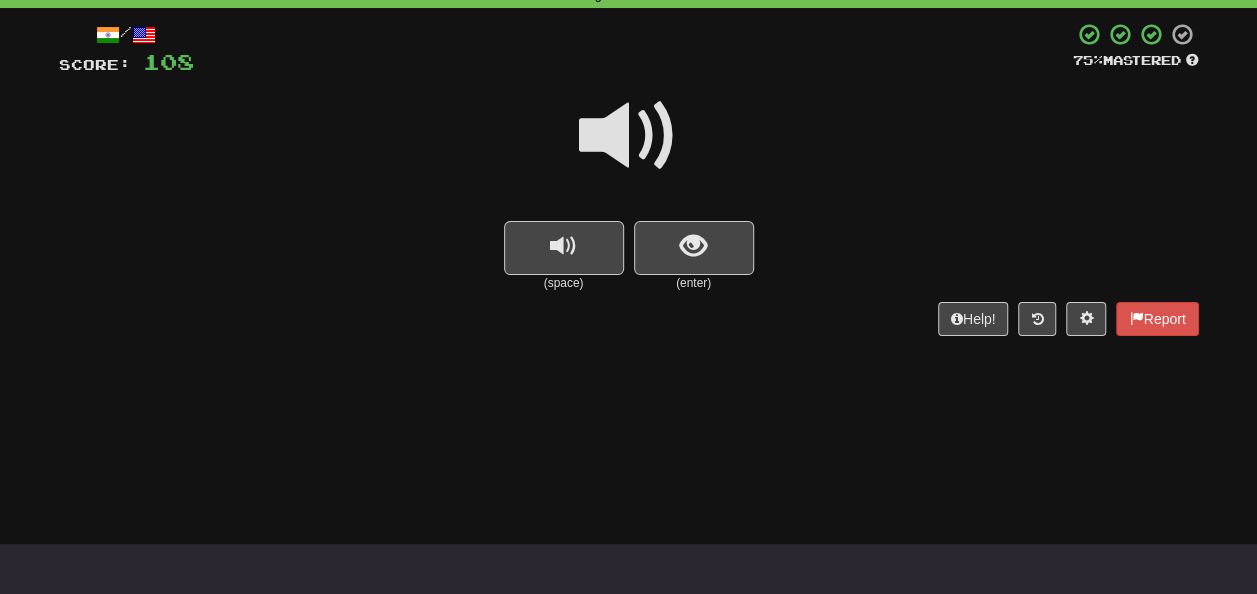 click on "(space) (enter)" at bounding box center (629, 256) 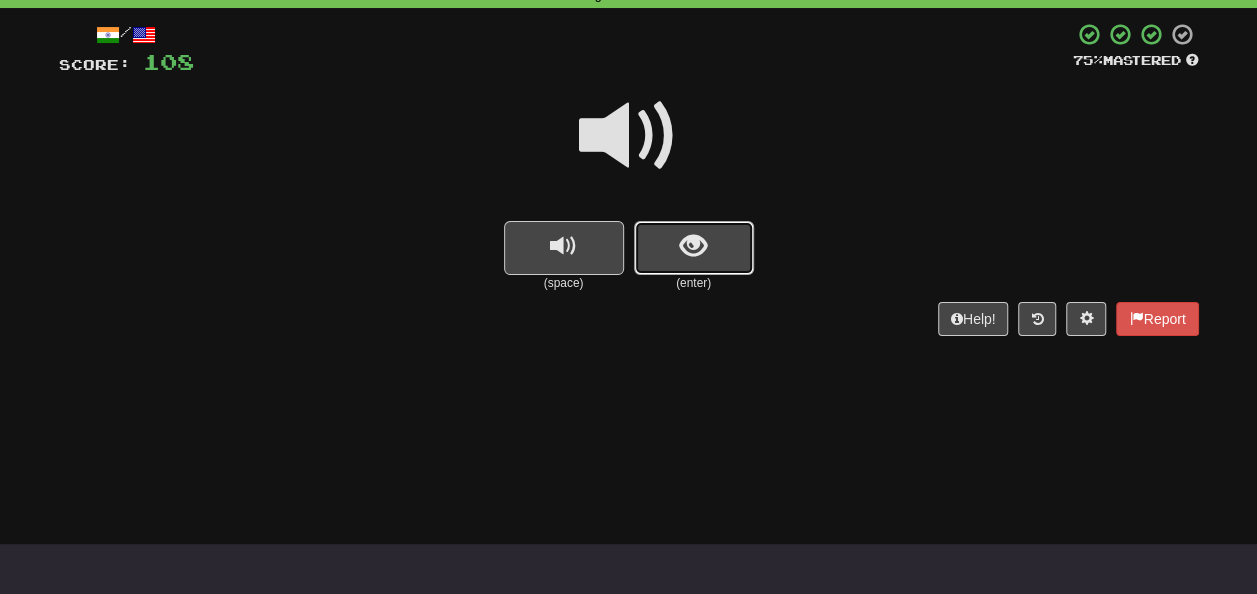 click at bounding box center [694, 248] 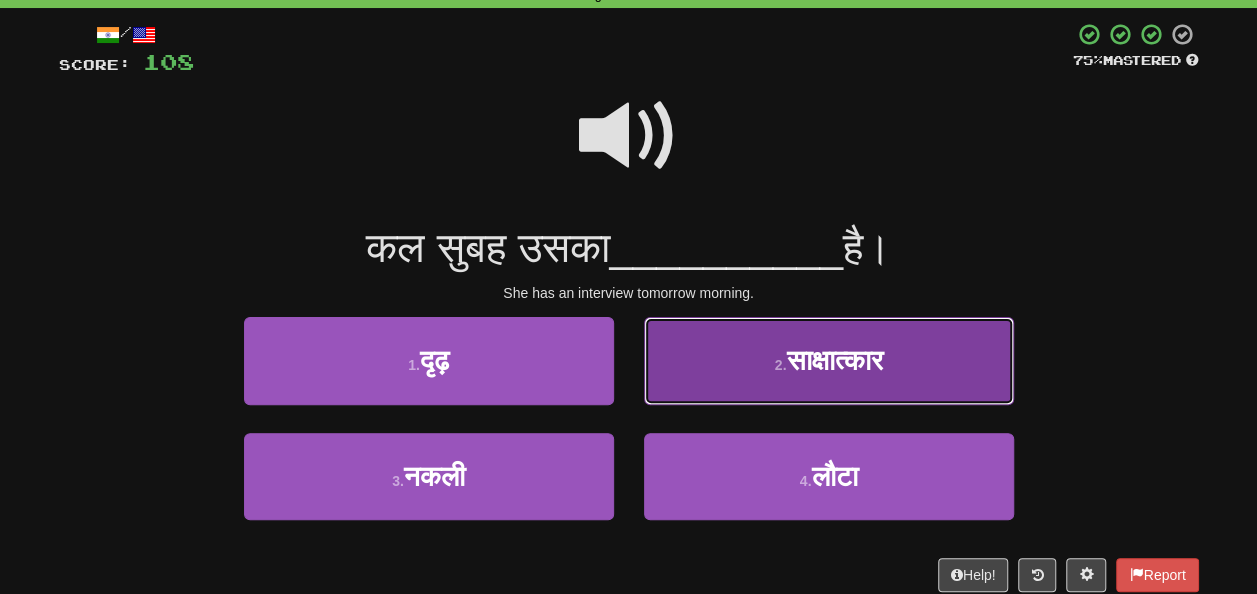 click on "साक्षात्कार" at bounding box center [834, 360] 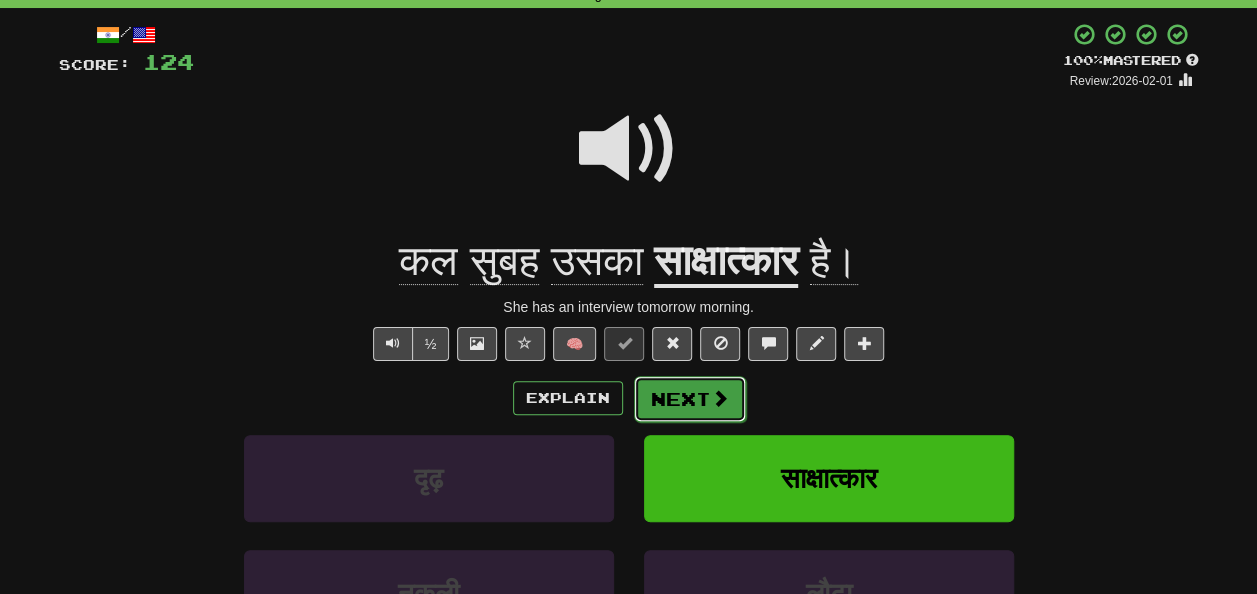 click on "Next" at bounding box center [690, 399] 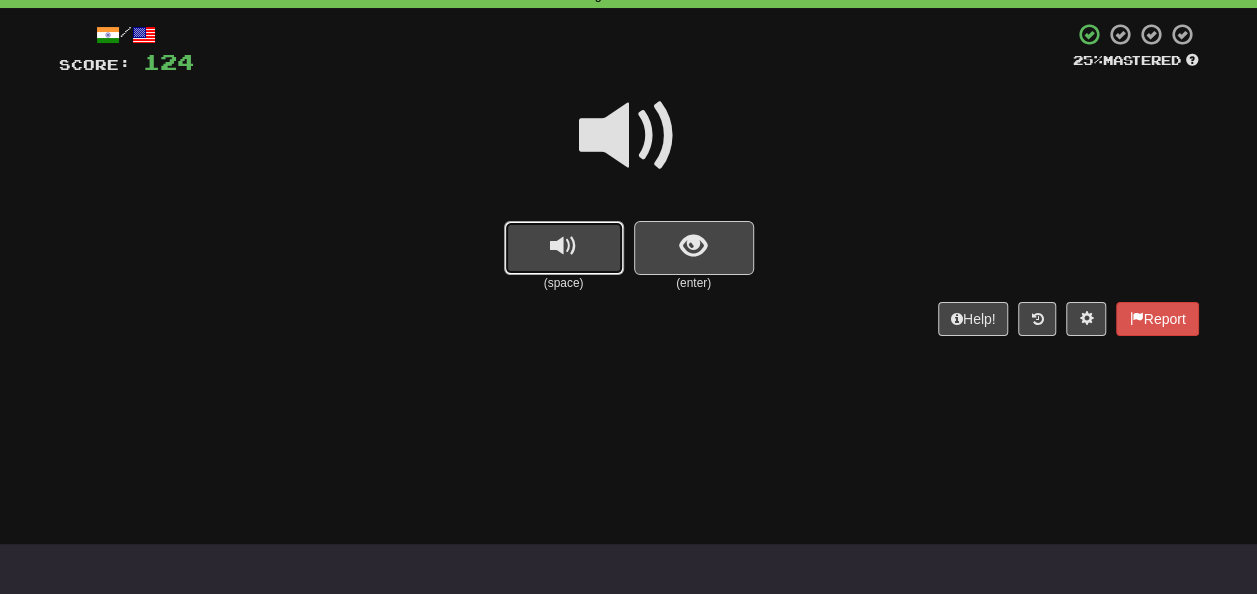 click at bounding box center [564, 248] 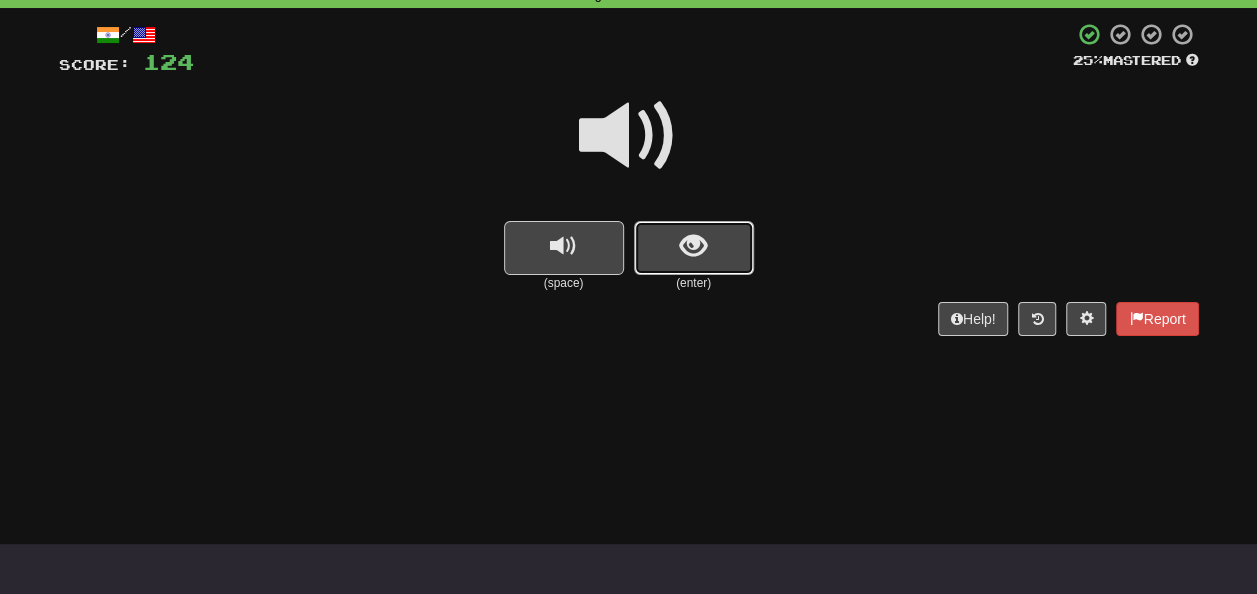 click at bounding box center (693, 246) 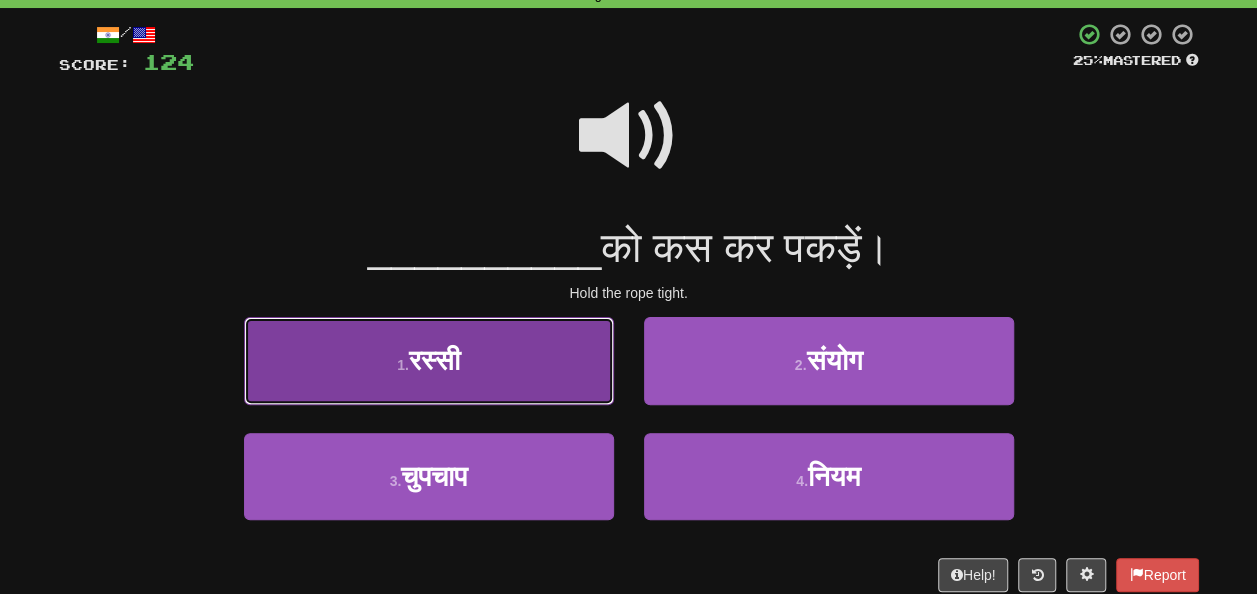 click on "रस्सी" at bounding box center (434, 360) 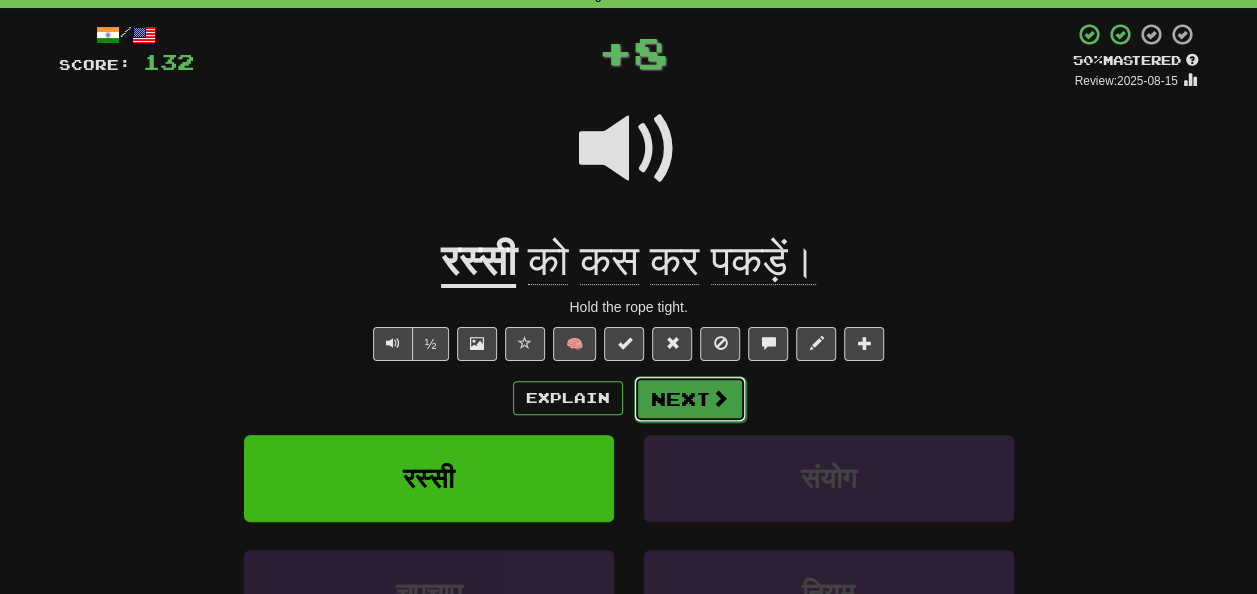 click on "Next" at bounding box center (690, 399) 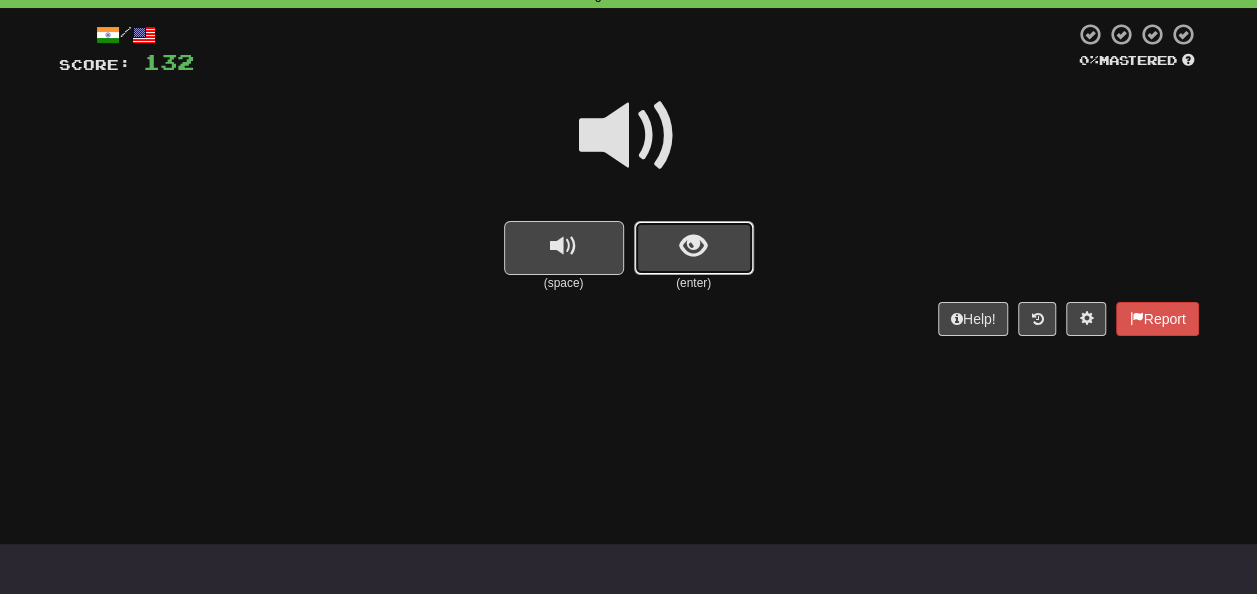 click at bounding box center (693, 246) 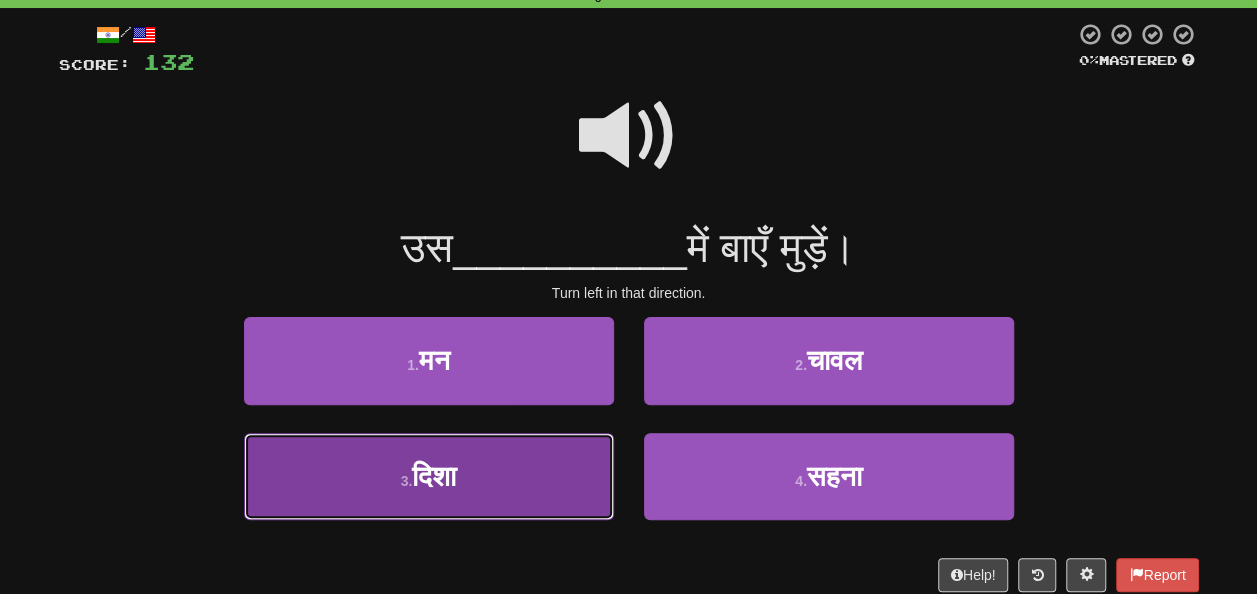 click on "3 .  दिशा" at bounding box center [429, 476] 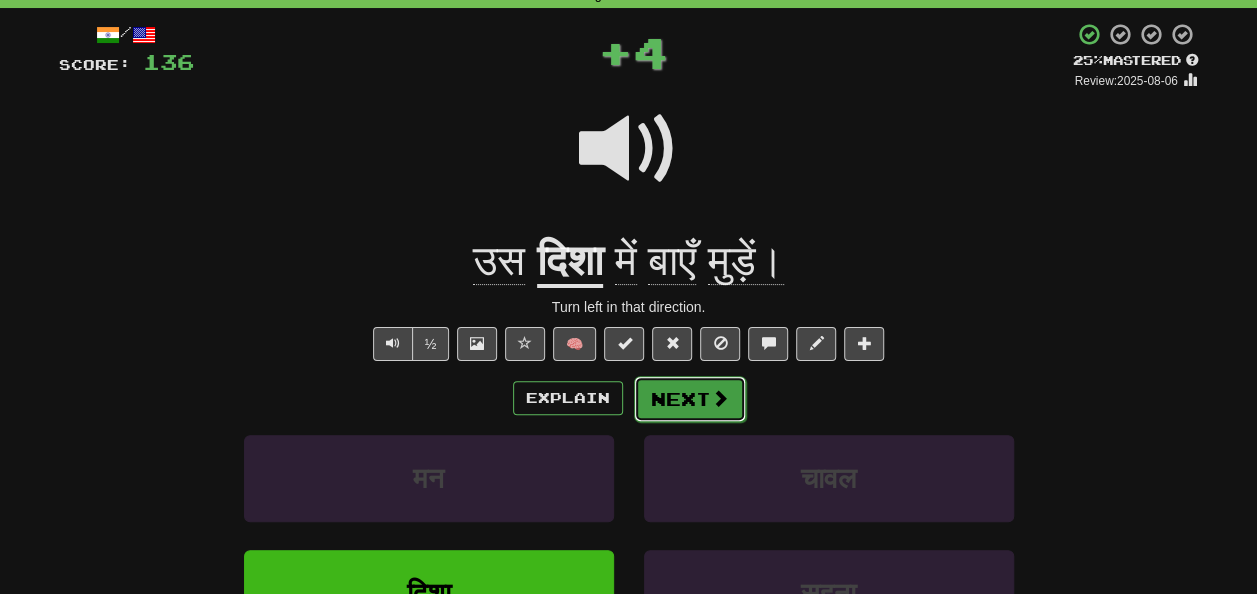 click on "Next" at bounding box center [690, 399] 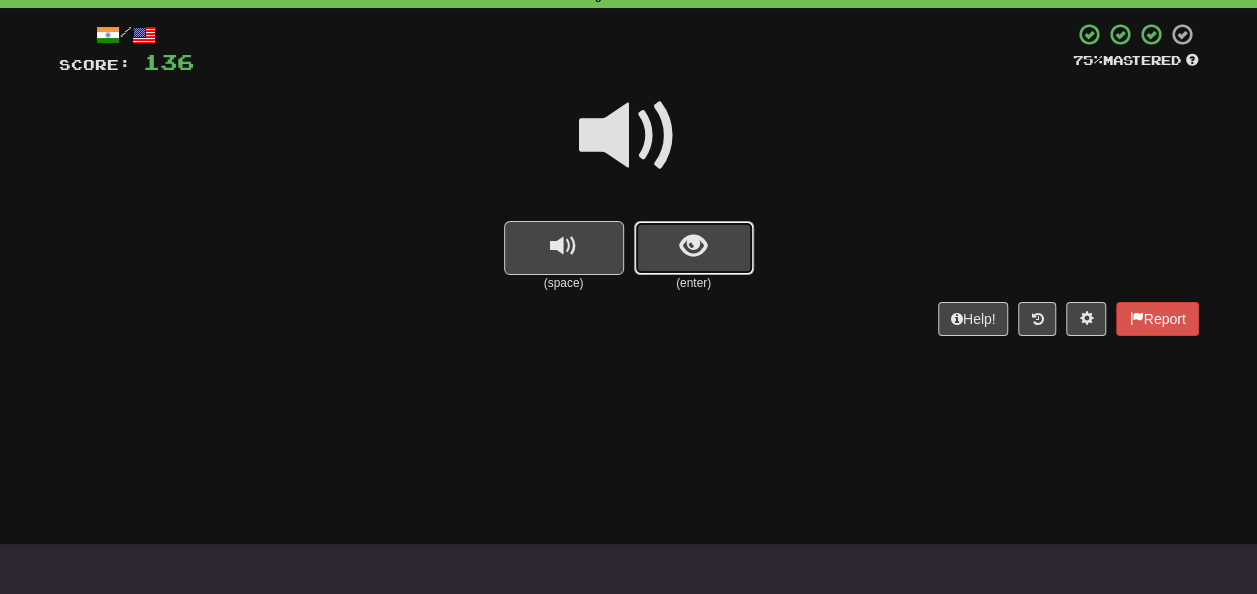 click at bounding box center [693, 246] 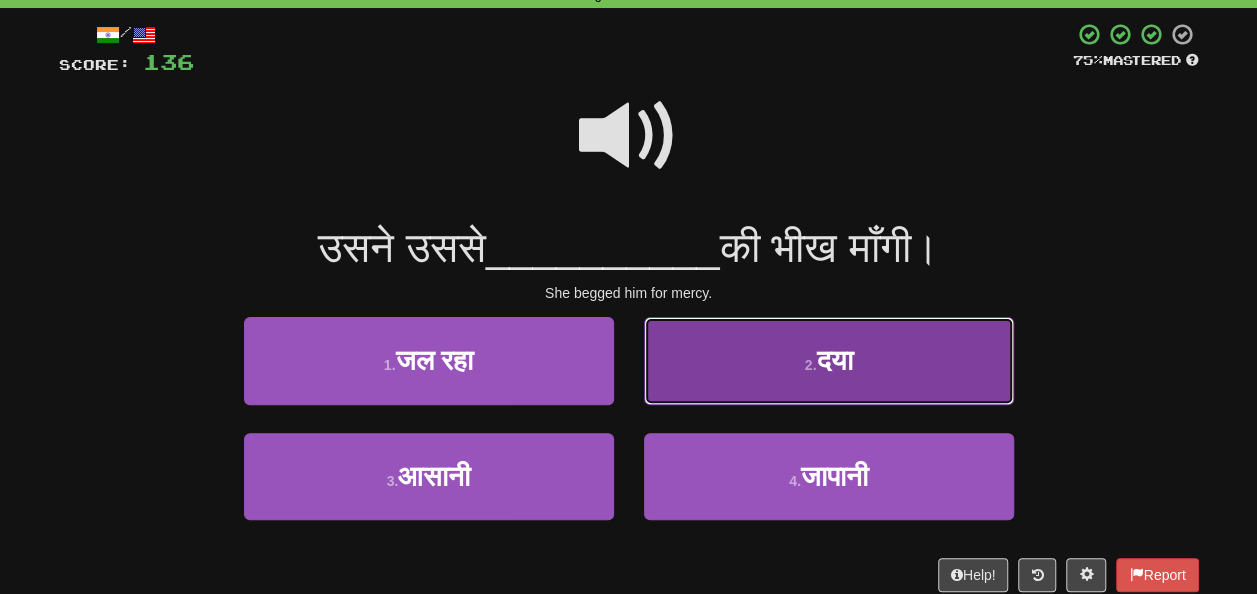 click on "2 .  दया" at bounding box center (829, 360) 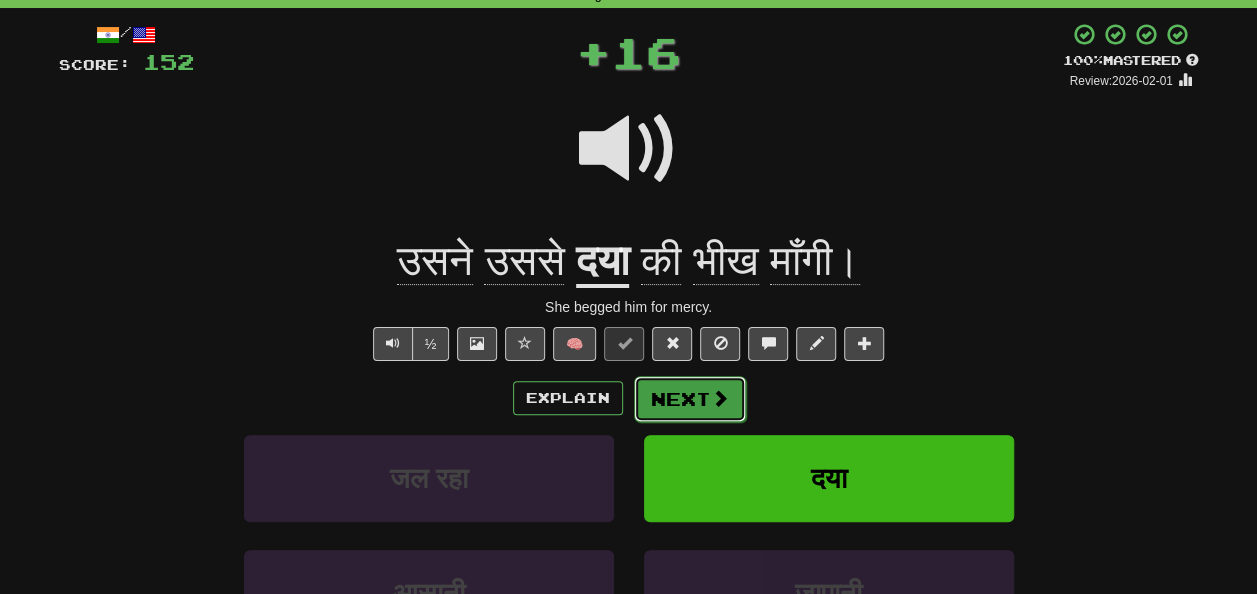 click at bounding box center [720, 398] 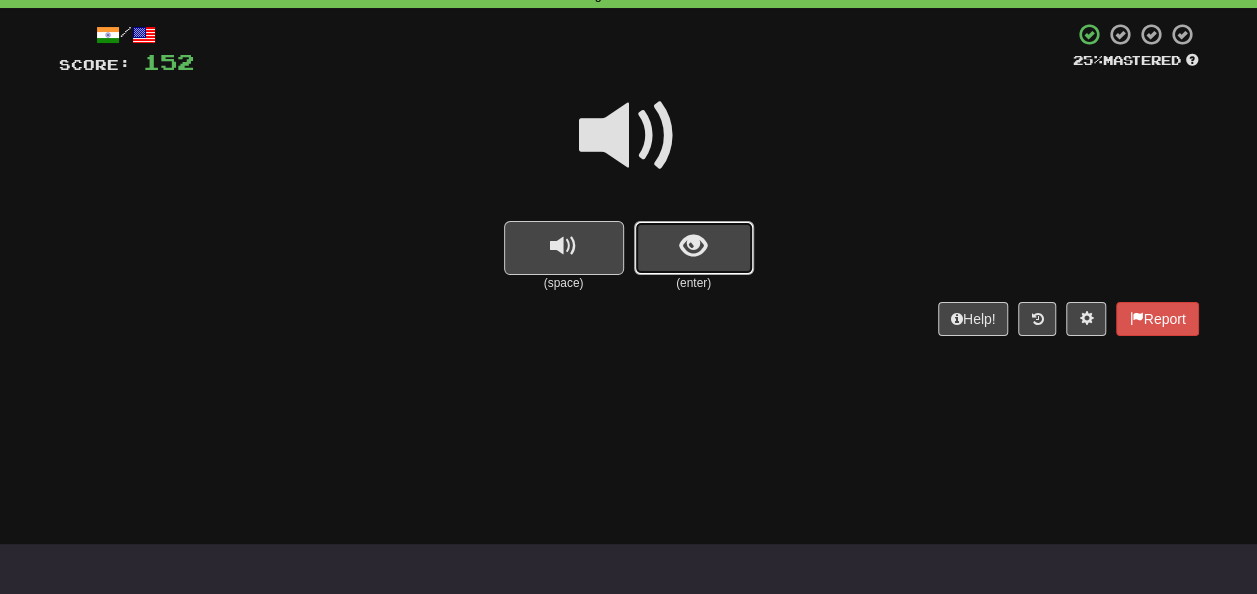 click at bounding box center [693, 246] 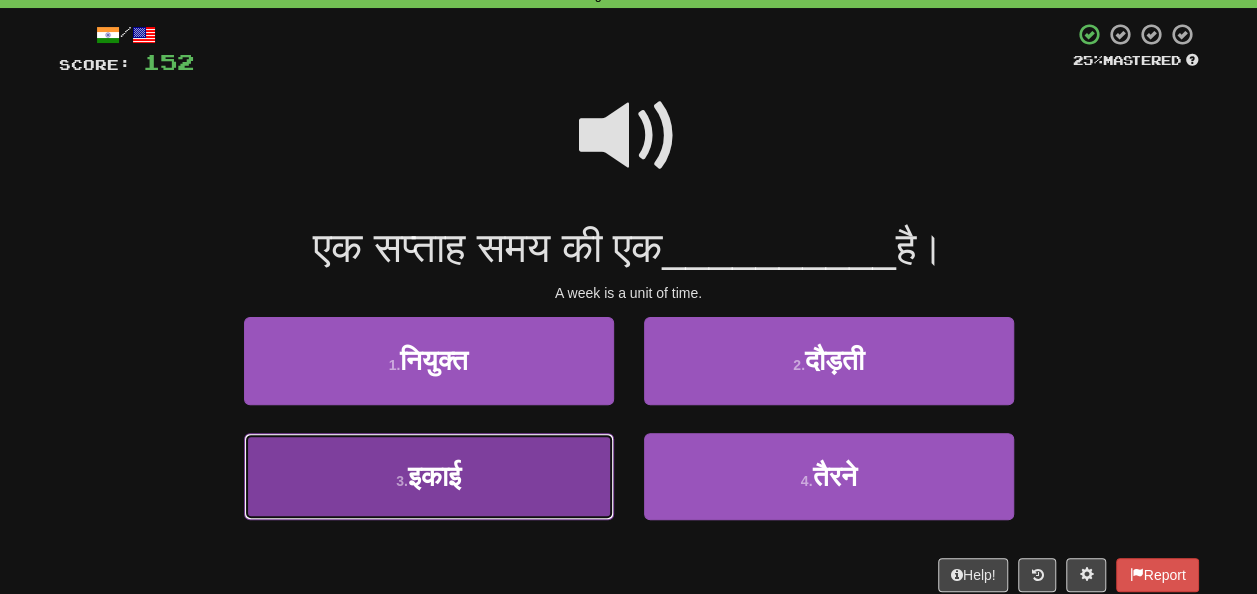 click on "इकाई" at bounding box center [434, 476] 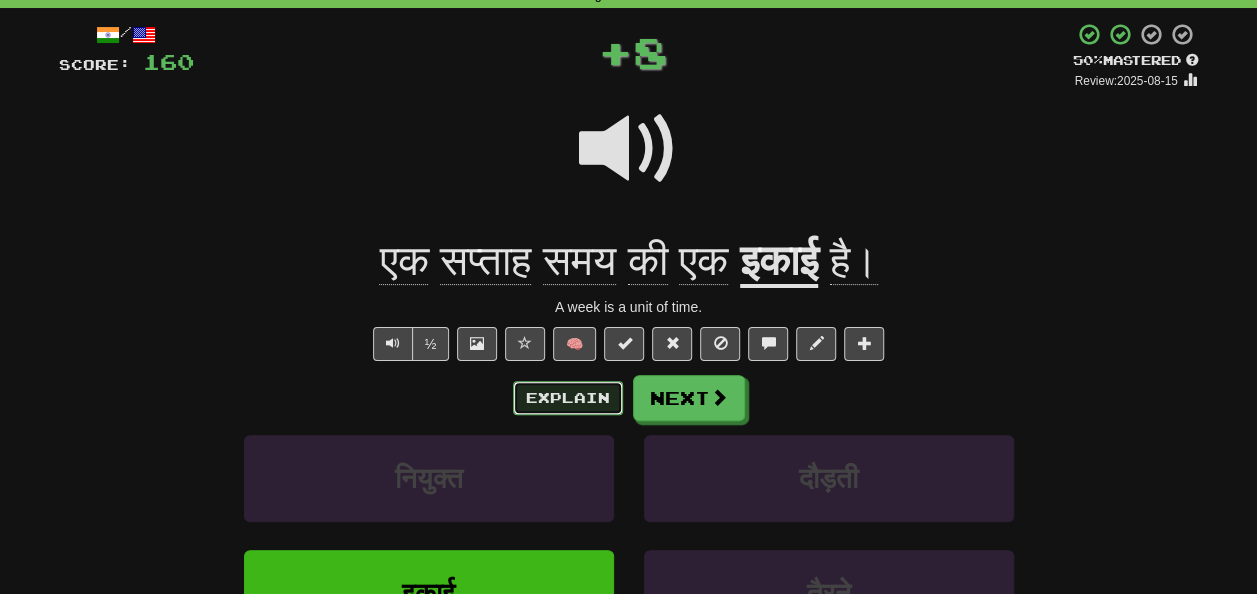 click on "Explain" at bounding box center (568, 398) 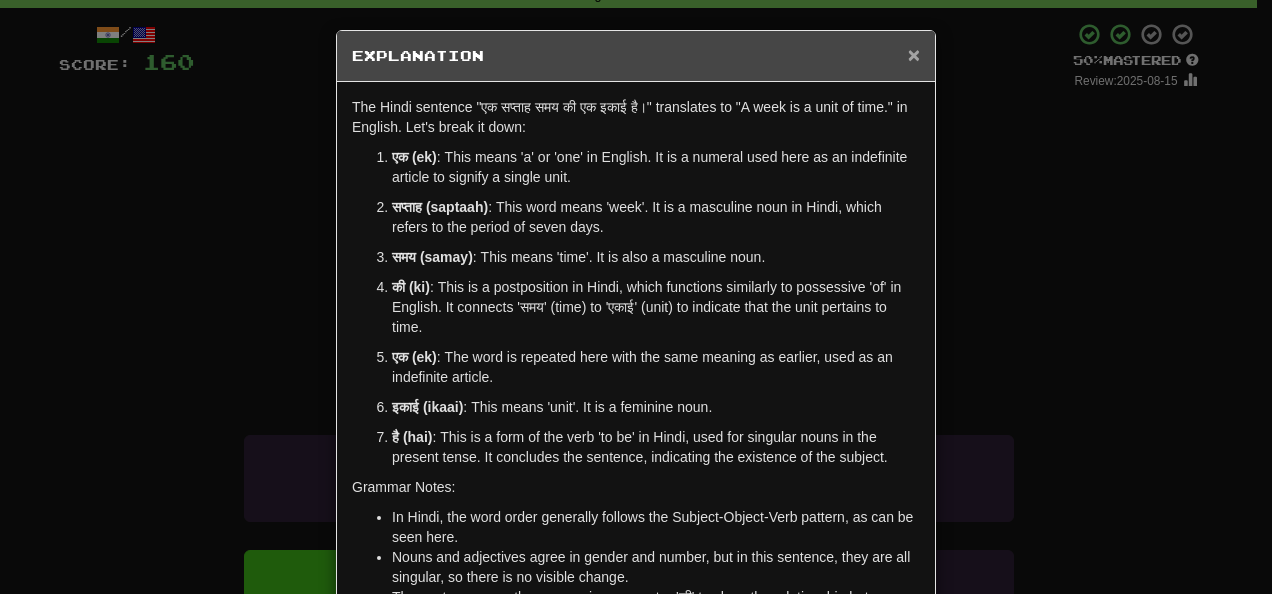 click on "×" at bounding box center [914, 54] 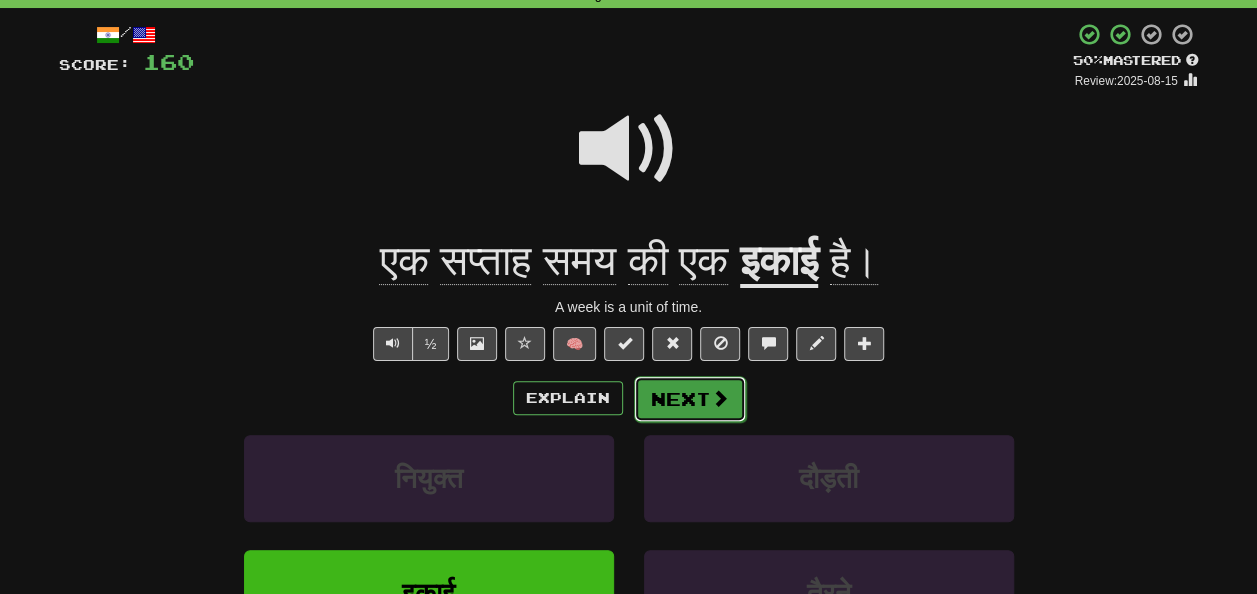 click on "Next" at bounding box center [690, 399] 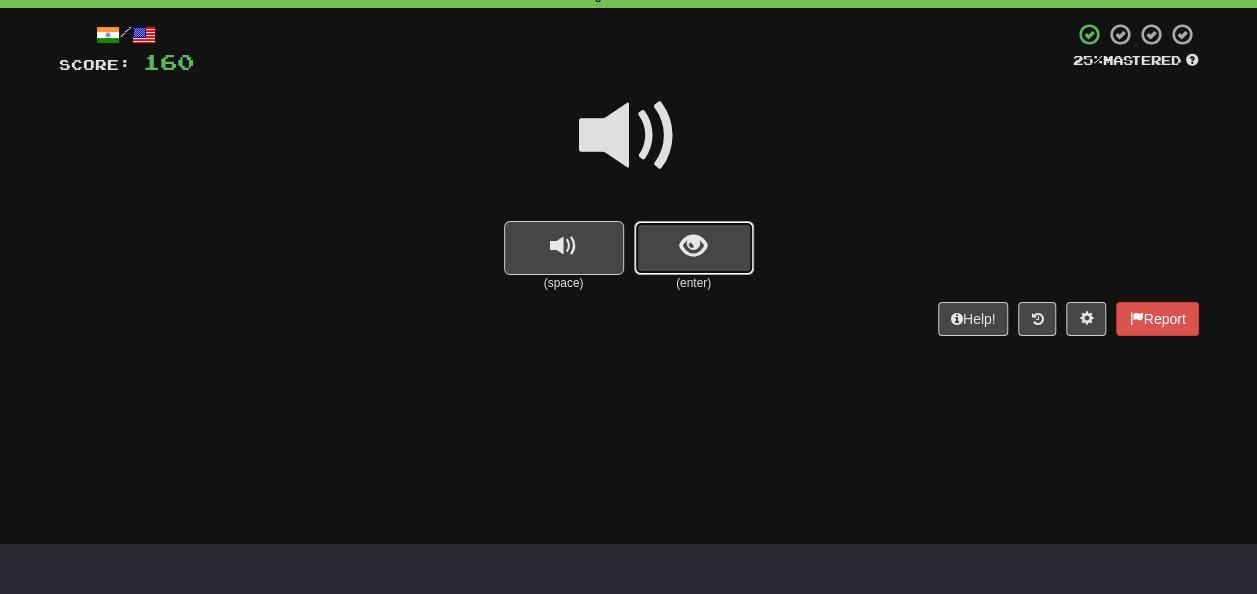 click at bounding box center [694, 248] 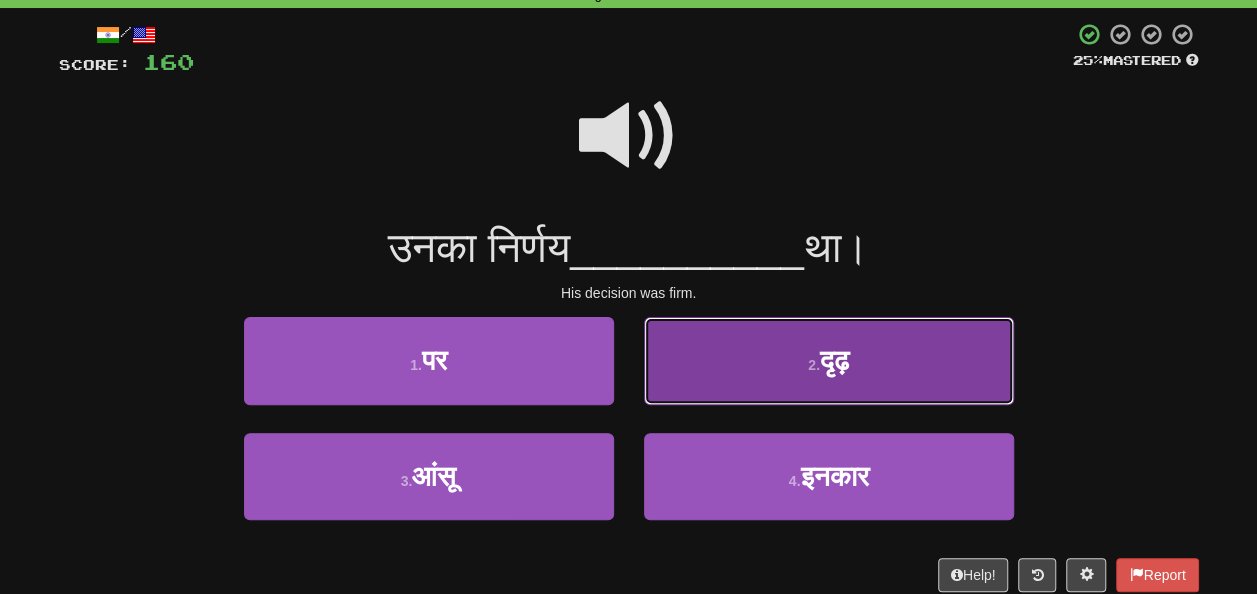 click on "दृढ़" at bounding box center (834, 360) 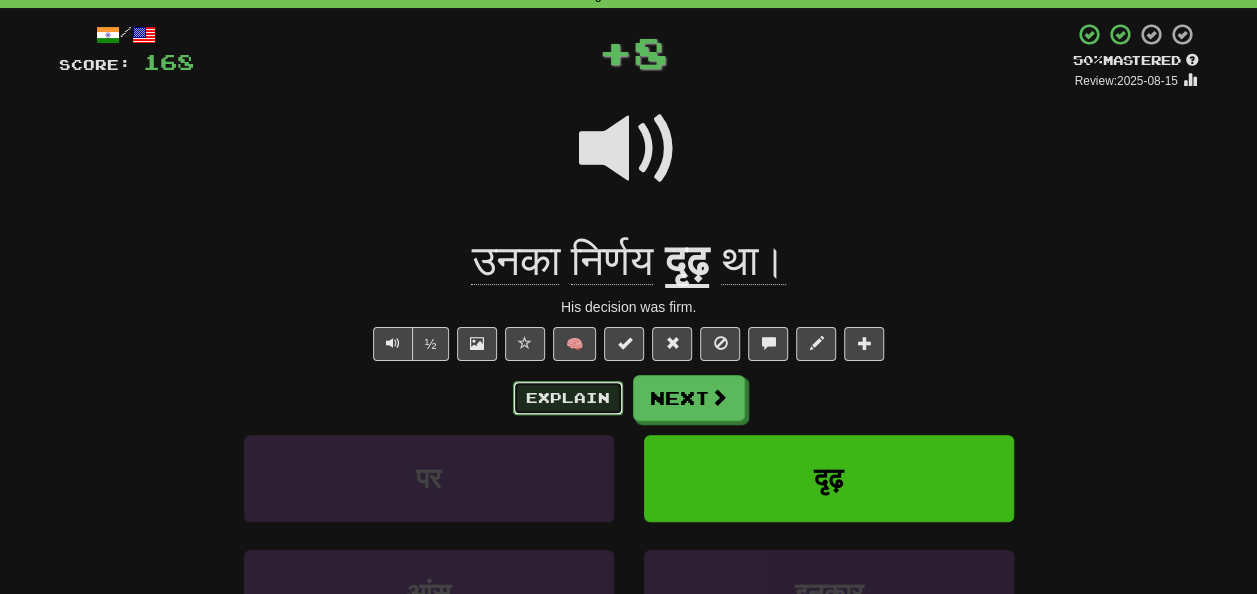 click on "Explain" at bounding box center [568, 398] 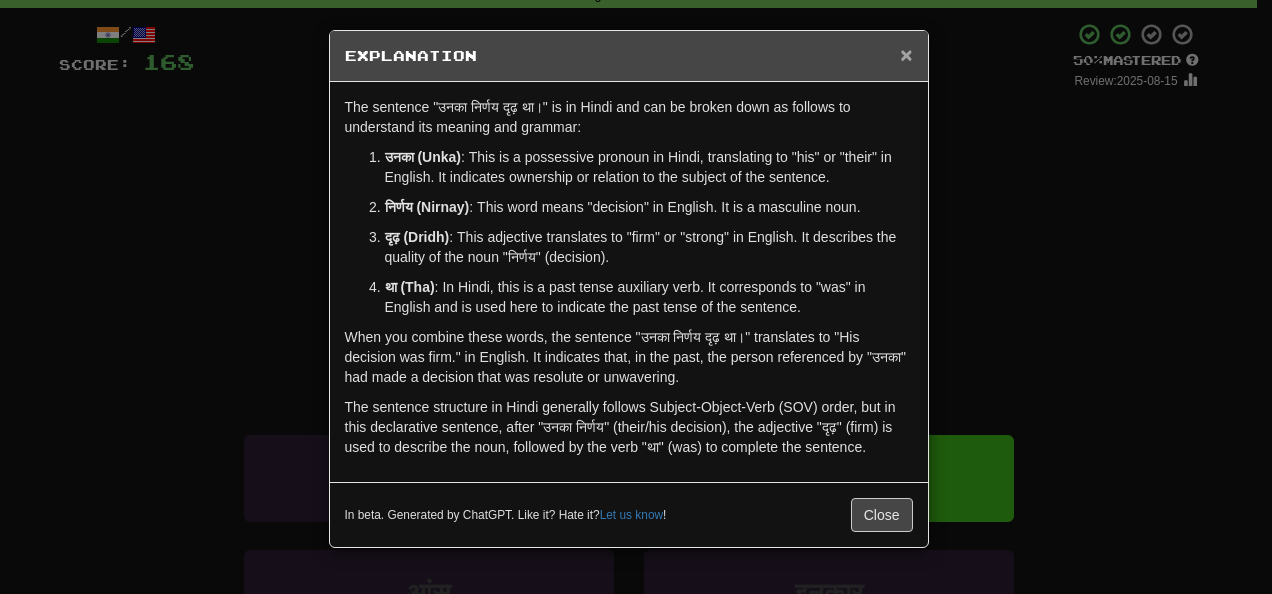 click on "×" at bounding box center (906, 54) 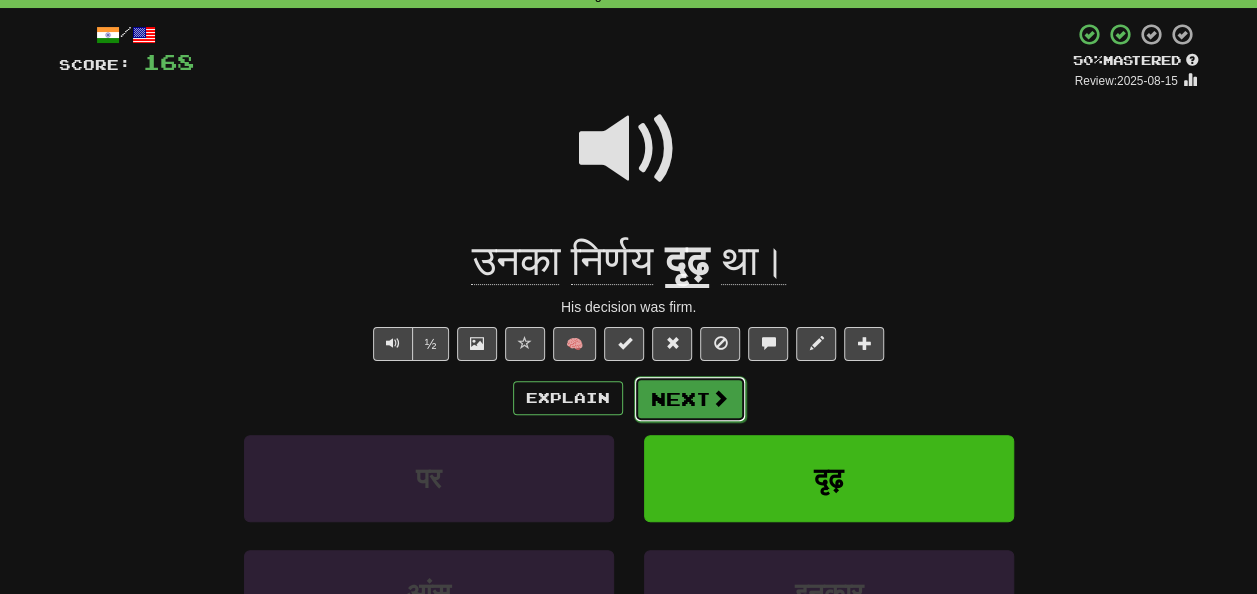 click at bounding box center (720, 398) 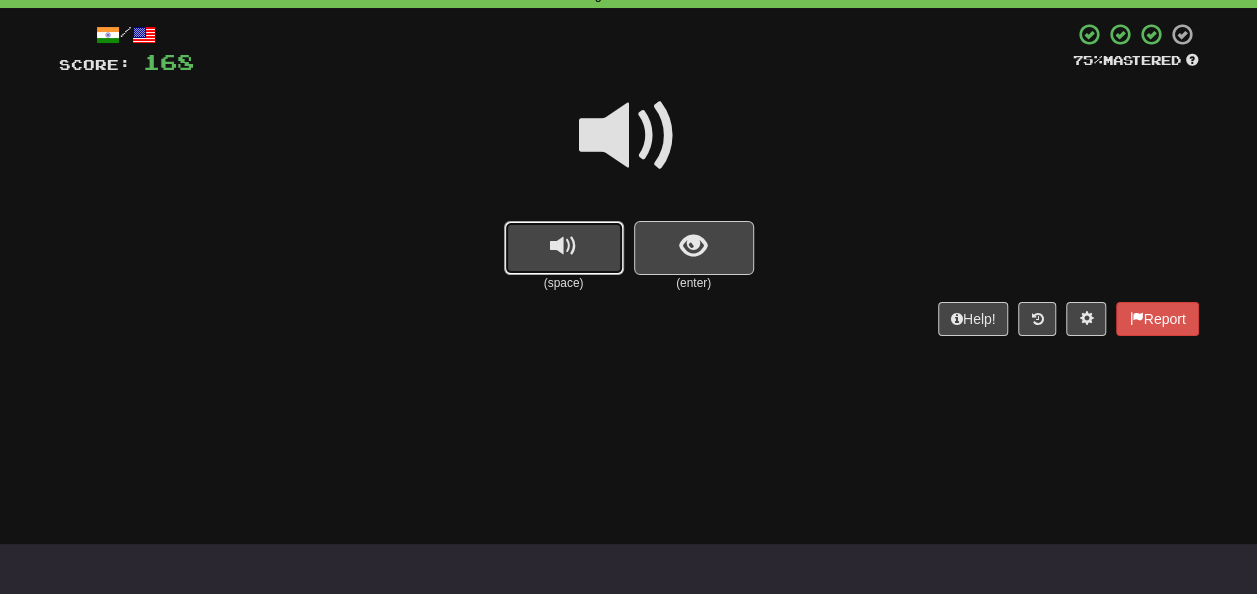 click at bounding box center (564, 248) 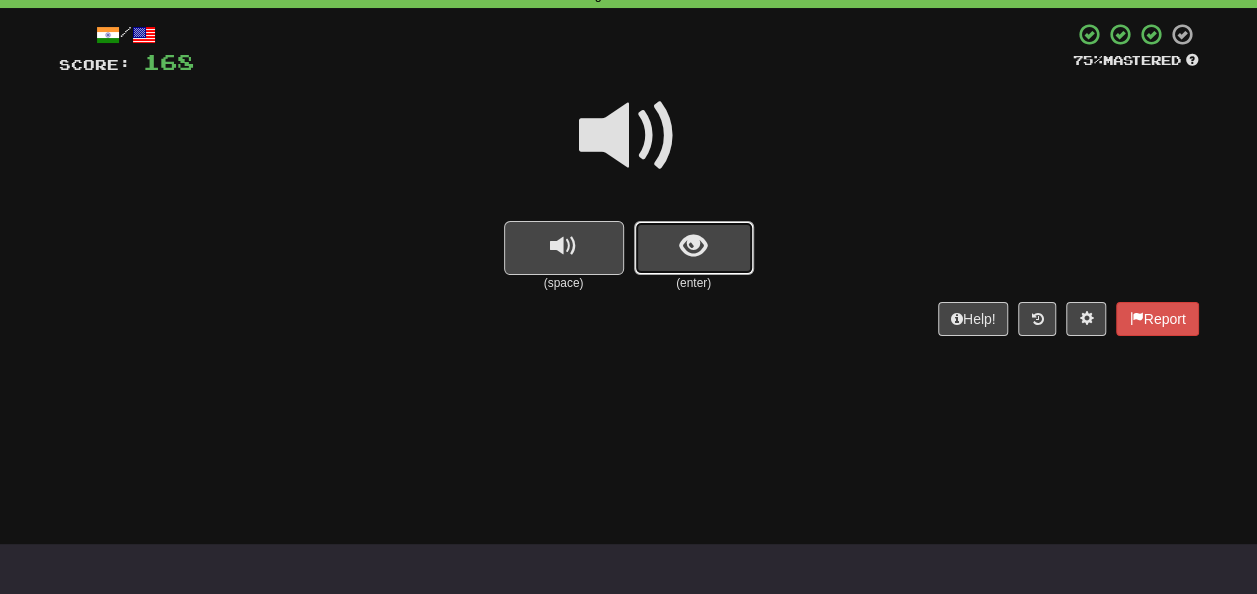 click at bounding box center [694, 248] 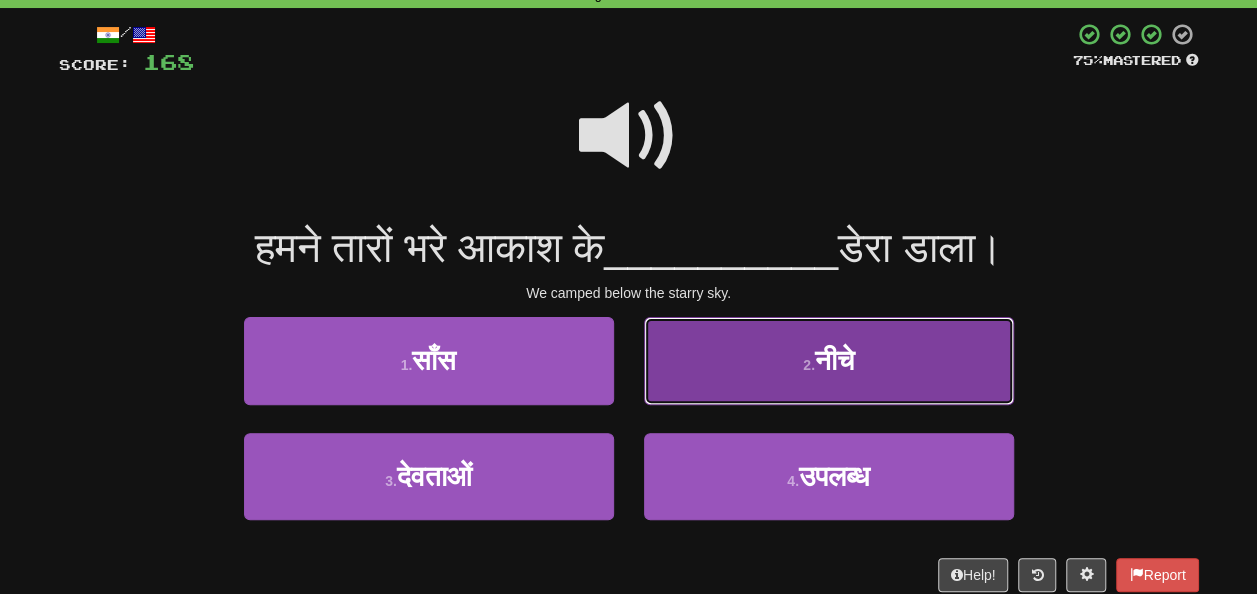 click on "नीचे" at bounding box center (834, 360) 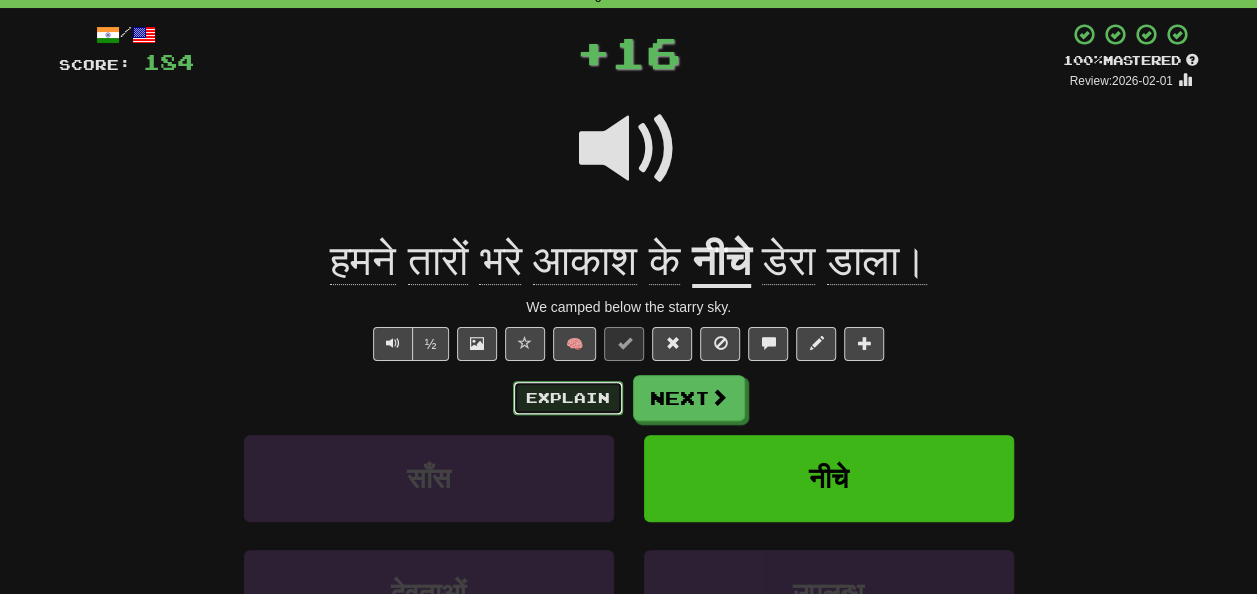 click on "Explain" at bounding box center (568, 398) 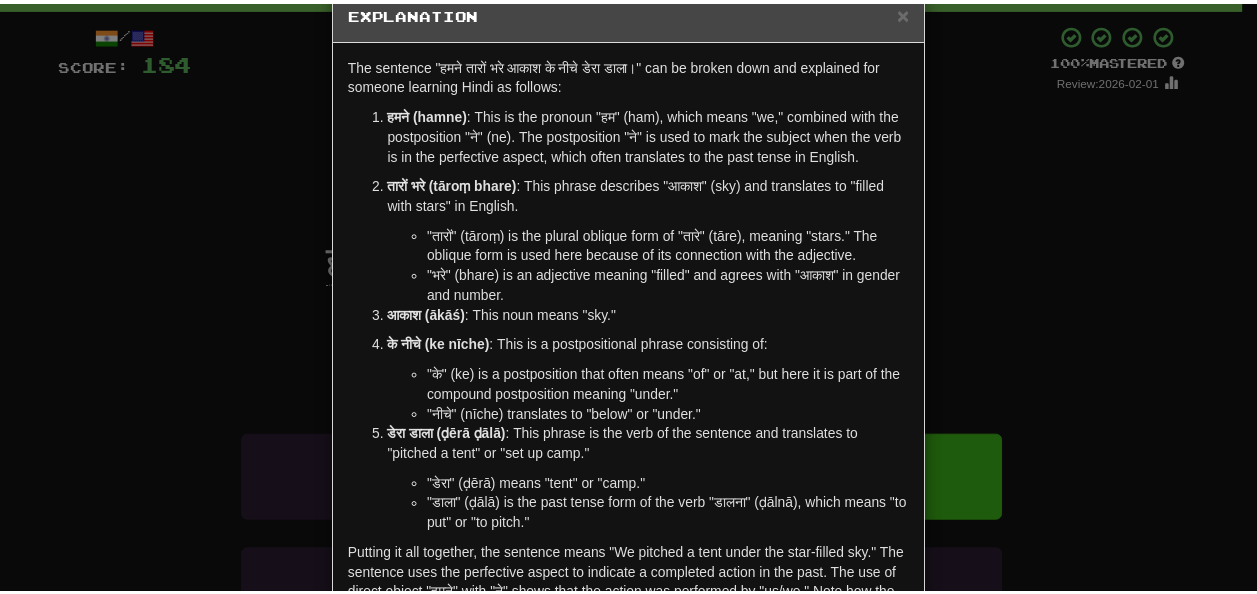 scroll, scrollTop: 0, scrollLeft: 0, axis: both 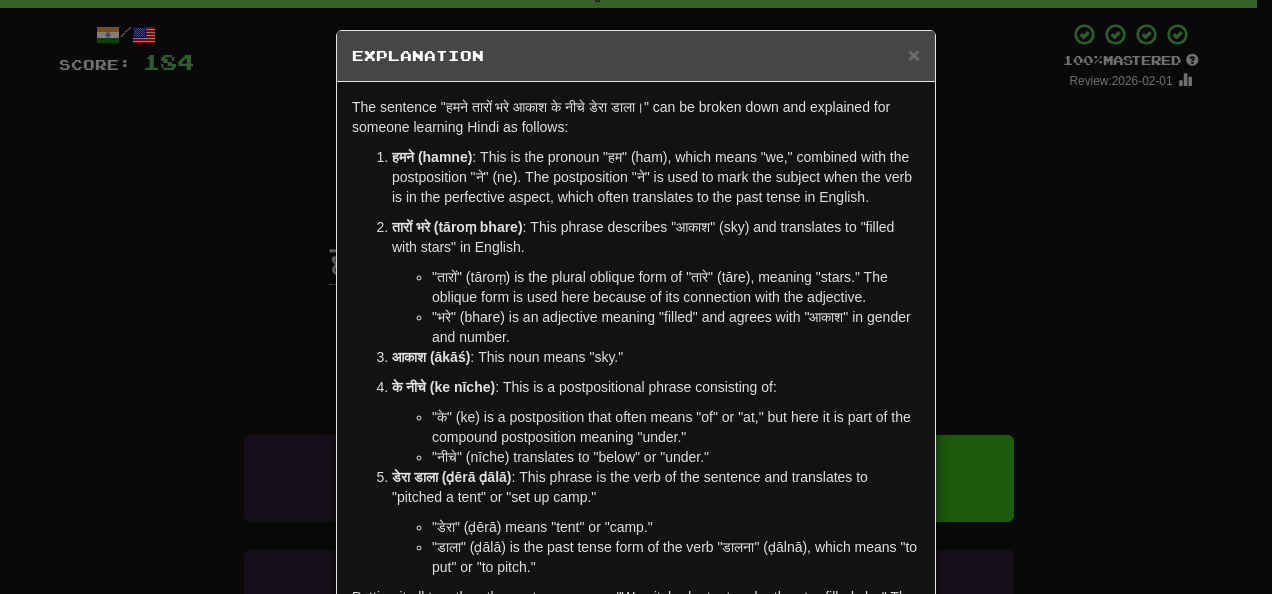 click on "× Explanation The sentence "हमने तारों भरे आकाश के नीचे डेरा डाला।" can be broken down and explained for someone learning Hindi as follows:
हमने (hamne) : This is the pronoun "हम" (ham), which means "we," combined with the postposition "ने" (ne). The postposition "ने" is used to mark the subject when the verb is in the perfective aspect, which often translates to the past tense in English.
तारों भरे (tāroṃ bhare) : This phrase describes "आकाश" (sky) and translates to "filled with stars" in English.
"तारों" (tāroṃ) is the plural oblique form of "तारे" (tāre), meaning "stars." The oblique form is used here because of its connection with the adjective.
"भरे" (bhare) is an adjective meaning "filled" and agrees with "आकाश" in gender and number.
आकाश (ākāś) : This noun means "sky."
के नीचे (ke nīche)" at bounding box center (636, 297) 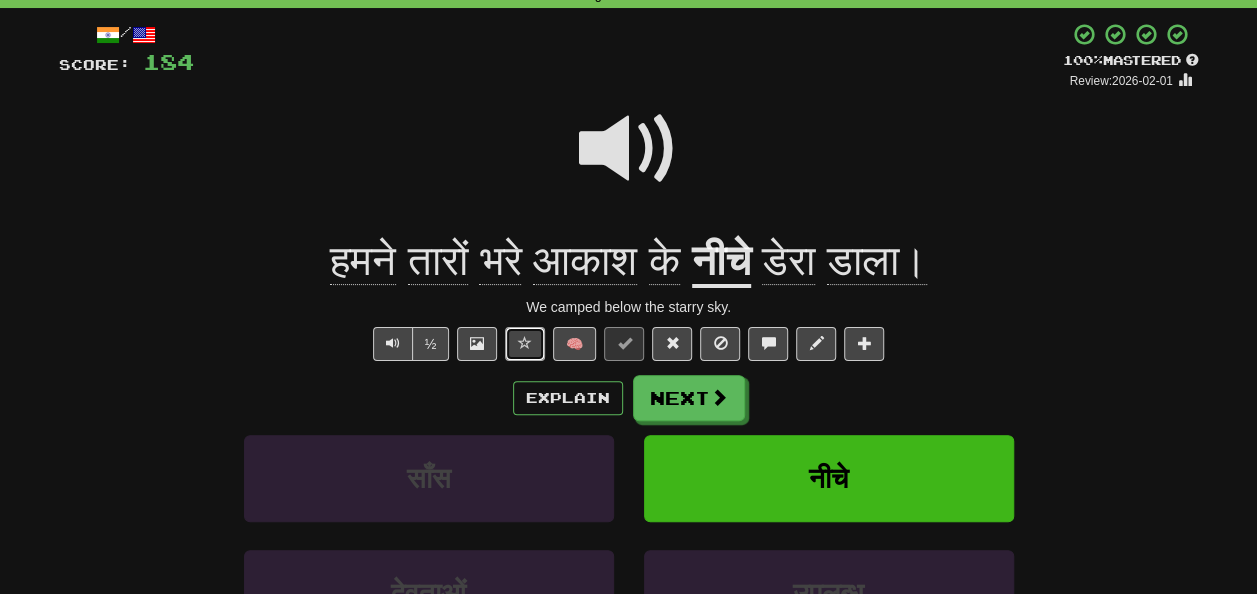 click at bounding box center [525, 343] 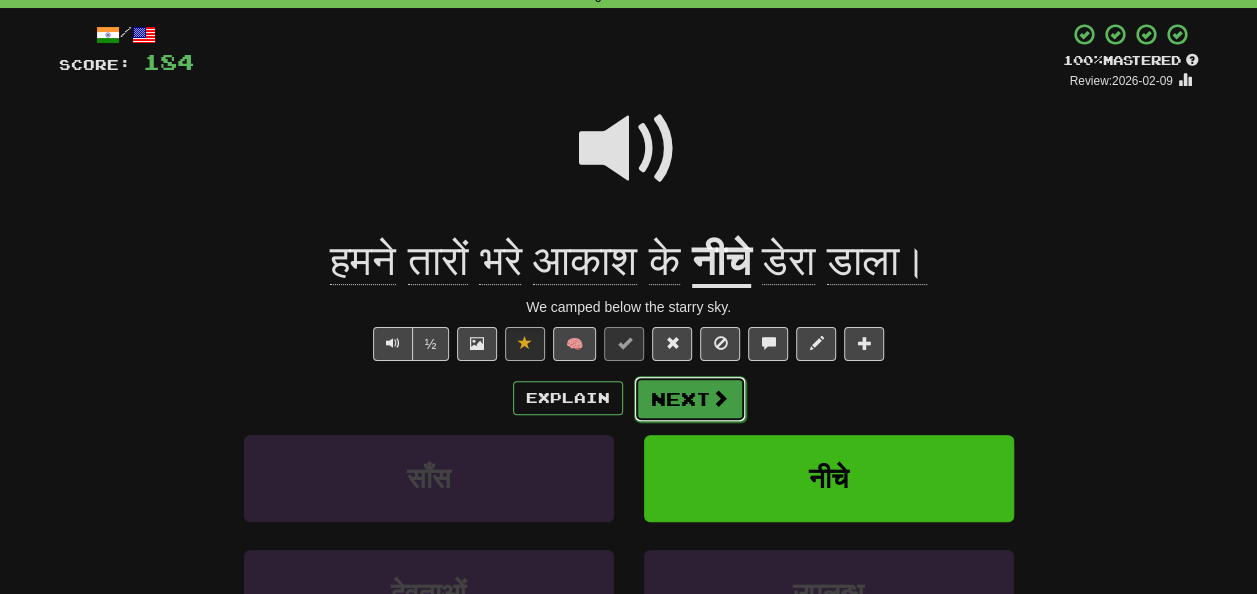 click on "Next" at bounding box center (690, 399) 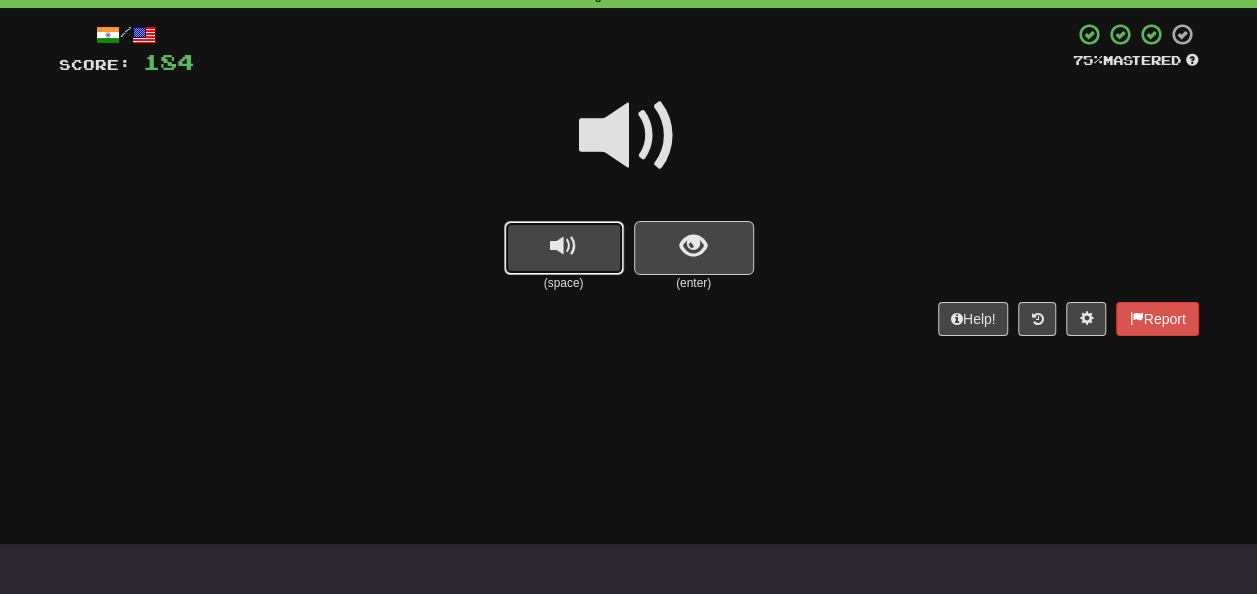 click at bounding box center (564, 248) 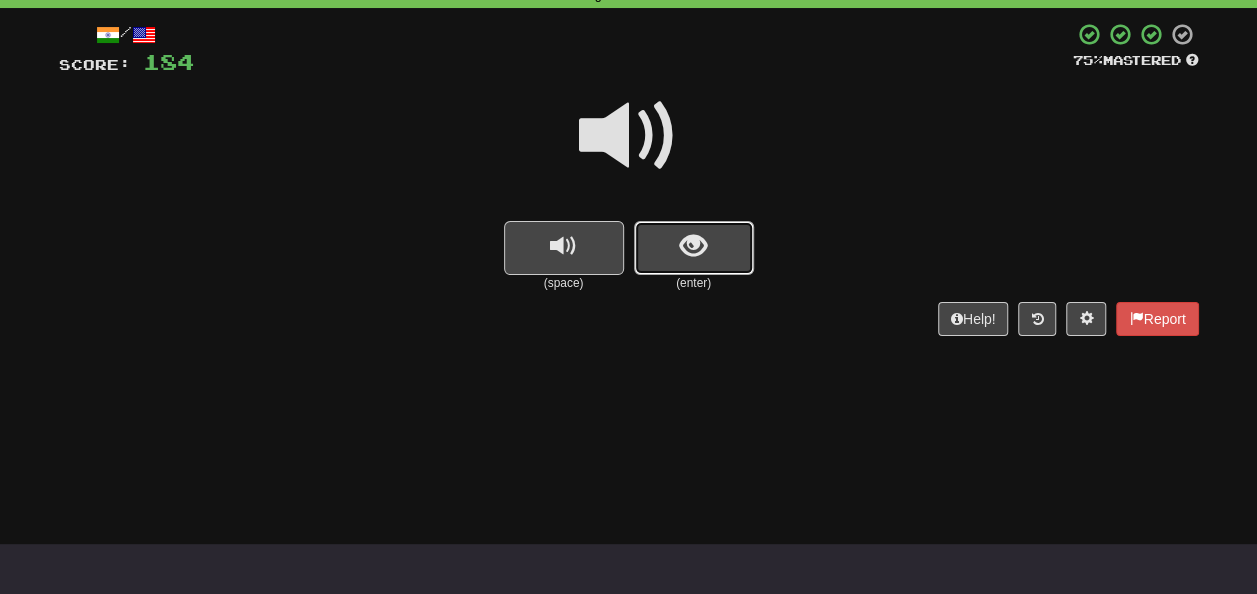 click at bounding box center (693, 246) 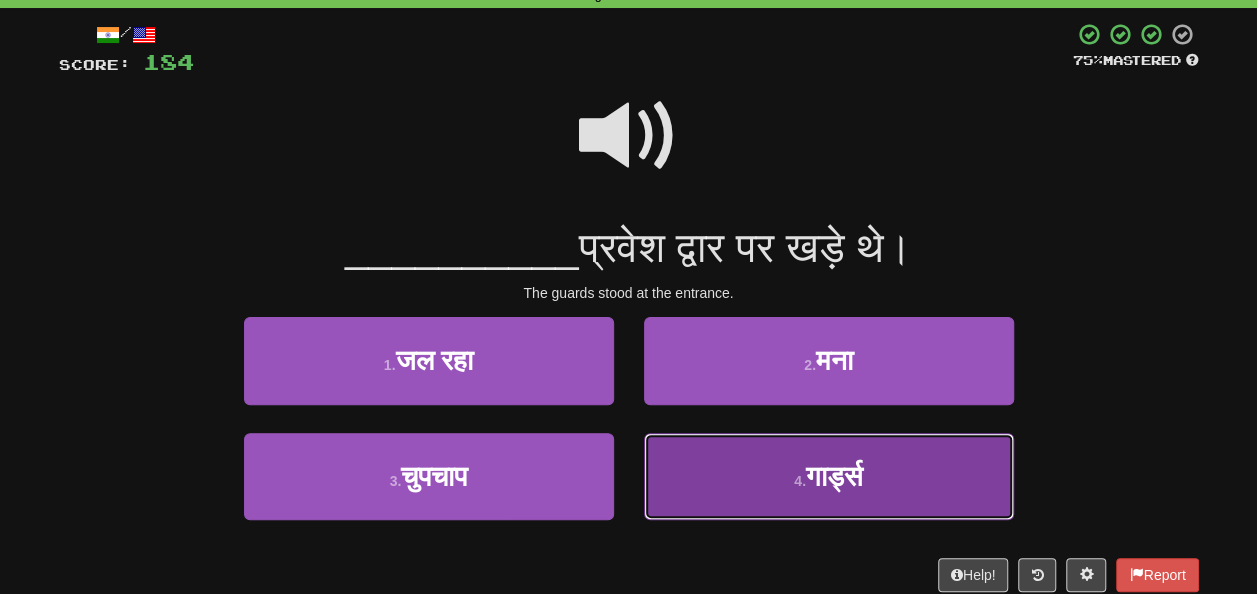 click on "गार्ड्स" at bounding box center [834, 476] 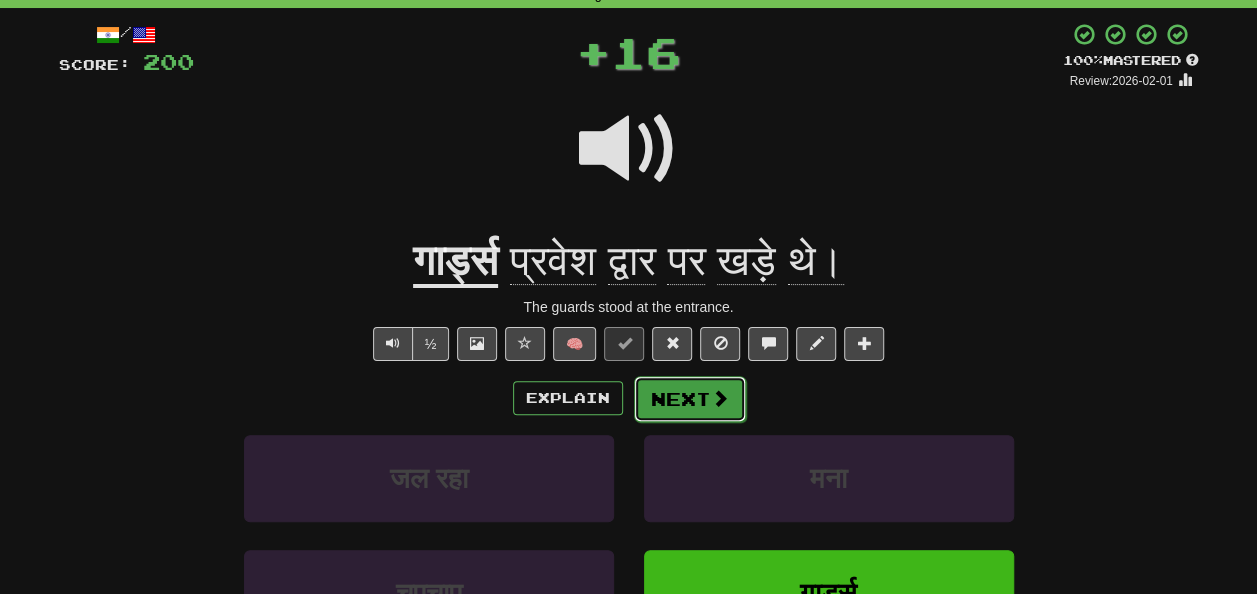 click at bounding box center (720, 398) 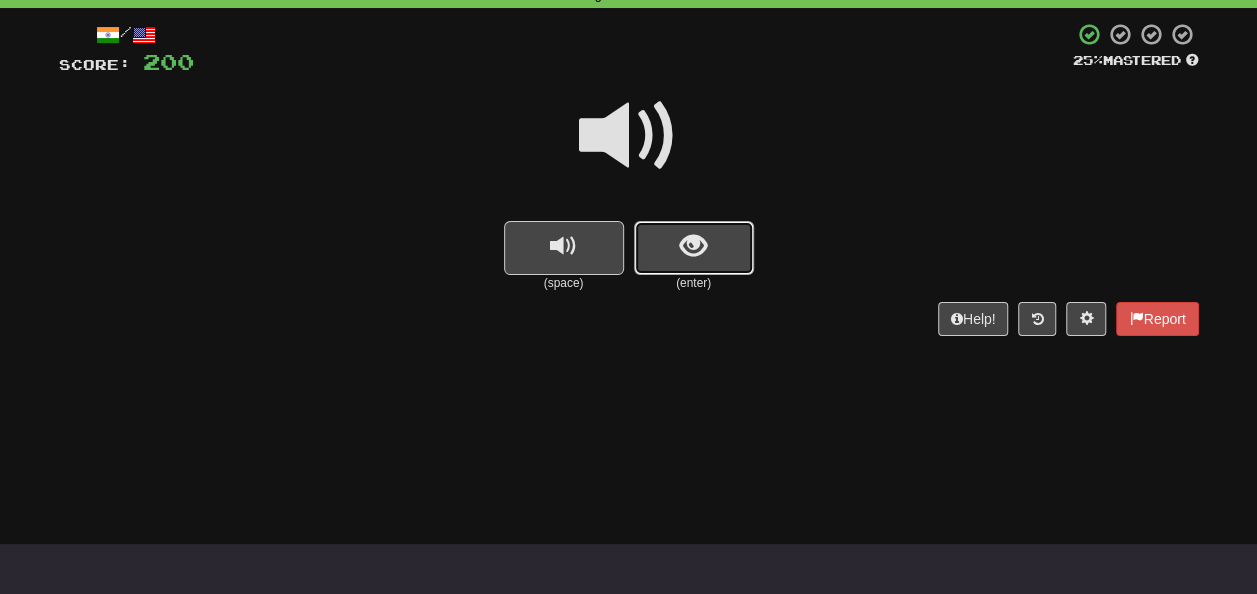 click at bounding box center (694, 248) 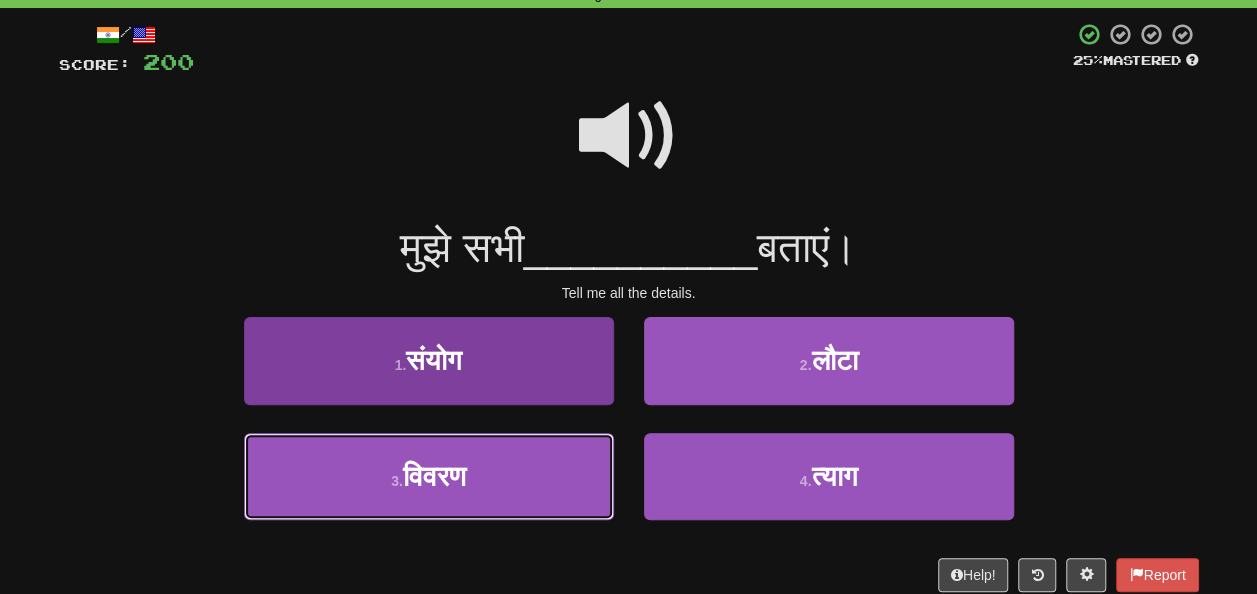 drag, startPoint x: 446, startPoint y: 500, endPoint x: 527, endPoint y: 482, distance: 82.9759 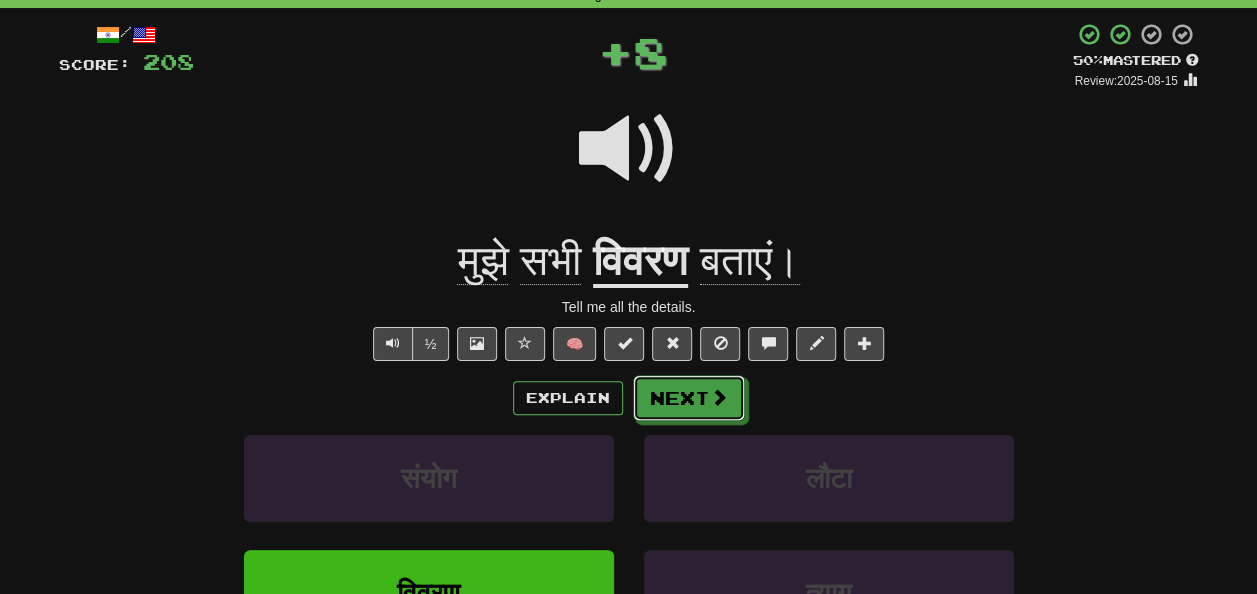 click on "Next" at bounding box center (689, 398) 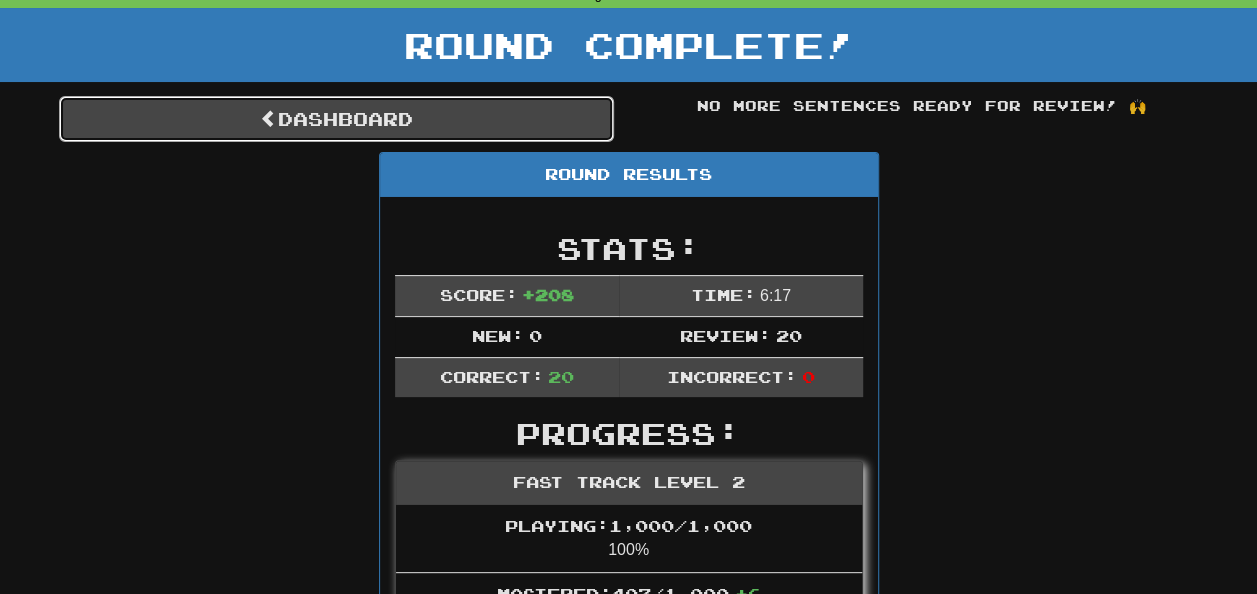 click on "Dashboard" at bounding box center (336, 119) 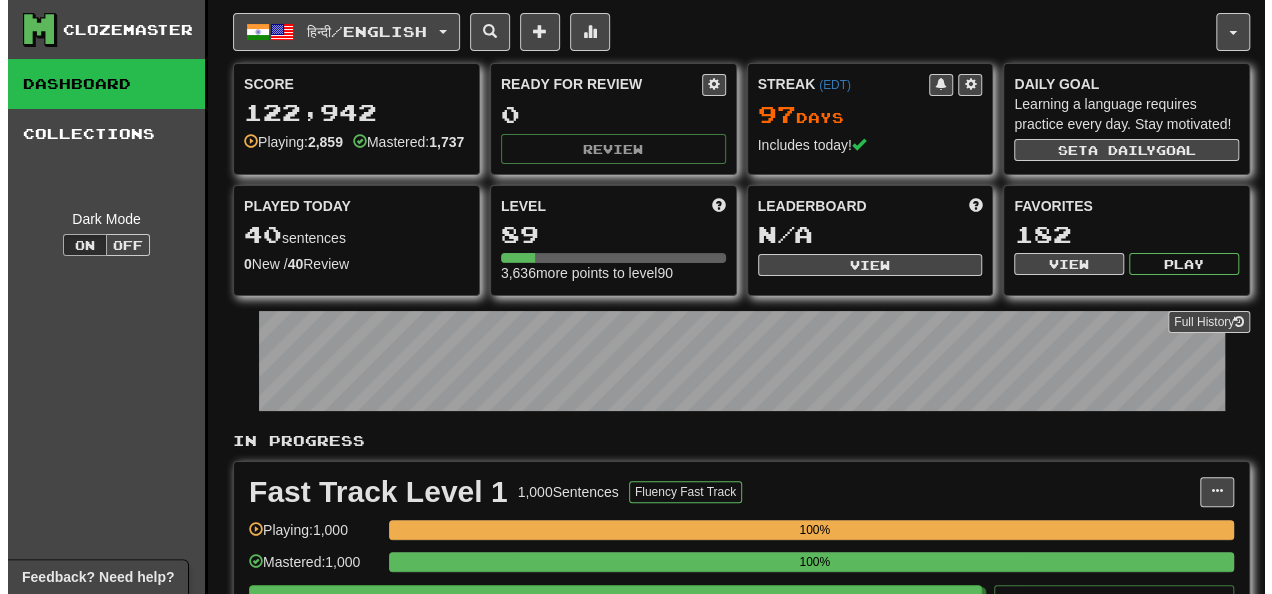 scroll, scrollTop: 200, scrollLeft: 0, axis: vertical 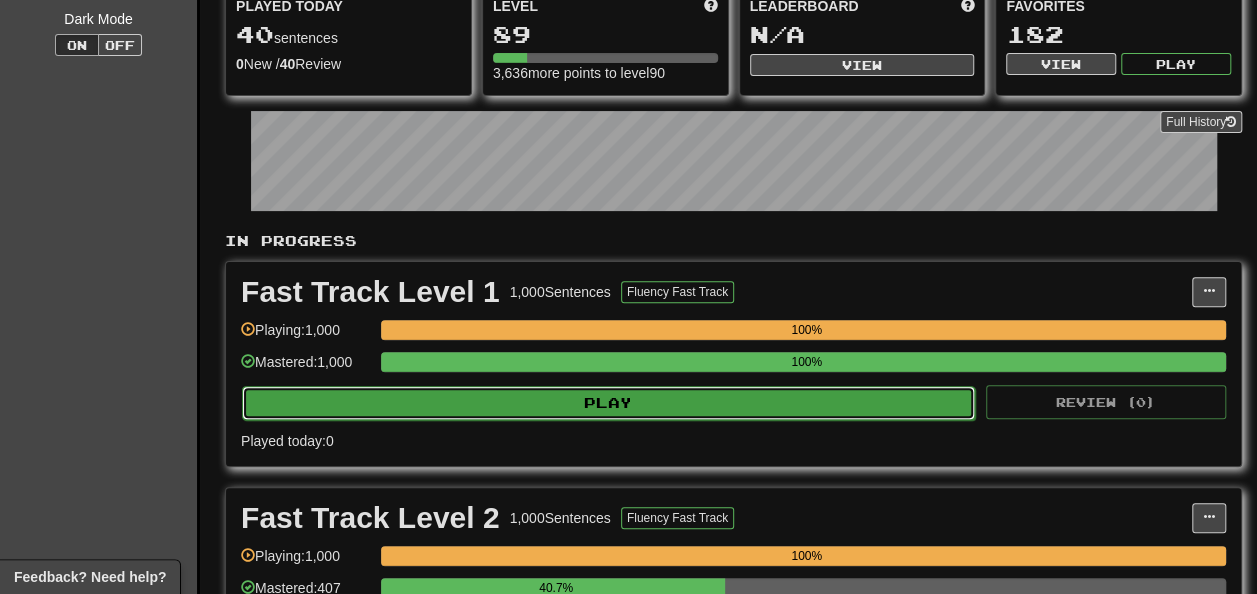 click on "Play" at bounding box center [608, 403] 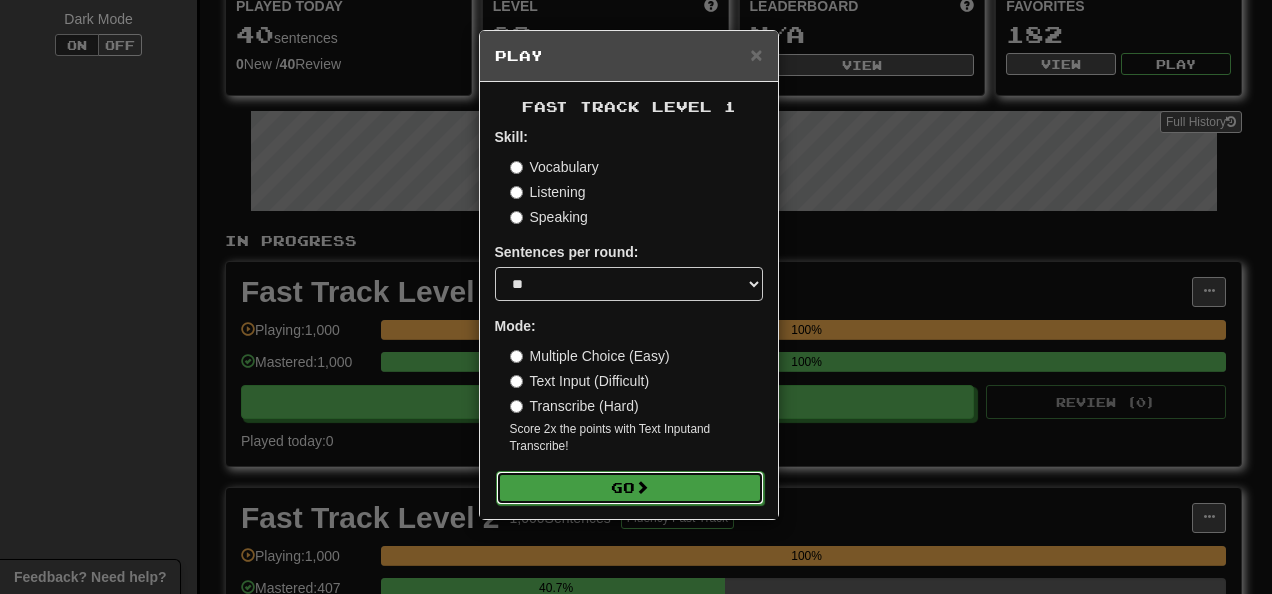 click on "Go" at bounding box center (630, 488) 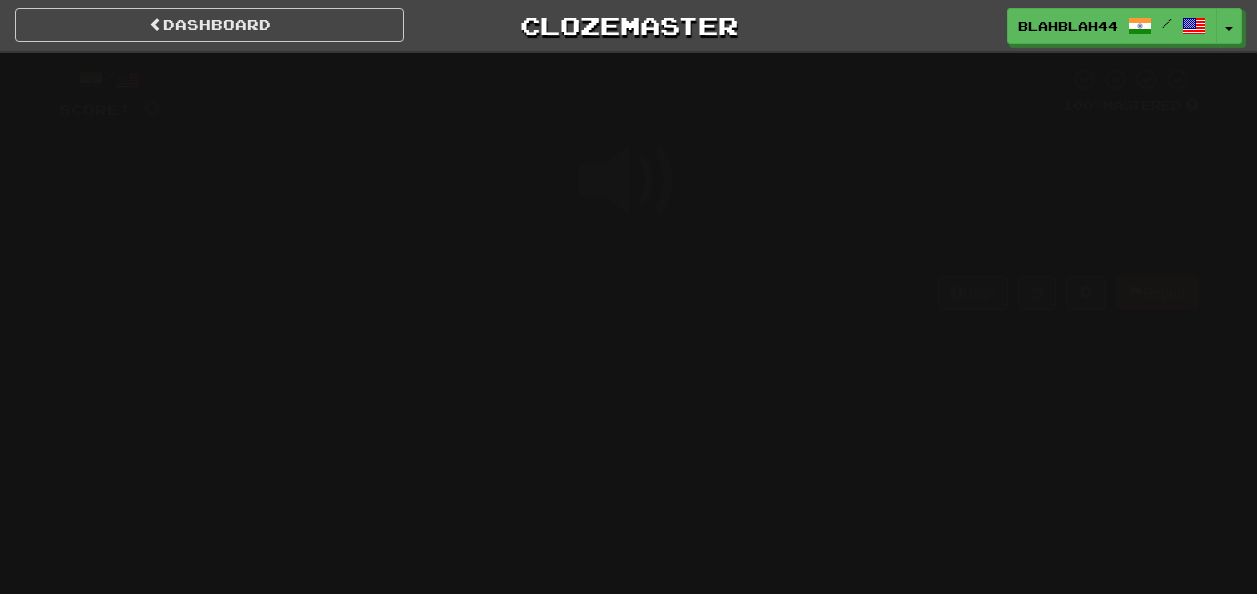 scroll, scrollTop: 0, scrollLeft: 0, axis: both 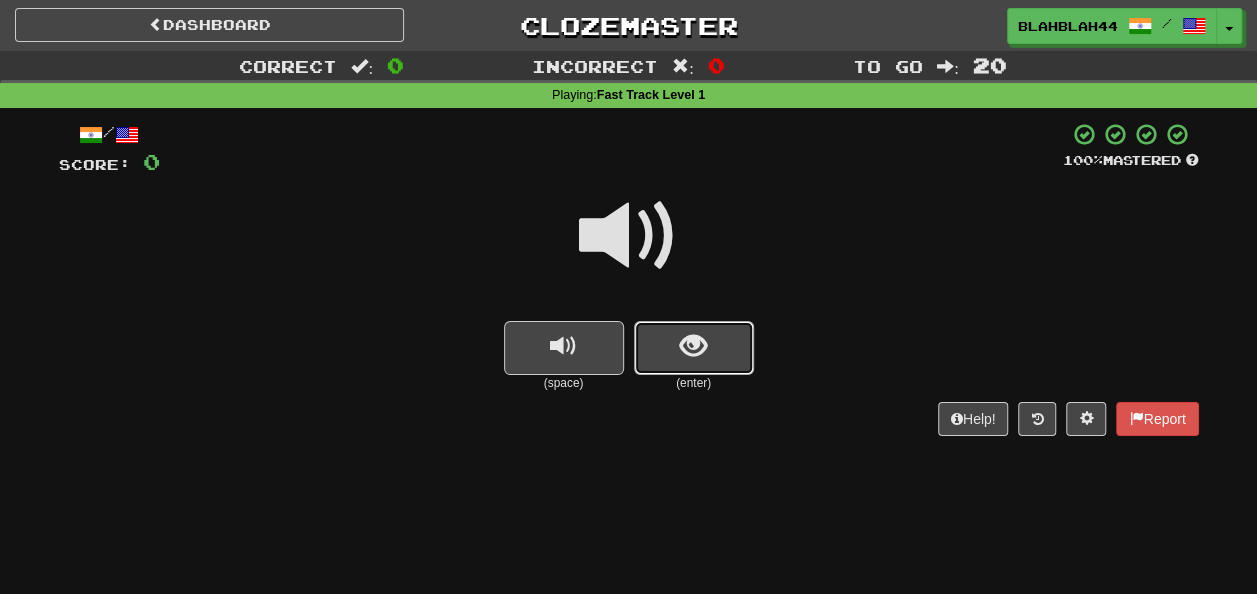 click at bounding box center [694, 348] 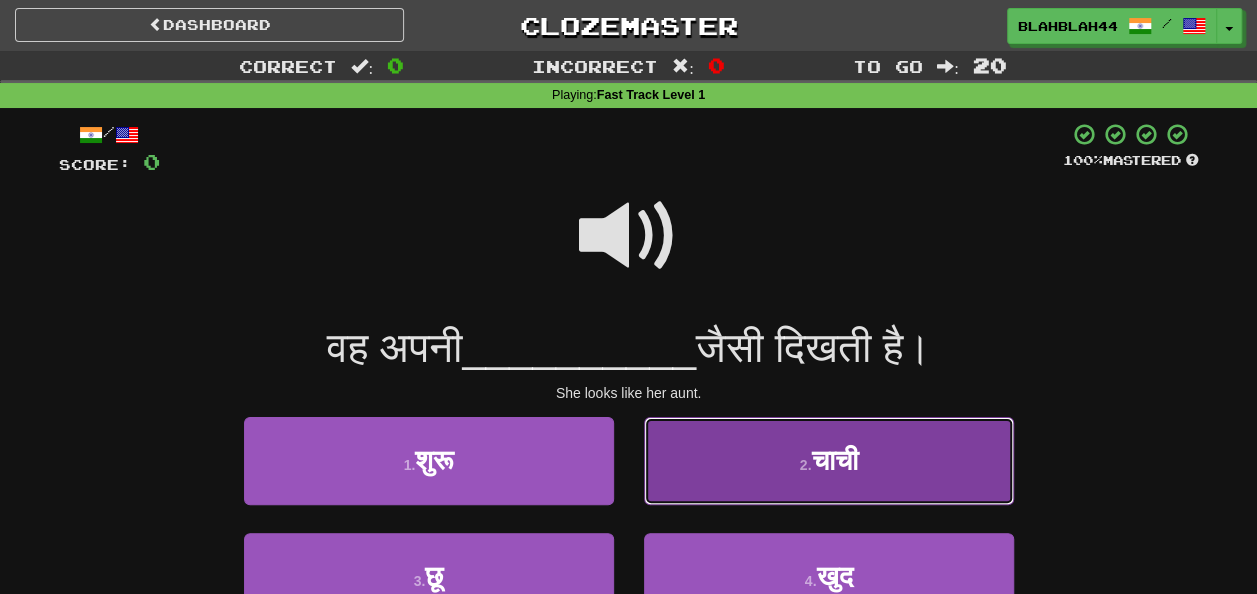 click on "चाची" at bounding box center (834, 460) 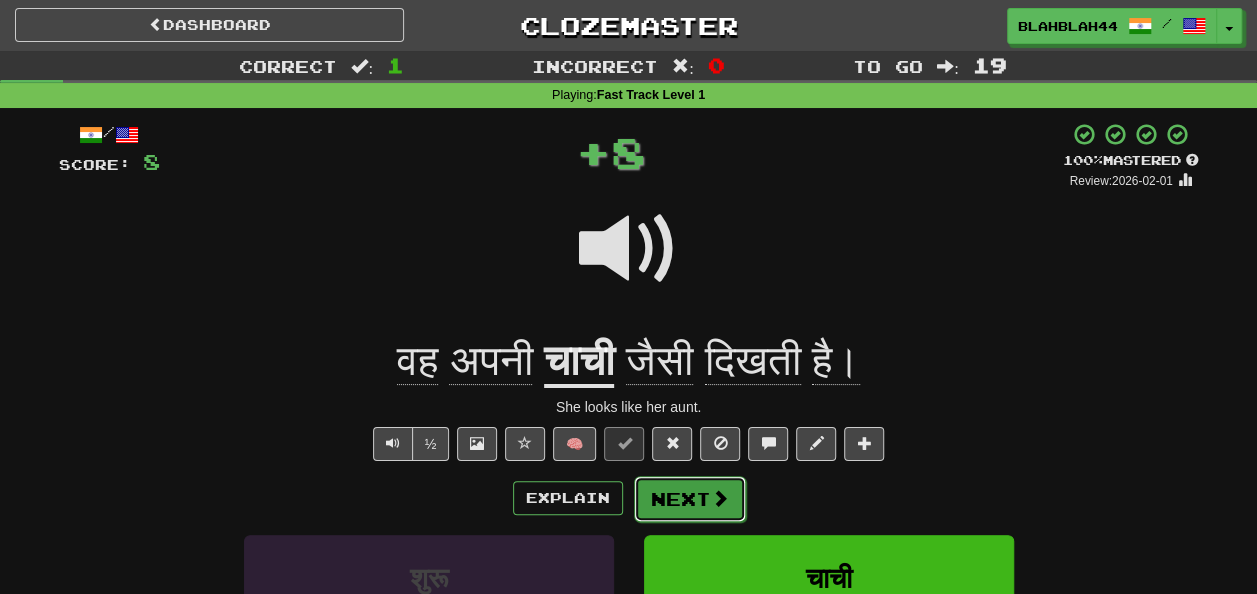click on "Next" at bounding box center [690, 499] 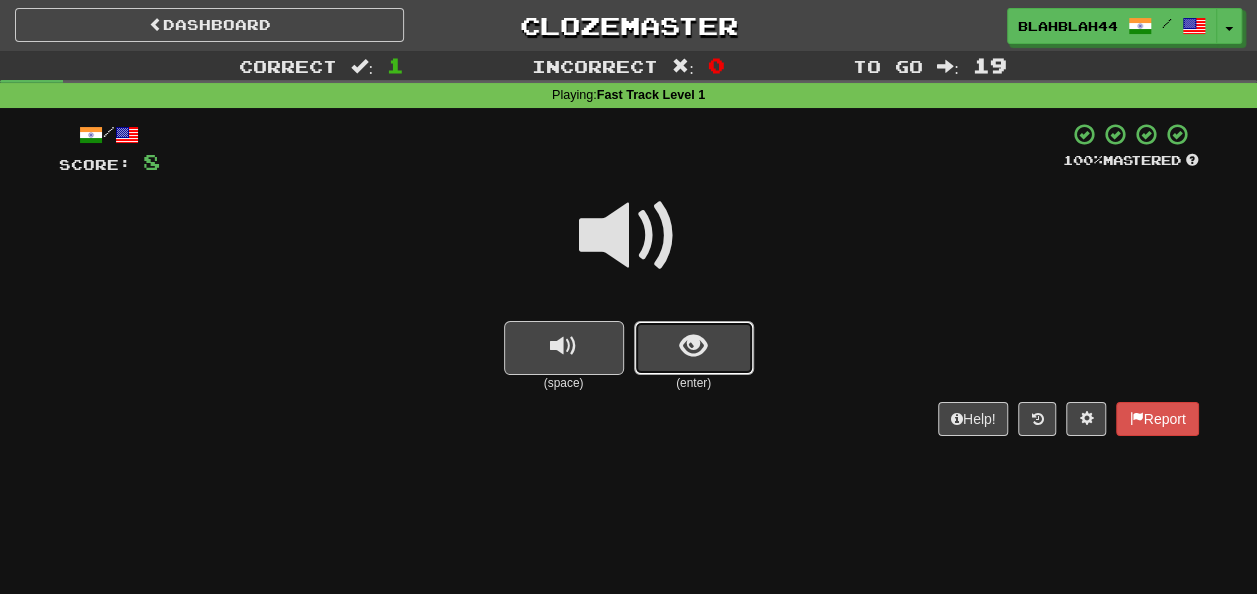 click at bounding box center (694, 348) 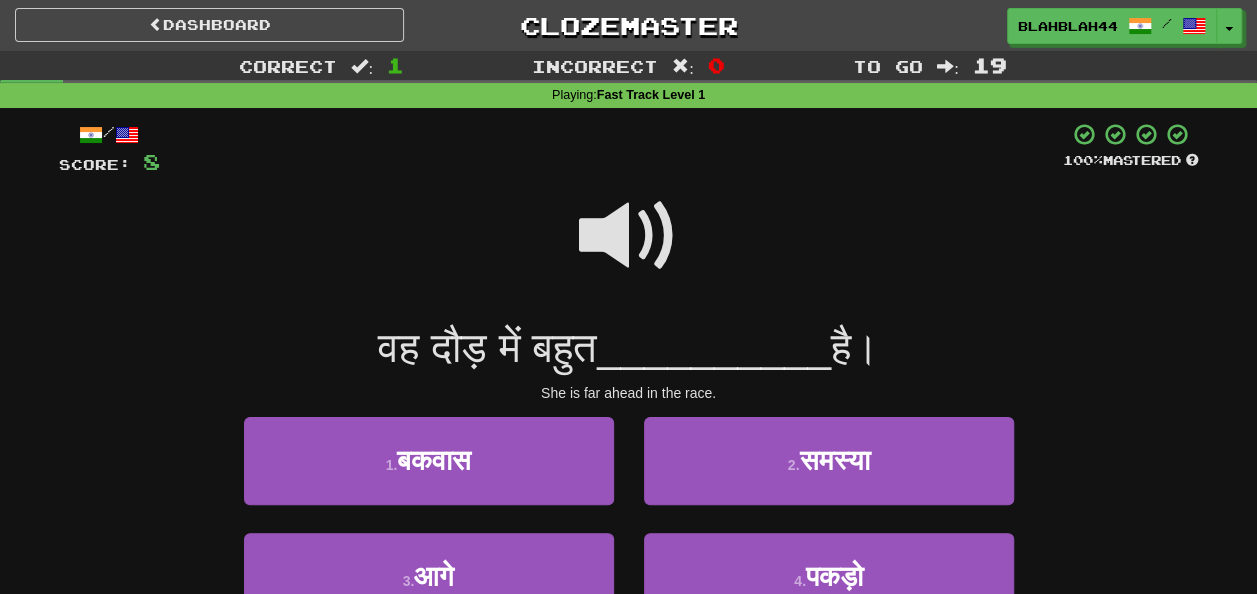 scroll, scrollTop: 100, scrollLeft: 0, axis: vertical 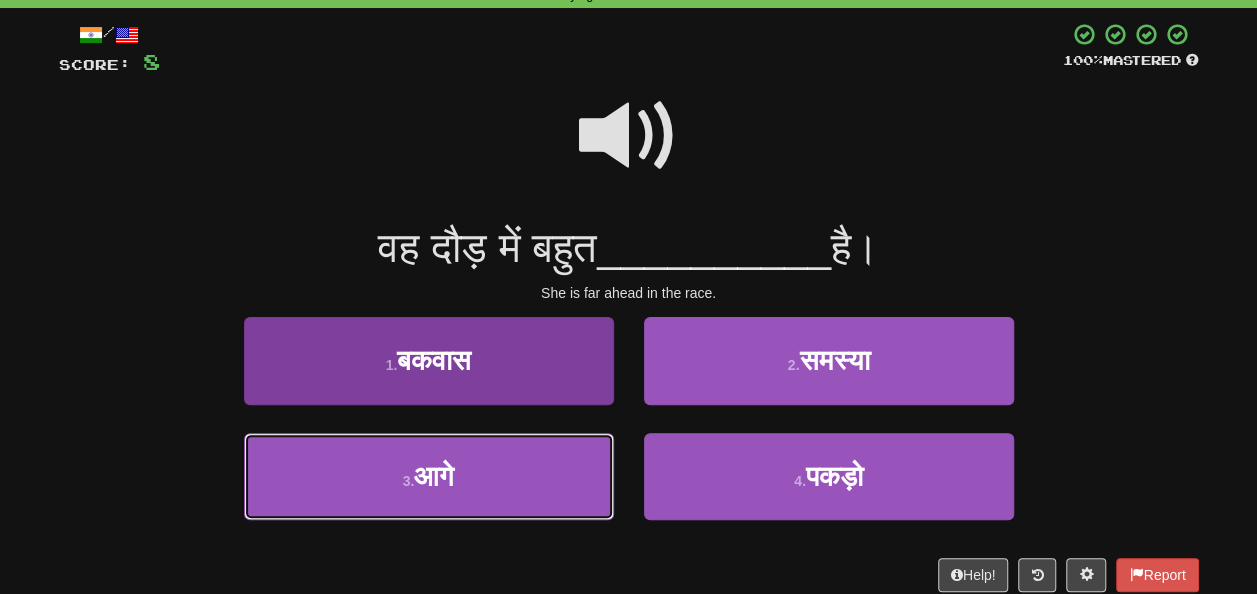 drag, startPoint x: 528, startPoint y: 474, endPoint x: 540, endPoint y: 466, distance: 14.422205 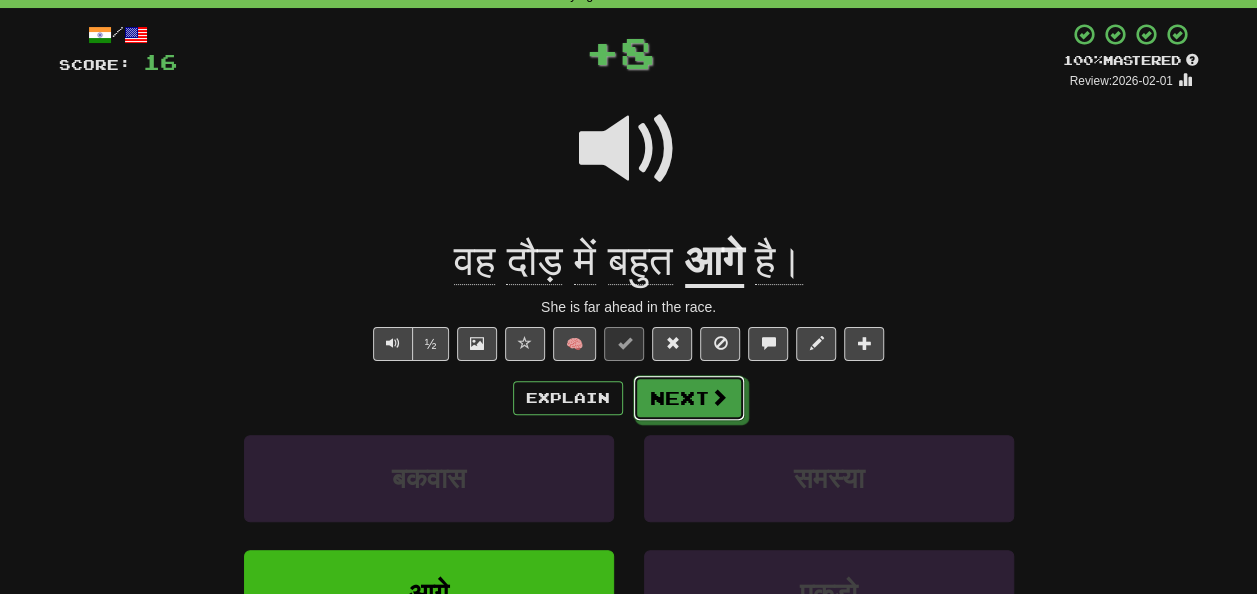 click on "Next" at bounding box center (689, 398) 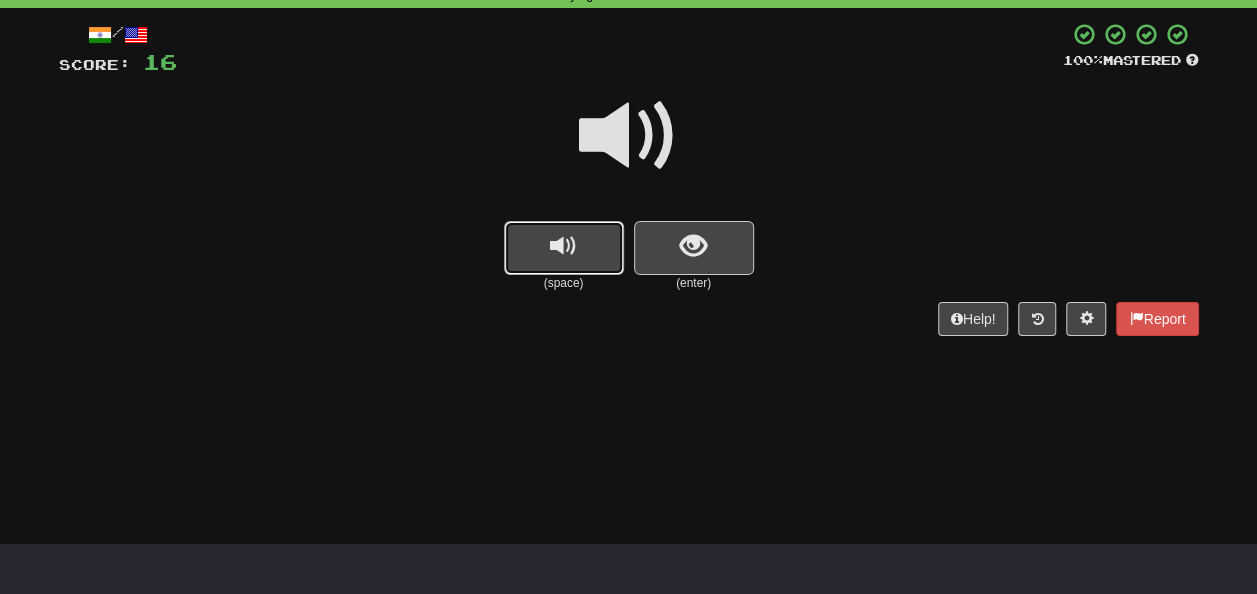 click at bounding box center (564, 248) 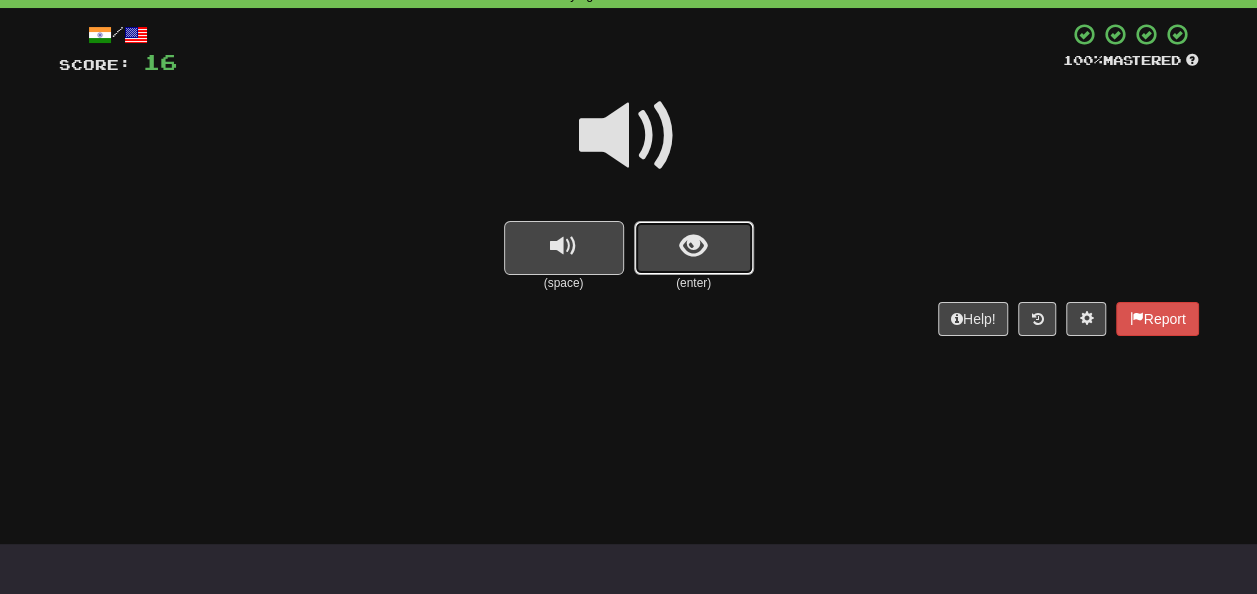 click at bounding box center (694, 248) 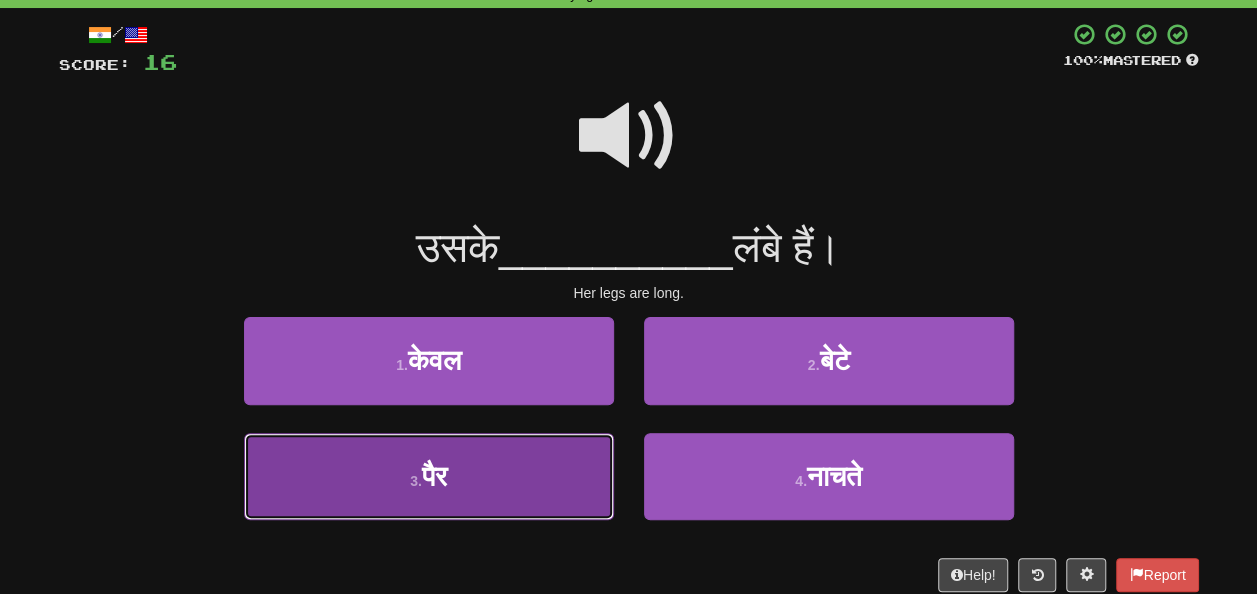 click on "3 .  पैर" at bounding box center (429, 476) 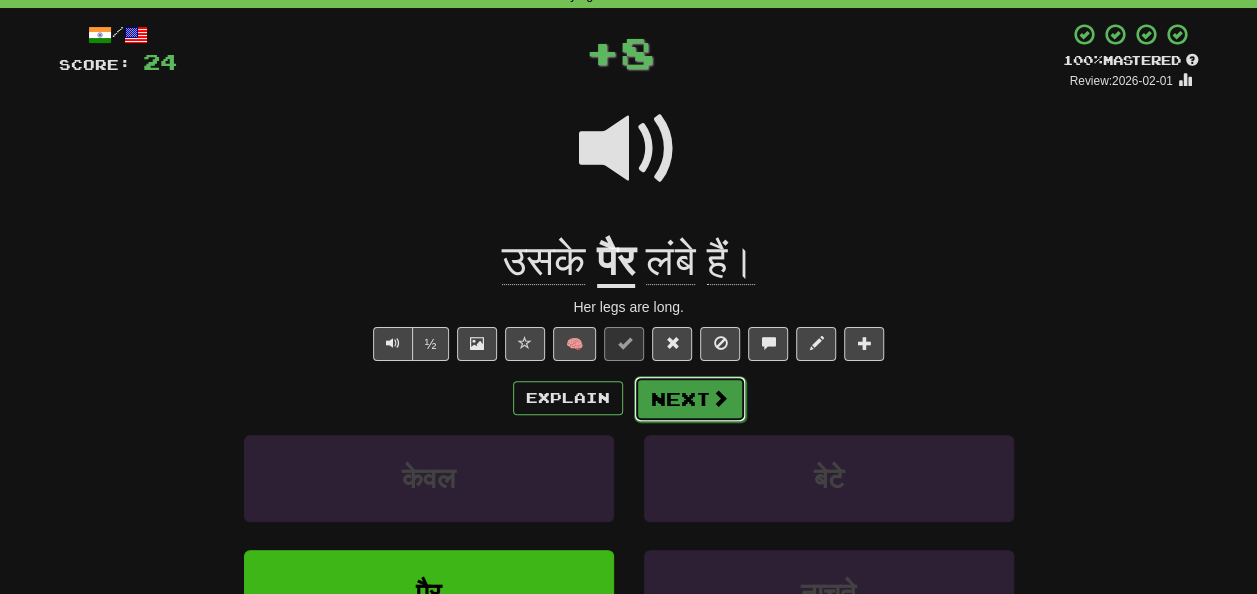 click on "Next" at bounding box center (690, 399) 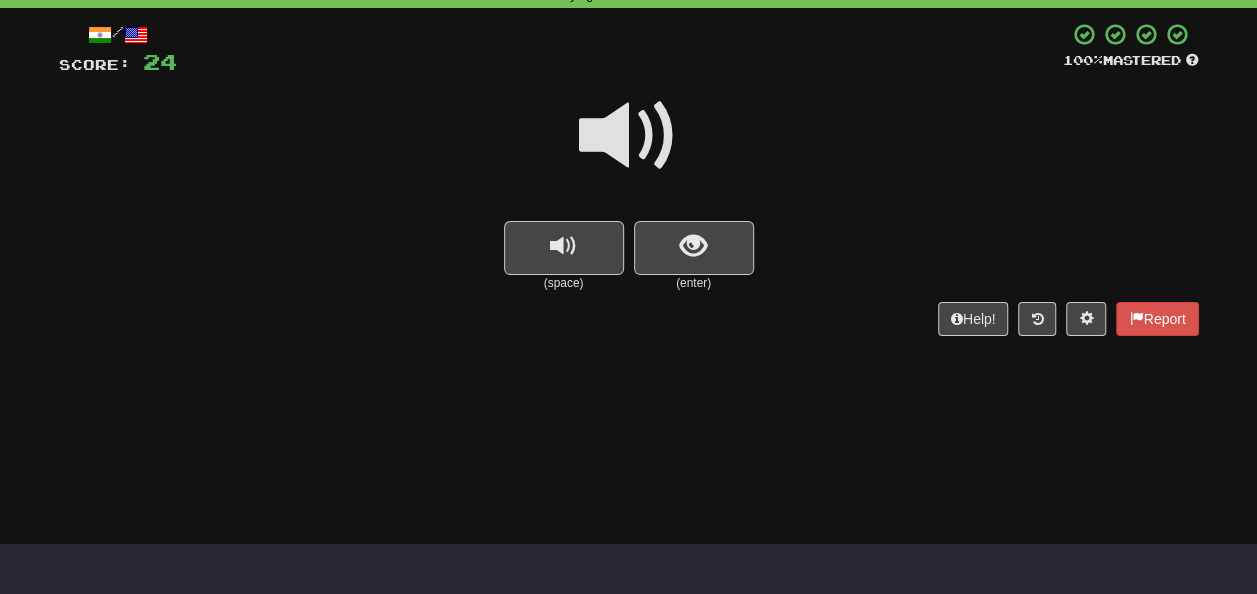 click at bounding box center [629, 149] 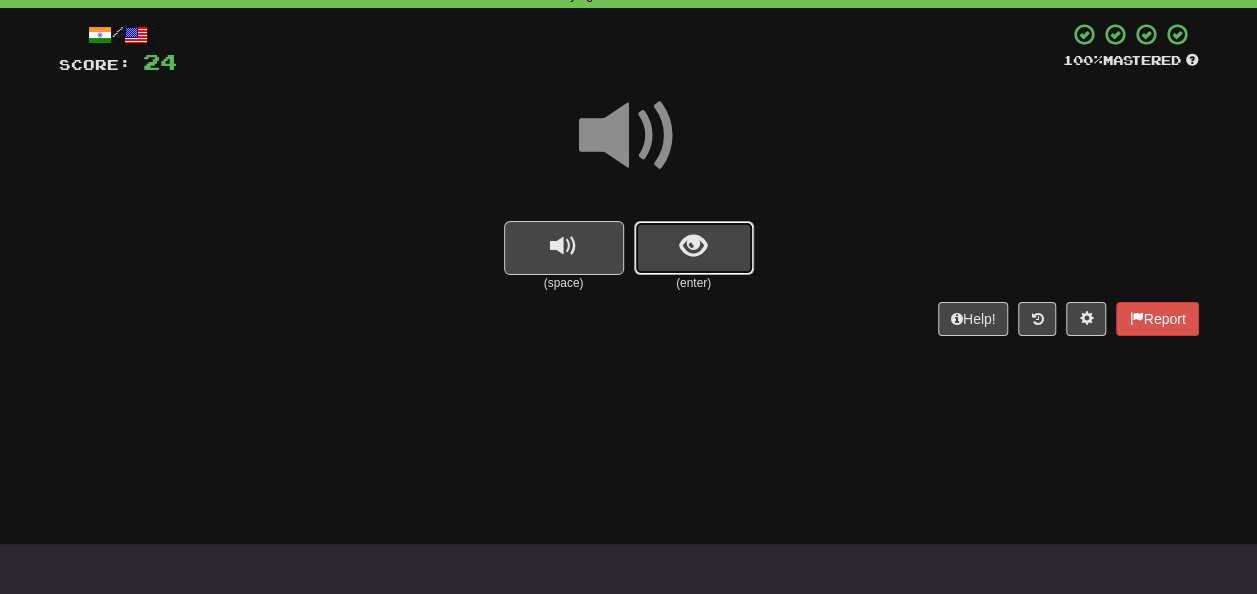 click at bounding box center (694, 248) 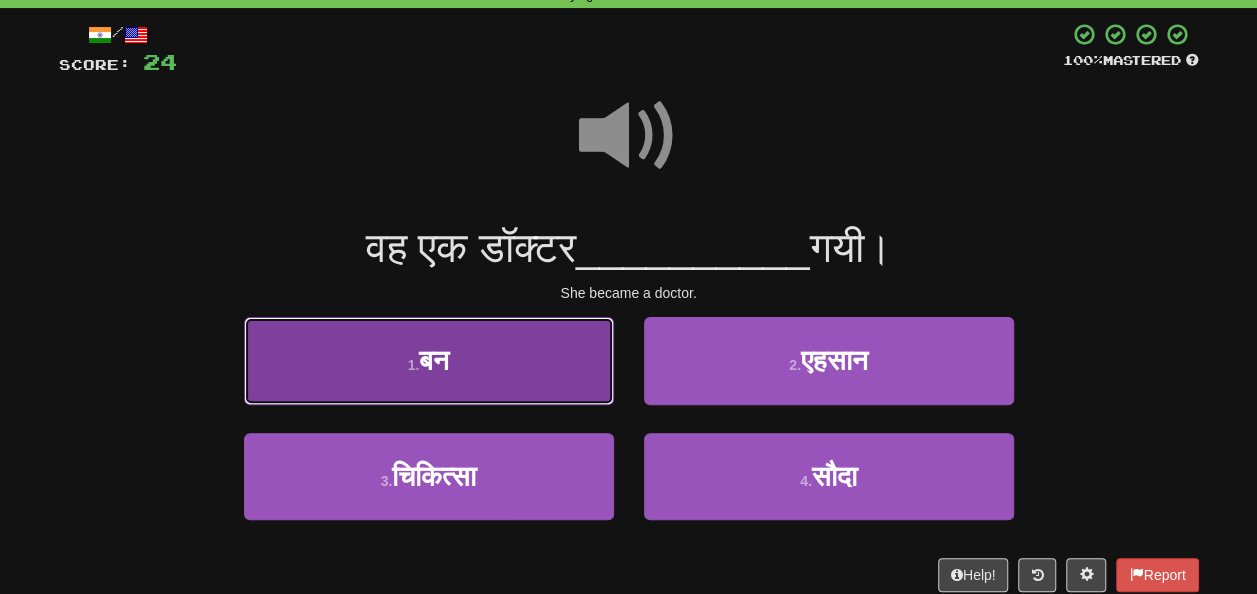 click on "1 .  बन" at bounding box center (429, 360) 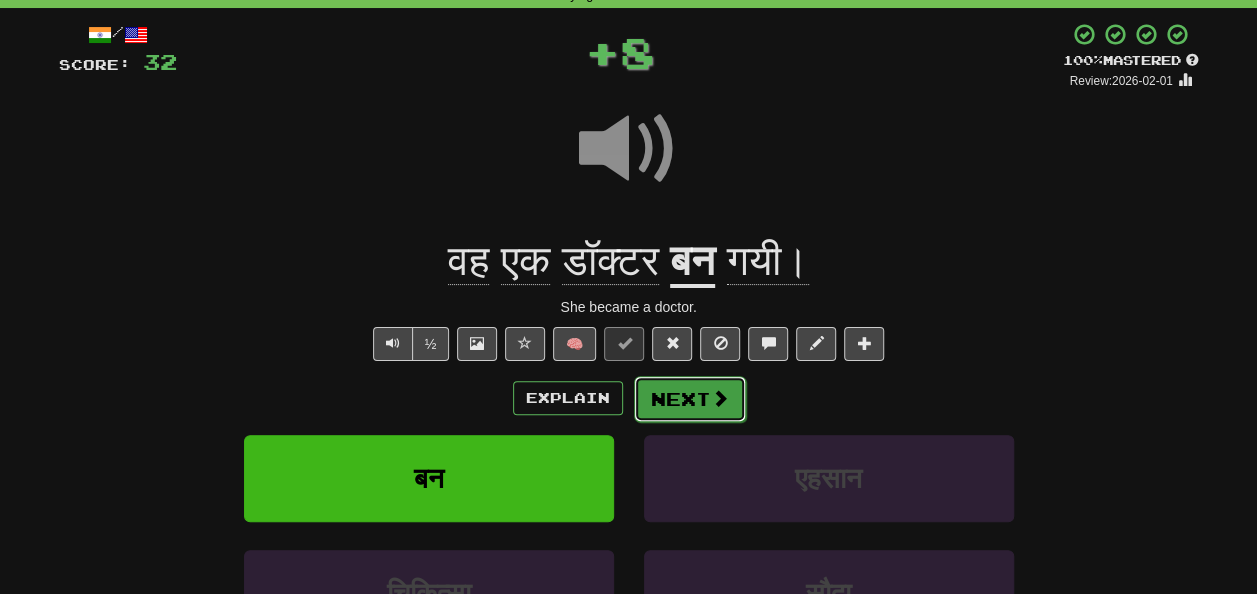 click on "Next" at bounding box center (690, 399) 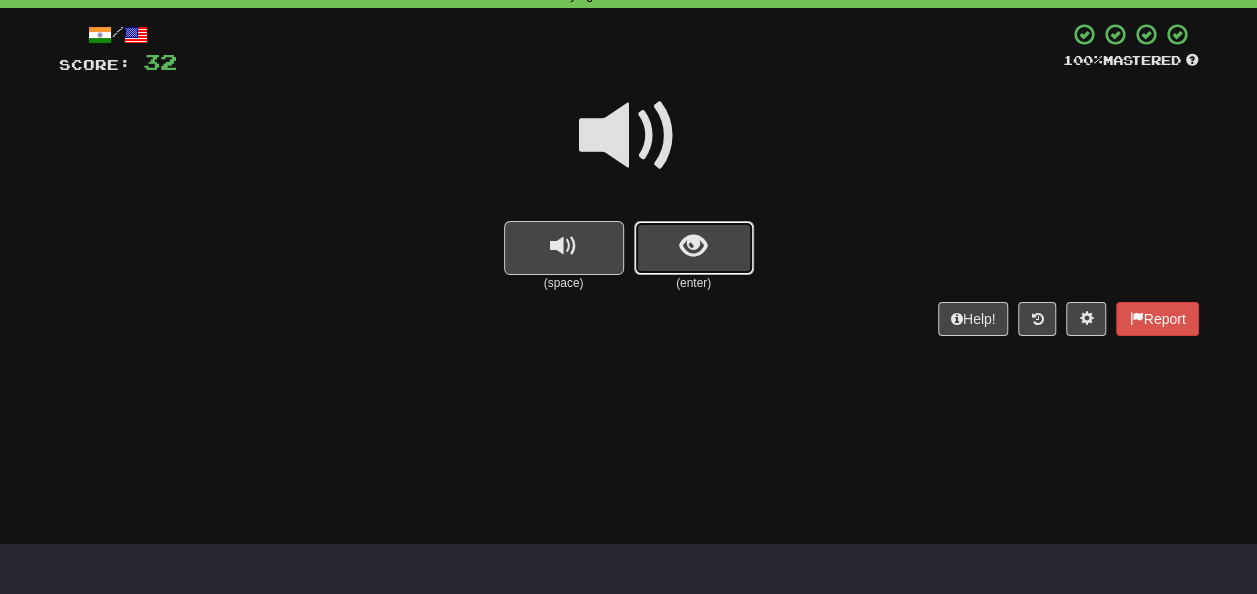 click at bounding box center [693, 246] 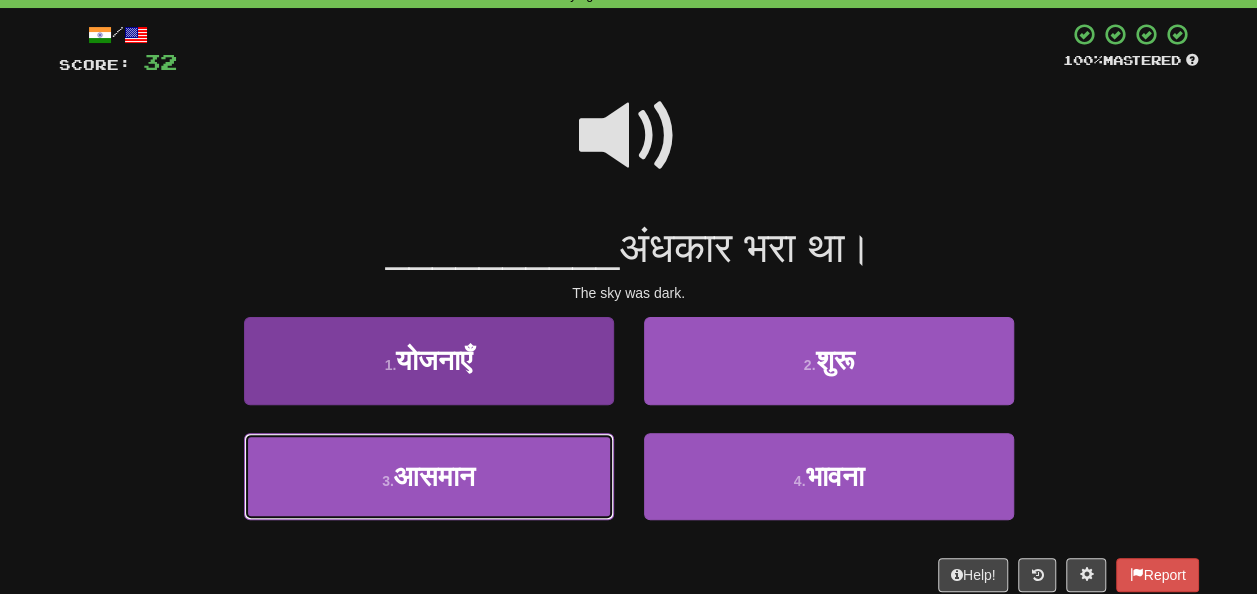 drag, startPoint x: 506, startPoint y: 463, endPoint x: 516, endPoint y: 464, distance: 10.049875 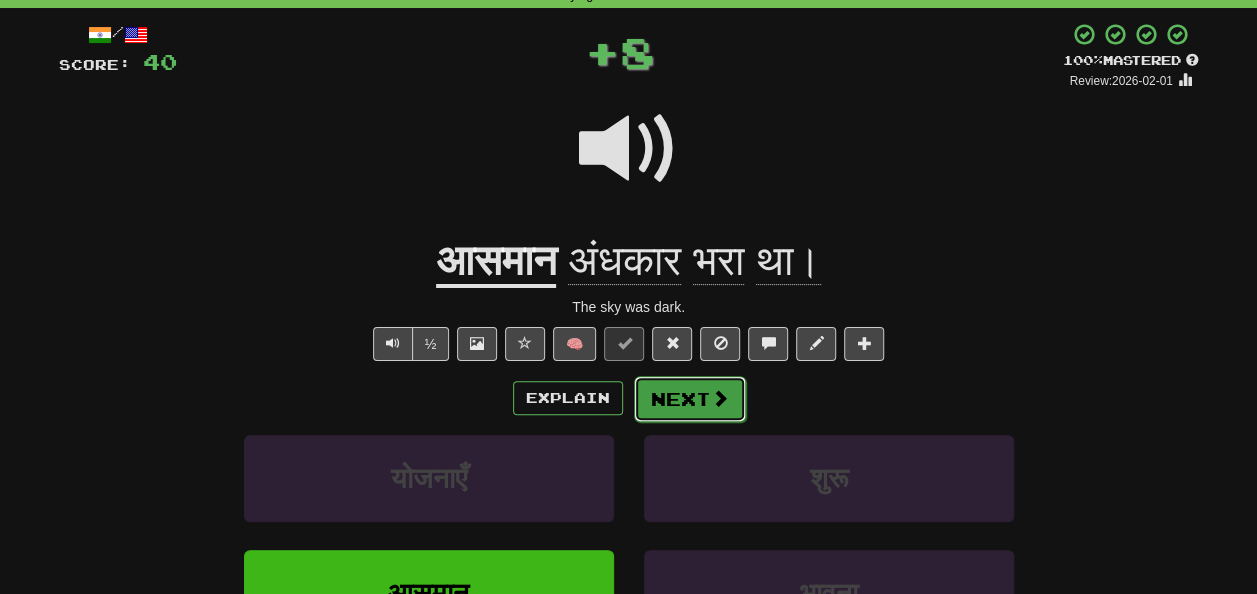 click on "Next" at bounding box center [690, 399] 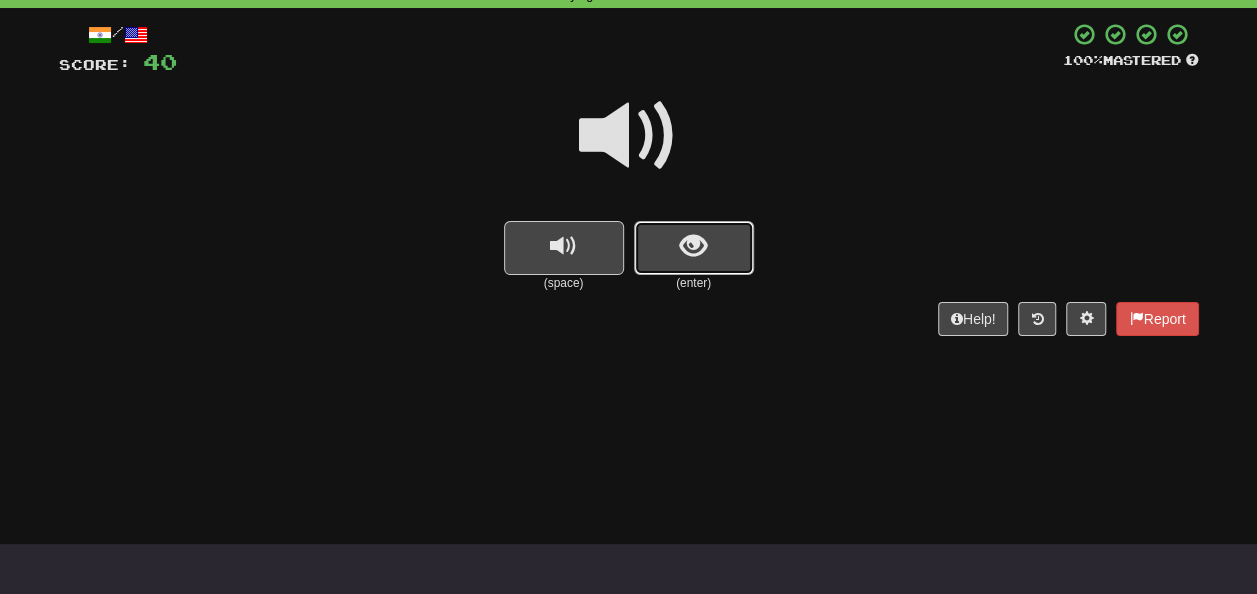 click at bounding box center (694, 248) 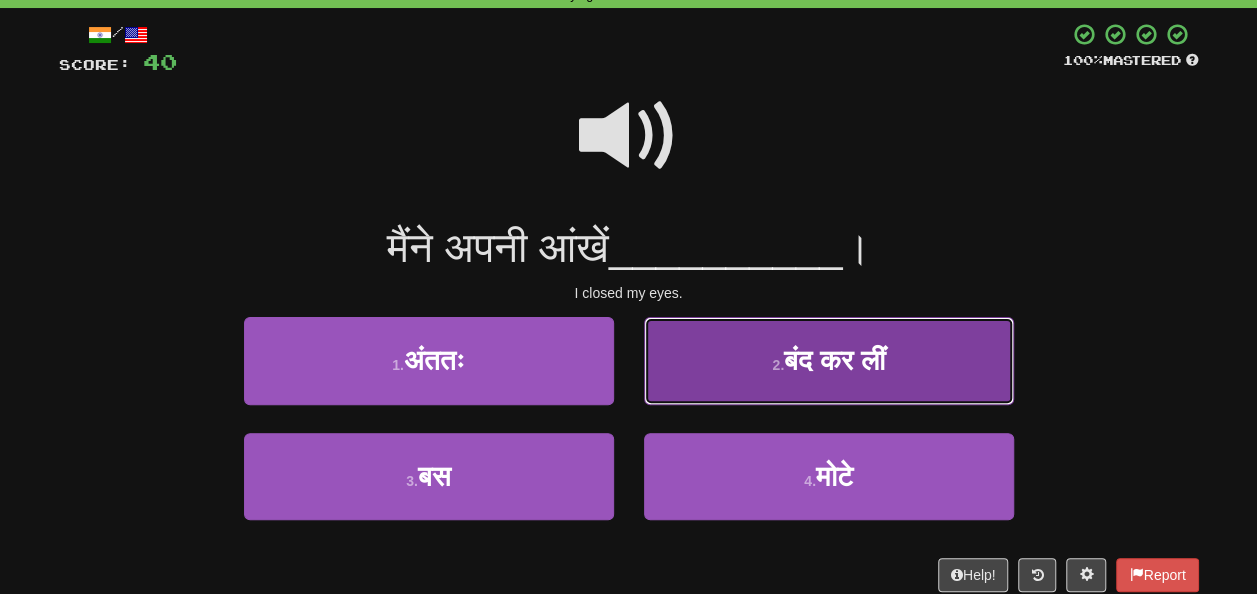 click on "2 .  बंद कर लीं" at bounding box center [829, 360] 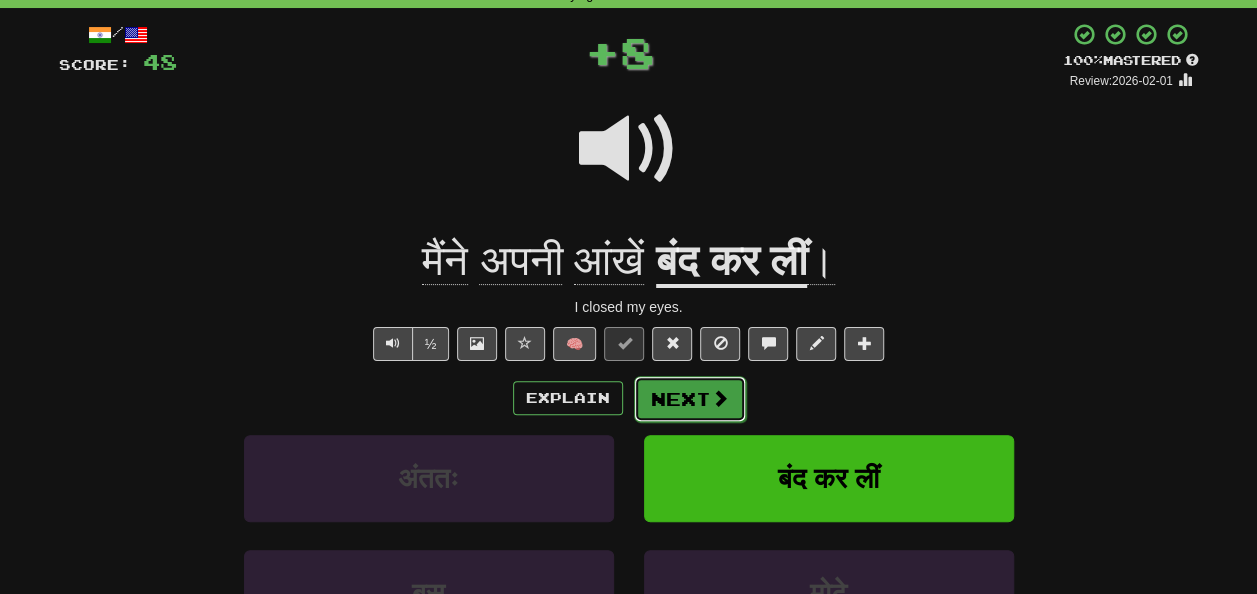 click at bounding box center [720, 398] 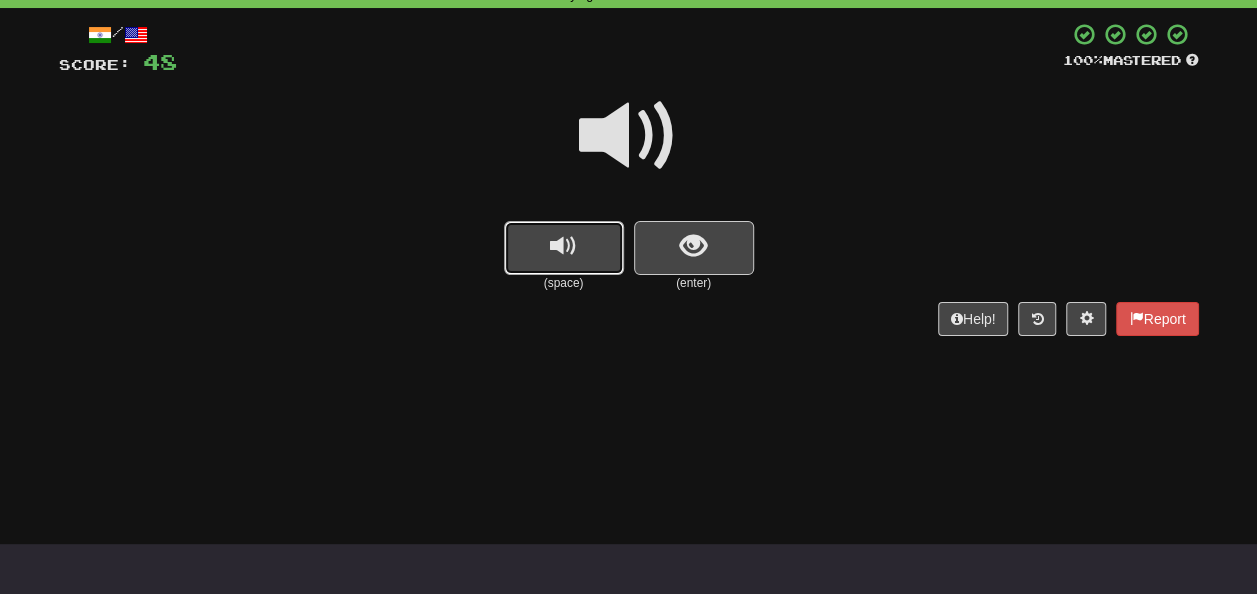 click at bounding box center (563, 246) 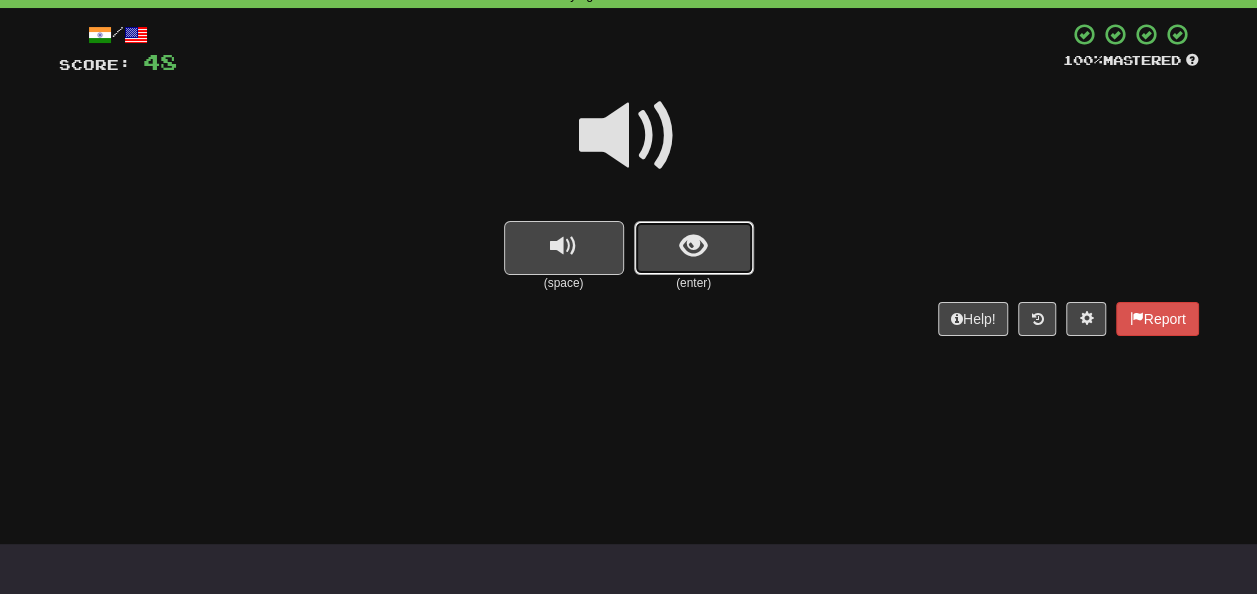 click at bounding box center [694, 248] 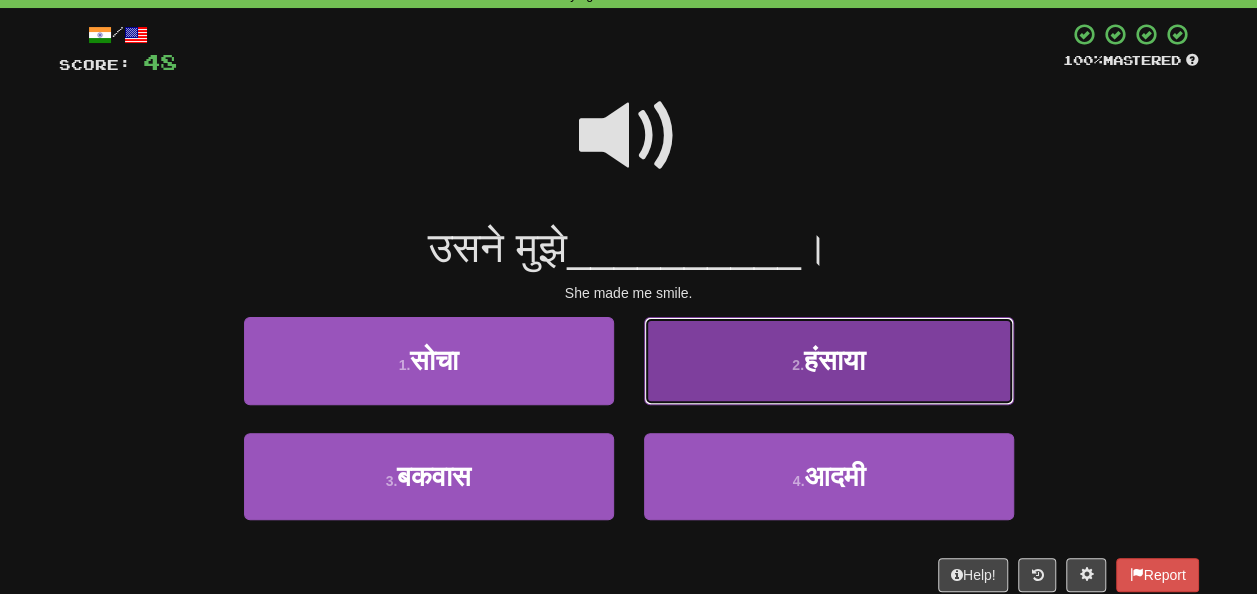 click on "हंसाया" at bounding box center [834, 360] 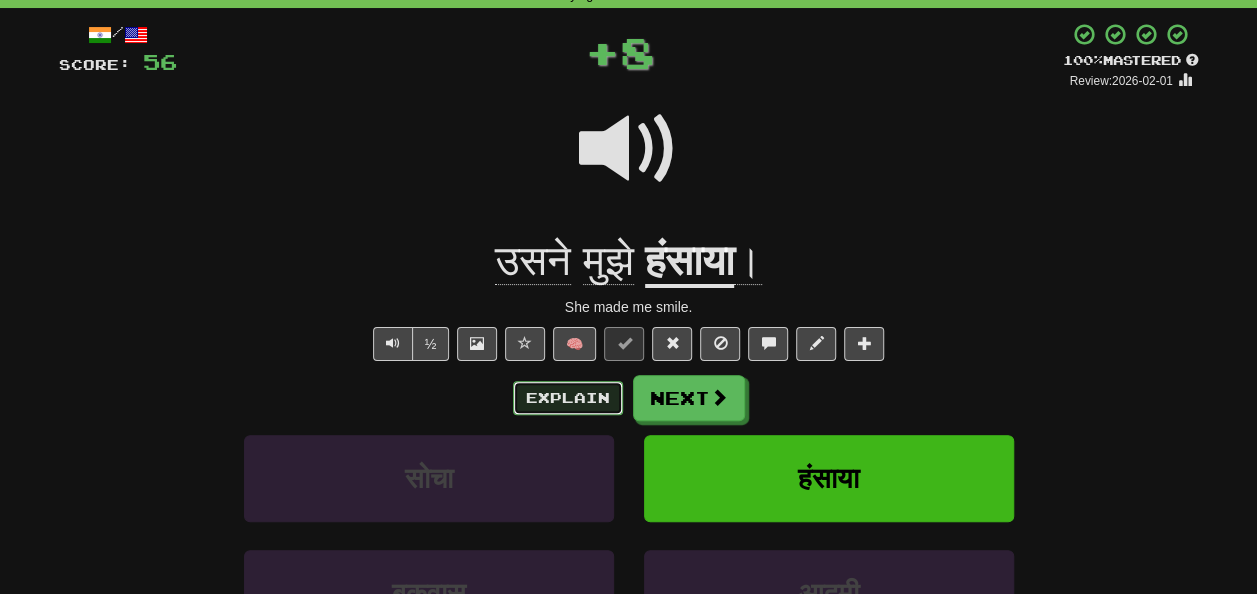 click on "Explain" at bounding box center [568, 398] 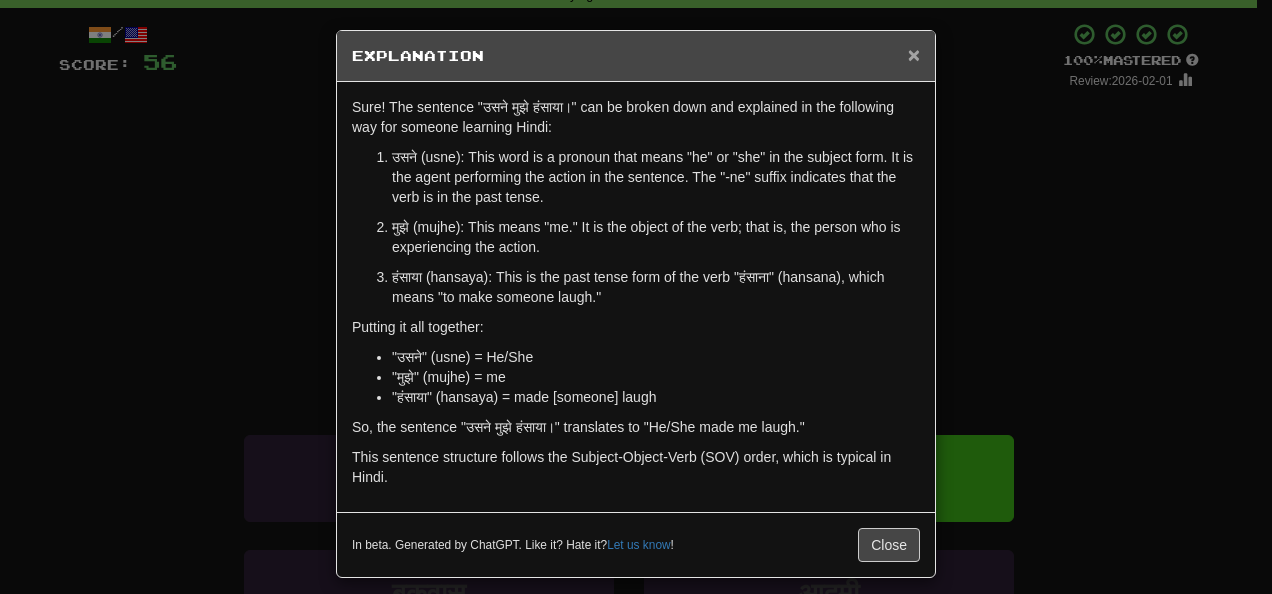 click on "×" at bounding box center (914, 54) 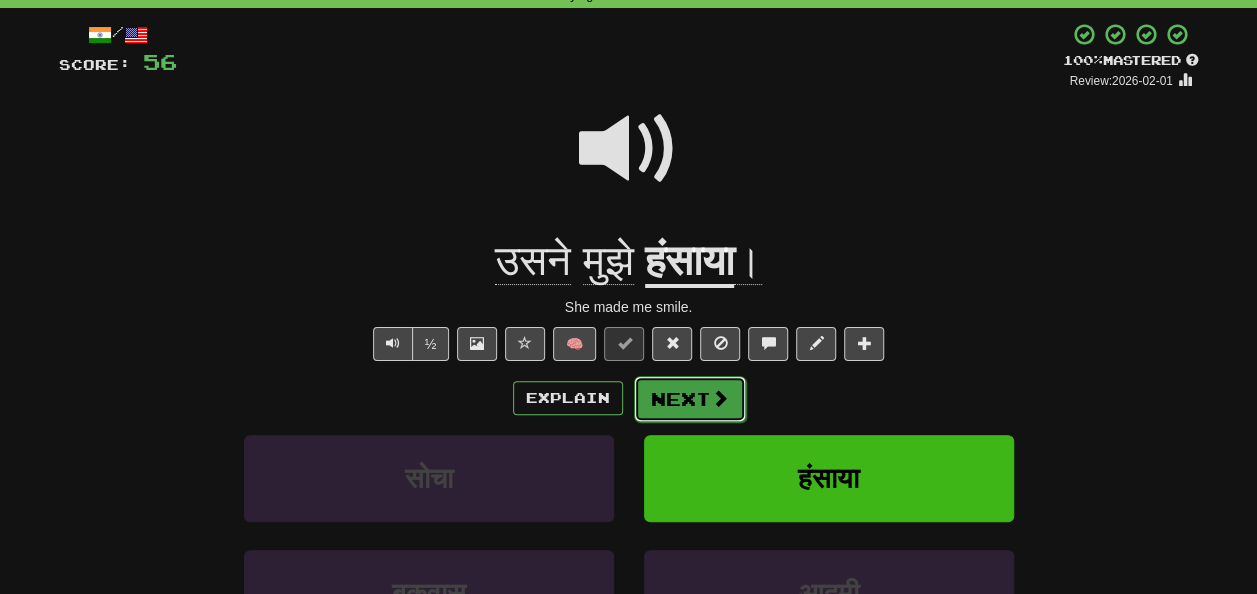click on "Next" at bounding box center [690, 399] 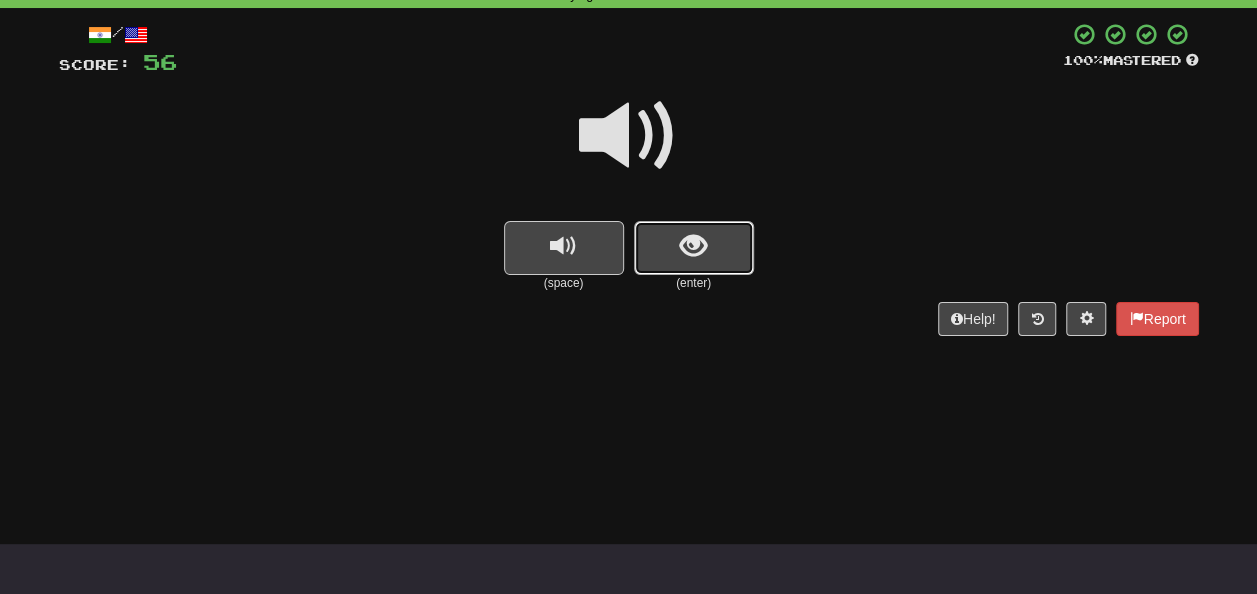 click at bounding box center (693, 246) 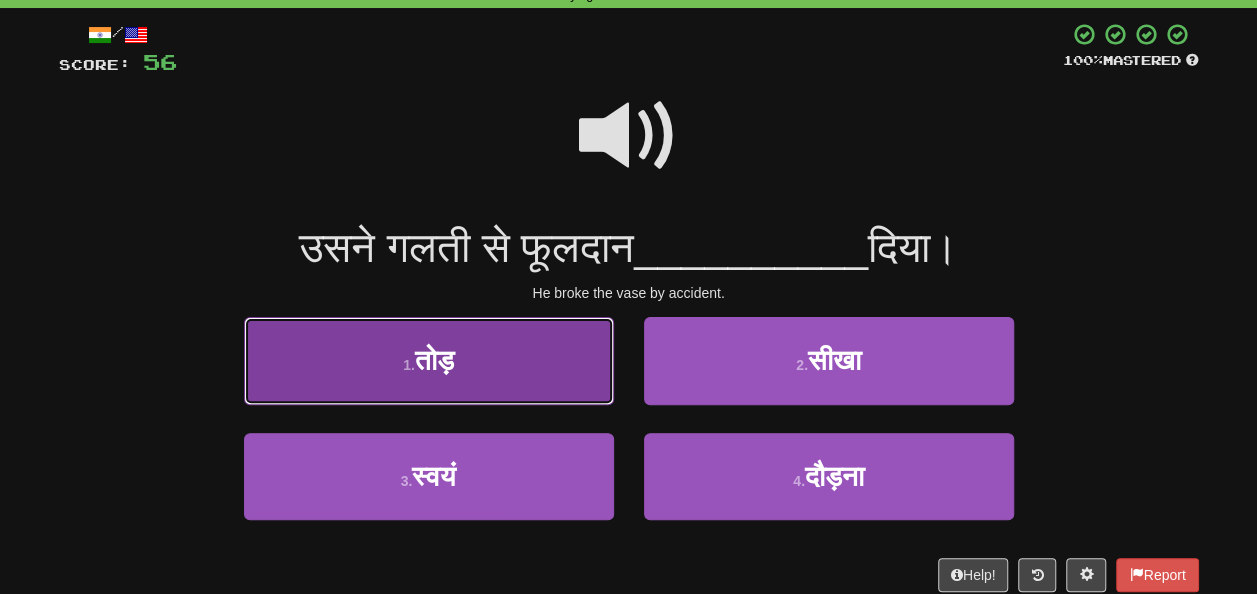 click on "1 .  तोड़" at bounding box center [429, 360] 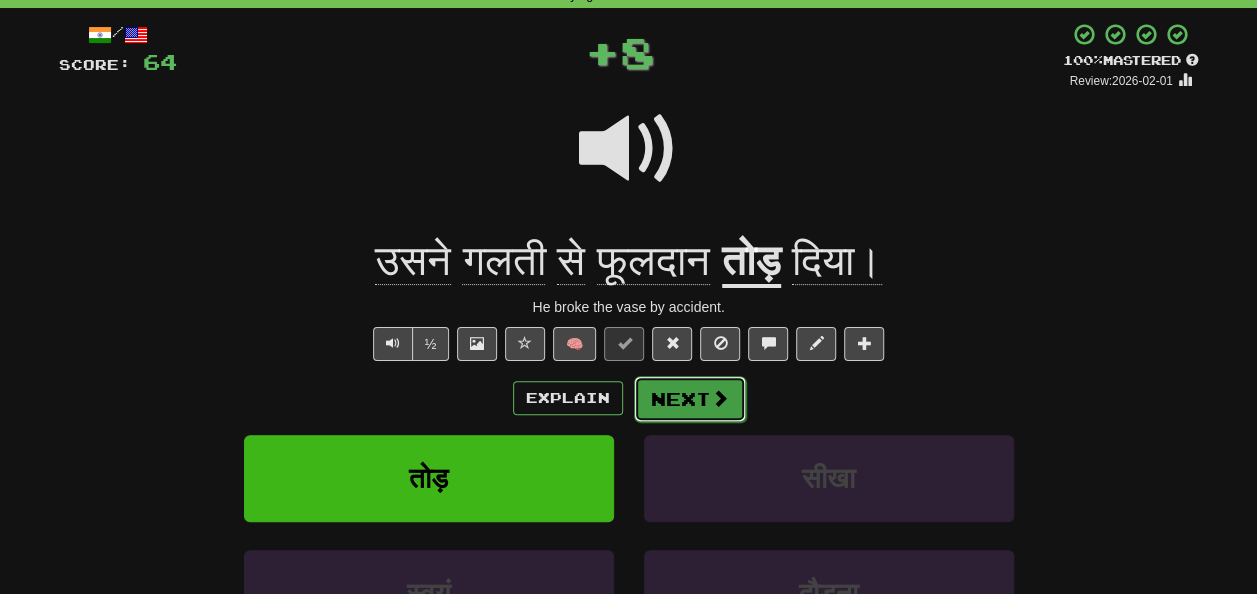 click on "Next" at bounding box center (690, 399) 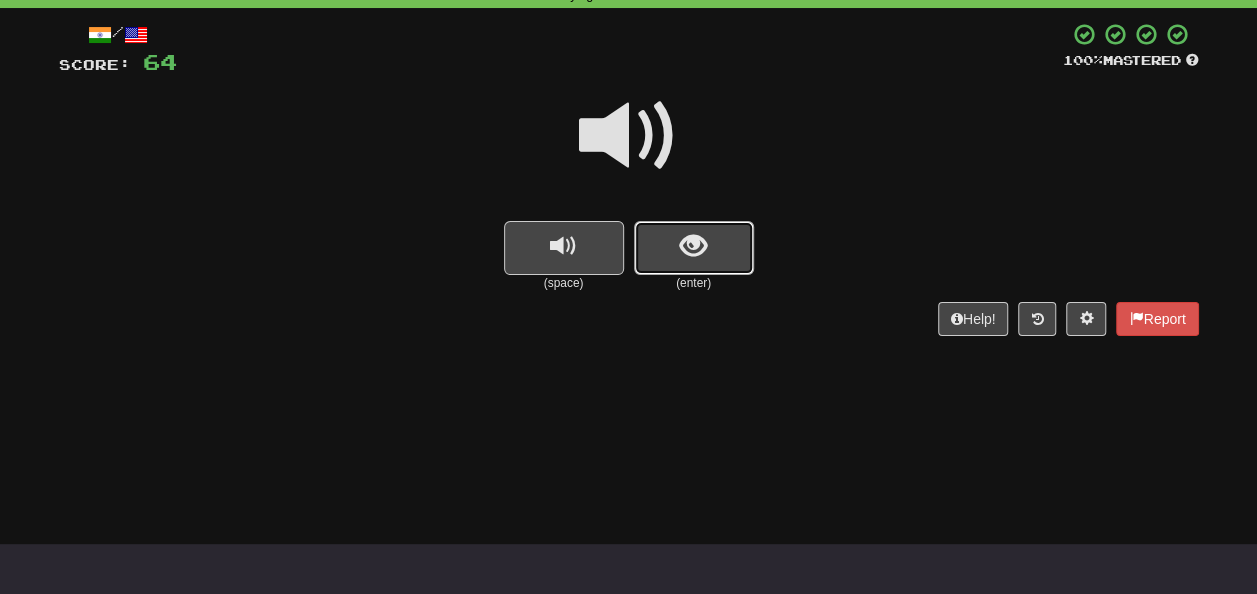 click at bounding box center (694, 248) 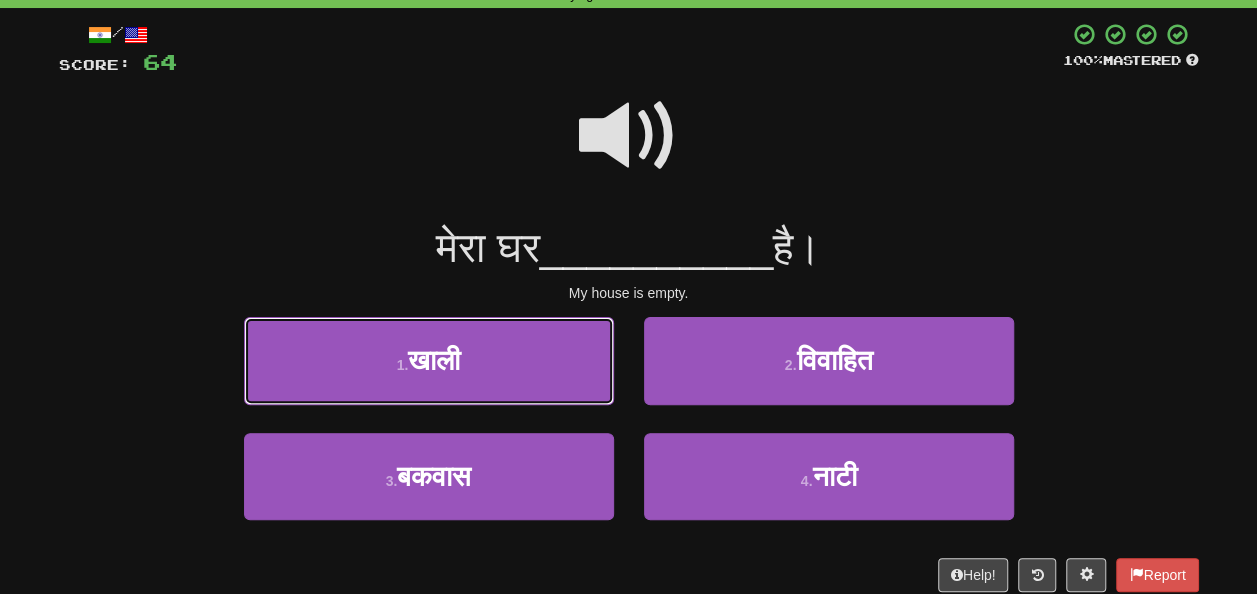 click on "खाली" at bounding box center [434, 360] 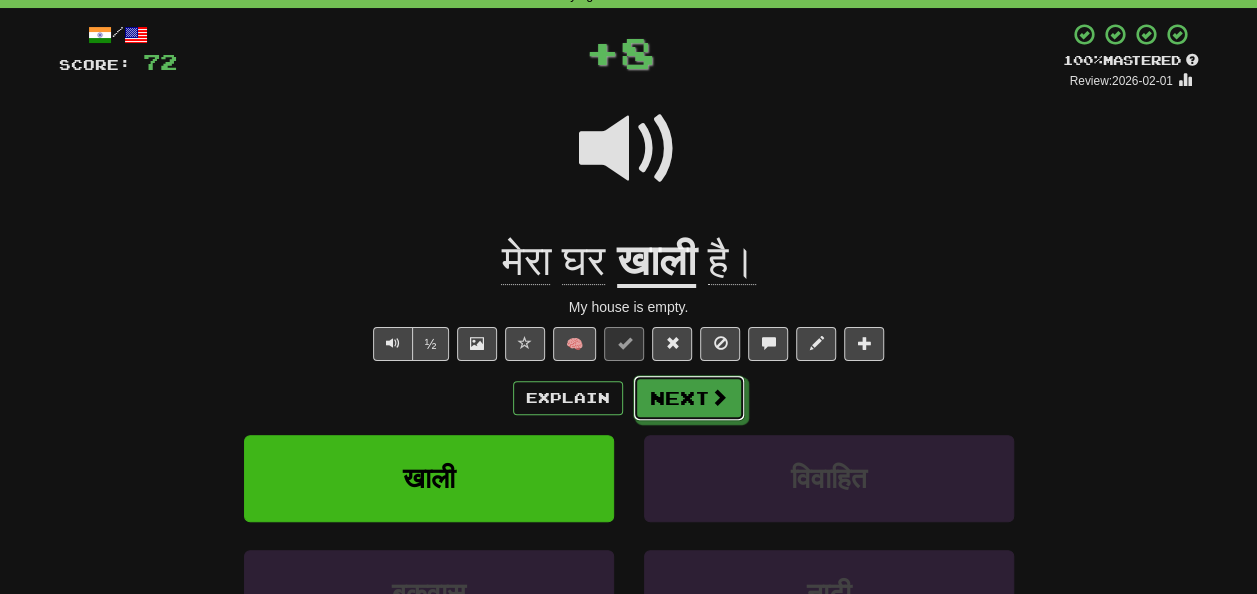 click on "Next" at bounding box center [689, 398] 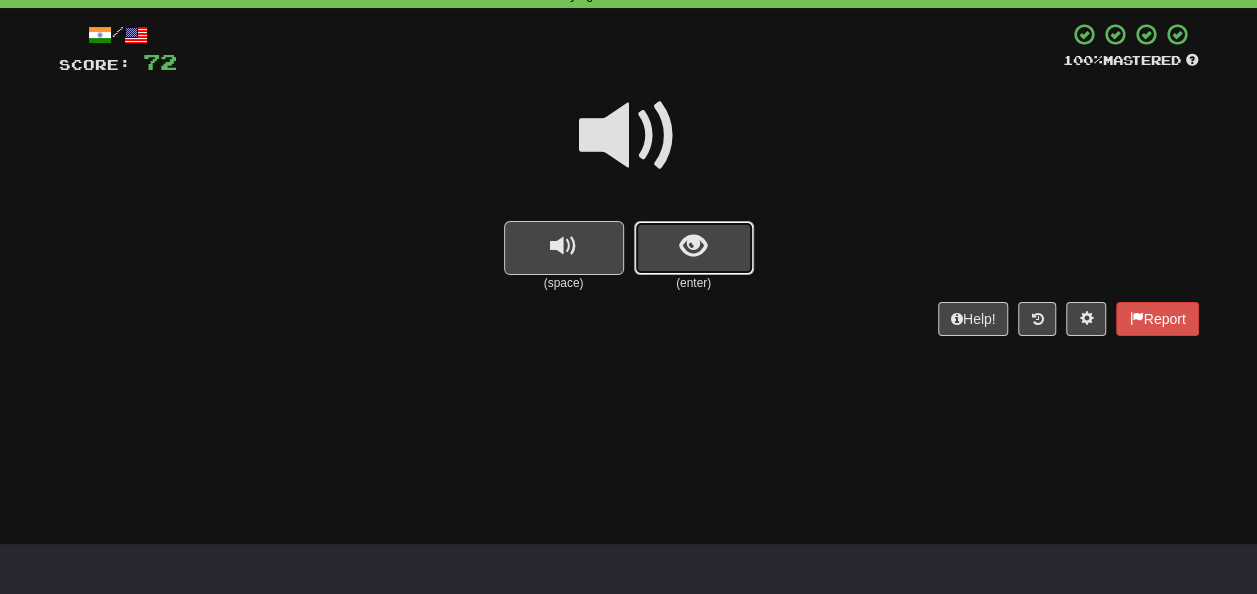 click at bounding box center [693, 246] 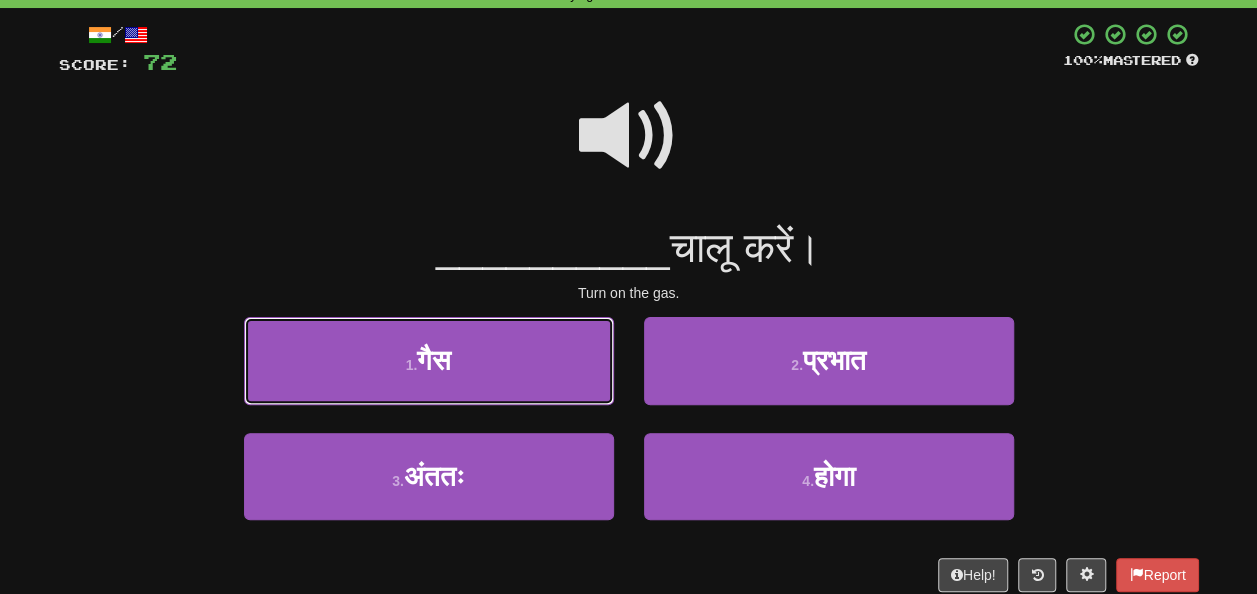 click on "1 .  गैस" at bounding box center [429, 360] 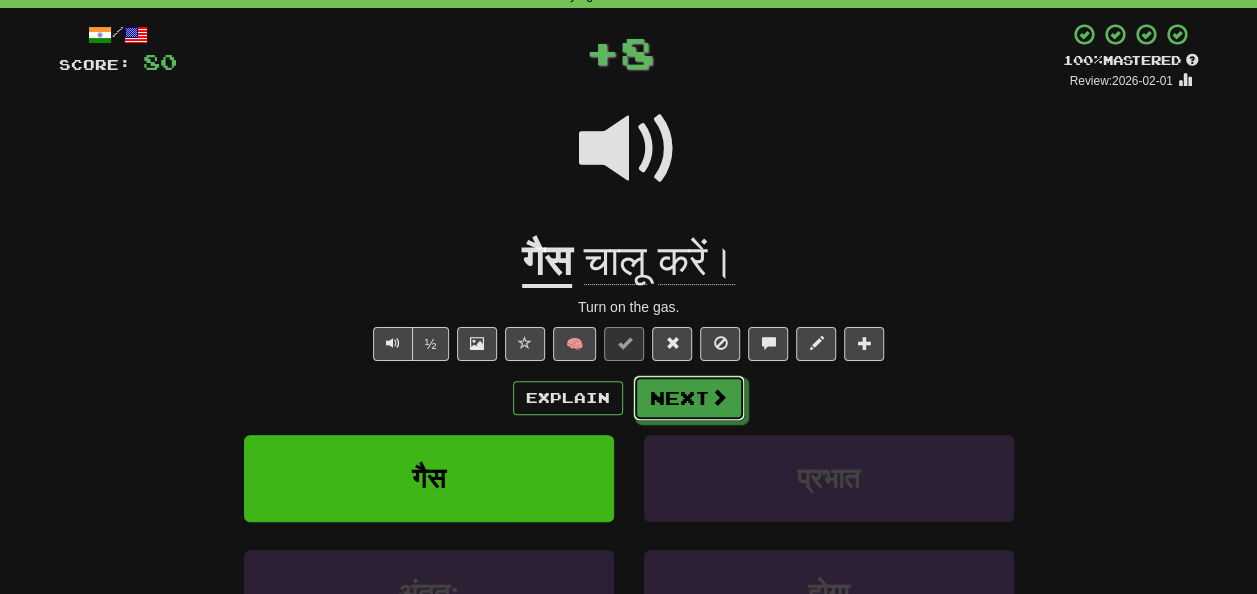 click on "Next" at bounding box center (689, 398) 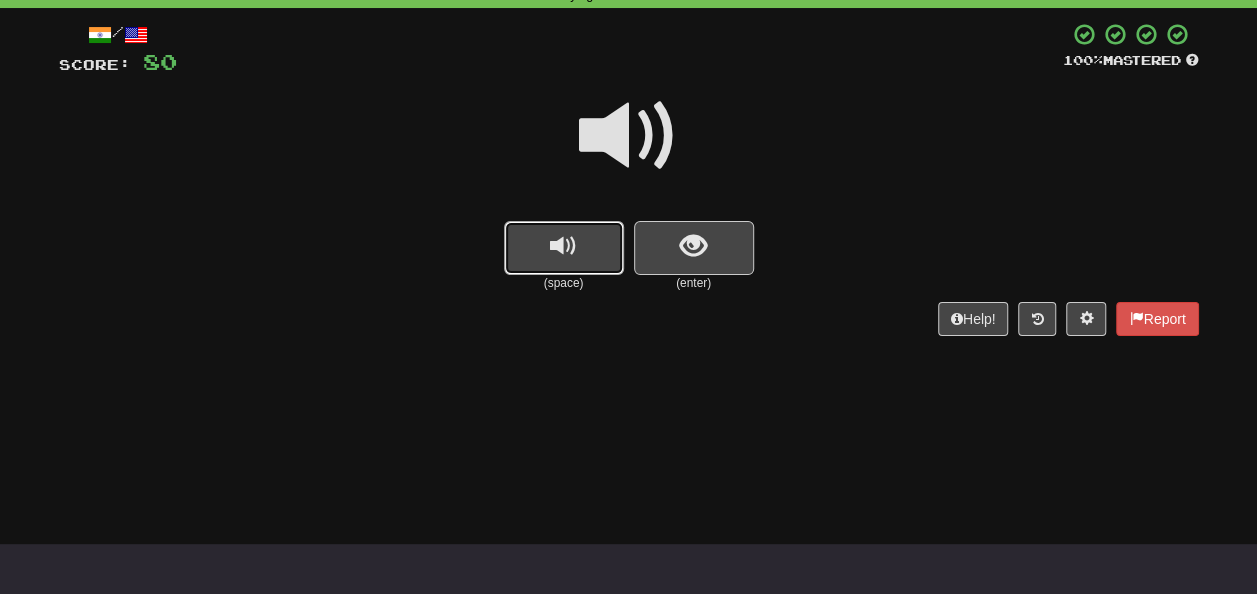 click at bounding box center (564, 248) 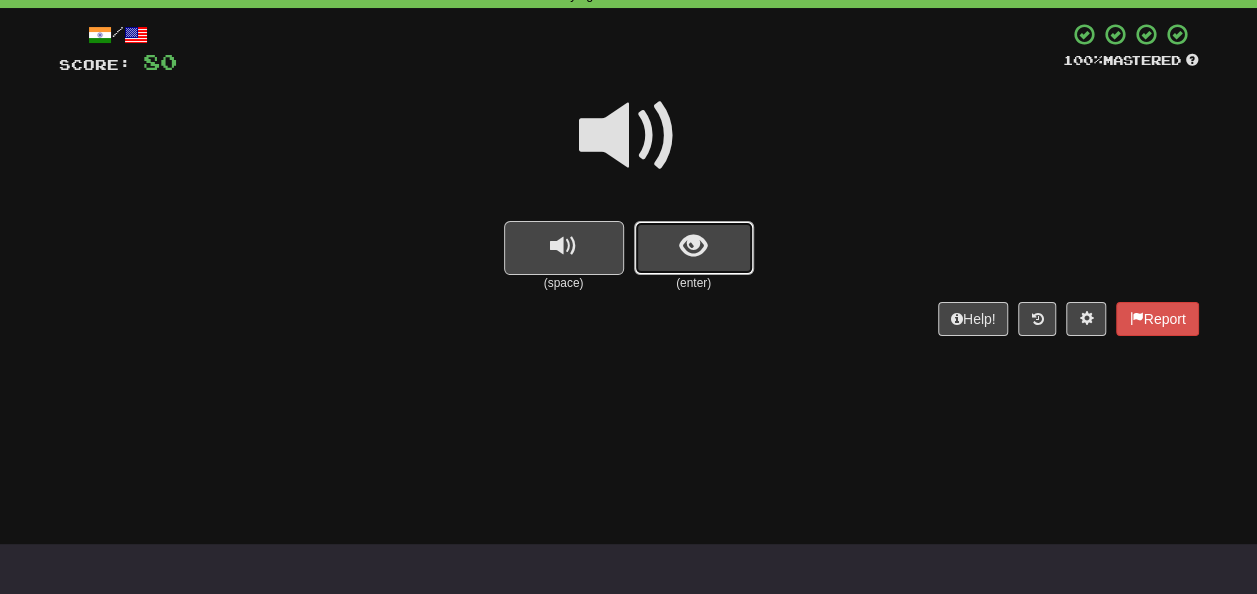 click at bounding box center [693, 246] 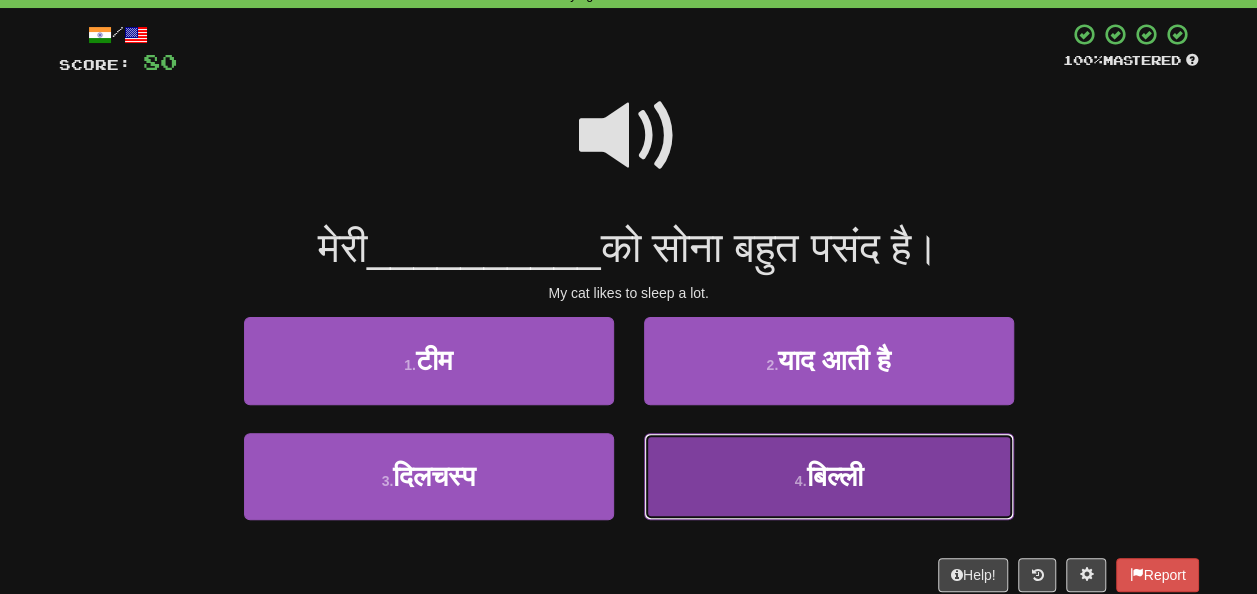 click on "बिल्ली" at bounding box center (834, 476) 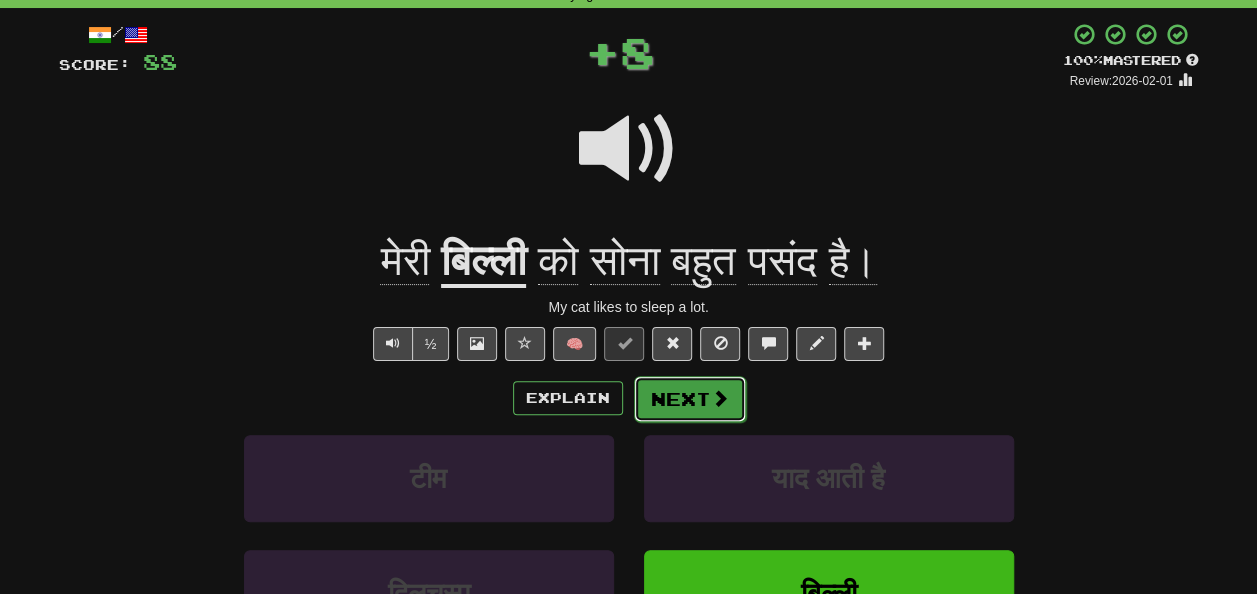 click on "Next" at bounding box center (690, 399) 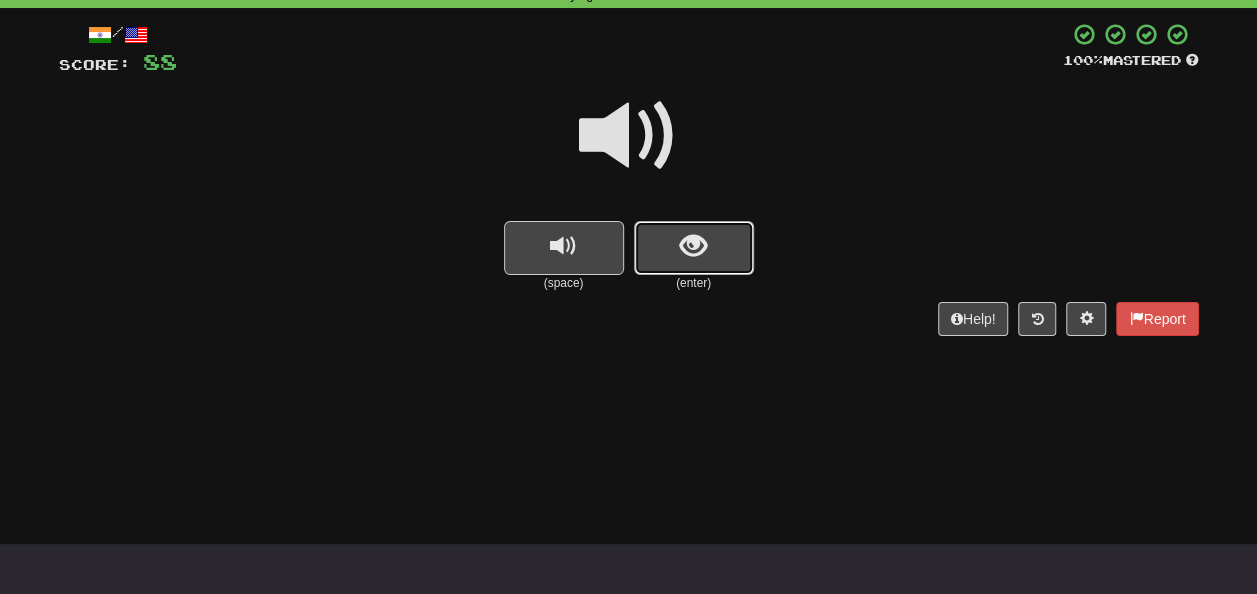 click at bounding box center (693, 246) 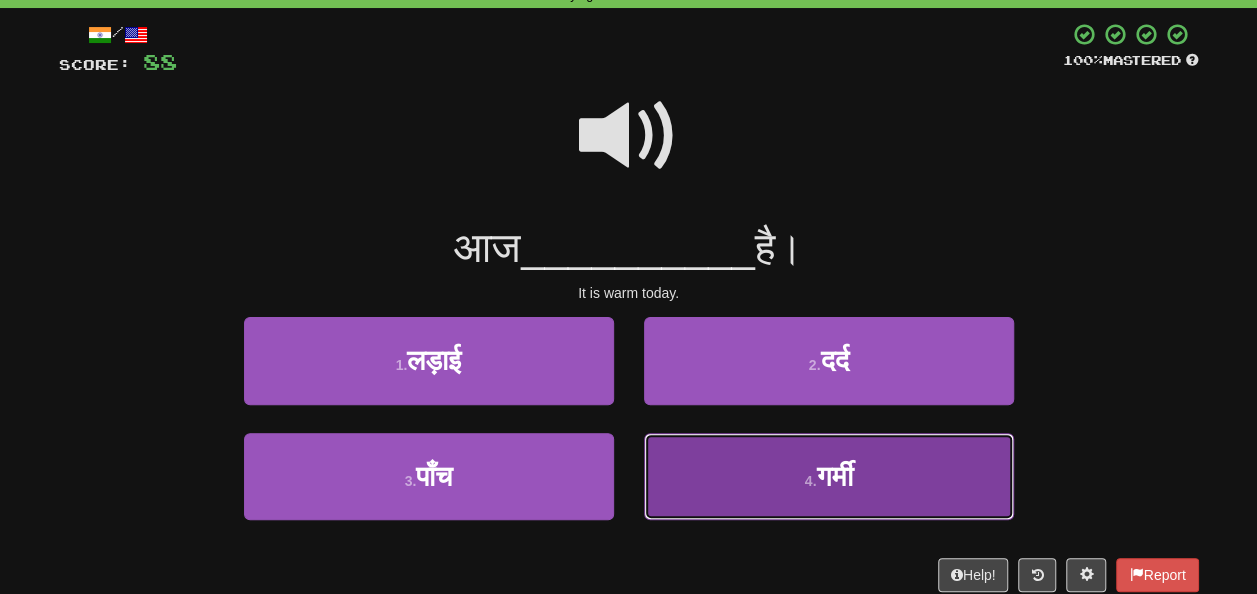 click on "गर्मी" at bounding box center [834, 476] 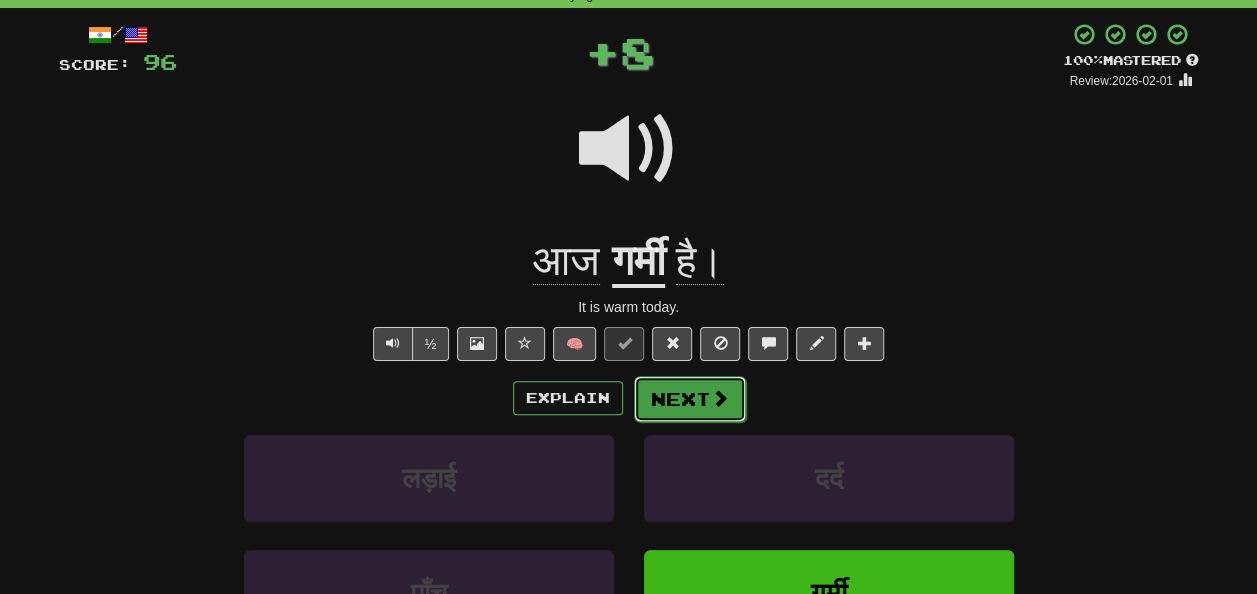 click on "Next" at bounding box center [690, 399] 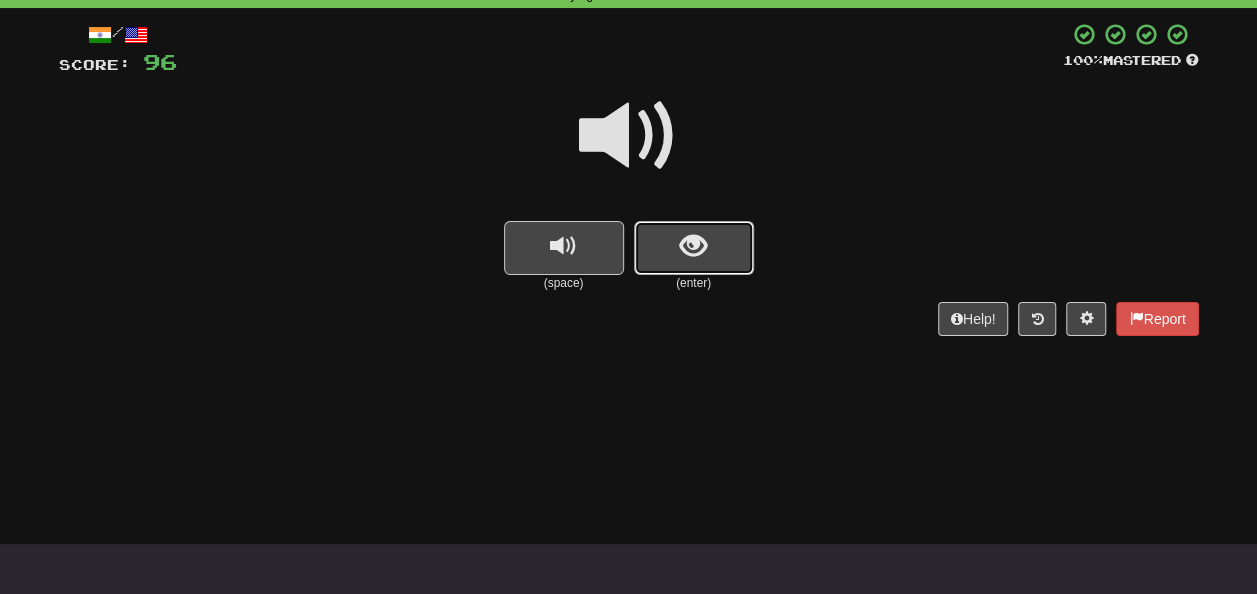click at bounding box center [693, 246] 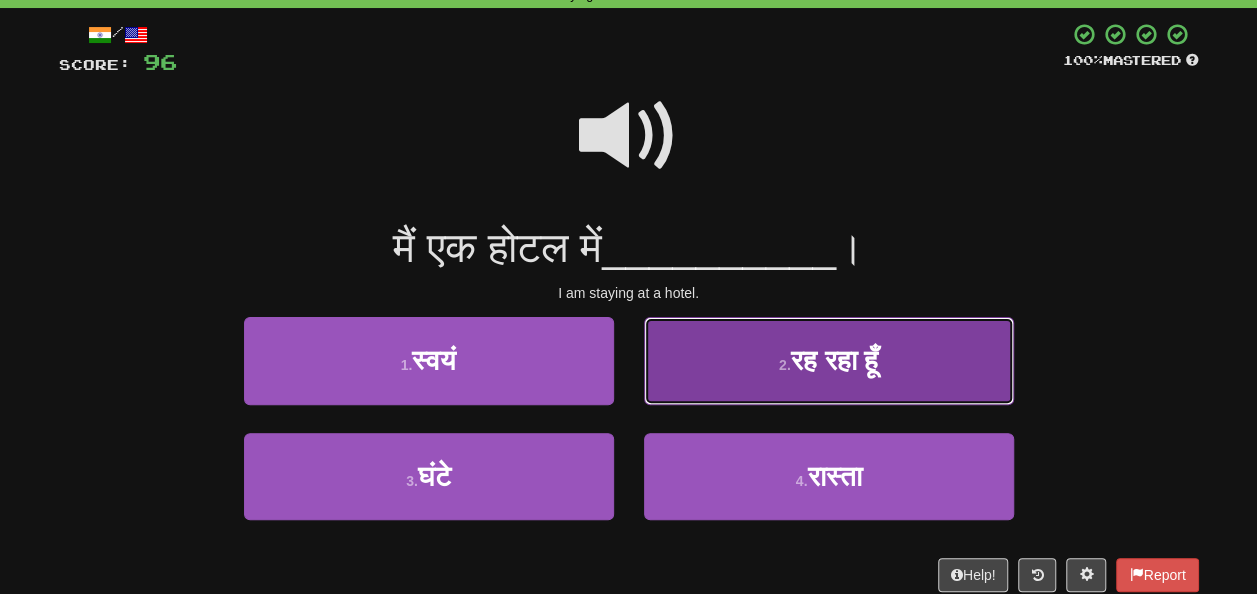 click on "रह रहा हूँ" at bounding box center [835, 360] 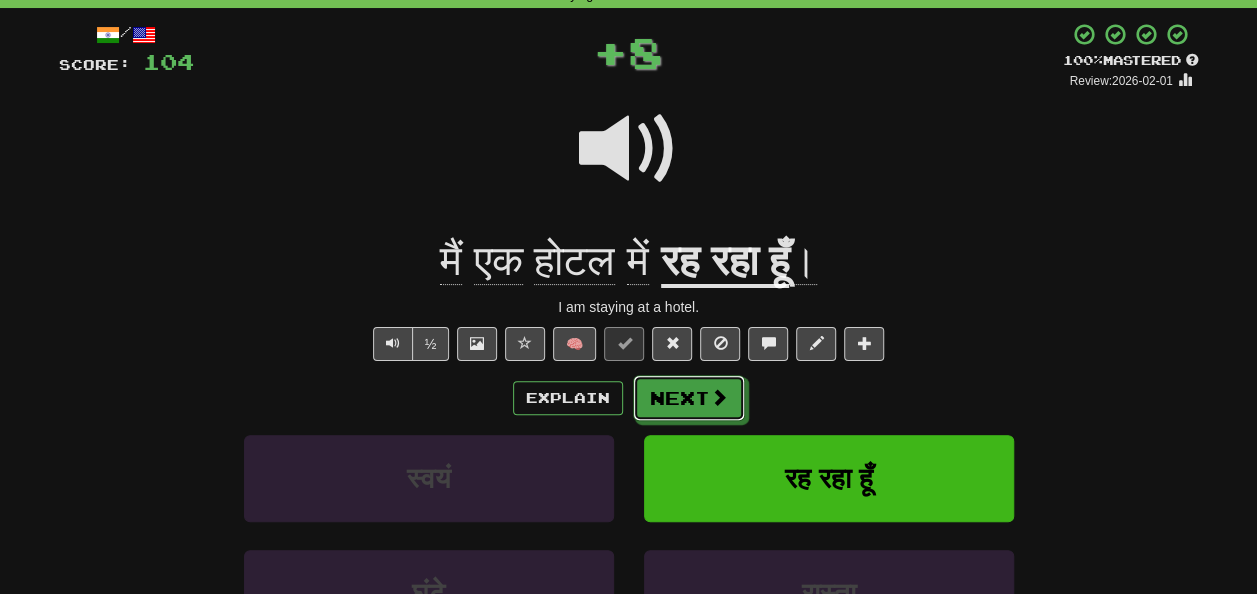 click at bounding box center (719, 397) 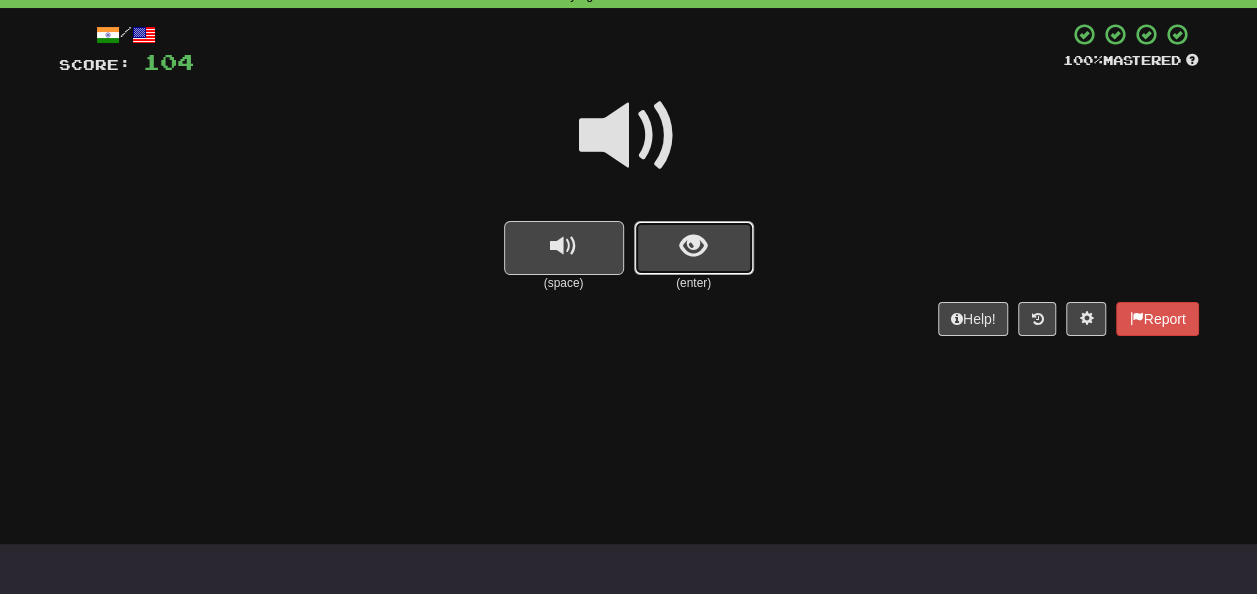 click at bounding box center [694, 248] 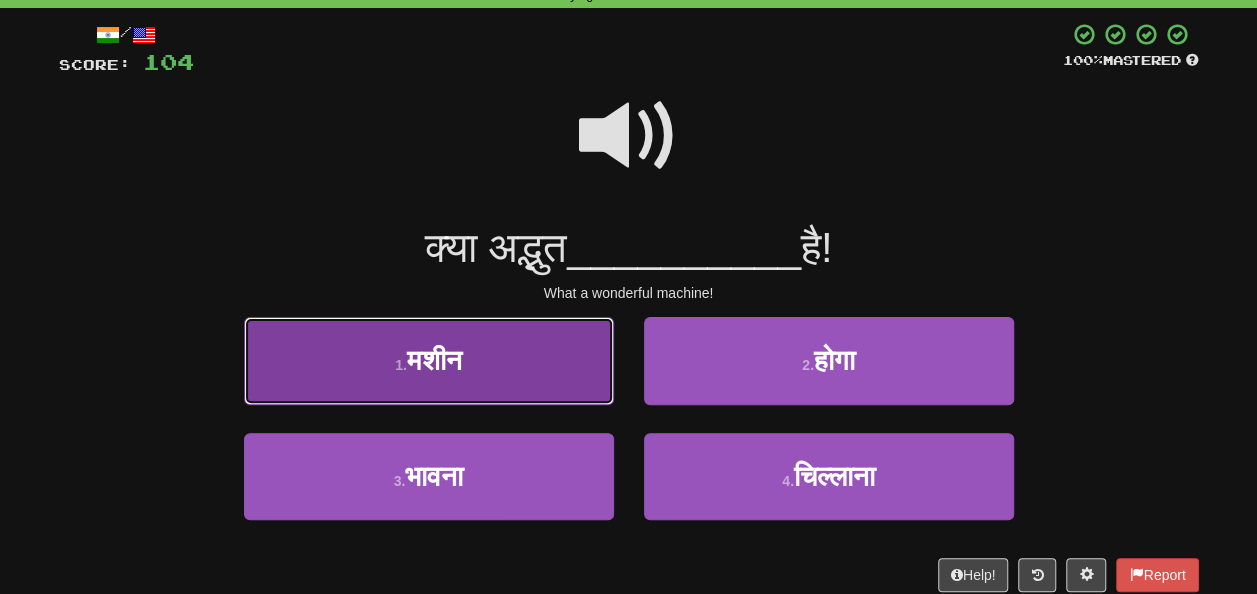 click on "1 .  मशीन" at bounding box center (429, 360) 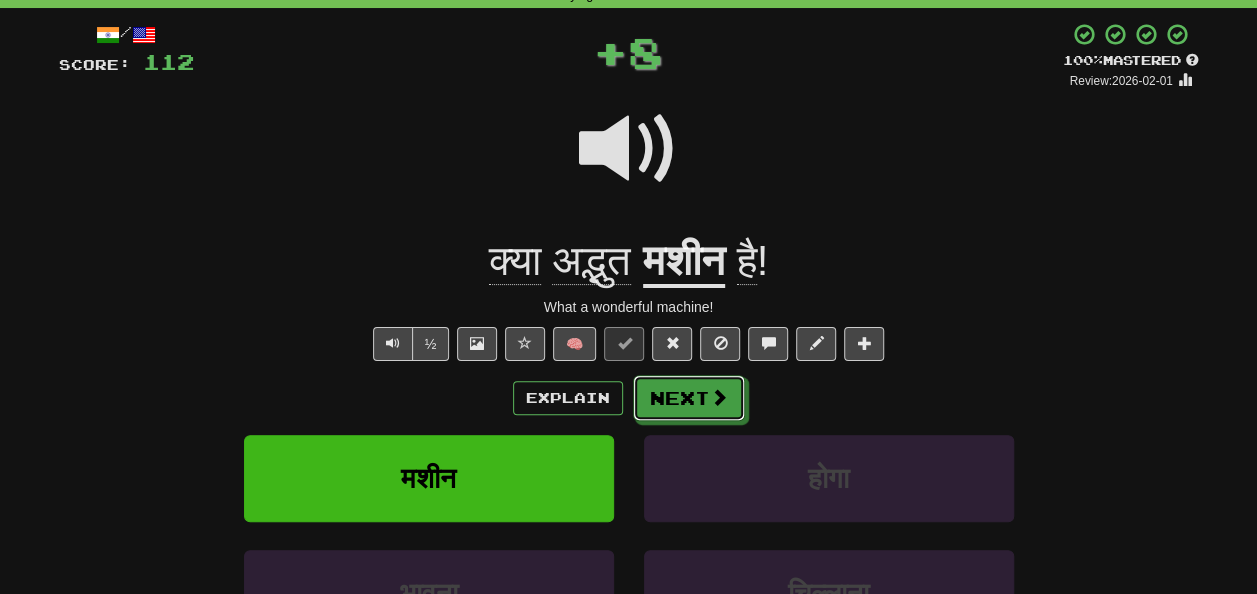 click on "Next" at bounding box center (689, 398) 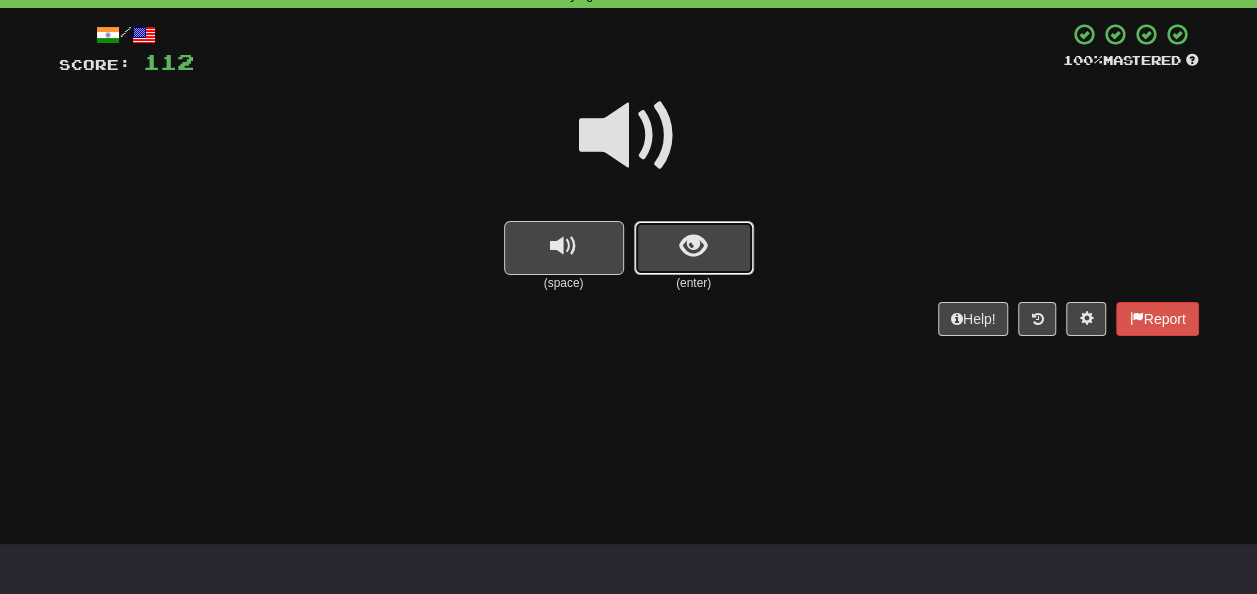 click at bounding box center (694, 248) 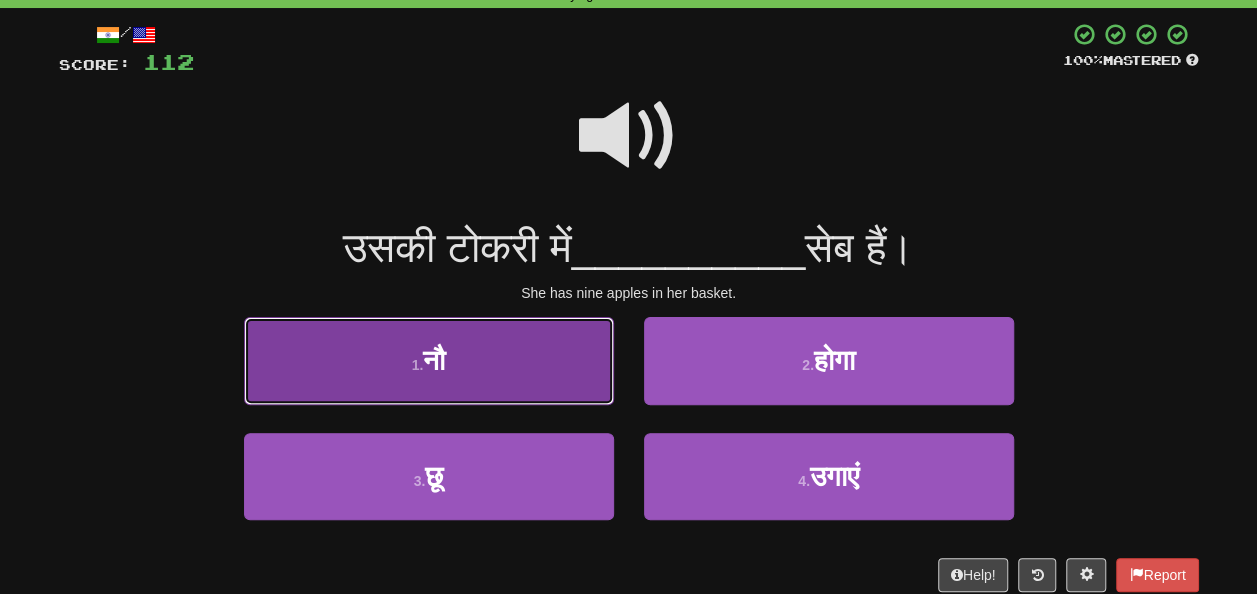 click on "1 .  नौ" at bounding box center [429, 360] 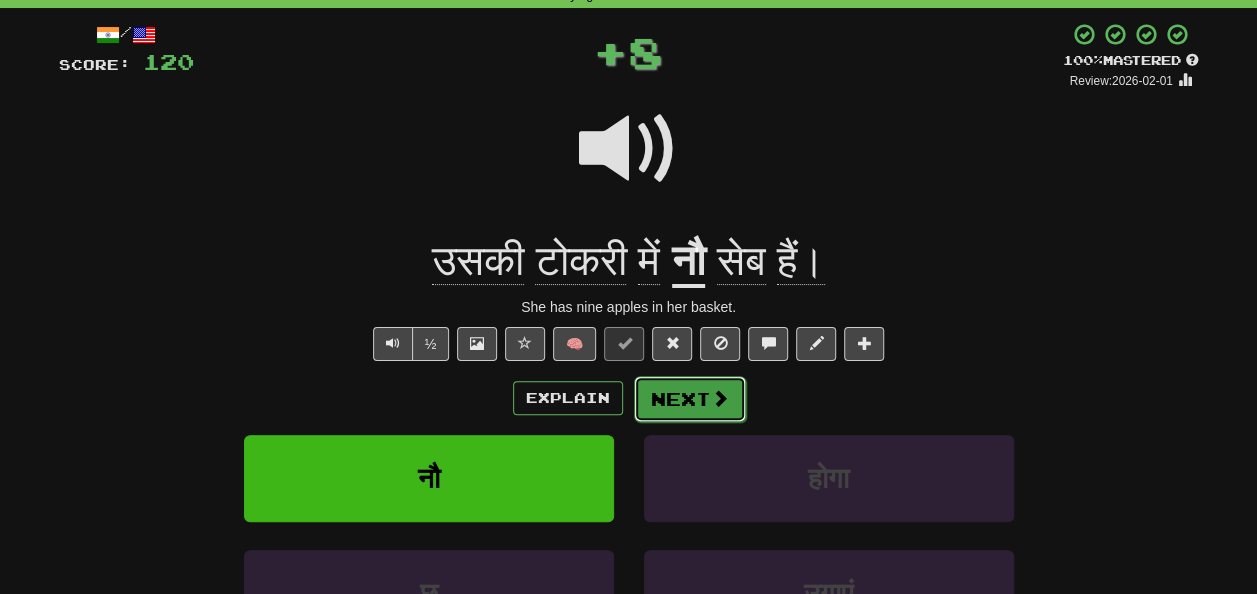 click on "Next" at bounding box center (690, 399) 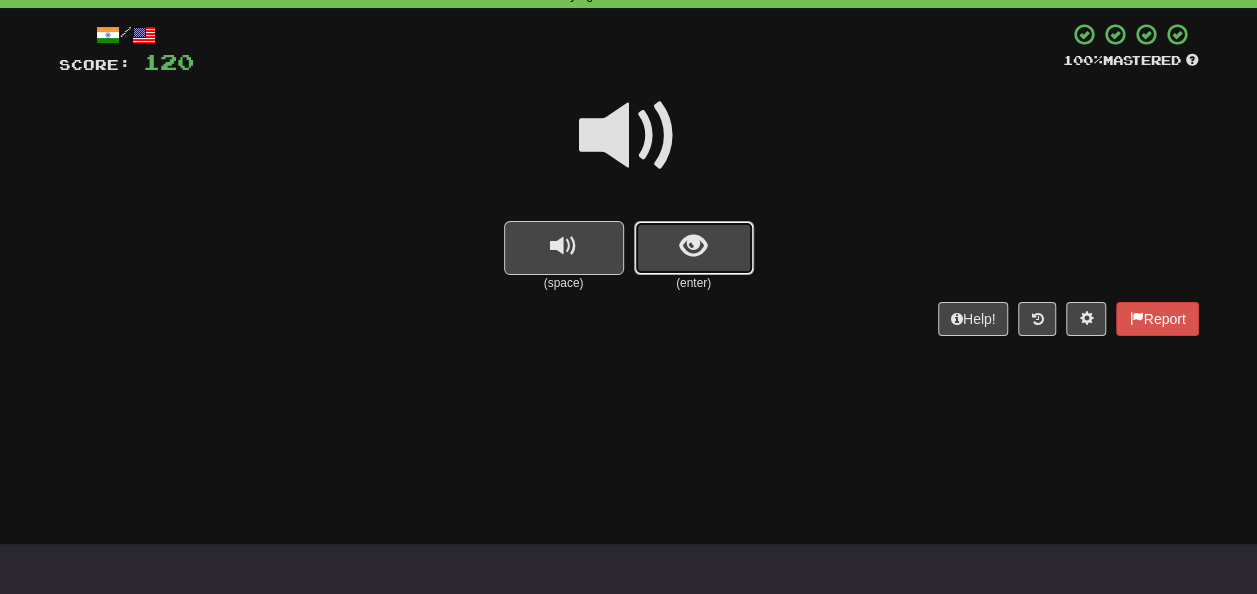 click at bounding box center [694, 248] 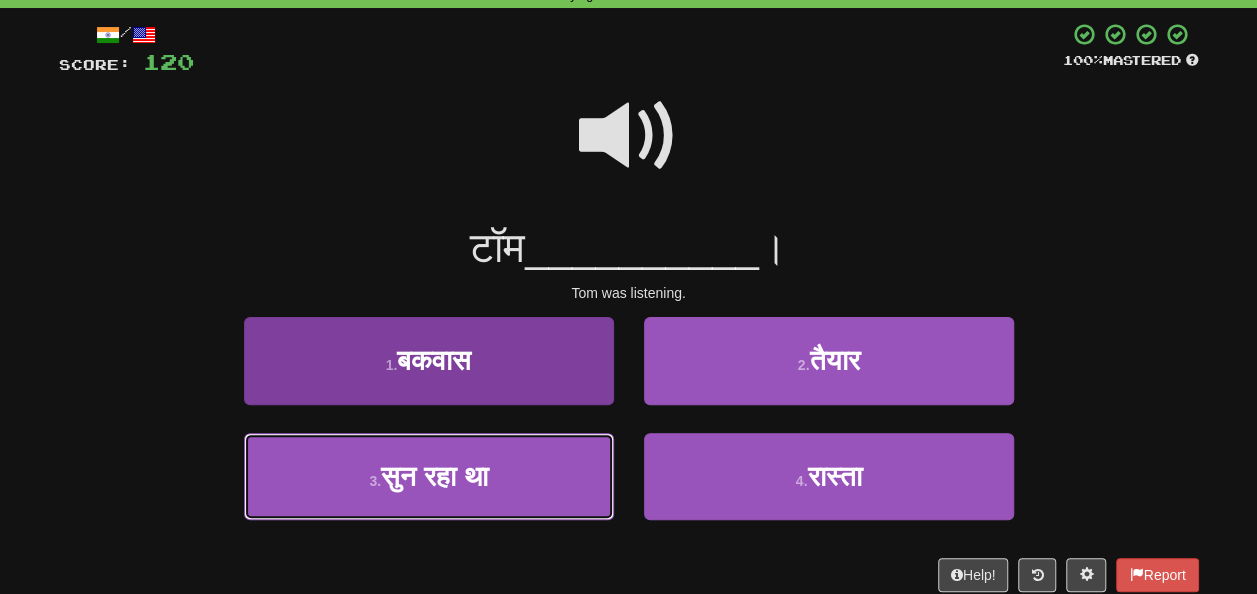 drag, startPoint x: 442, startPoint y: 477, endPoint x: 501, endPoint y: 464, distance: 60.41523 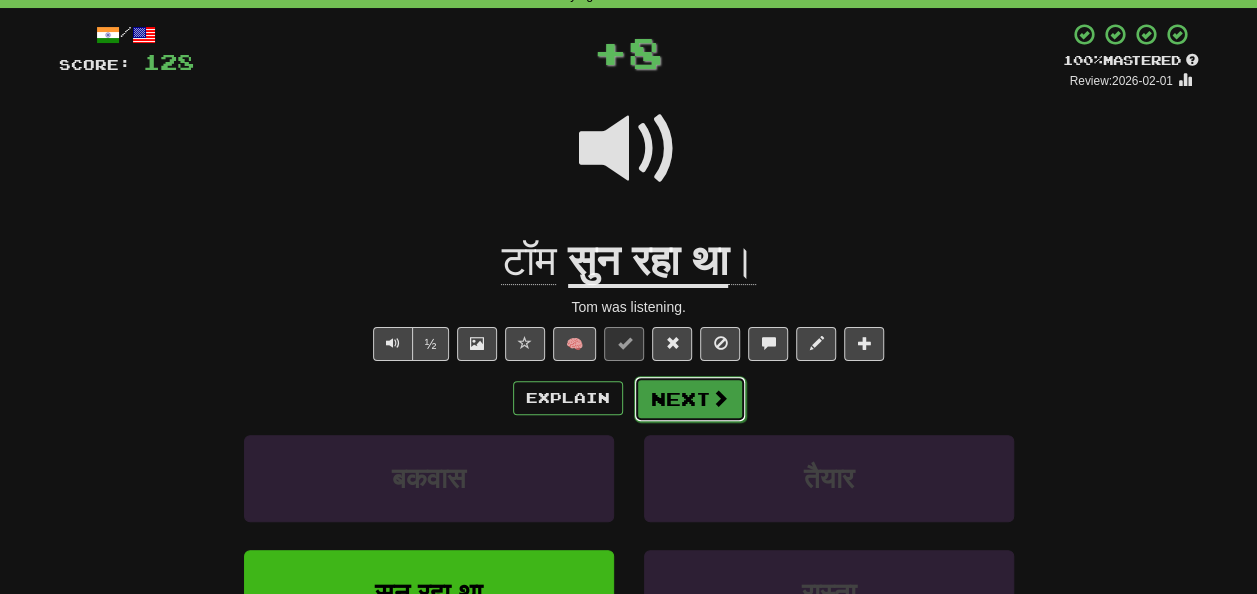 click on "Next" at bounding box center (690, 399) 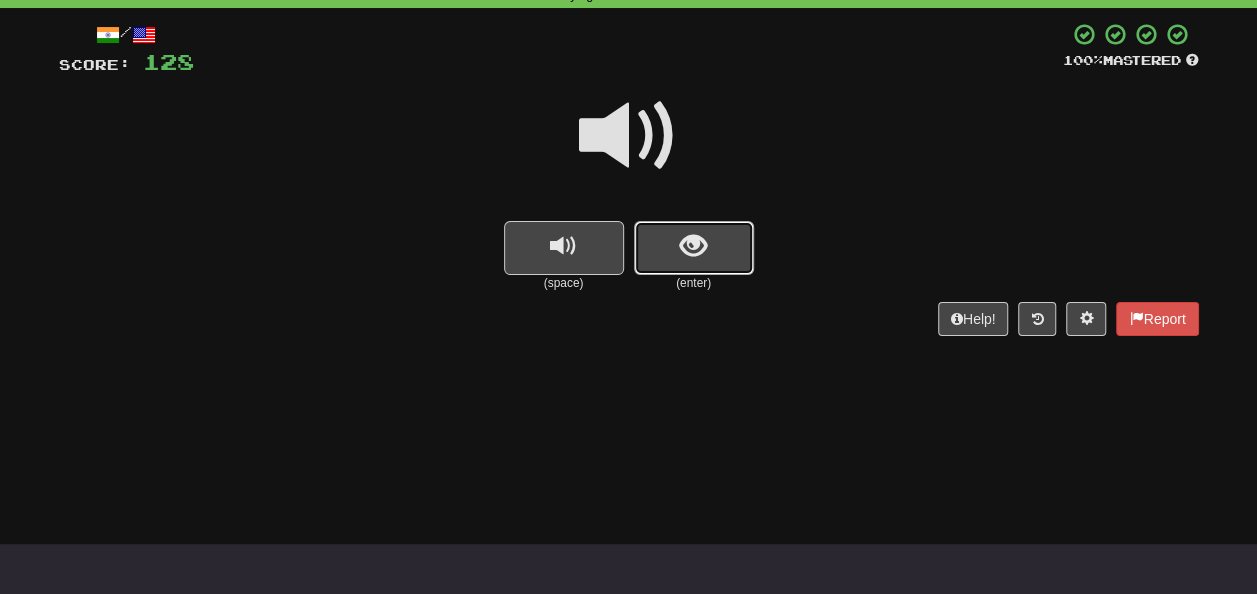 click at bounding box center (694, 248) 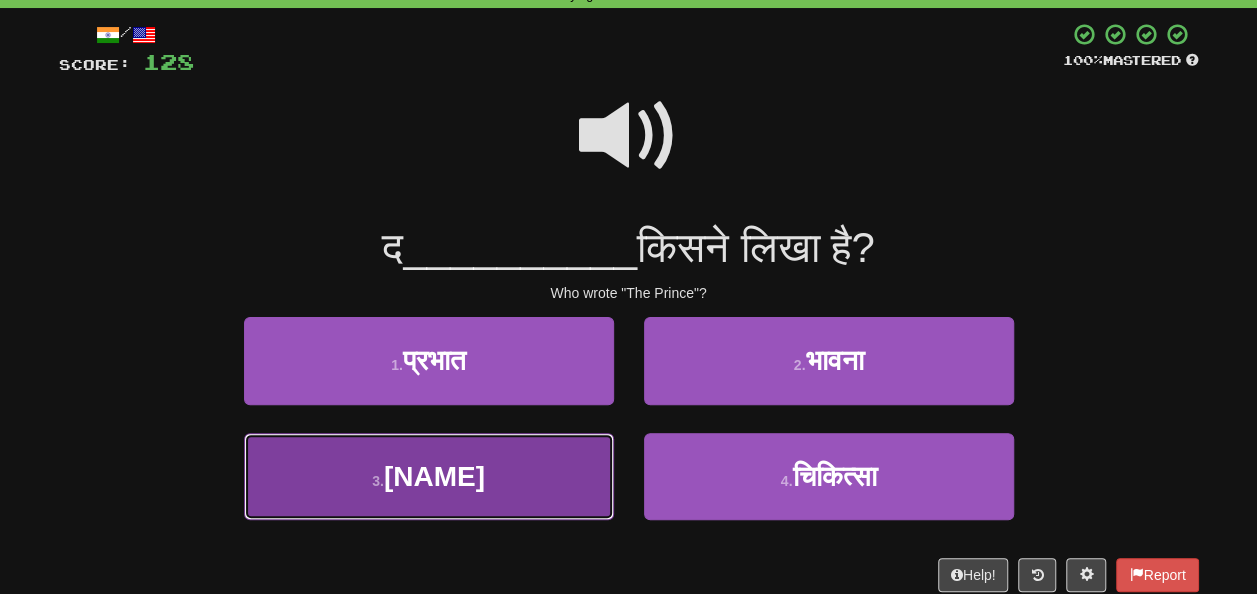 click on "3 .  प्रिंस" at bounding box center [429, 476] 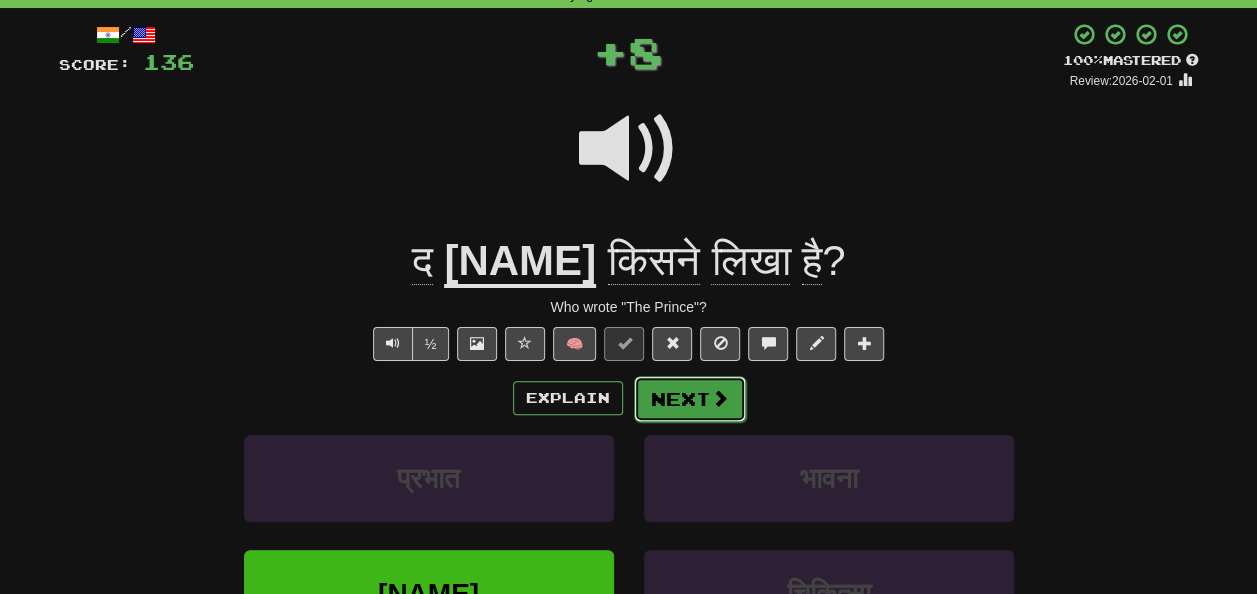 click on "Next" at bounding box center (690, 399) 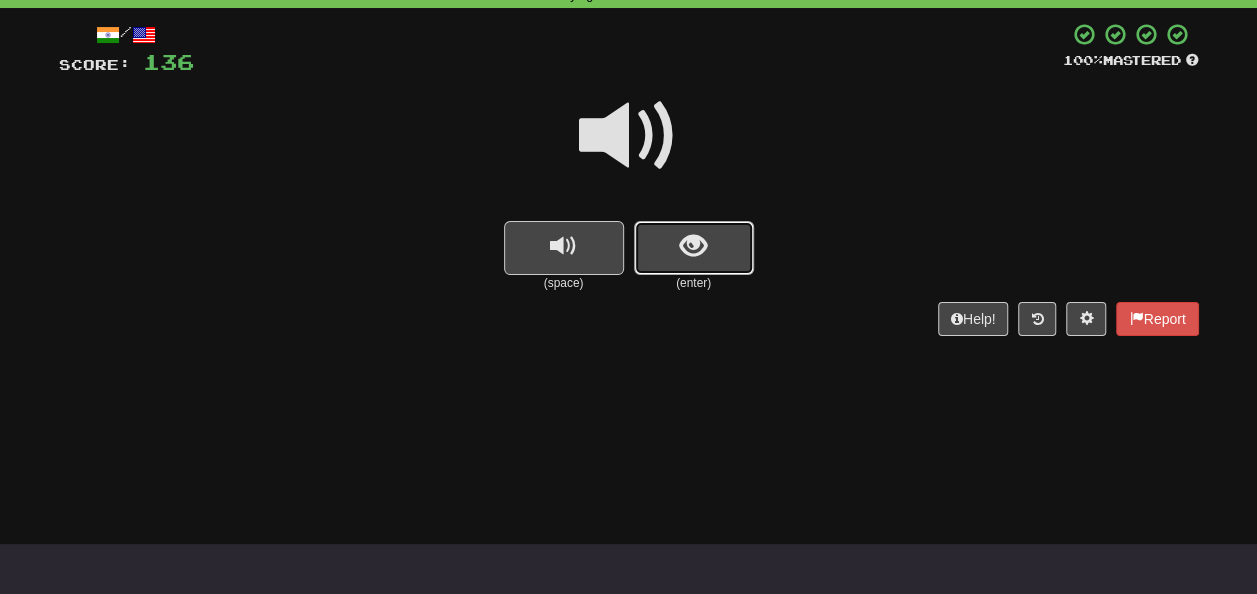 click at bounding box center [694, 248] 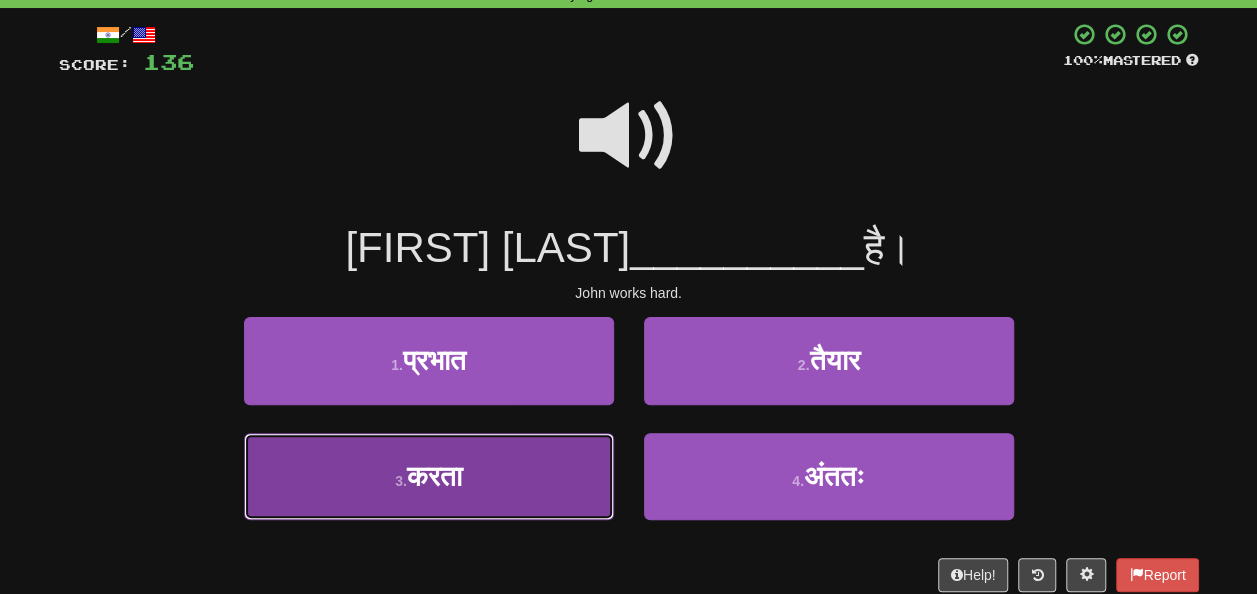 click on "3 .  करता" at bounding box center [429, 476] 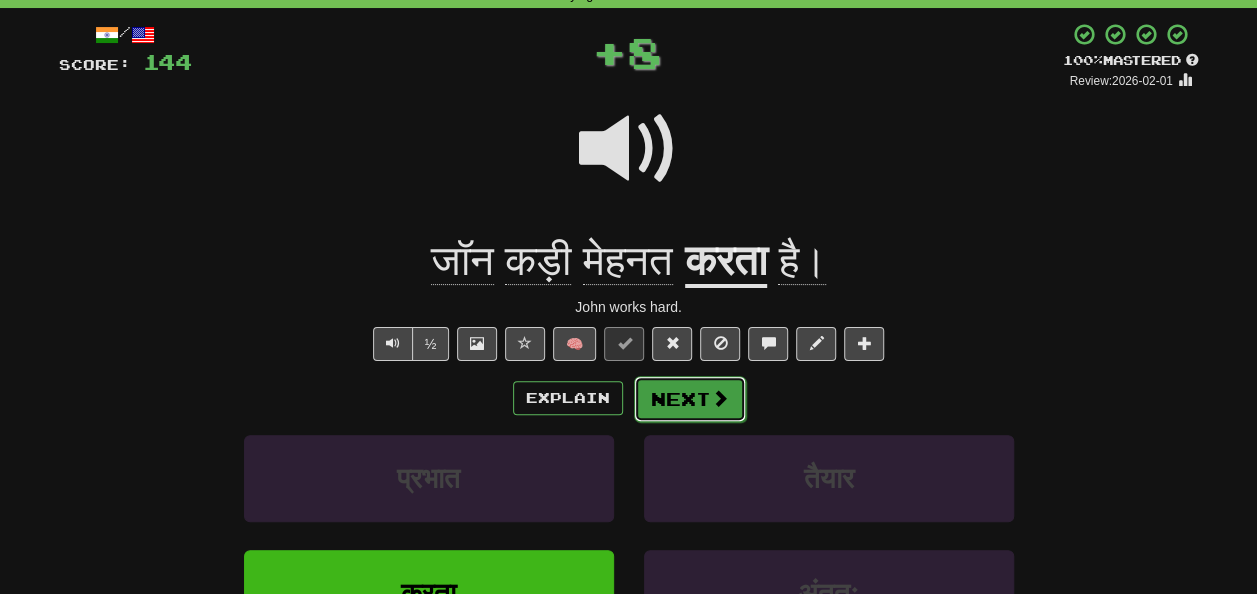 click on "Next" at bounding box center (690, 399) 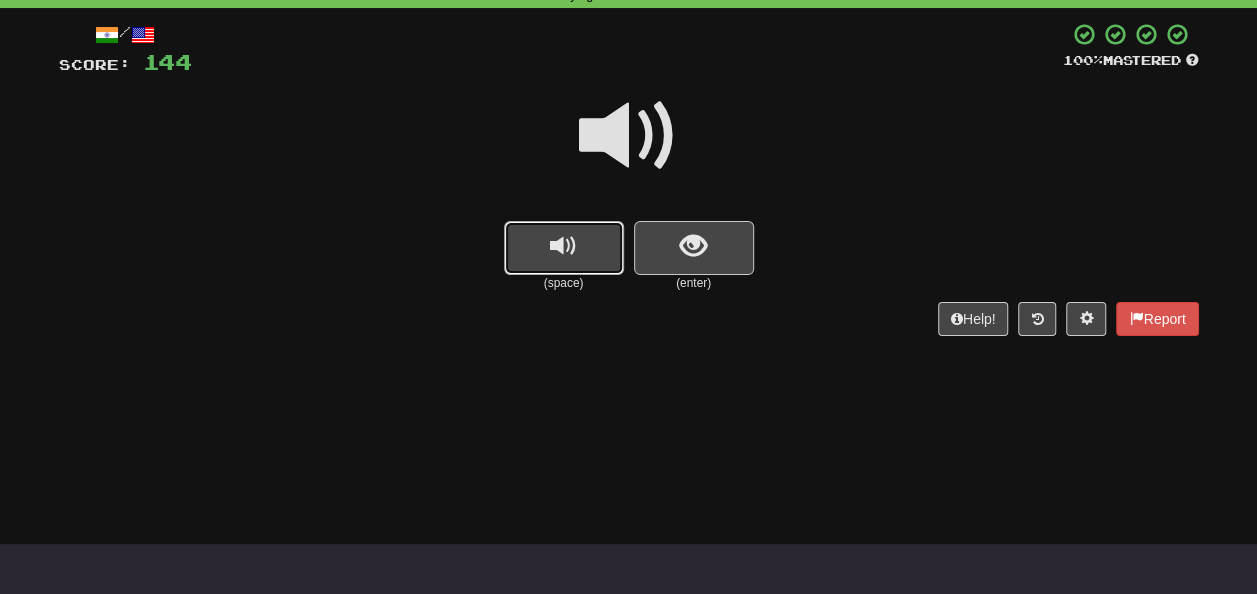 click at bounding box center [564, 248] 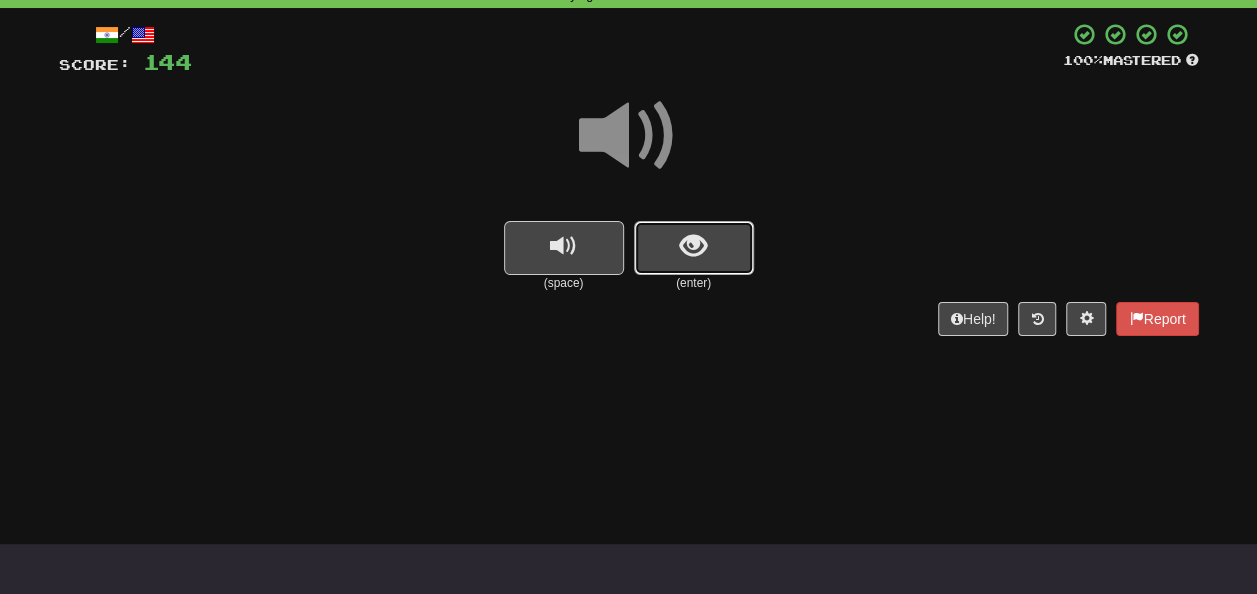 click at bounding box center (694, 248) 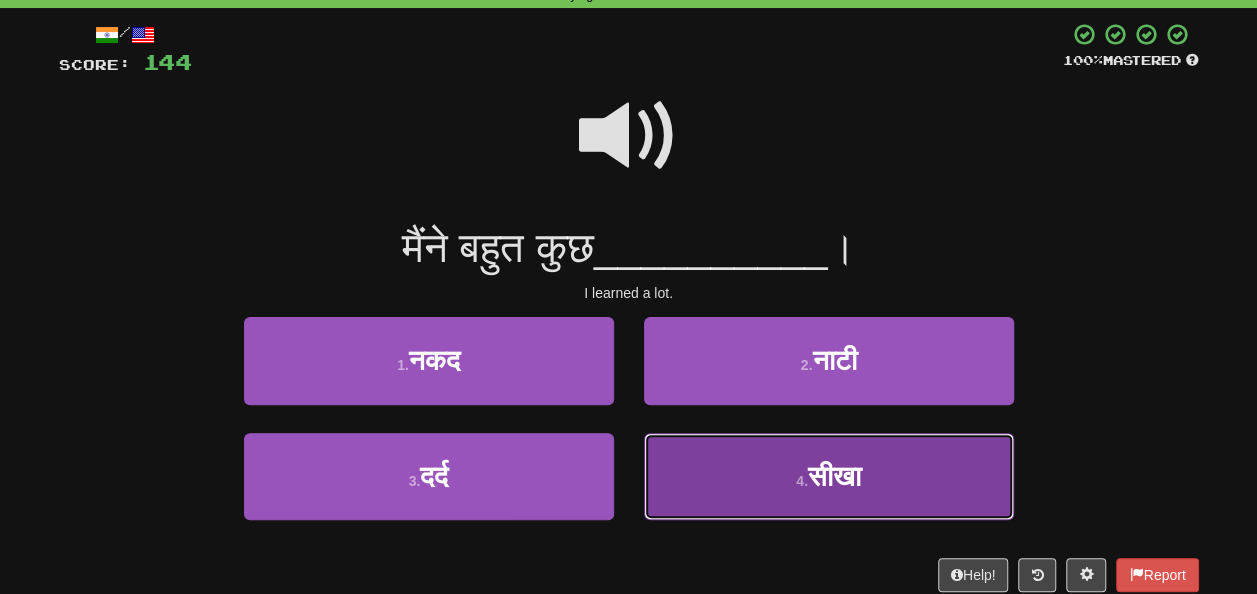 click on "4 .  सीखा" at bounding box center [829, 476] 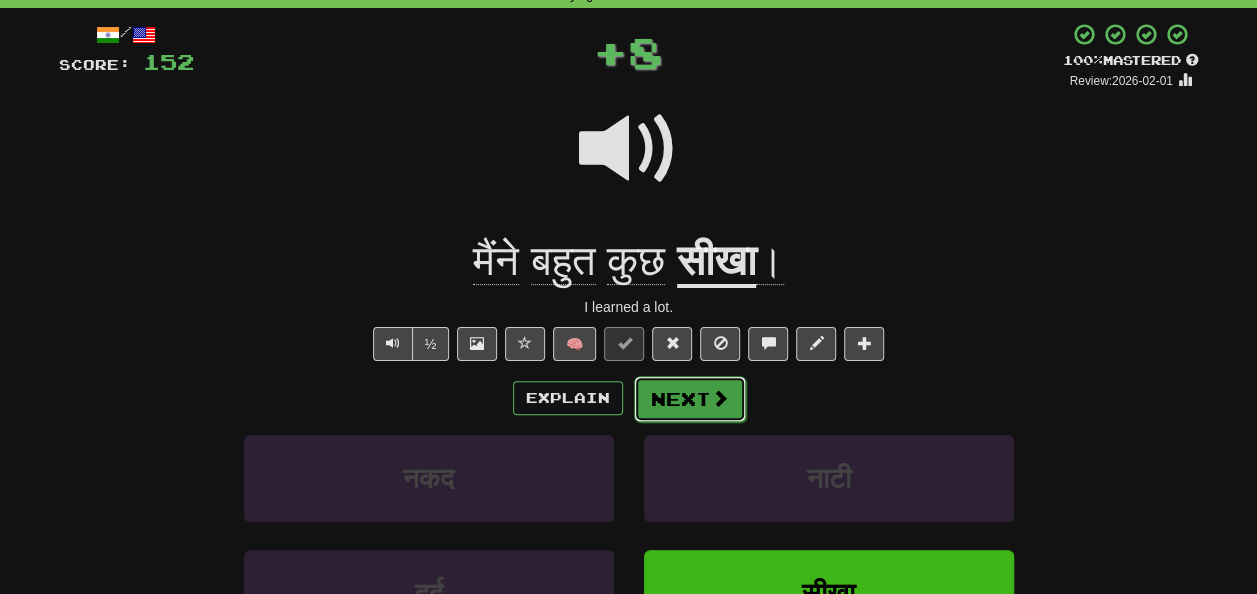 click at bounding box center [720, 398] 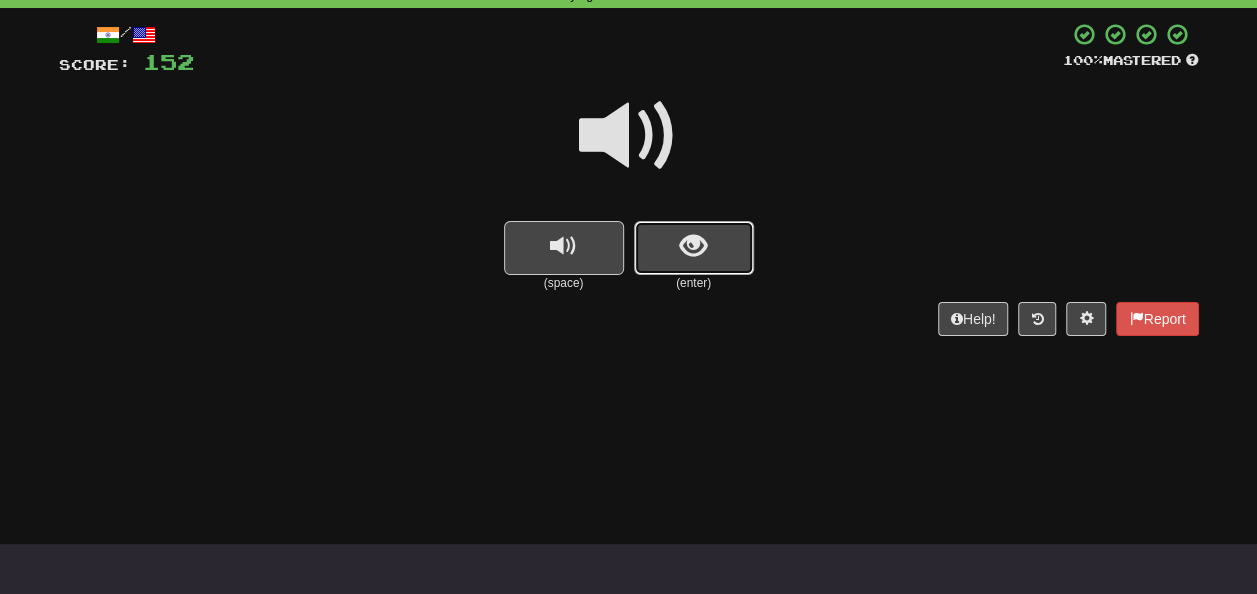 click at bounding box center [693, 246] 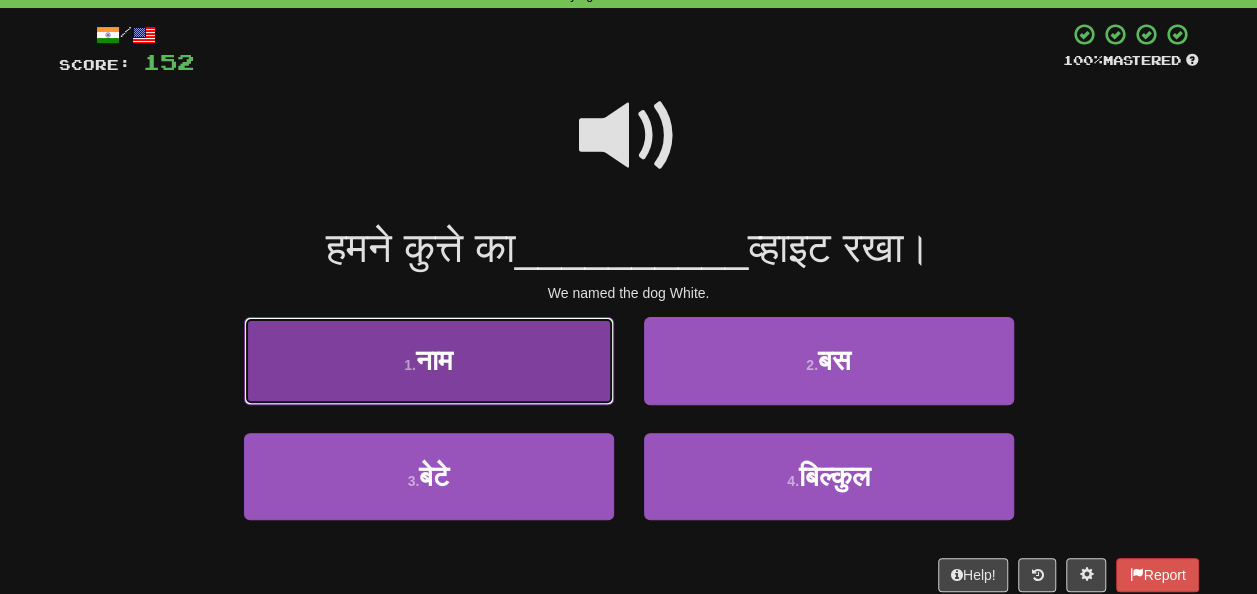click on "1 .  नाम" at bounding box center (429, 360) 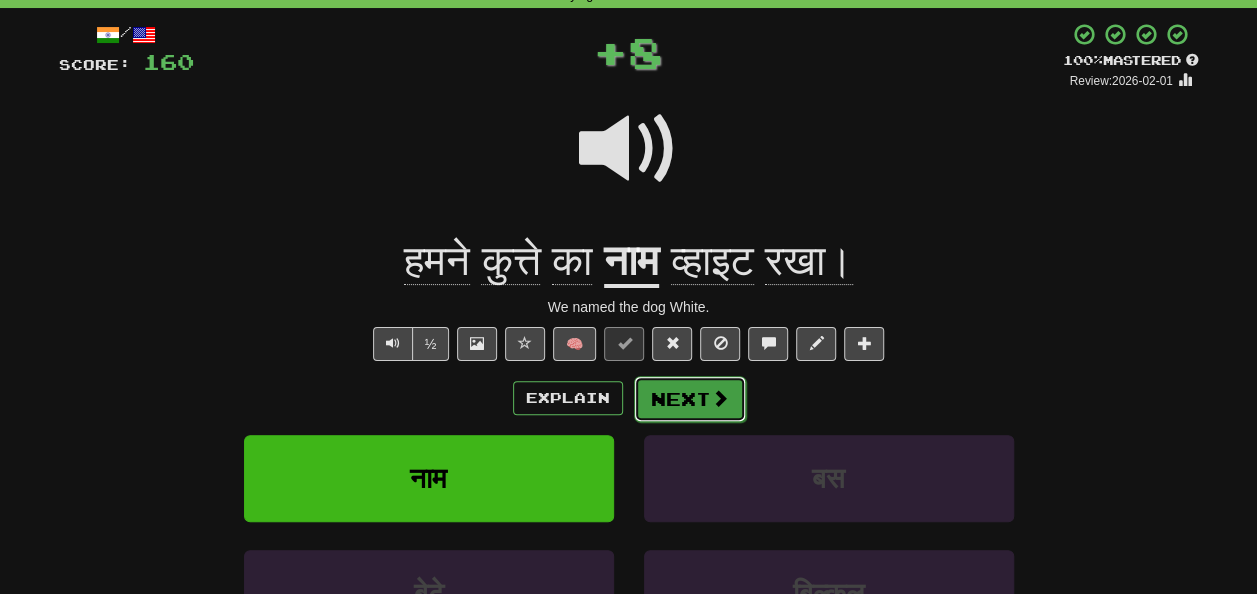click on "Next" at bounding box center [690, 399] 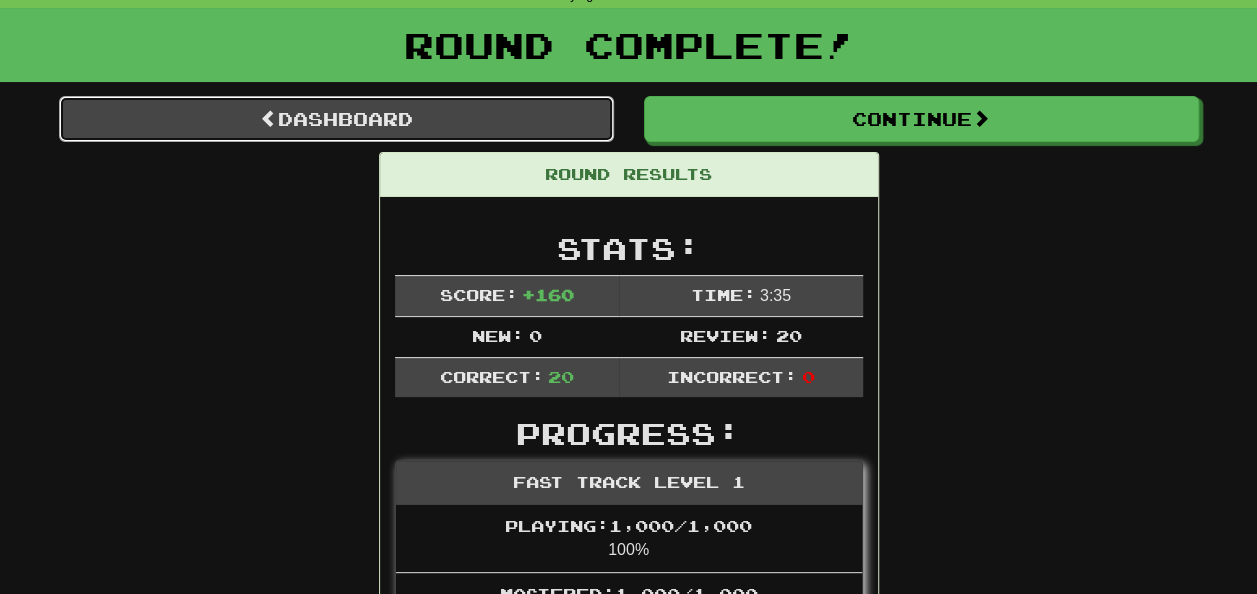 click on "Dashboard" at bounding box center (336, 119) 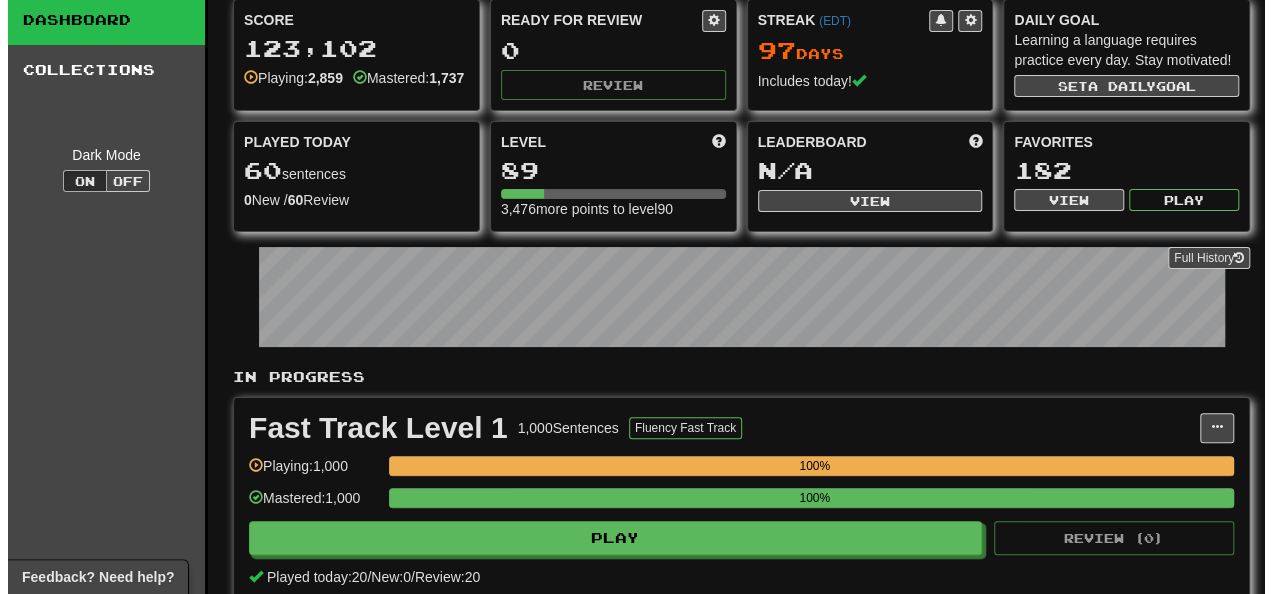 scroll, scrollTop: 0, scrollLeft: 0, axis: both 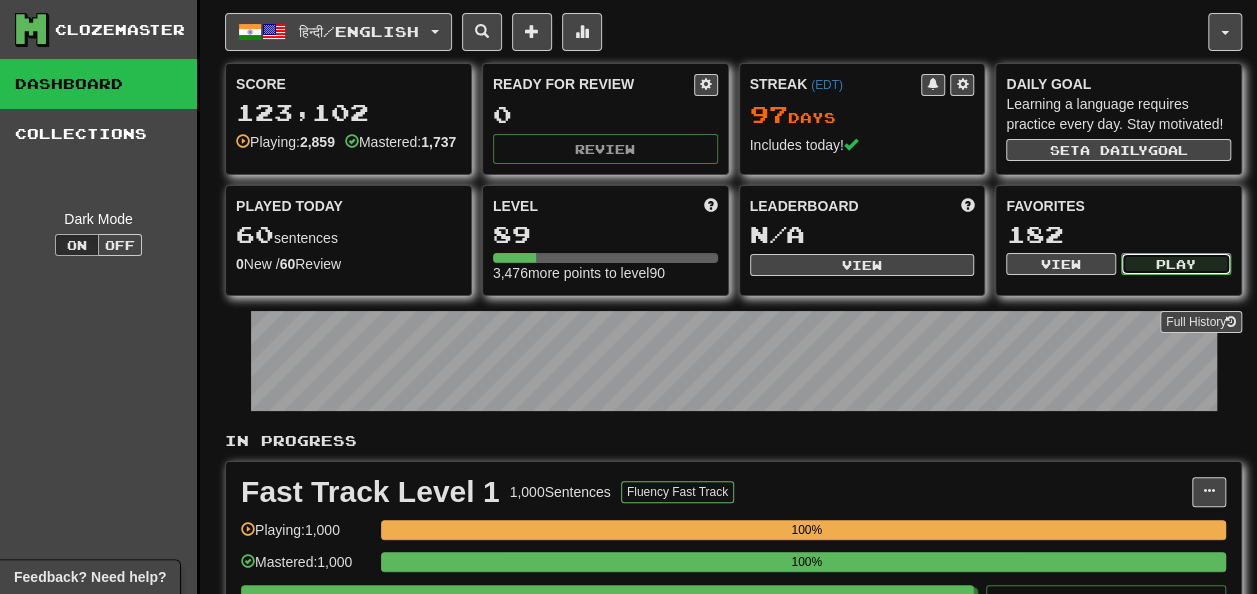 click on "Play" at bounding box center [1176, 264] 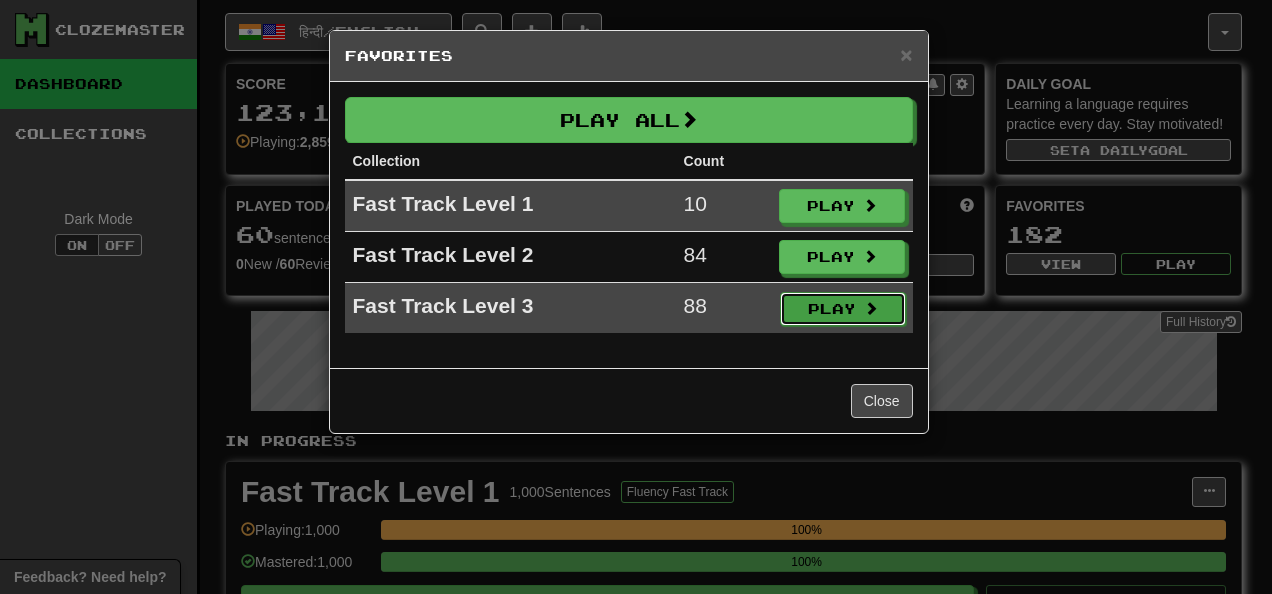 click on "Play" at bounding box center [843, 309] 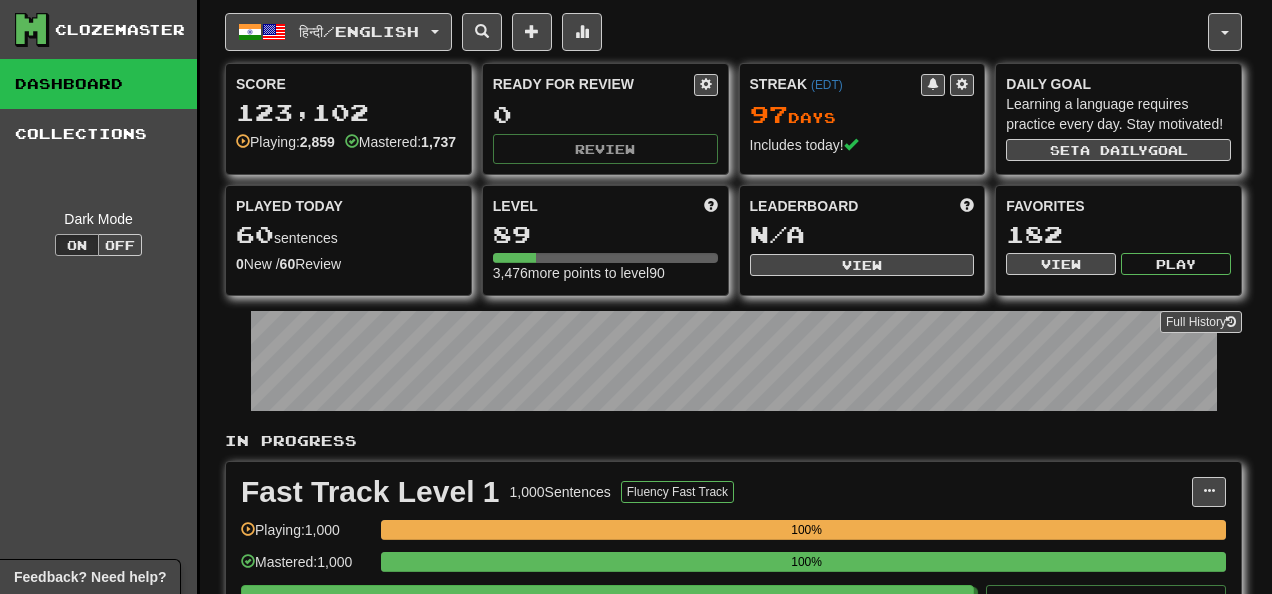select on "**" 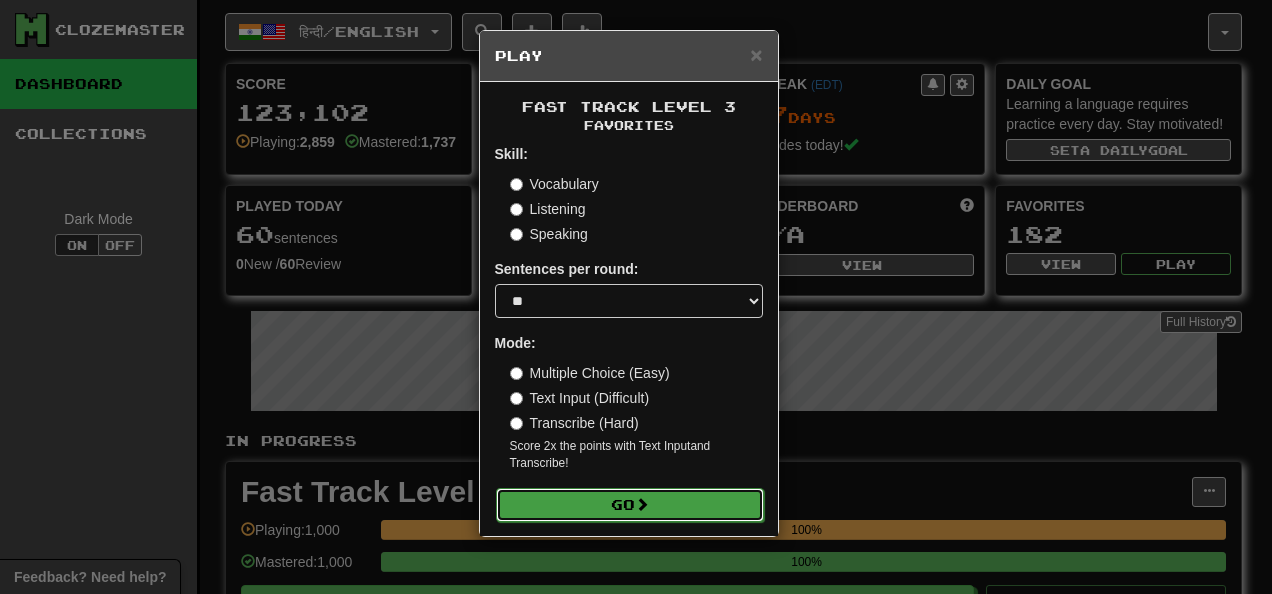 click on "Go" at bounding box center (630, 505) 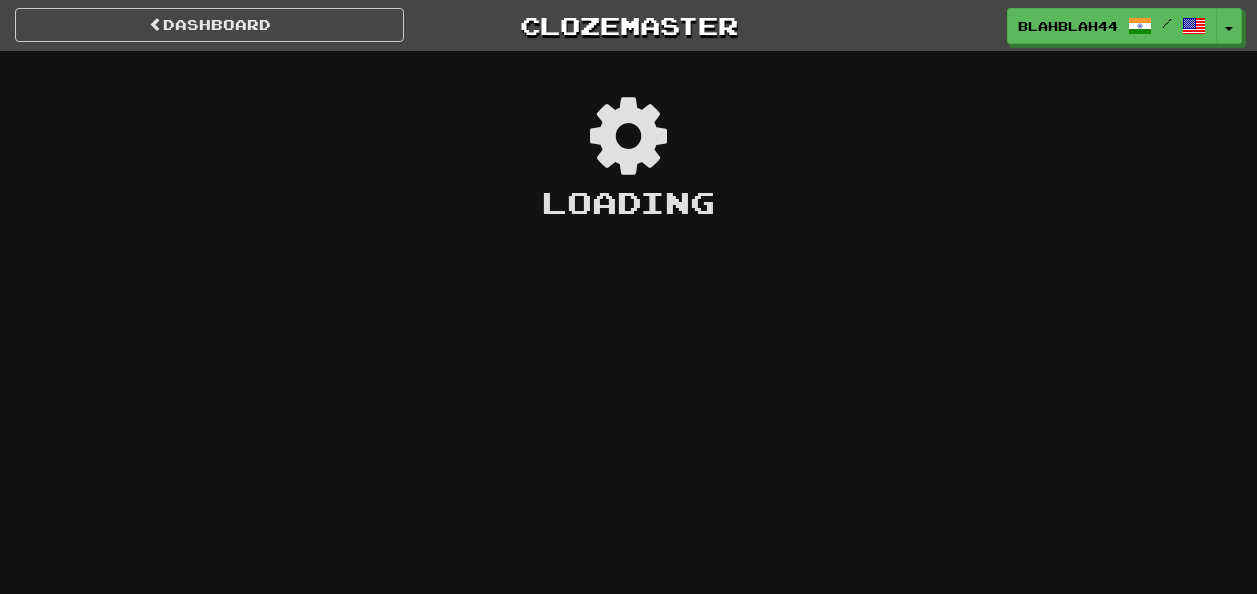 scroll, scrollTop: 0, scrollLeft: 0, axis: both 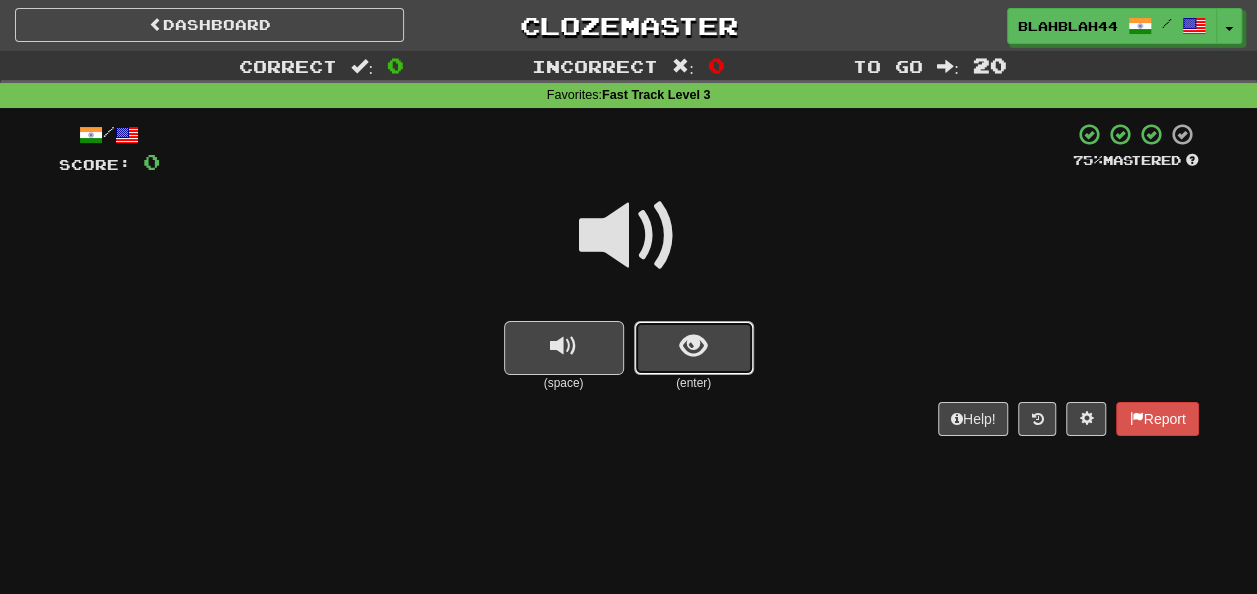 click at bounding box center [694, 348] 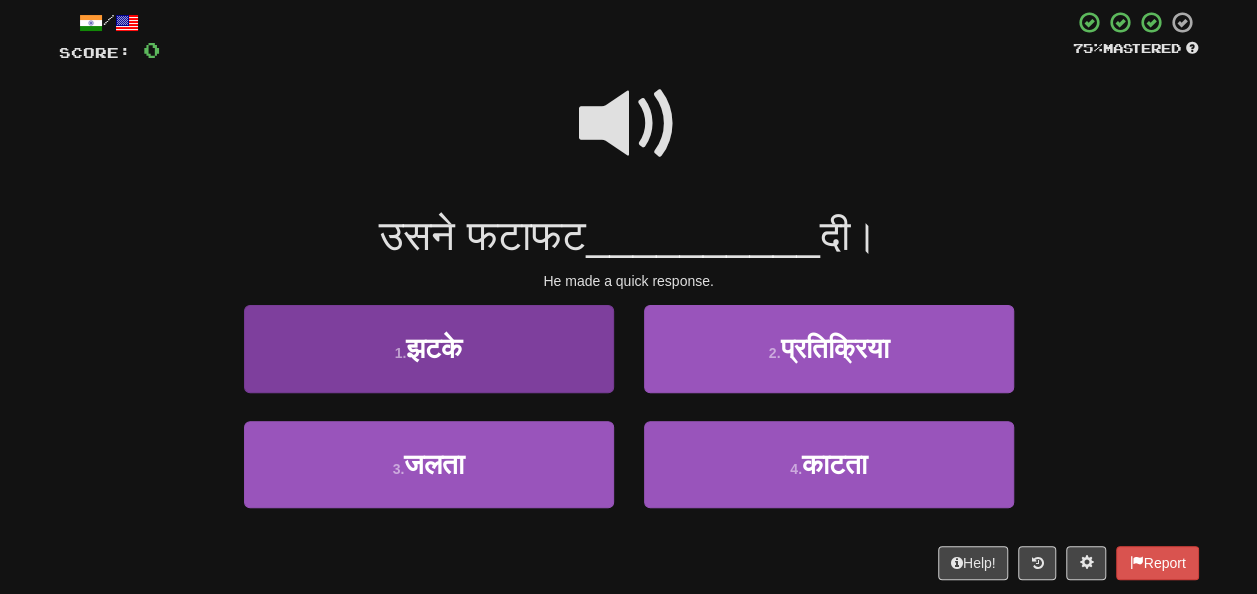 scroll, scrollTop: 200, scrollLeft: 0, axis: vertical 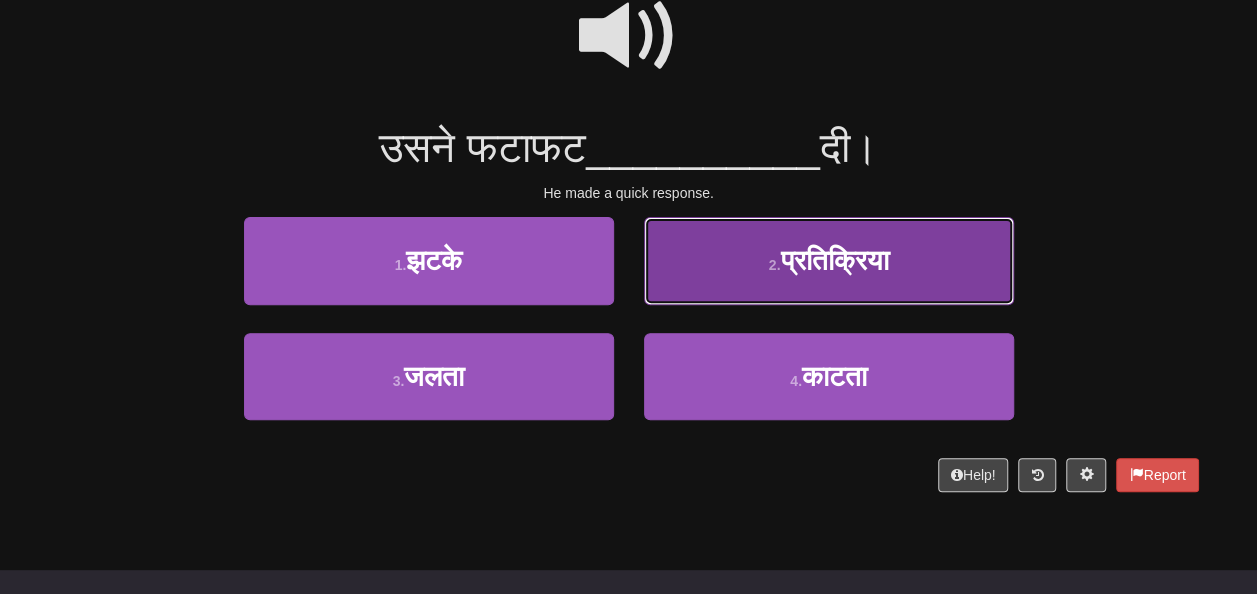 click on "प्रतिक्रिया" at bounding box center [834, 260] 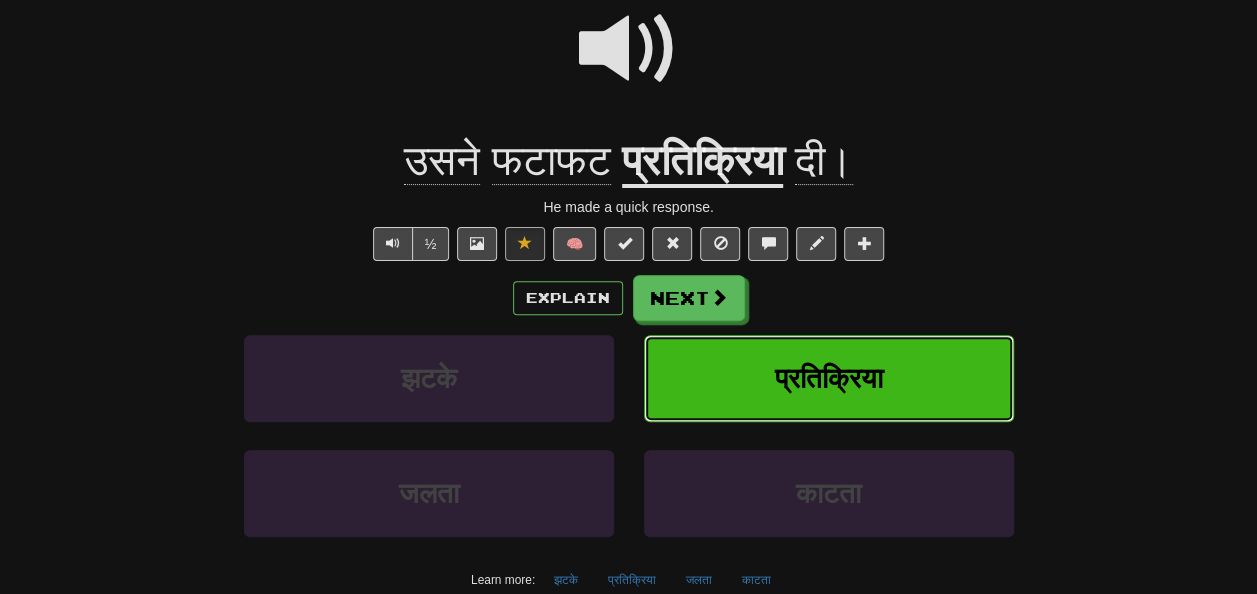 scroll, scrollTop: 213, scrollLeft: 0, axis: vertical 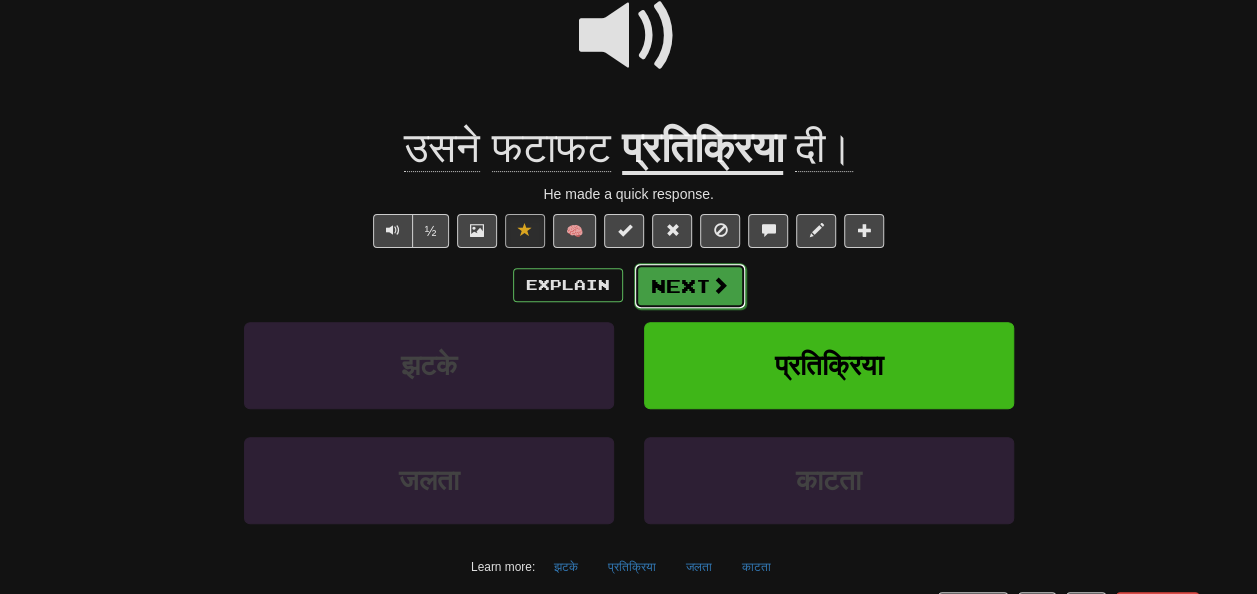 click on "Next" at bounding box center (690, 286) 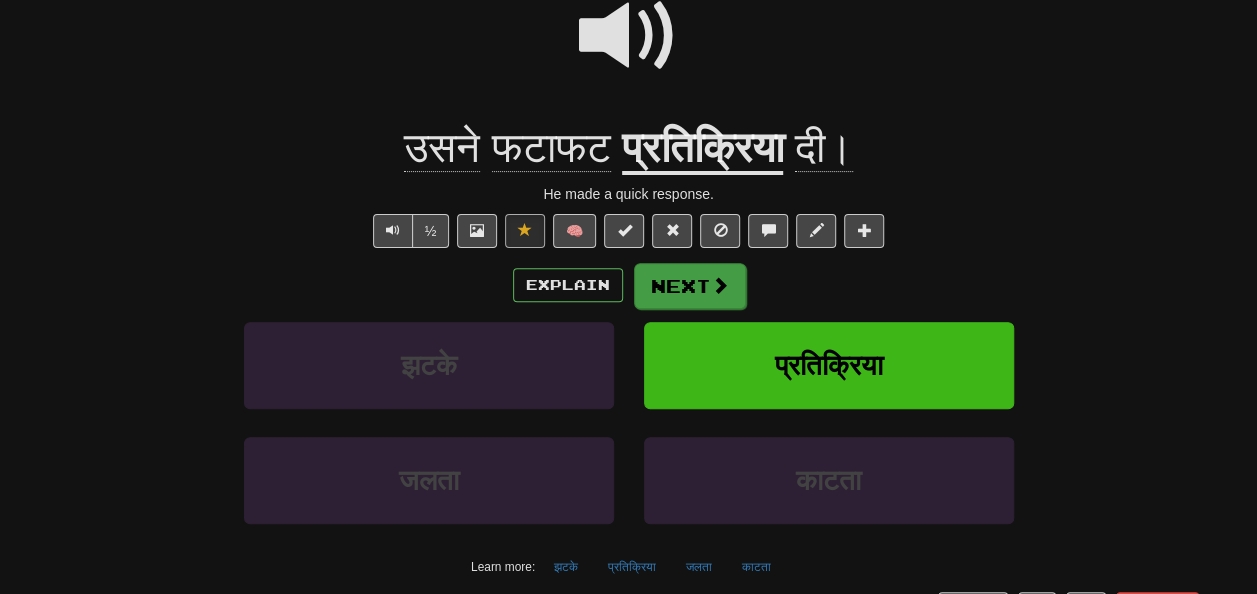 scroll, scrollTop: 0, scrollLeft: 0, axis: both 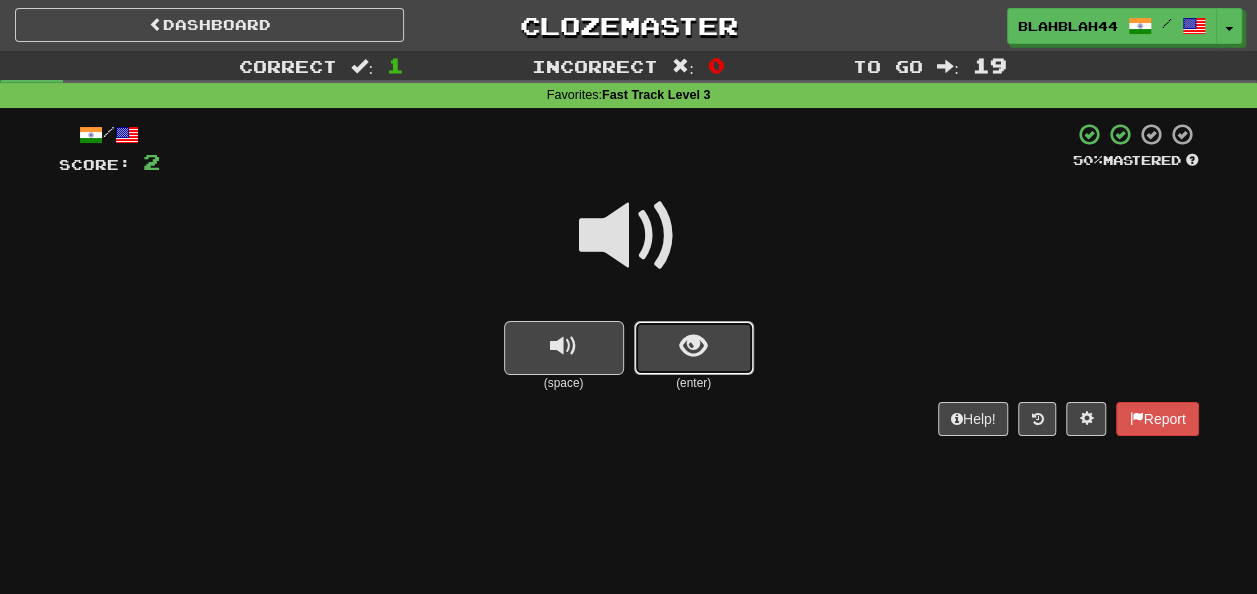 click at bounding box center (694, 348) 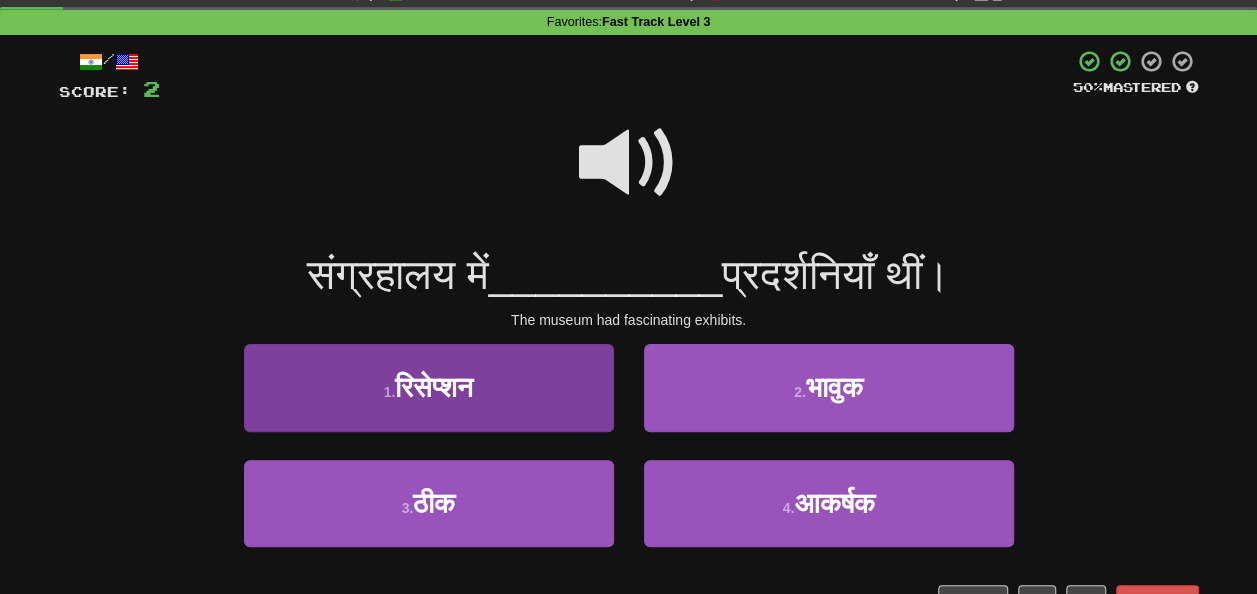 scroll, scrollTop: 200, scrollLeft: 0, axis: vertical 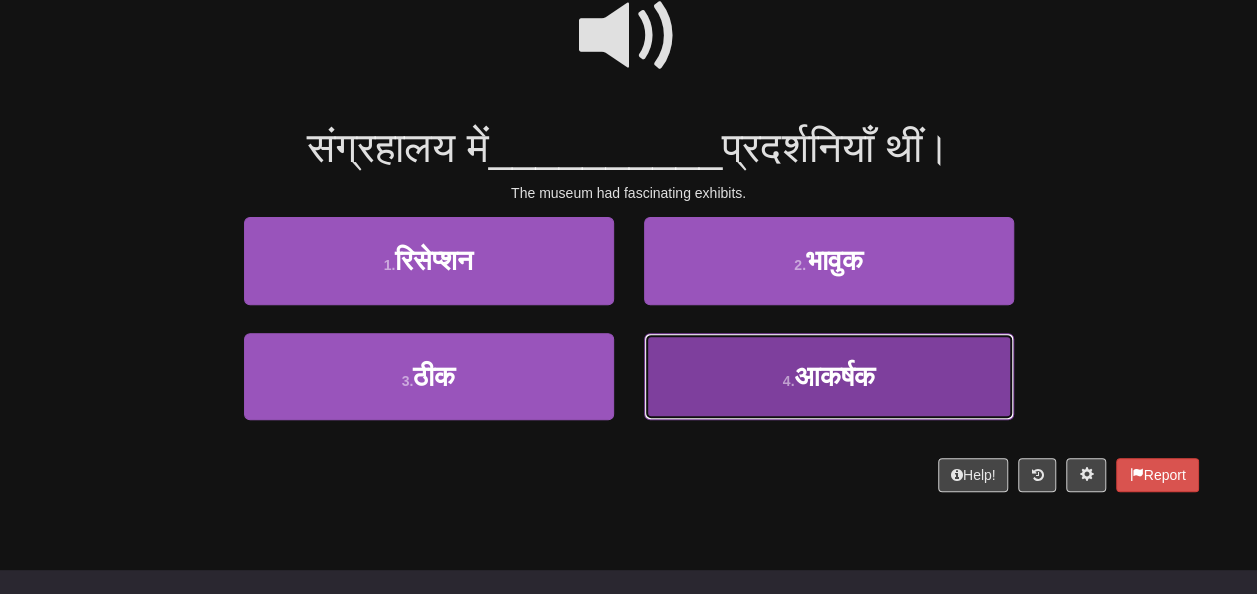click on "आकर्षक" at bounding box center [834, 376] 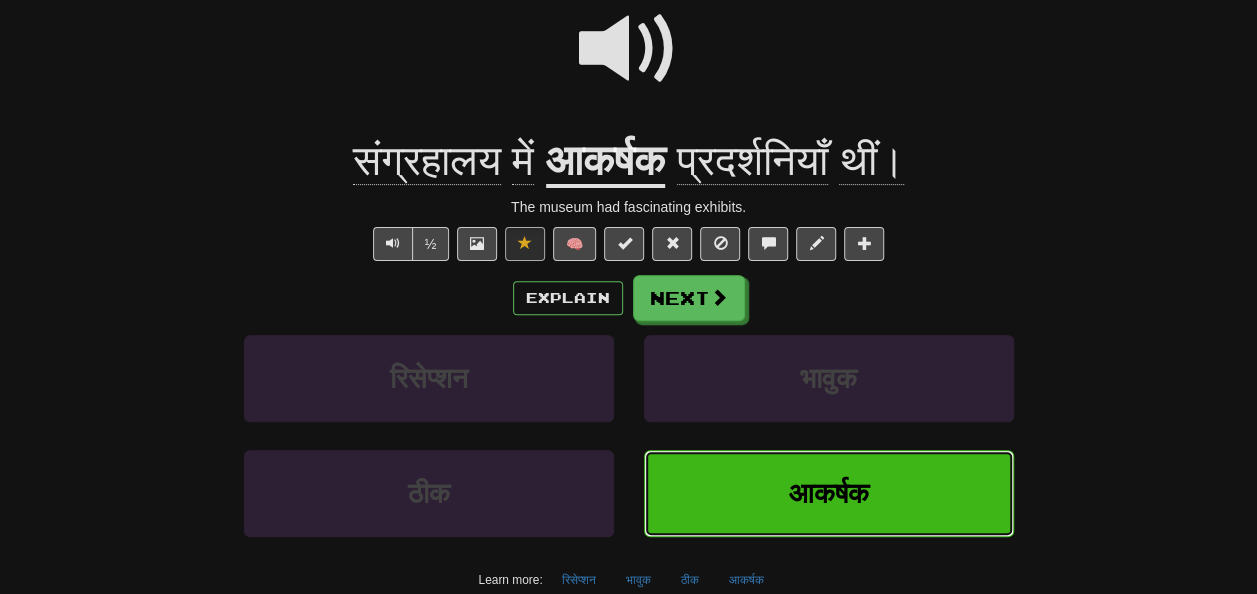 scroll, scrollTop: 213, scrollLeft: 0, axis: vertical 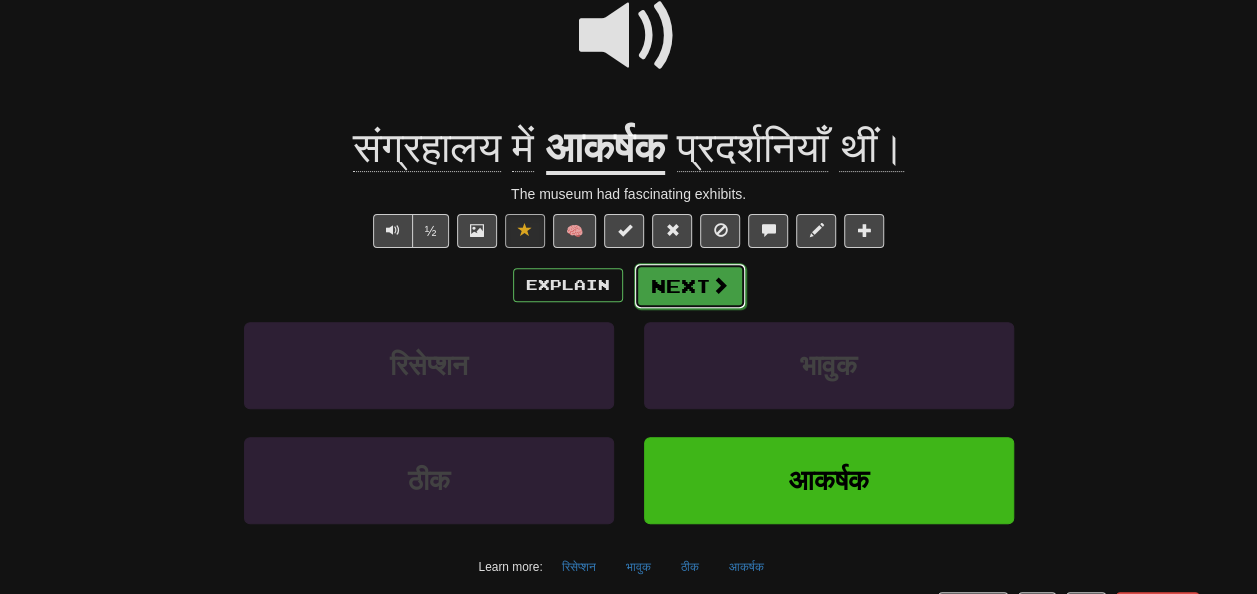 click on "Next" at bounding box center (690, 286) 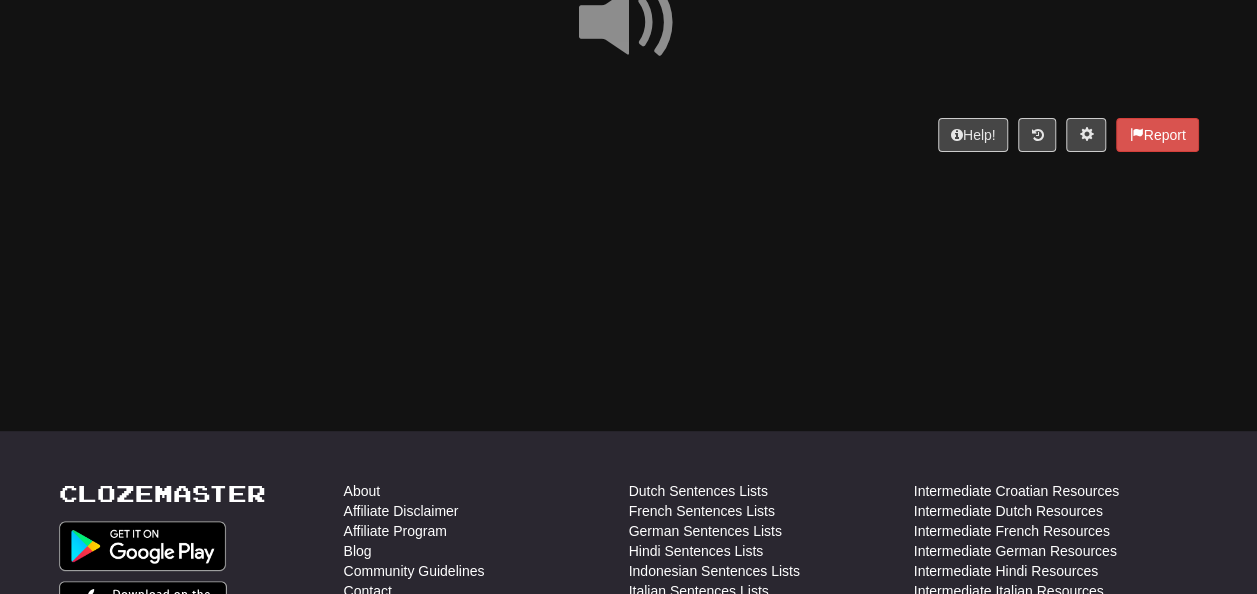 scroll, scrollTop: 0, scrollLeft: 0, axis: both 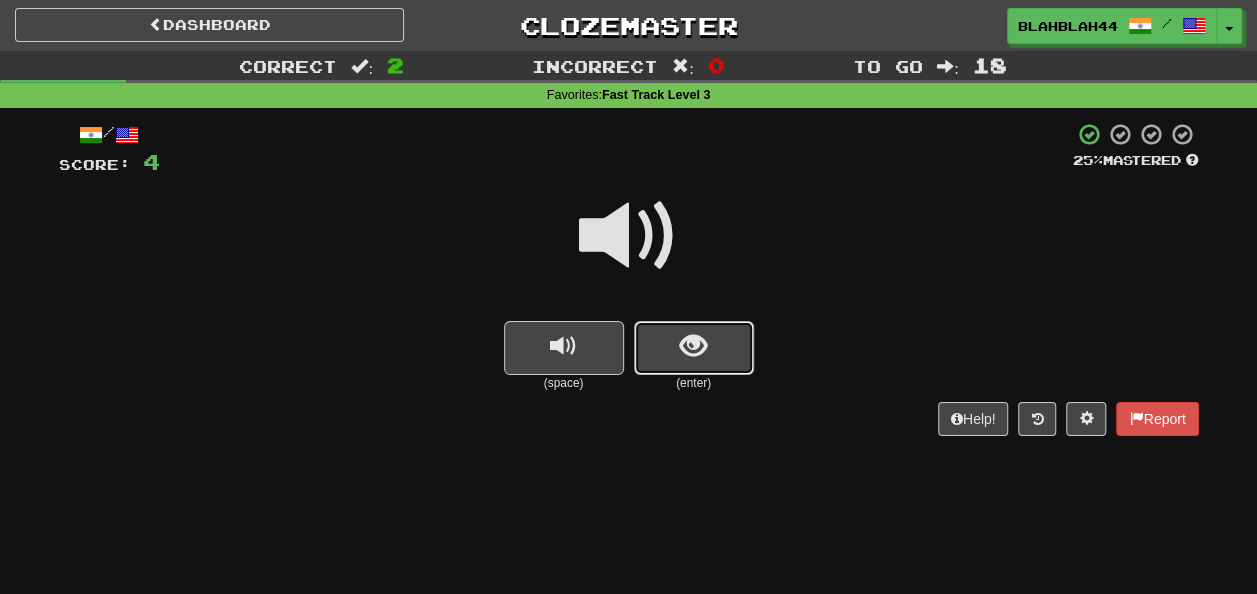 click at bounding box center [694, 348] 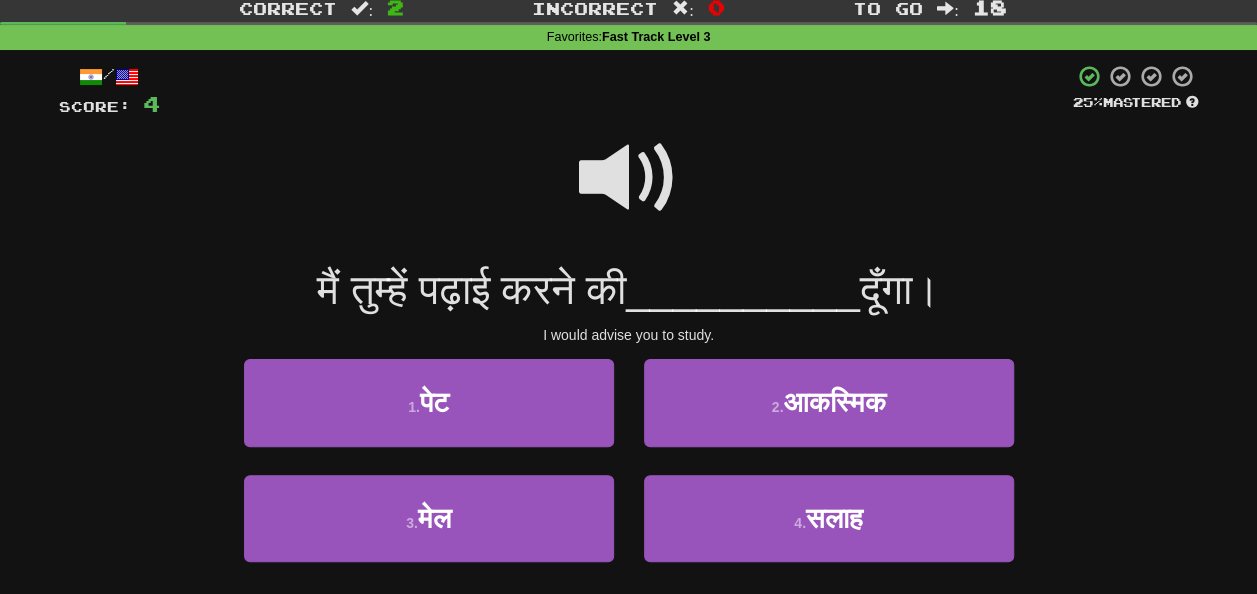 scroll, scrollTop: 100, scrollLeft: 0, axis: vertical 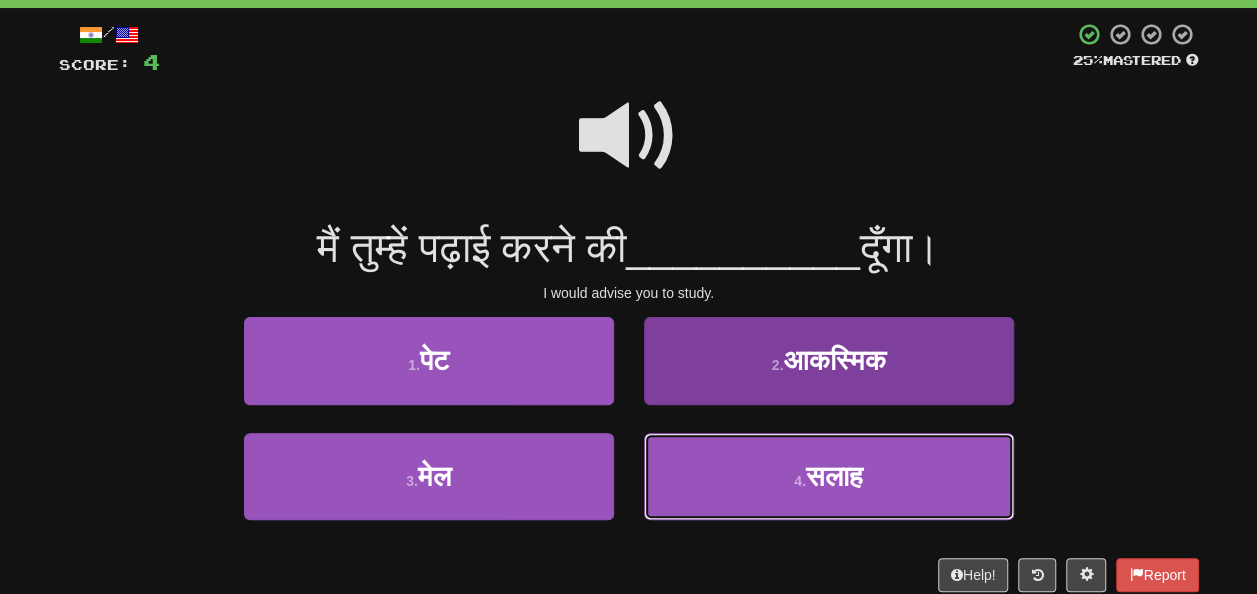 drag, startPoint x: 764, startPoint y: 472, endPoint x: 750, endPoint y: 470, distance: 14.142136 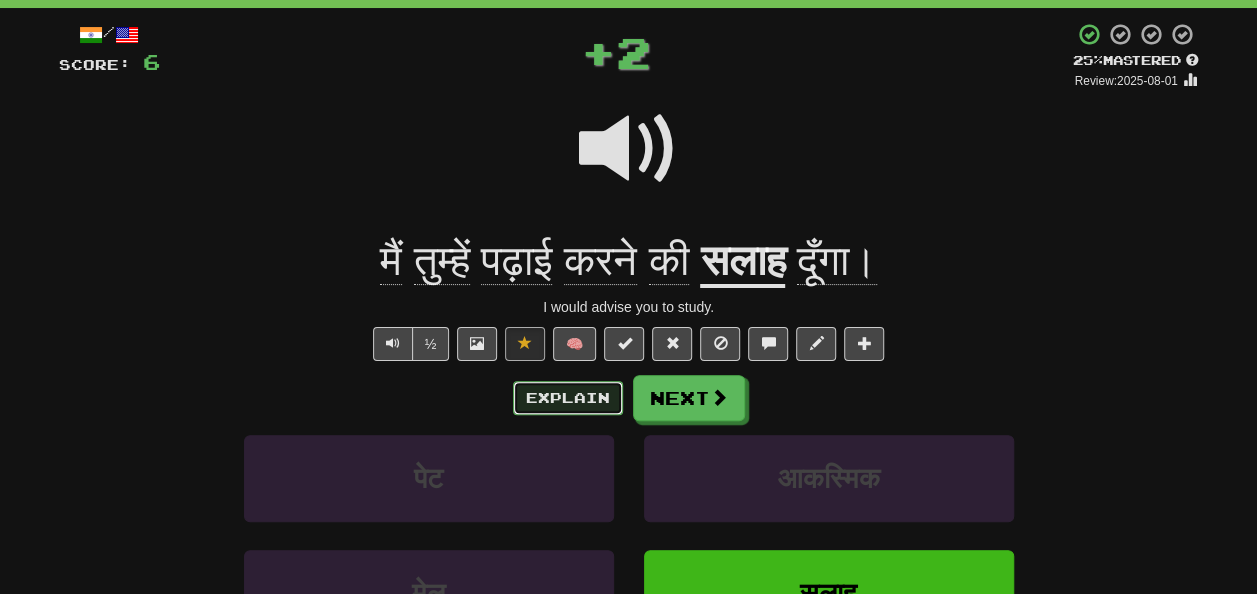 click on "Explain" at bounding box center (568, 398) 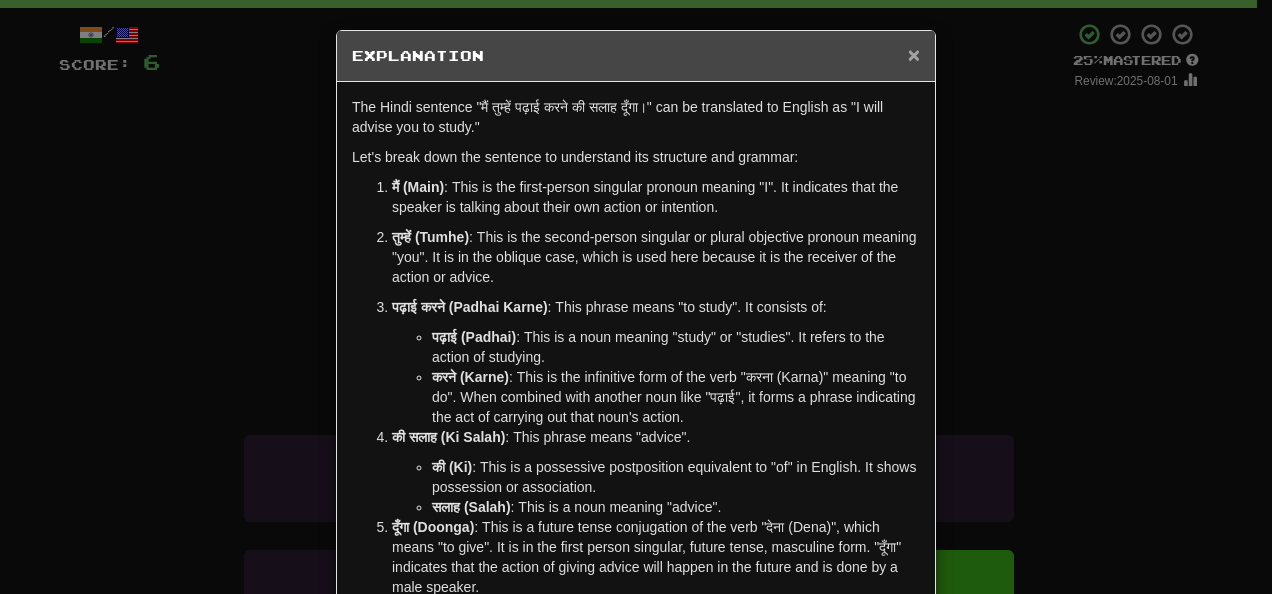 click on "×" at bounding box center (914, 54) 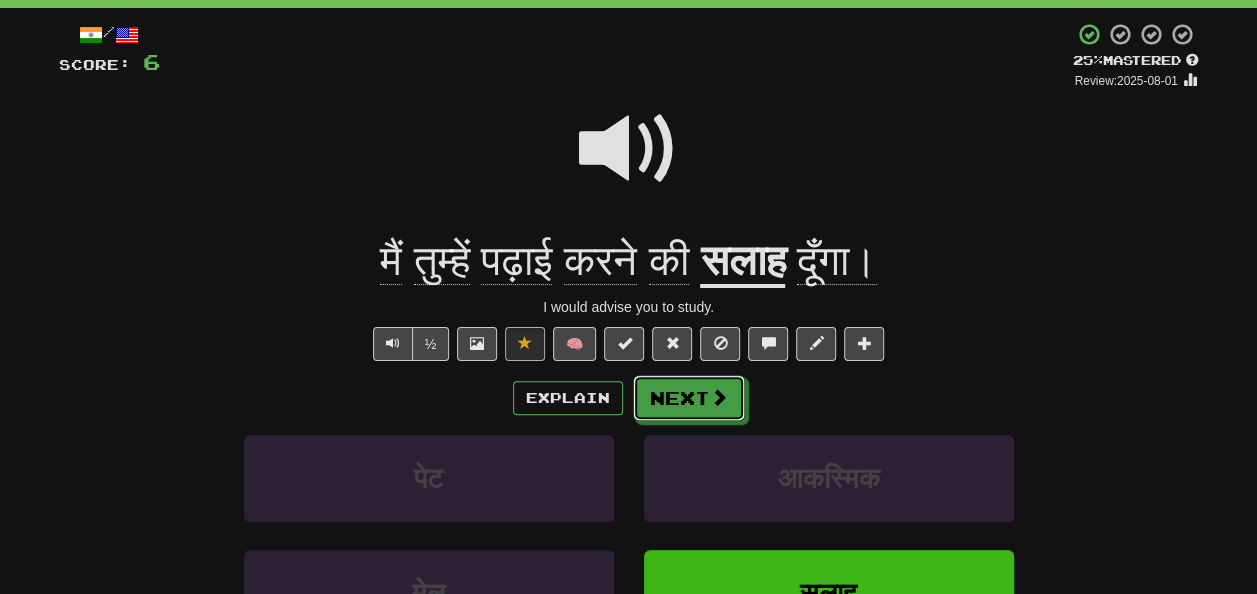 click on "Next" at bounding box center (689, 398) 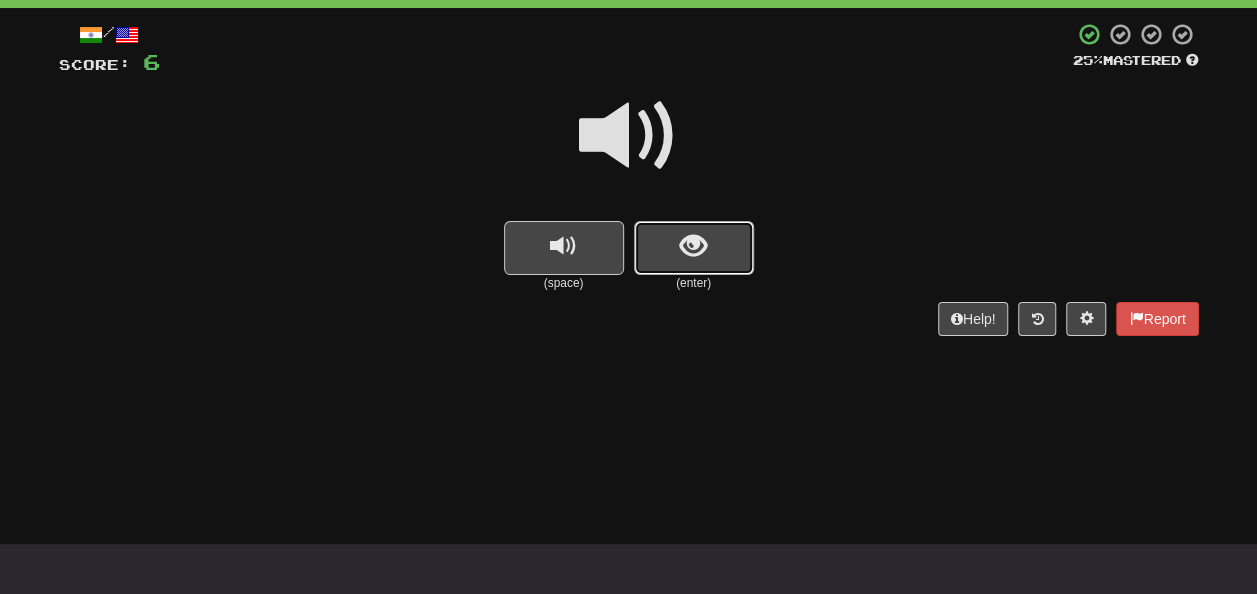 click at bounding box center (693, 246) 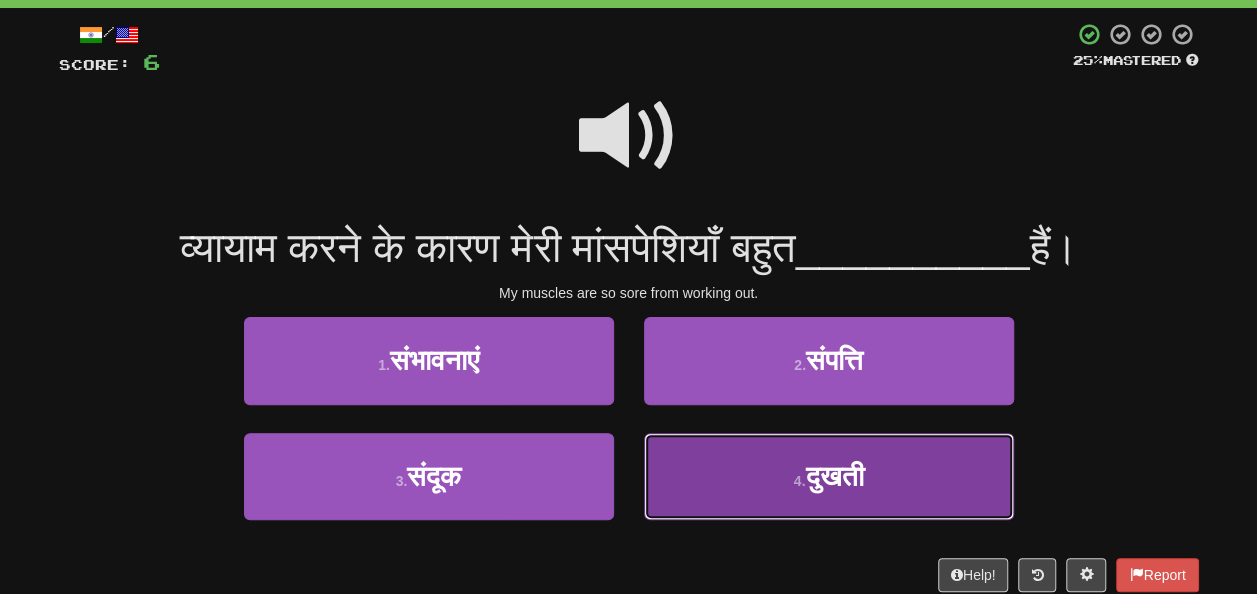 click on "दुखती" at bounding box center [834, 476] 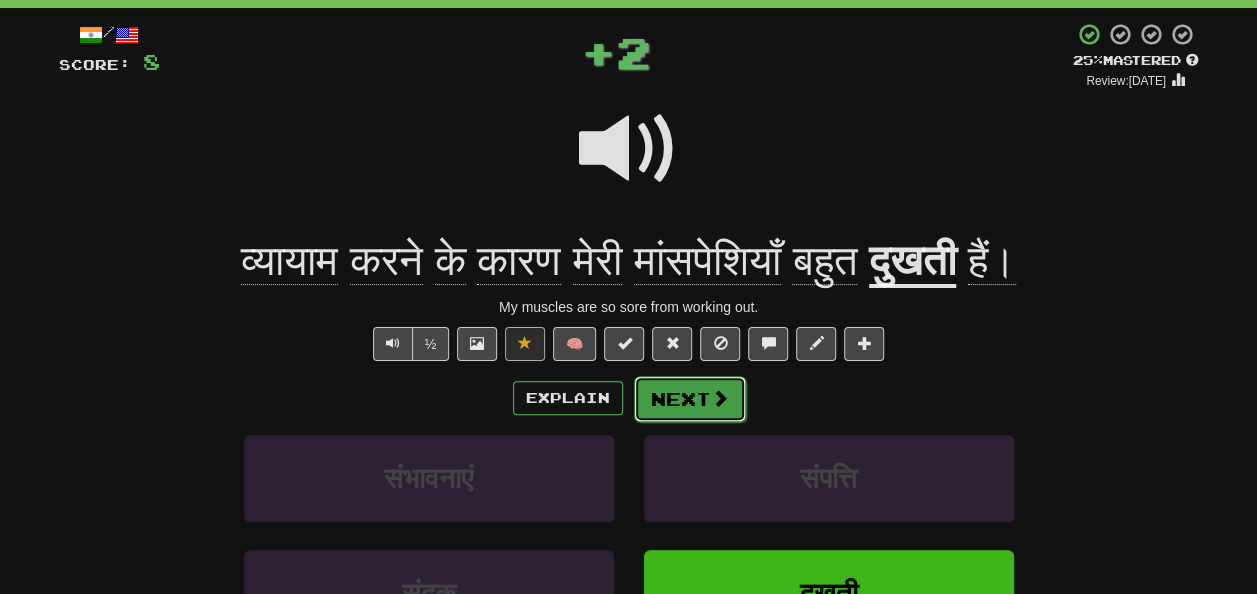 click on "Next" at bounding box center [690, 399] 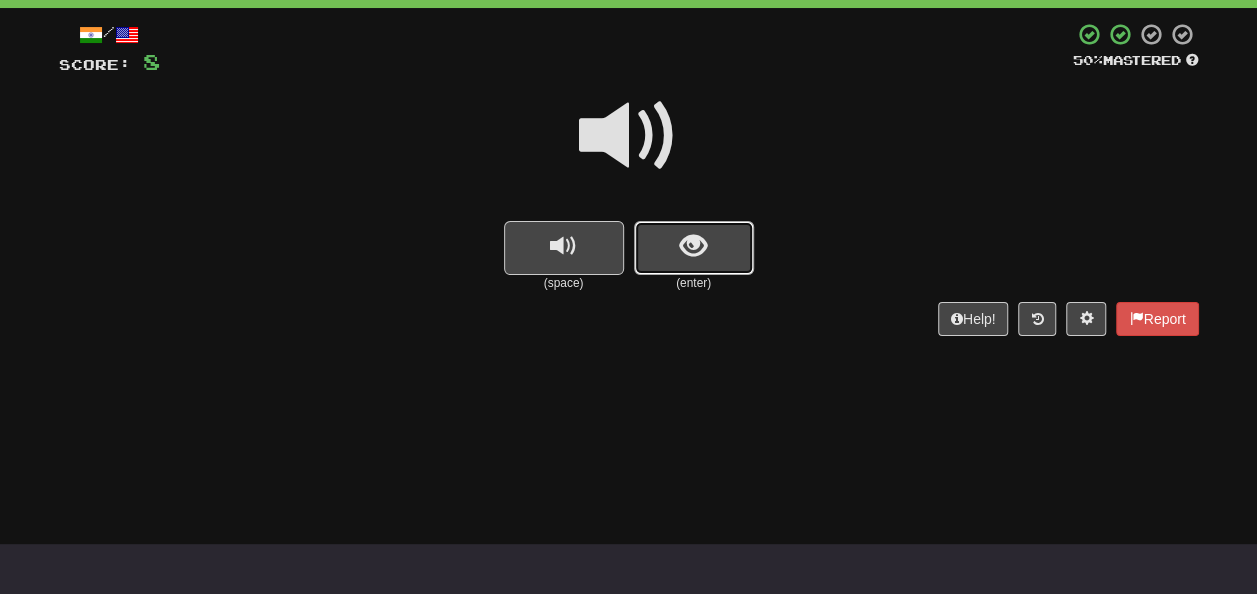 click at bounding box center (694, 248) 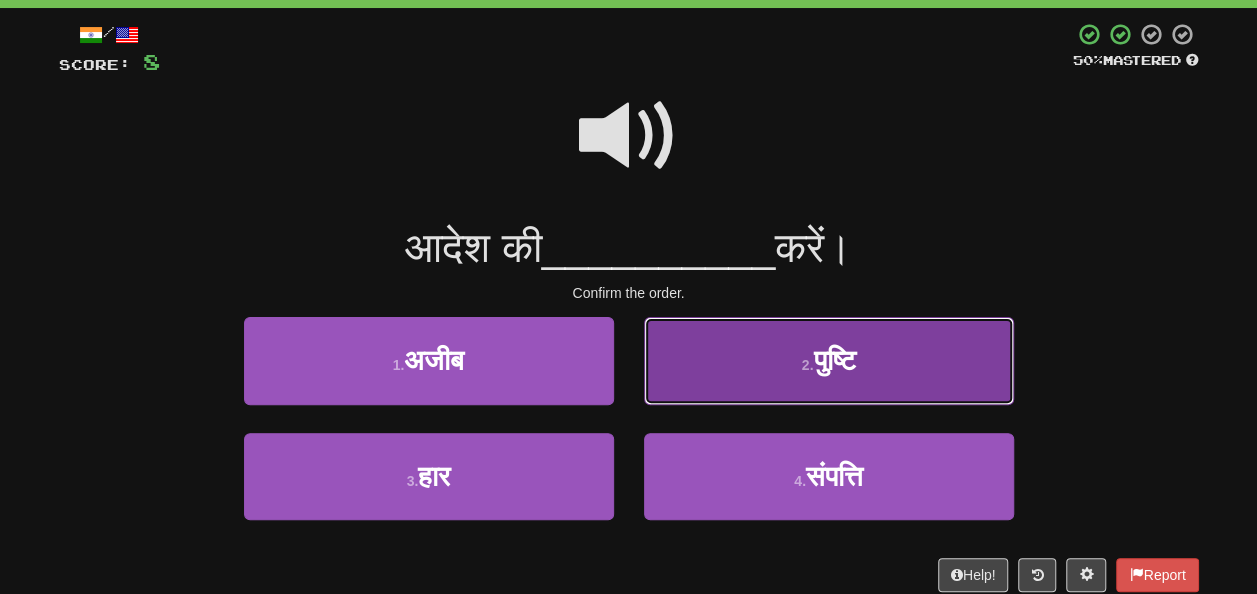 click on "2 .  पुष्टि" at bounding box center (829, 360) 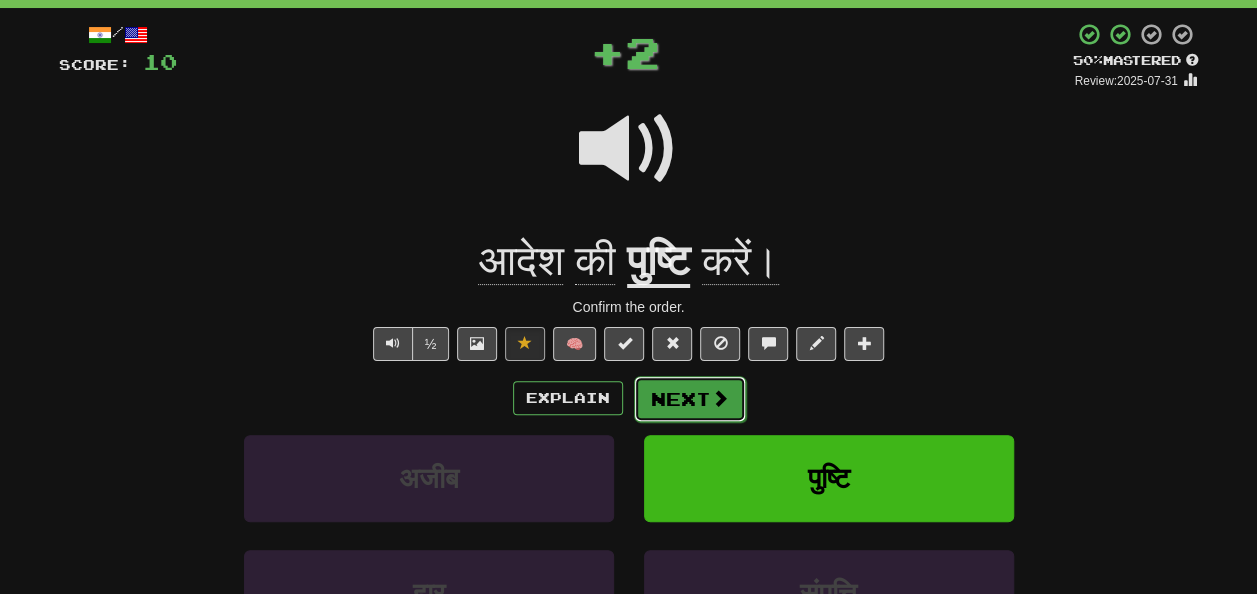 click on "Next" at bounding box center (690, 399) 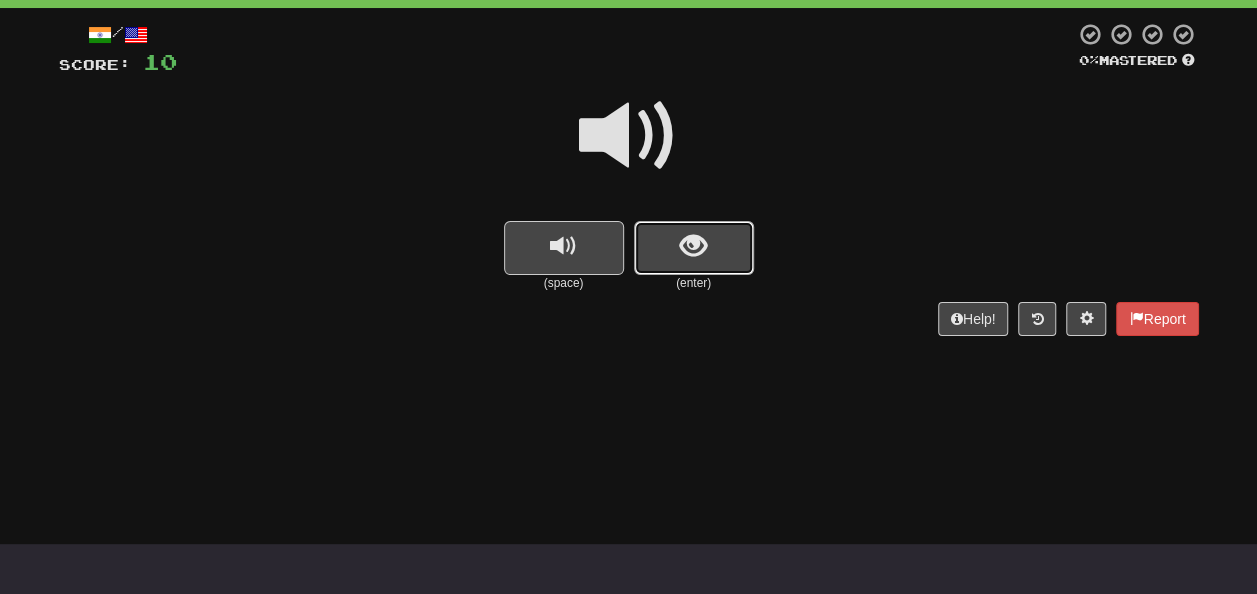 click at bounding box center [693, 246] 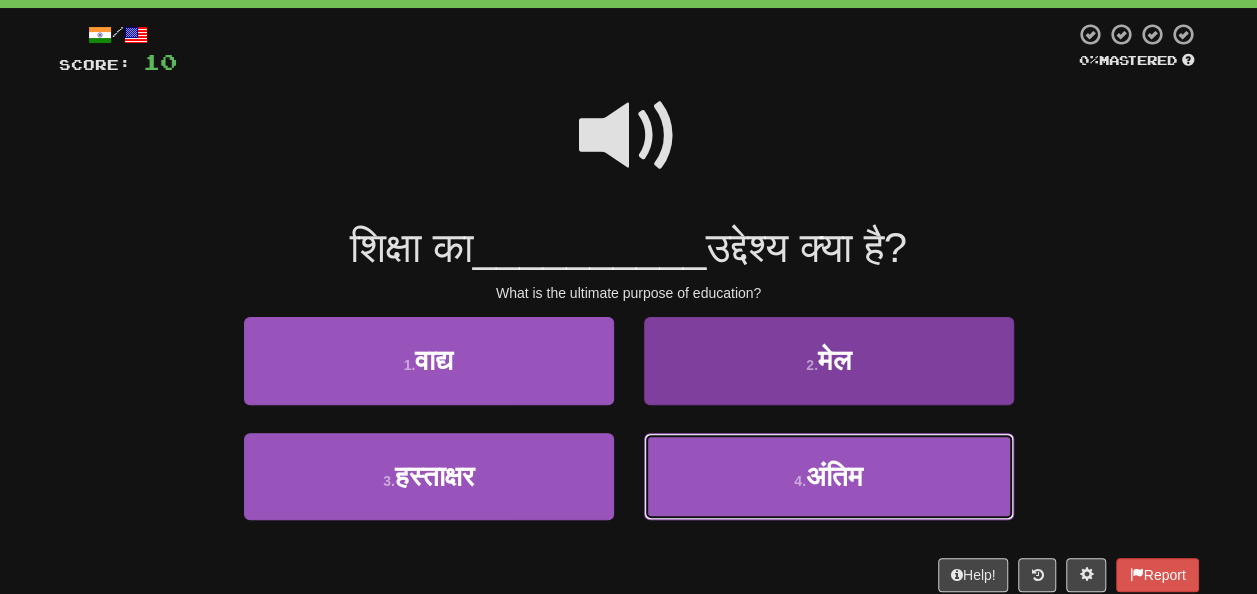 click on "अंतिम" at bounding box center (834, 476) 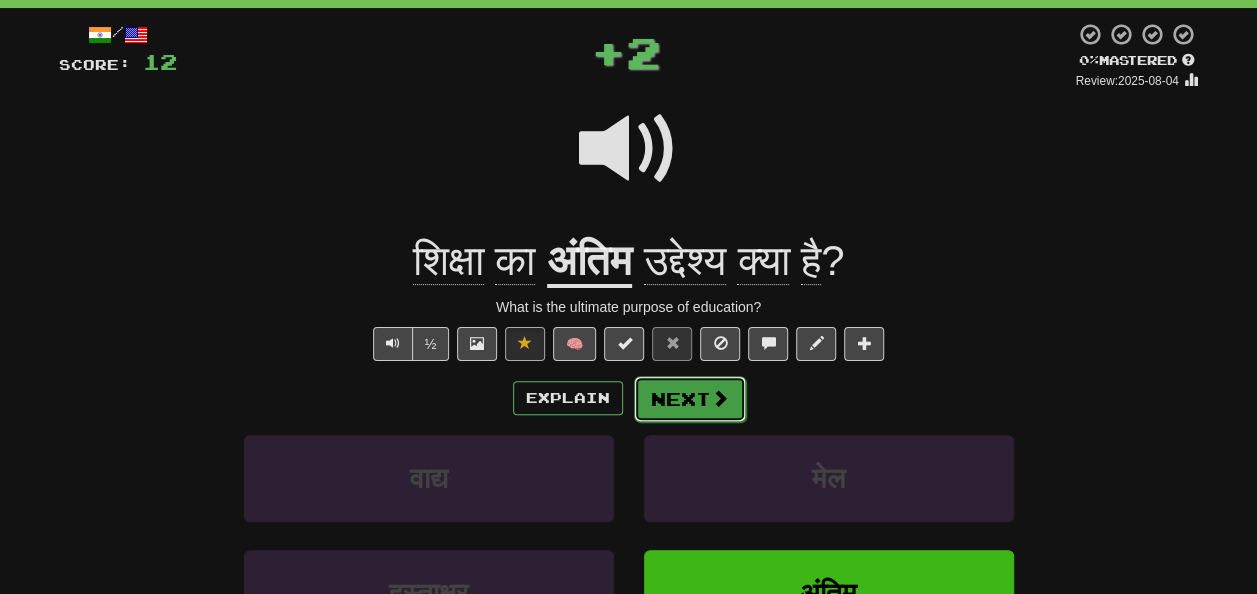 click on "Next" at bounding box center [690, 399] 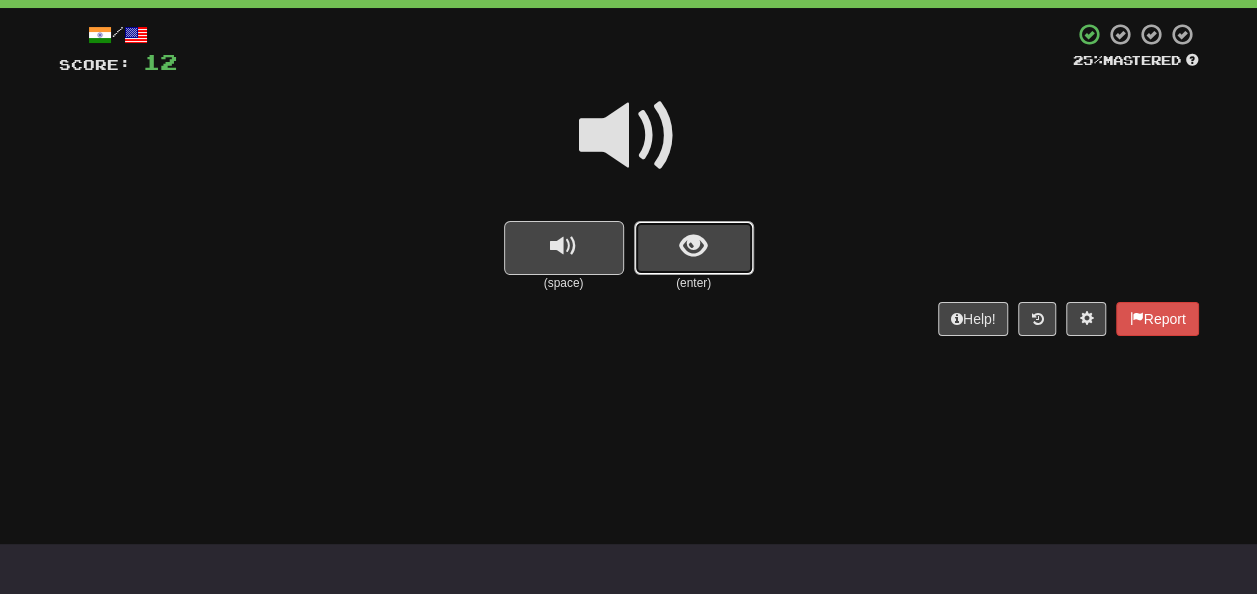 click at bounding box center (694, 248) 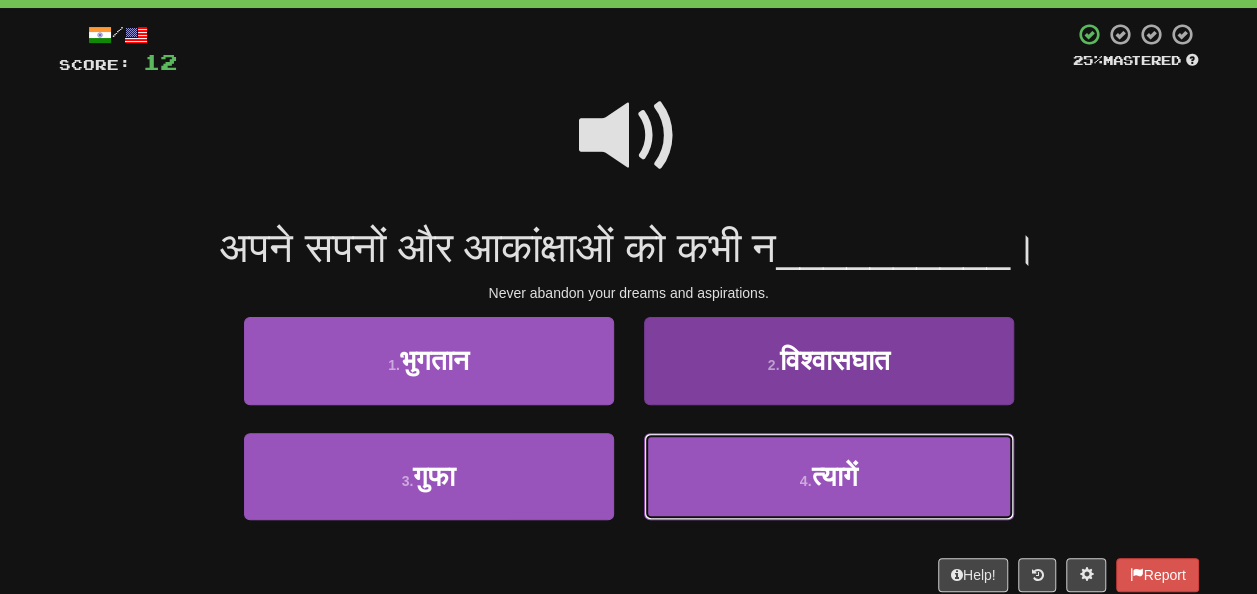 click on "4 .  त्यागें" at bounding box center [829, 476] 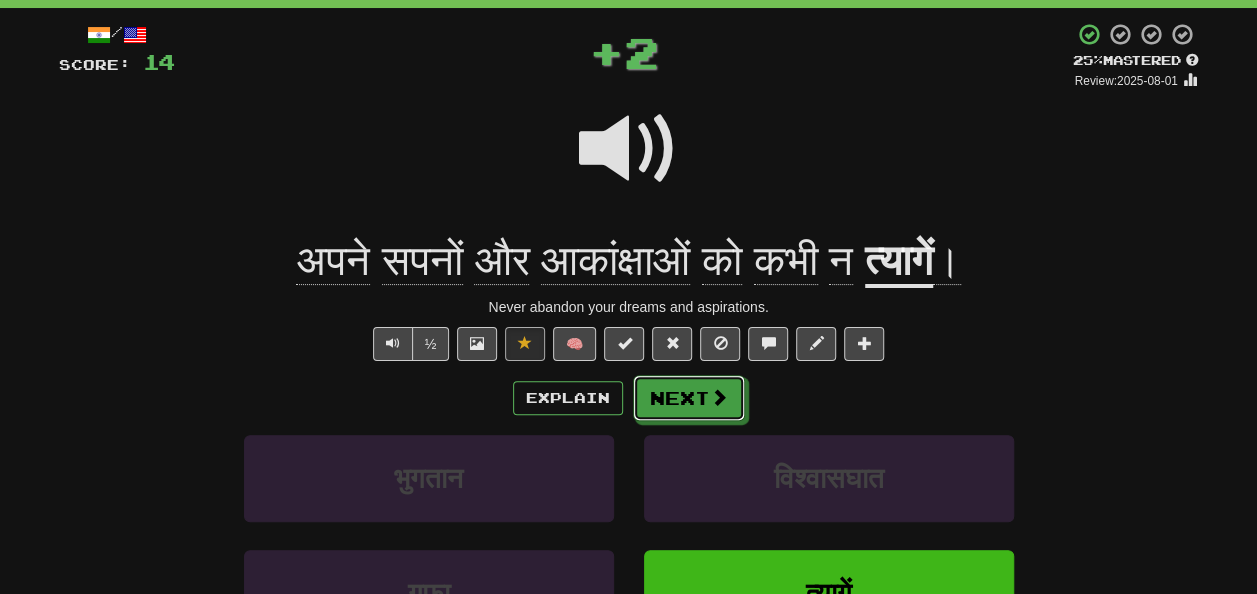 click on "Next" at bounding box center (689, 398) 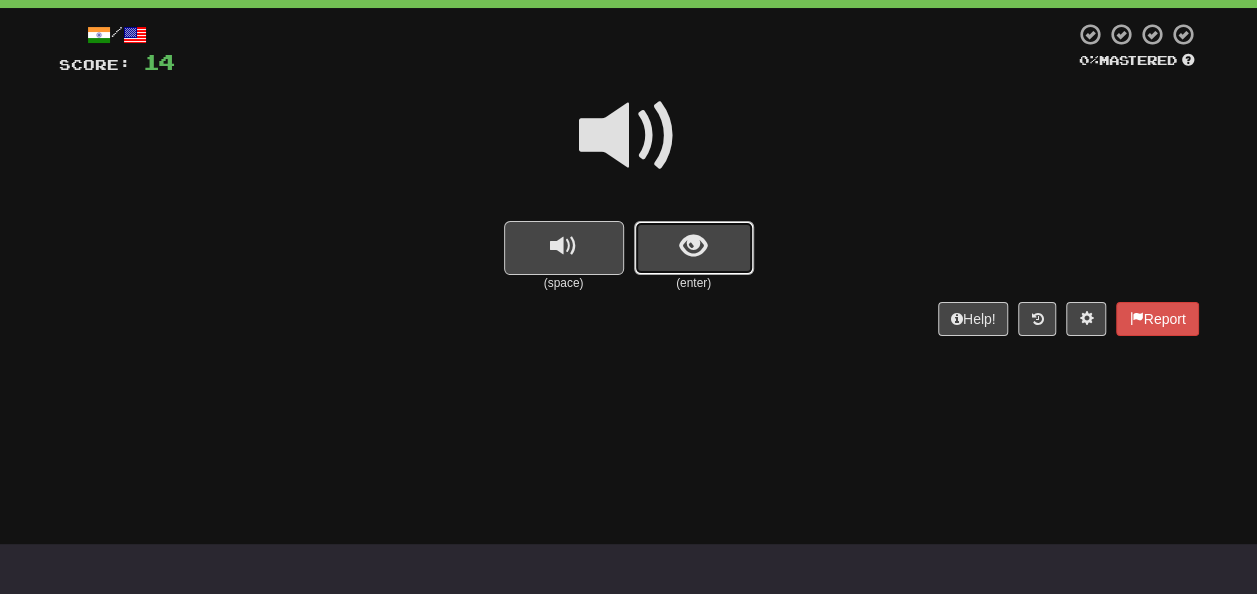 click at bounding box center (693, 246) 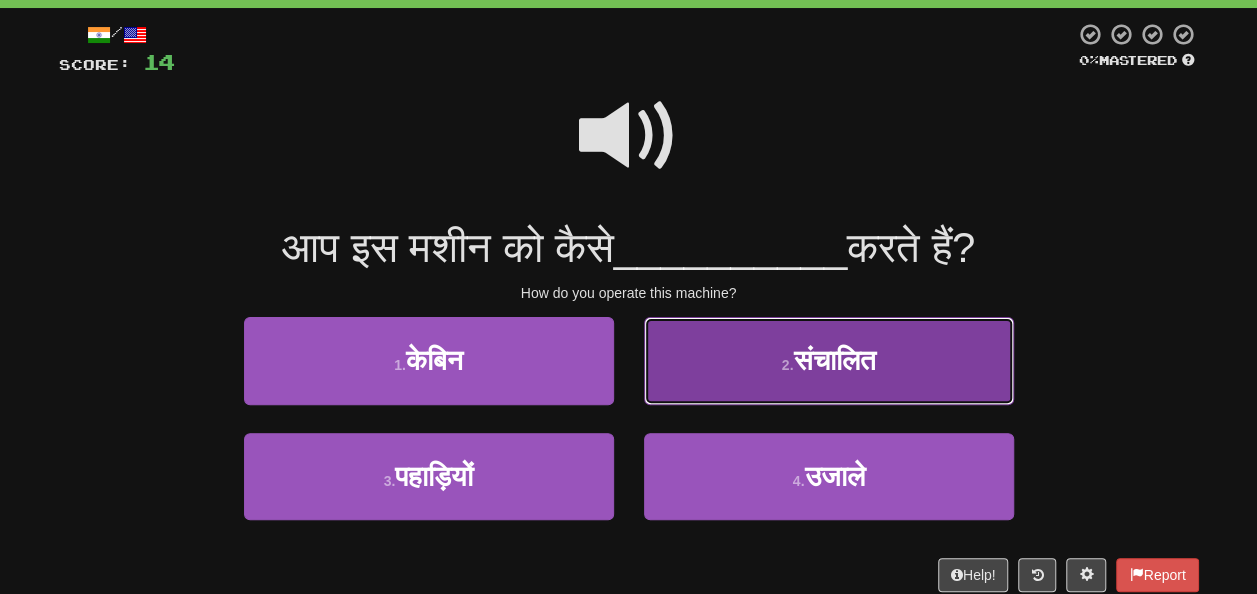 click on "संचालित" at bounding box center [834, 360] 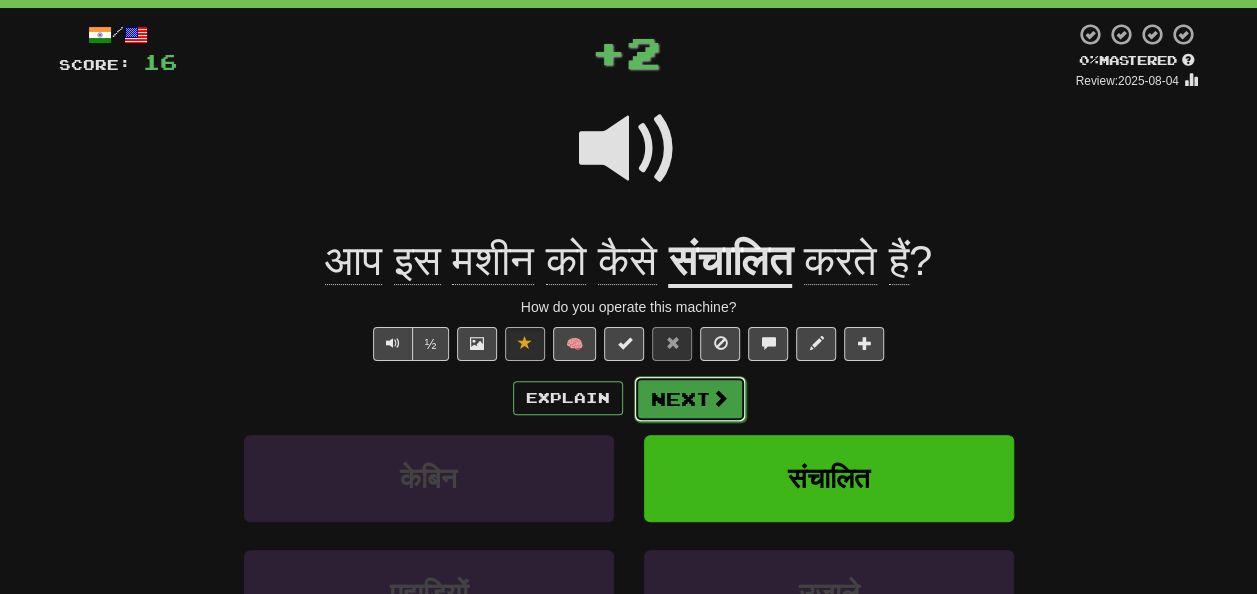 click on "Next" at bounding box center [690, 399] 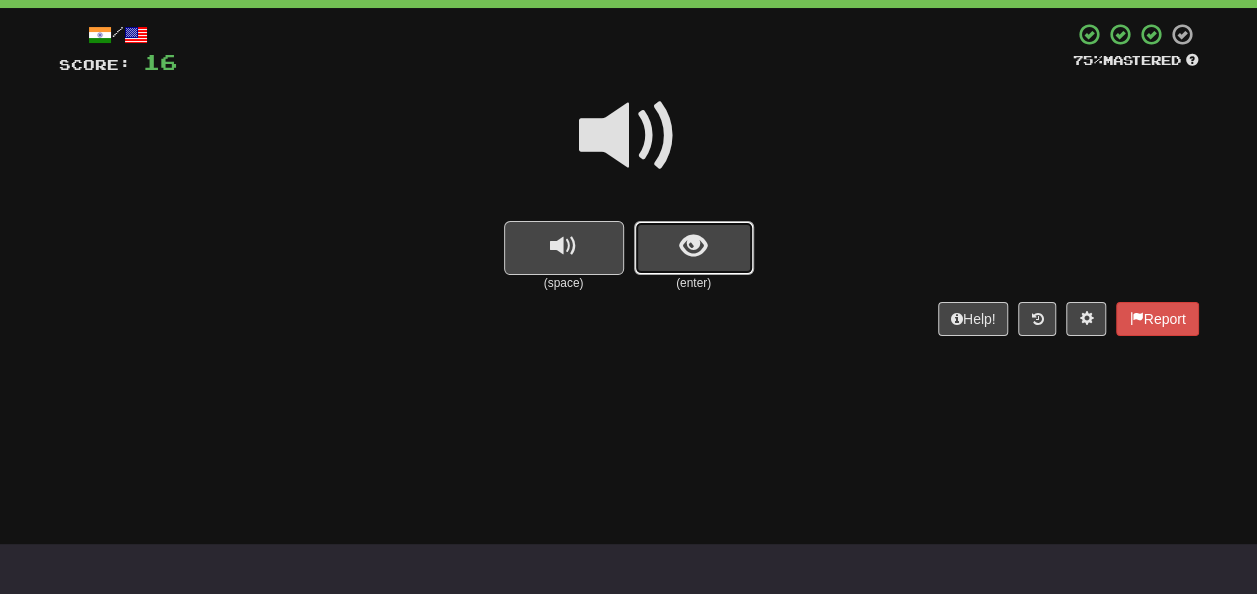 click at bounding box center (694, 248) 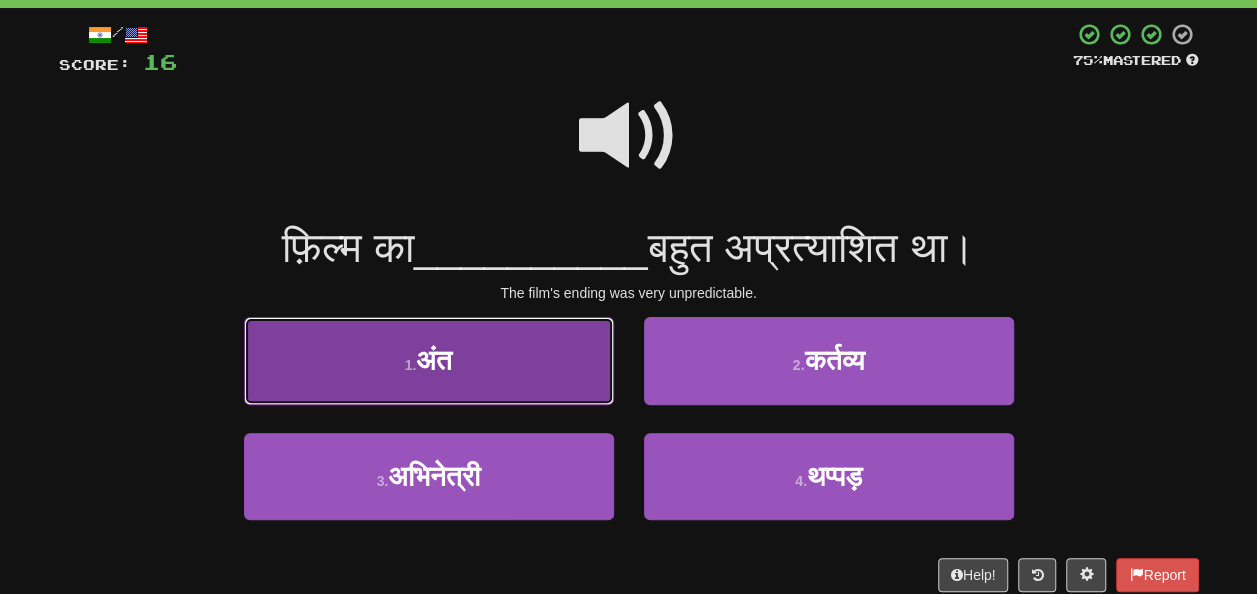 click on "1 .  अंत" at bounding box center (429, 360) 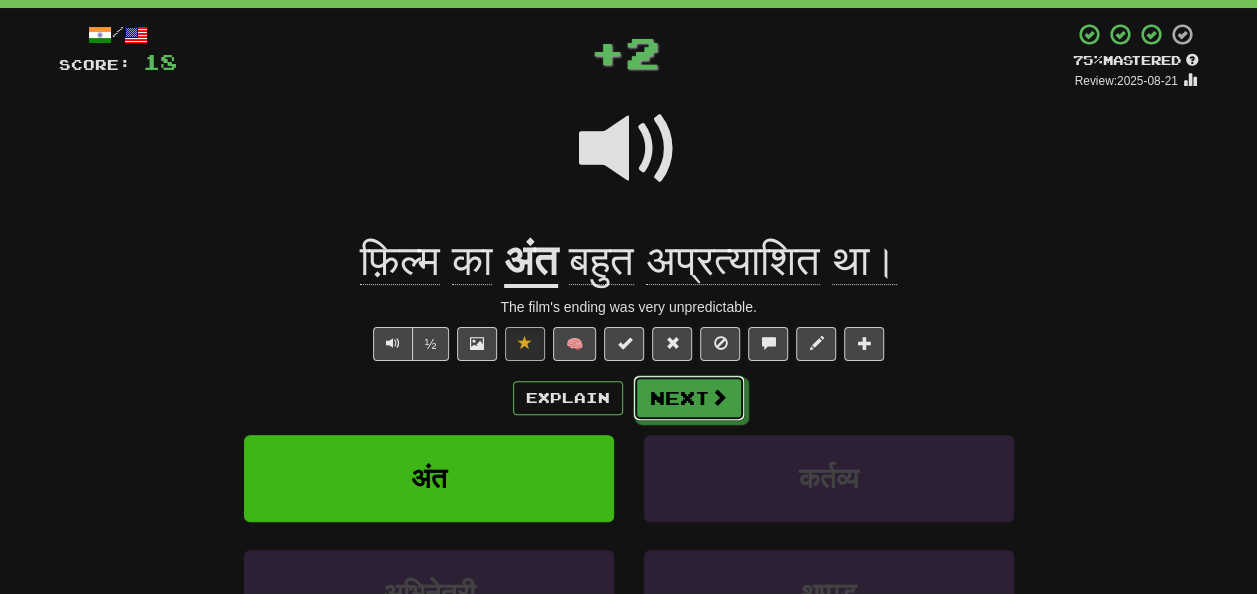 click on "Next" at bounding box center (689, 398) 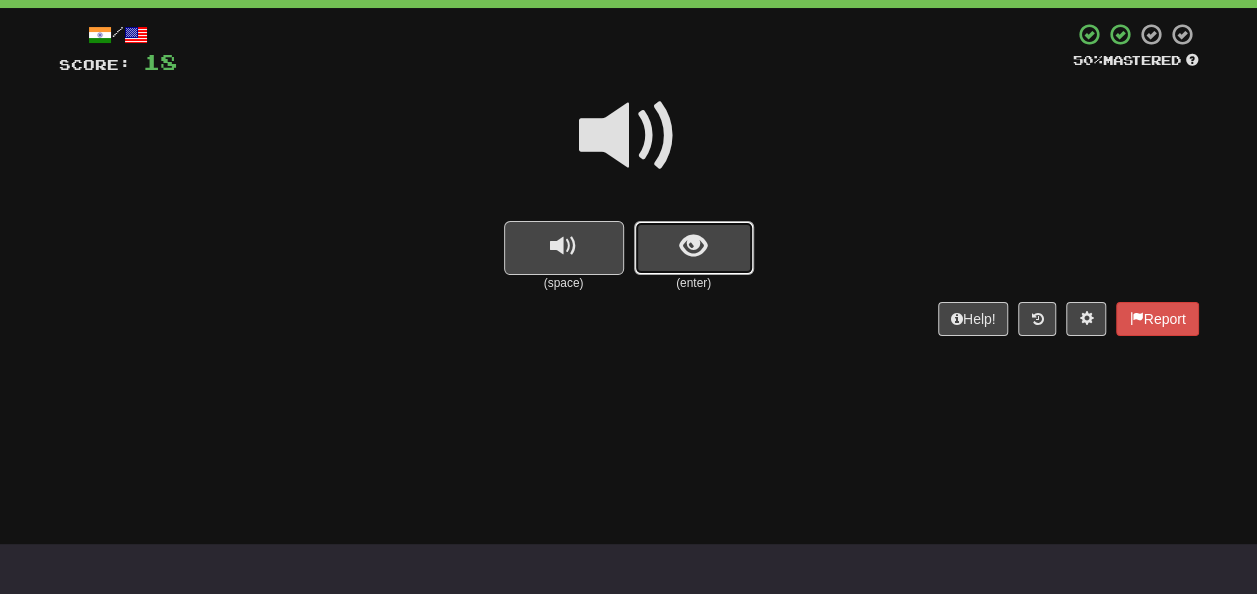 click at bounding box center (694, 248) 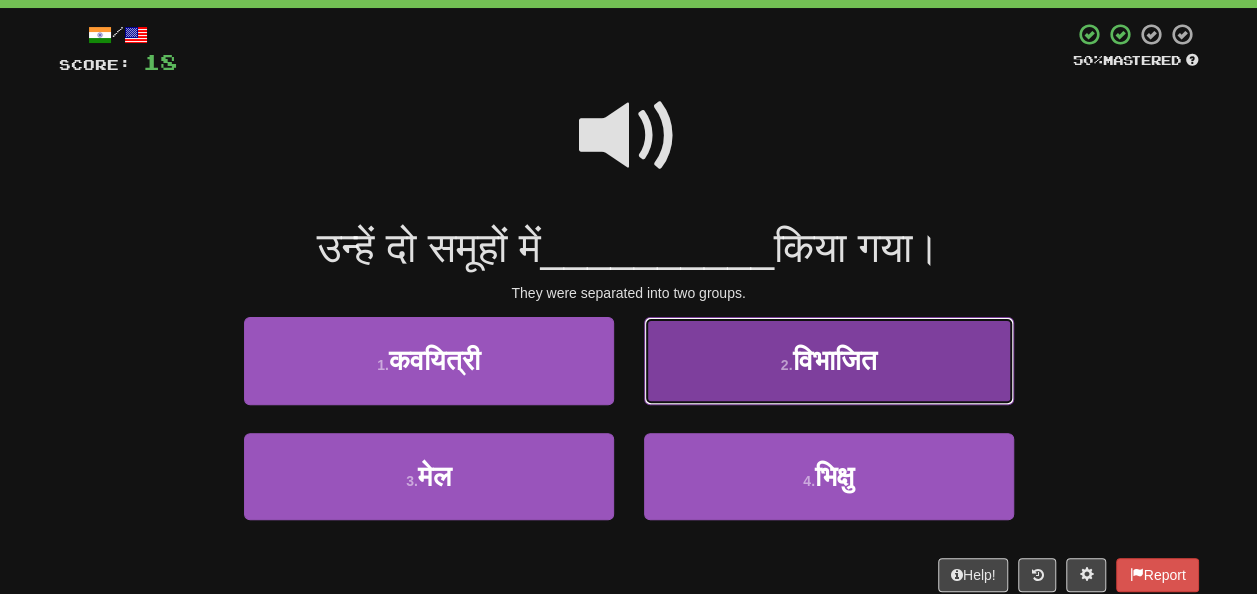 click on "विभाजित" at bounding box center (834, 360) 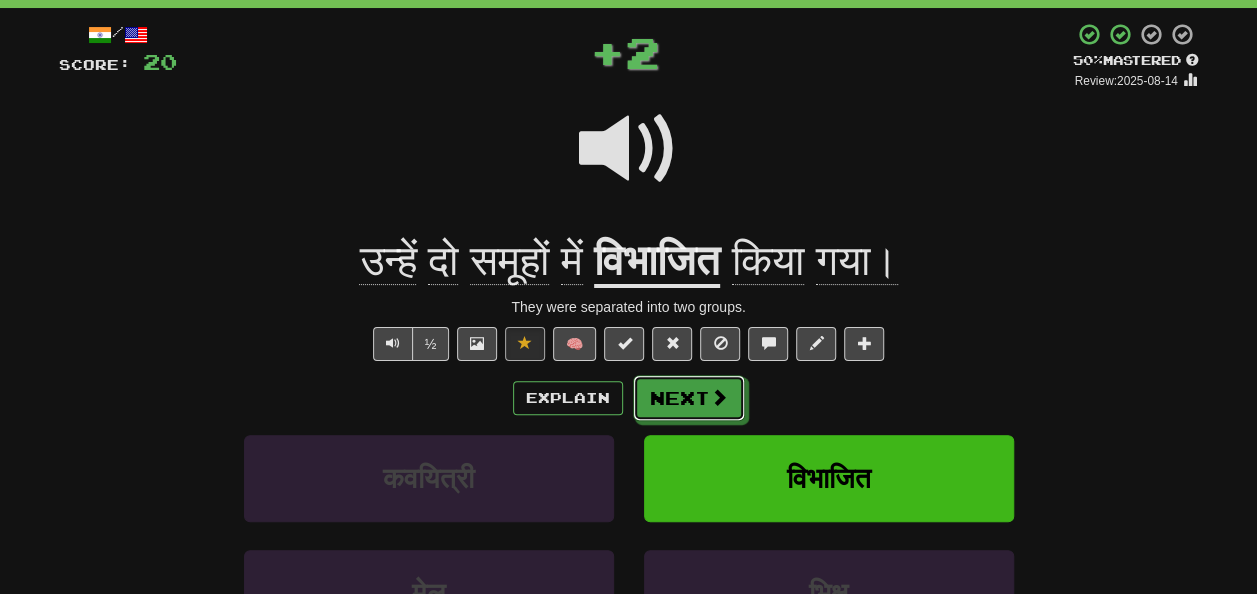 click on "Next" at bounding box center [689, 398] 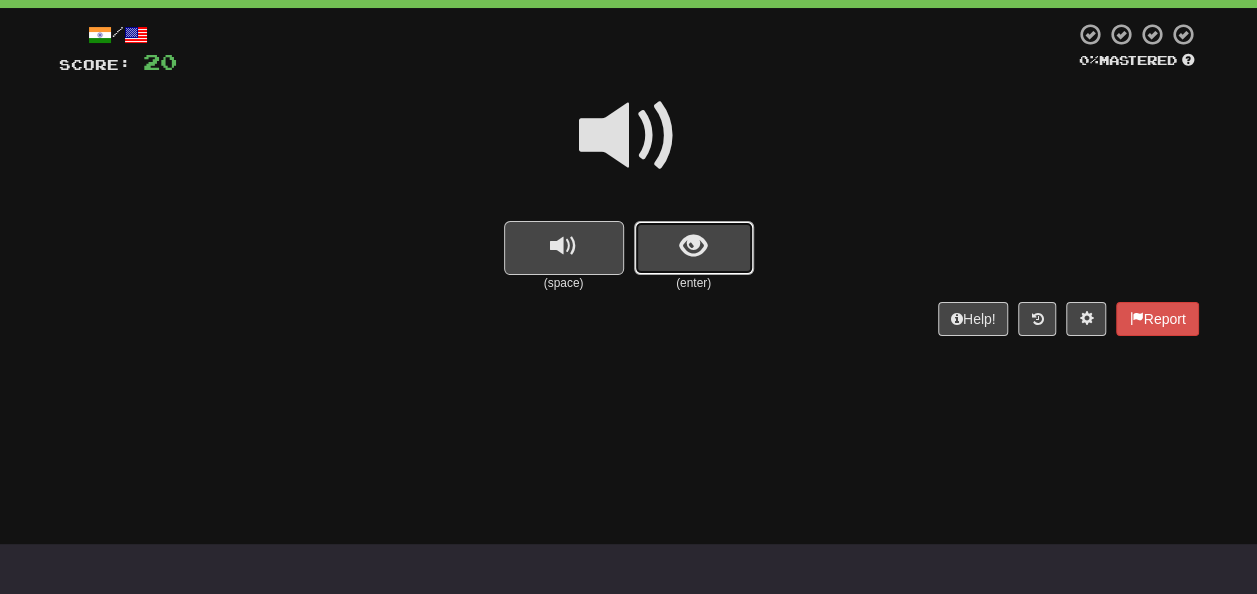 click at bounding box center (694, 248) 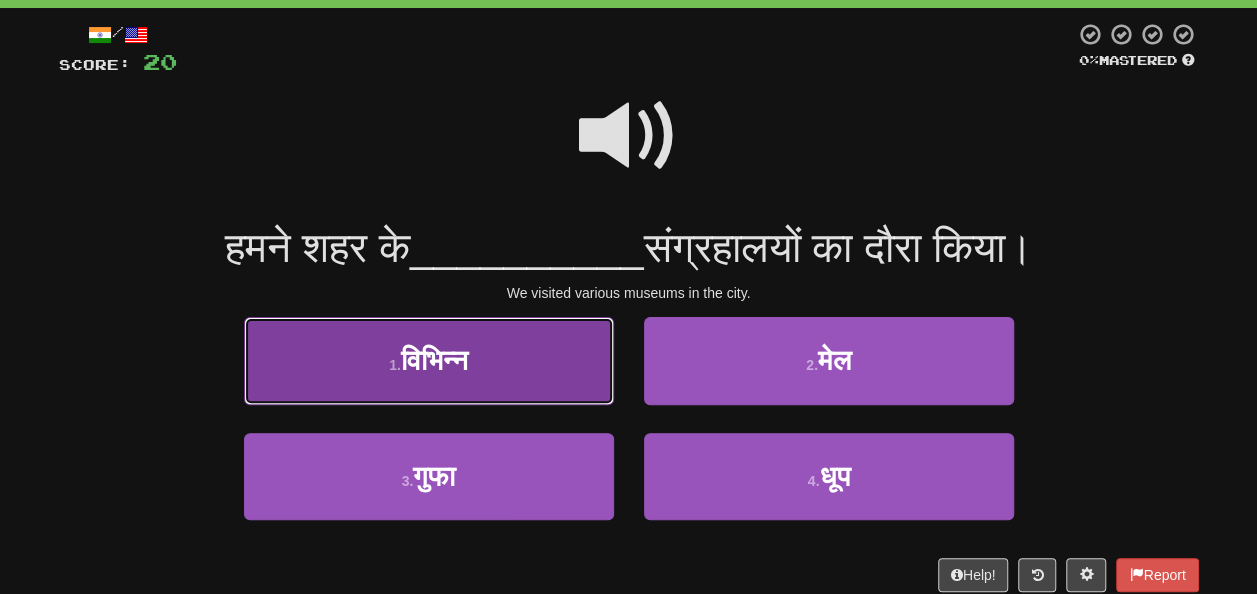 click on "विभिन्न" at bounding box center (434, 360) 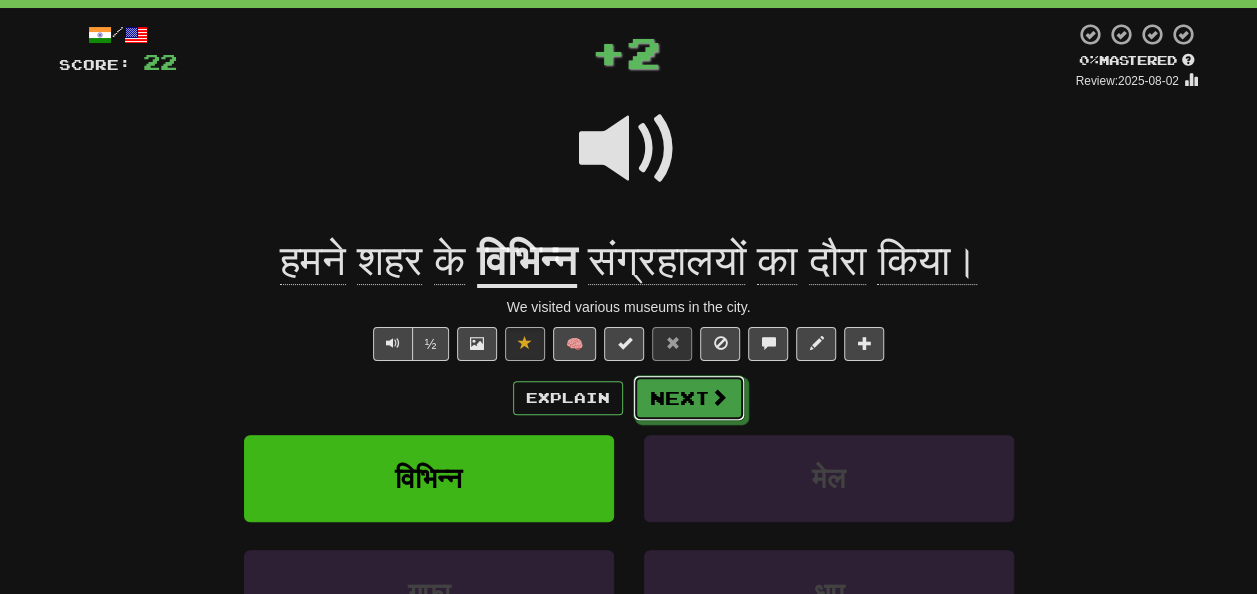click on "Next" at bounding box center [689, 398] 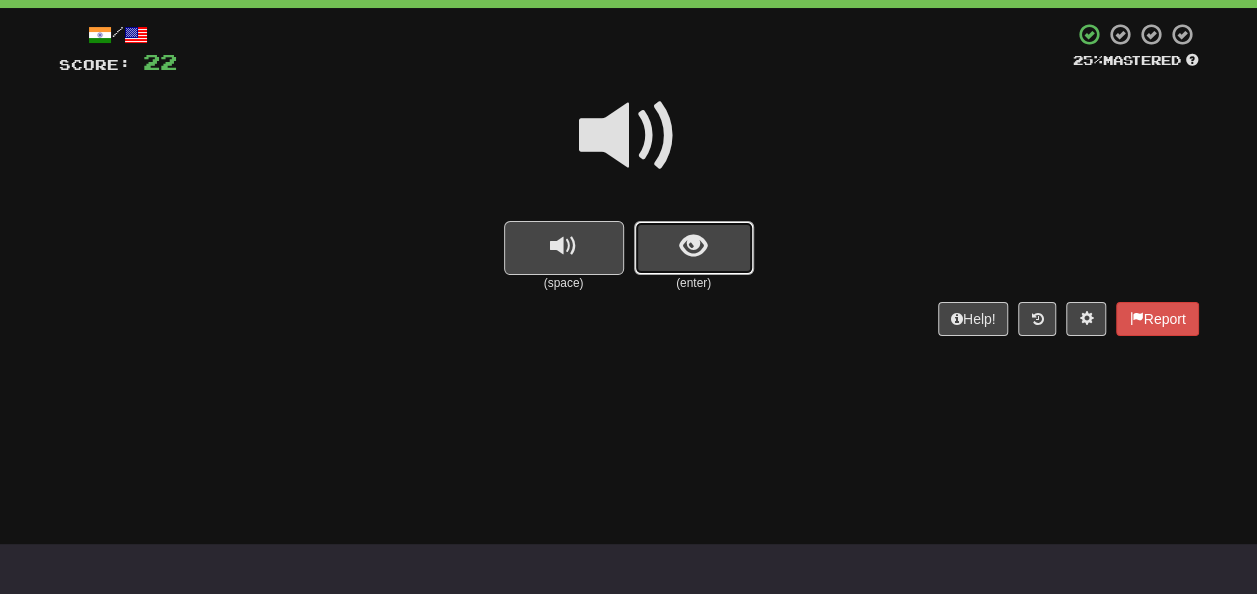 click at bounding box center (693, 246) 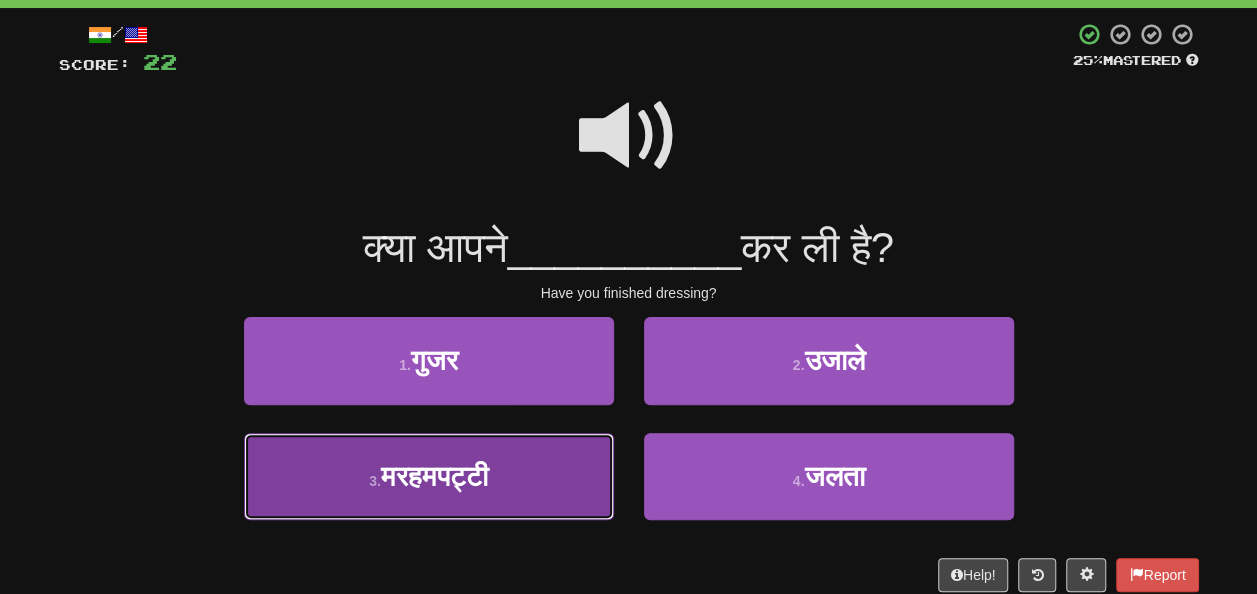 click on "3 .  मरहमपट्टी" at bounding box center (429, 476) 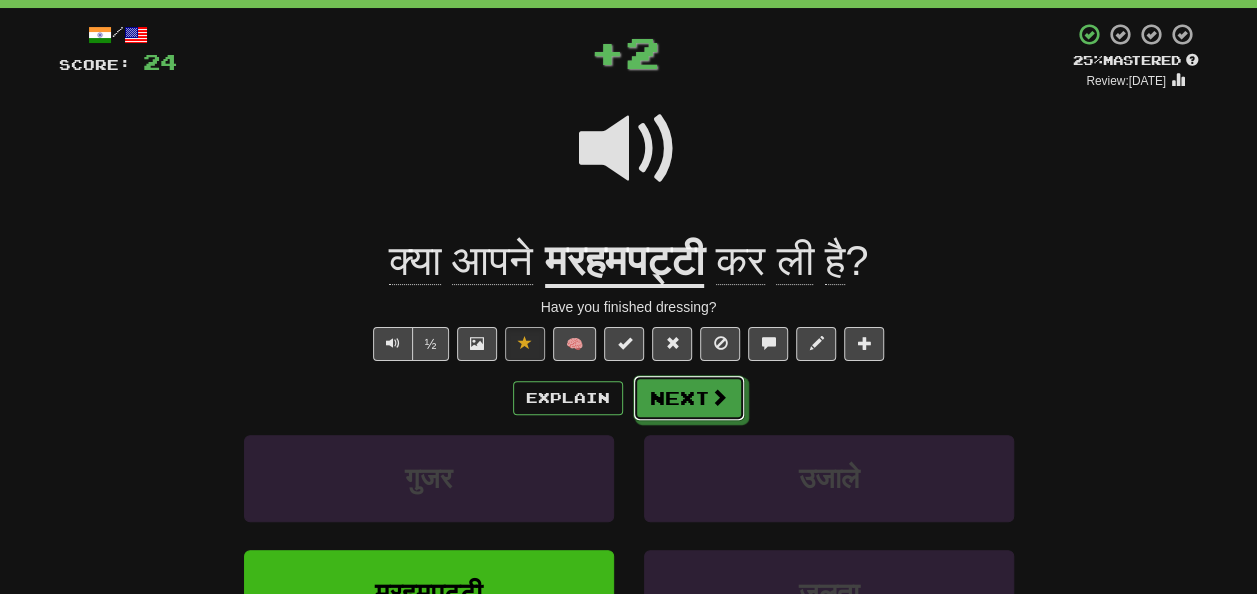 click on "Next" at bounding box center [689, 398] 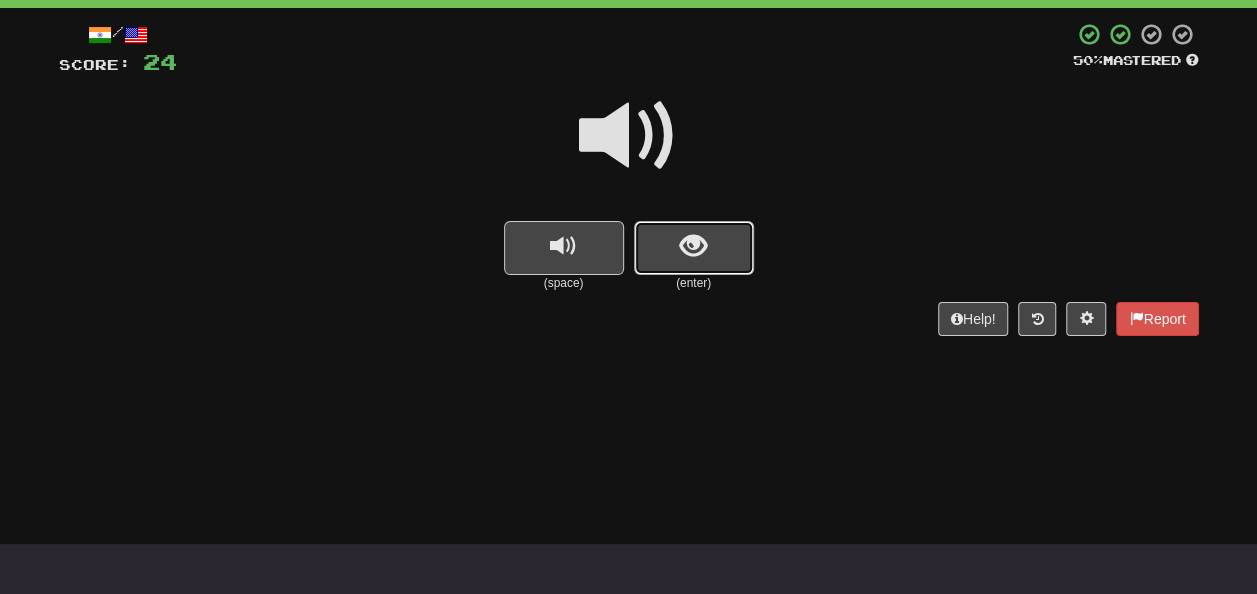 click at bounding box center (694, 248) 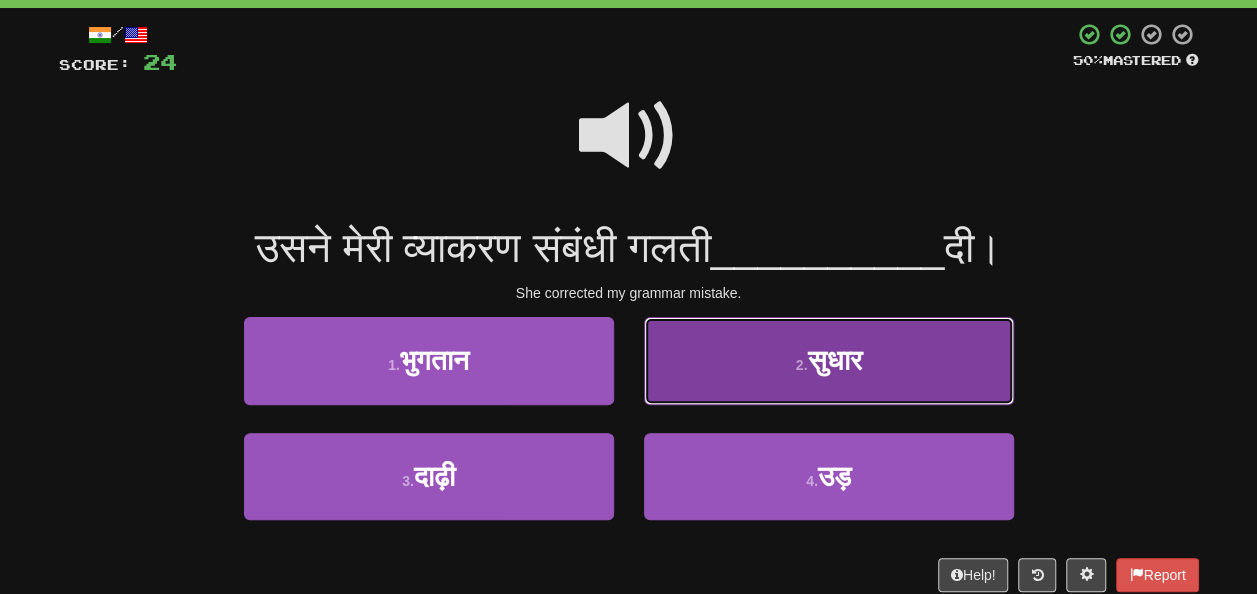 click on "2 .  सुधार" at bounding box center [829, 360] 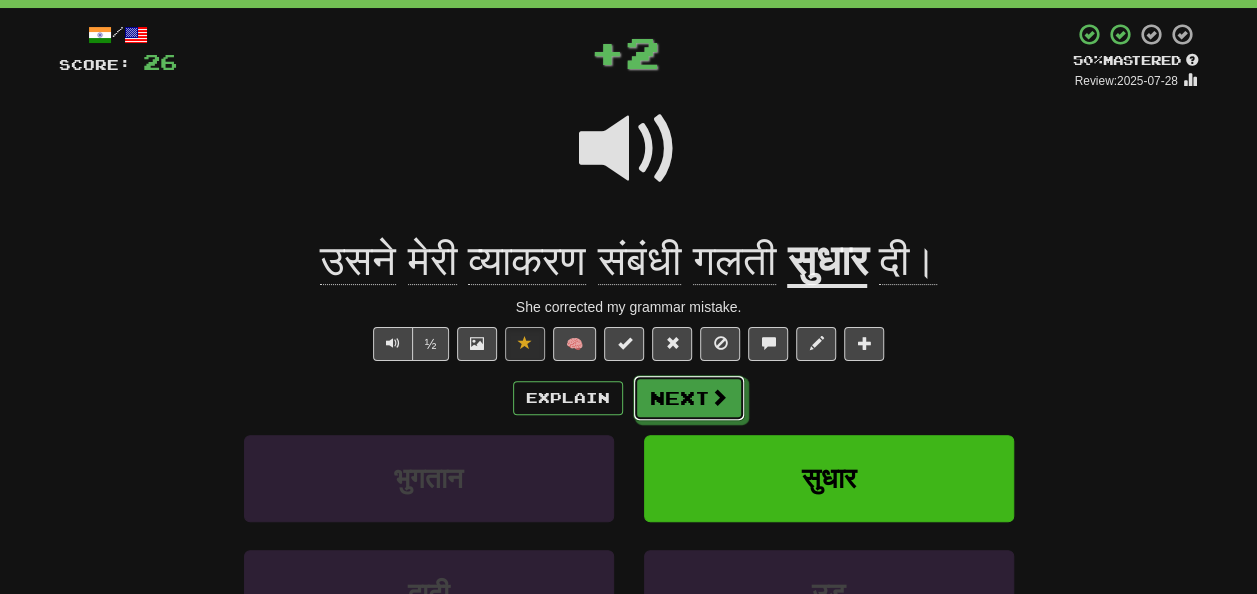 click on "Next" at bounding box center (689, 398) 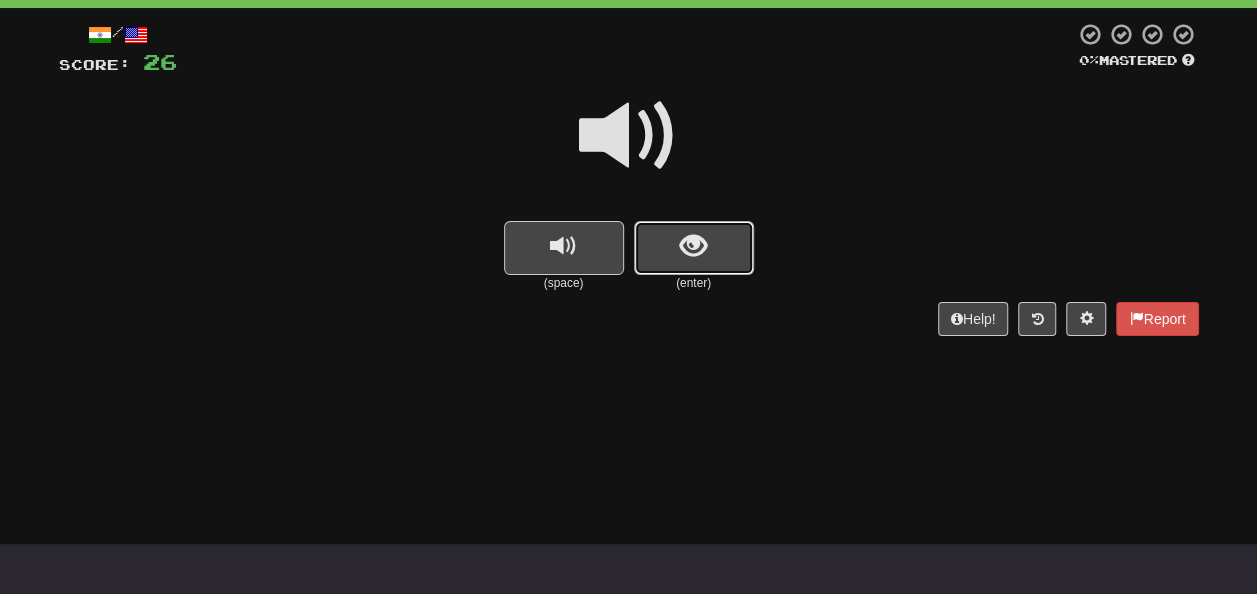 click at bounding box center [694, 248] 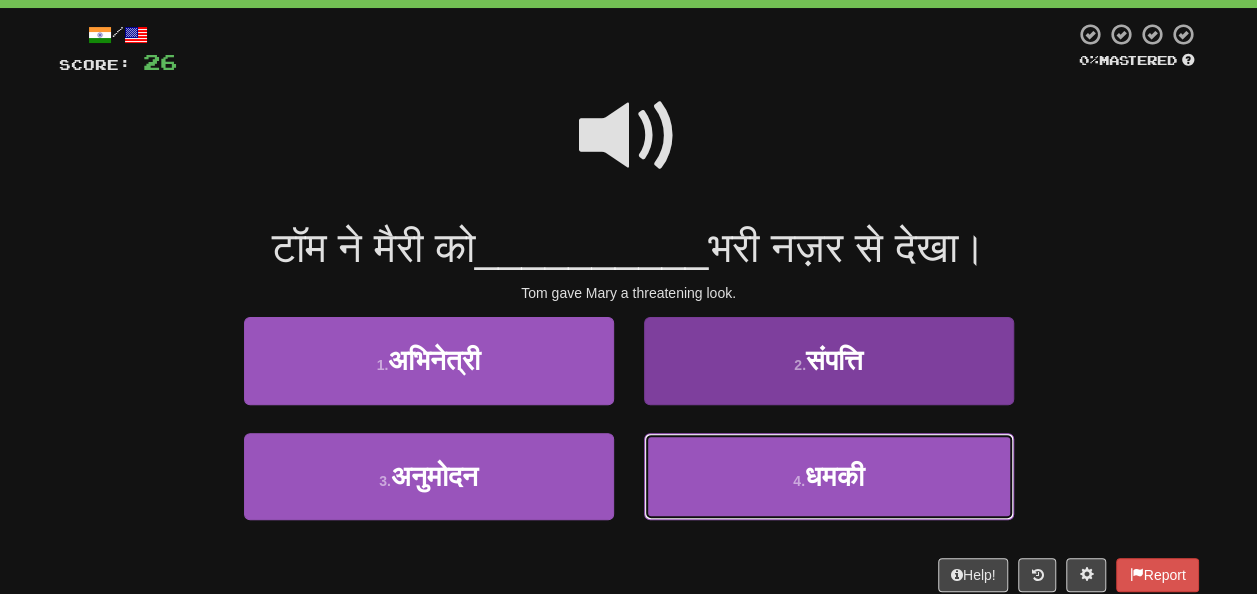 click on "धमकी" at bounding box center (834, 476) 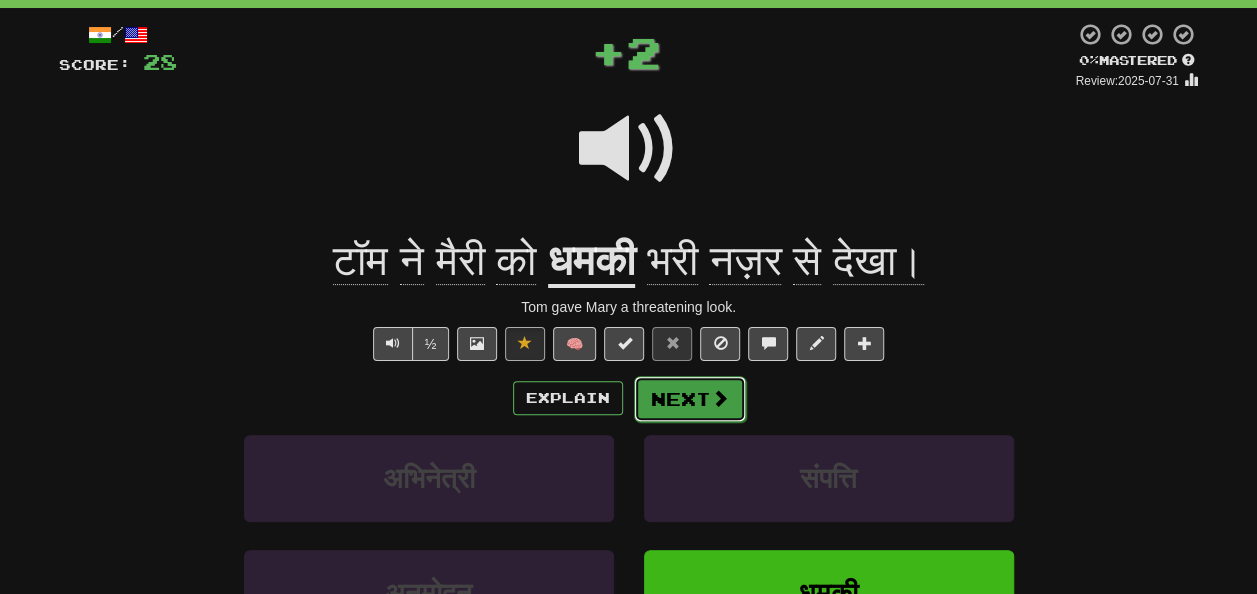 click on "Next" at bounding box center [690, 399] 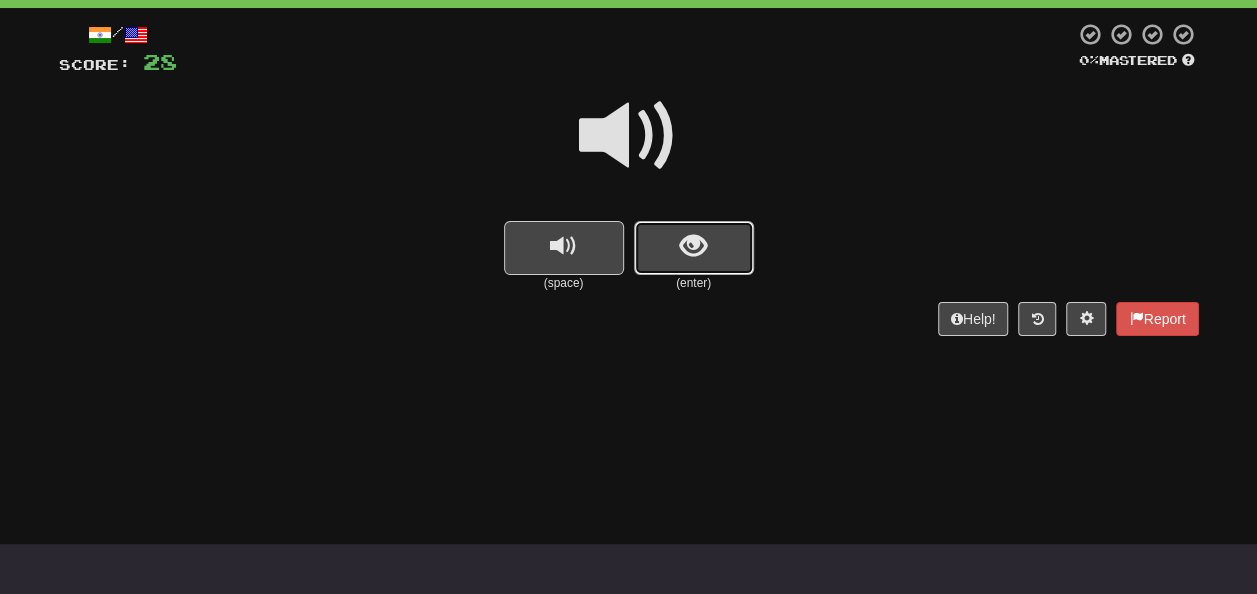 click at bounding box center [693, 246] 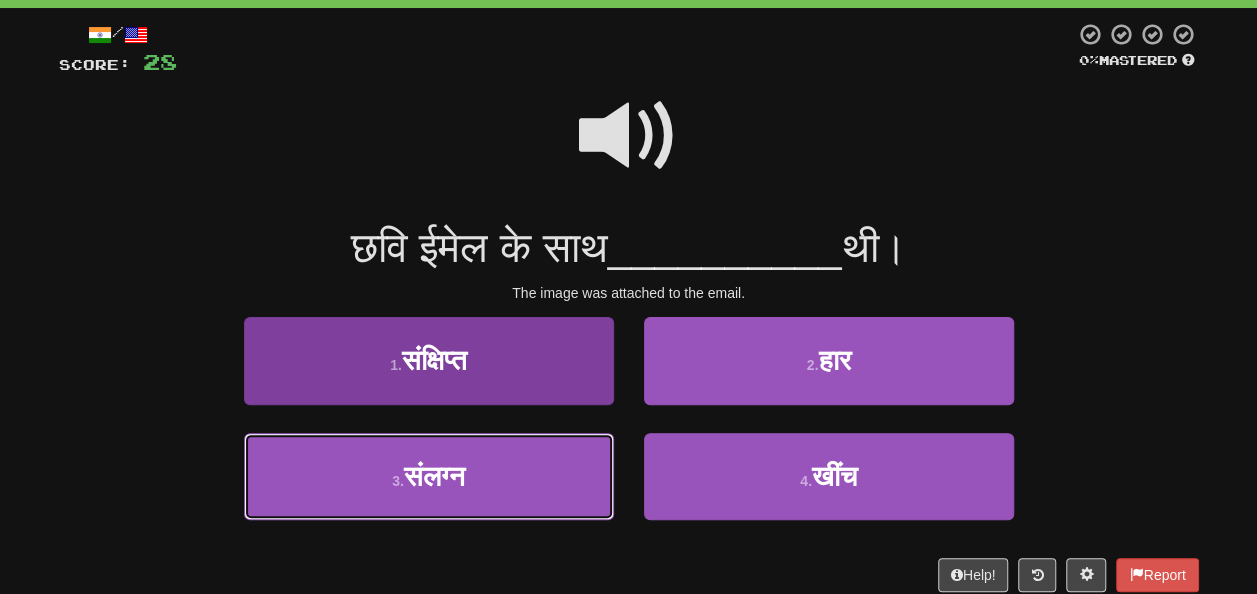click on "3 .  संलग्न" at bounding box center (429, 476) 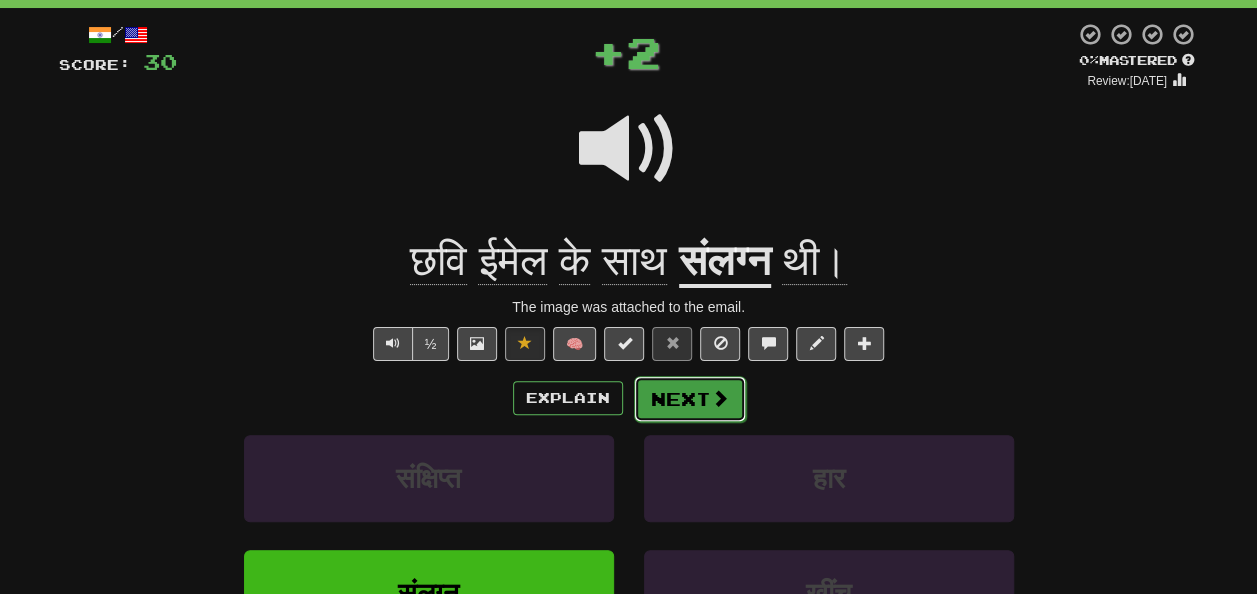 click on "Next" at bounding box center (690, 399) 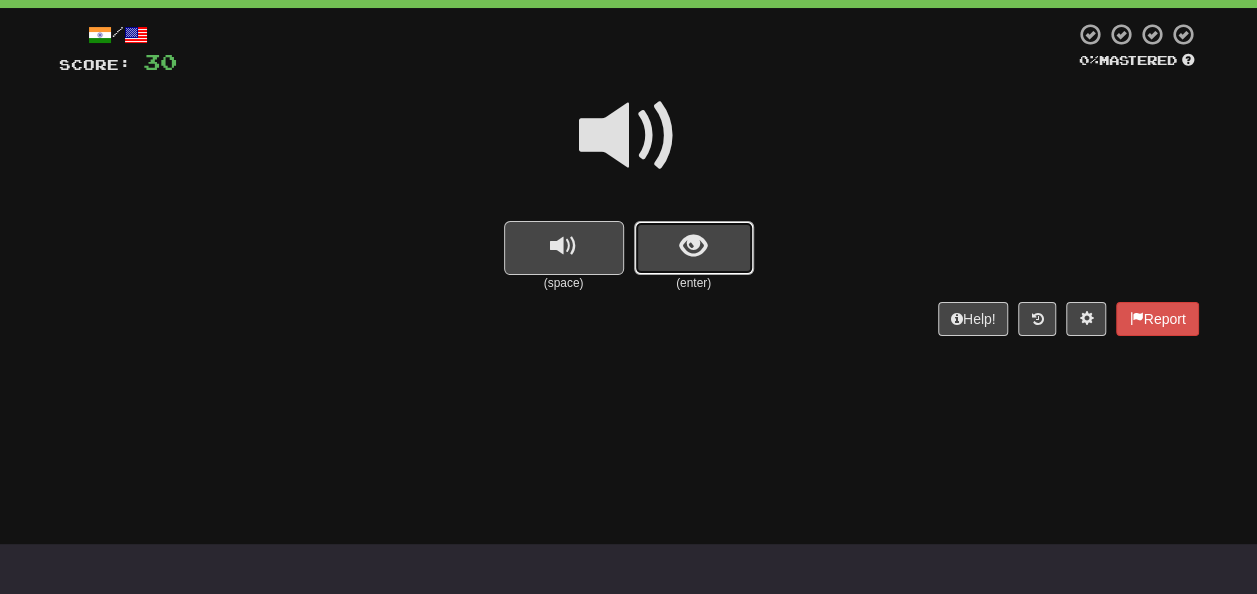 click at bounding box center [694, 248] 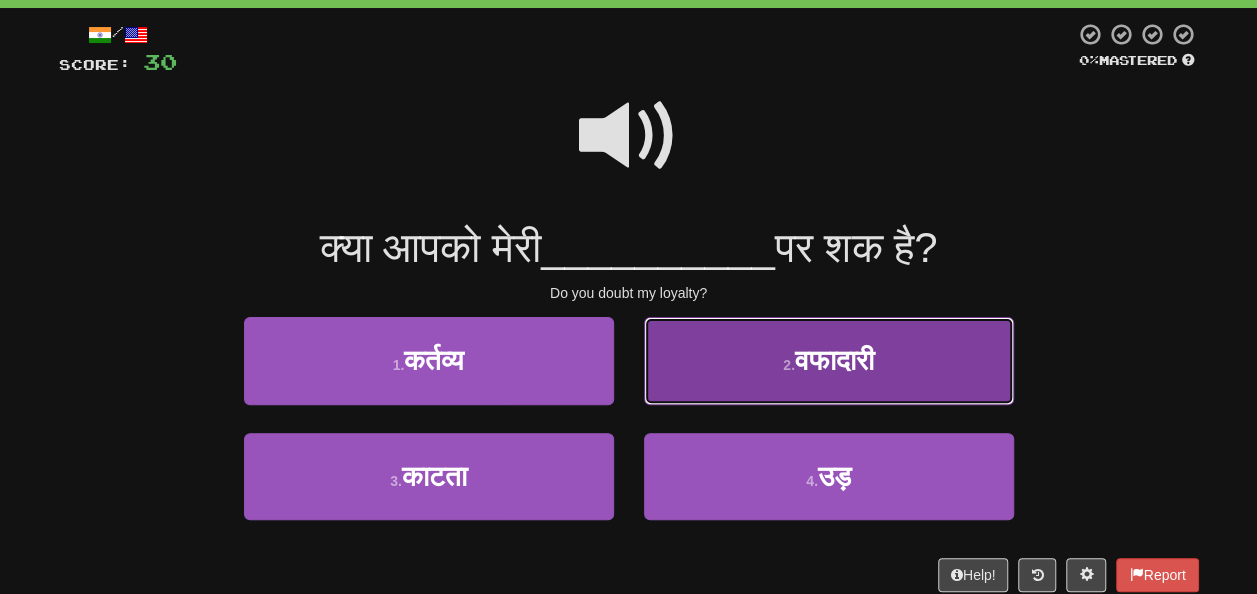 click on "2 .  वफादारी" at bounding box center [829, 360] 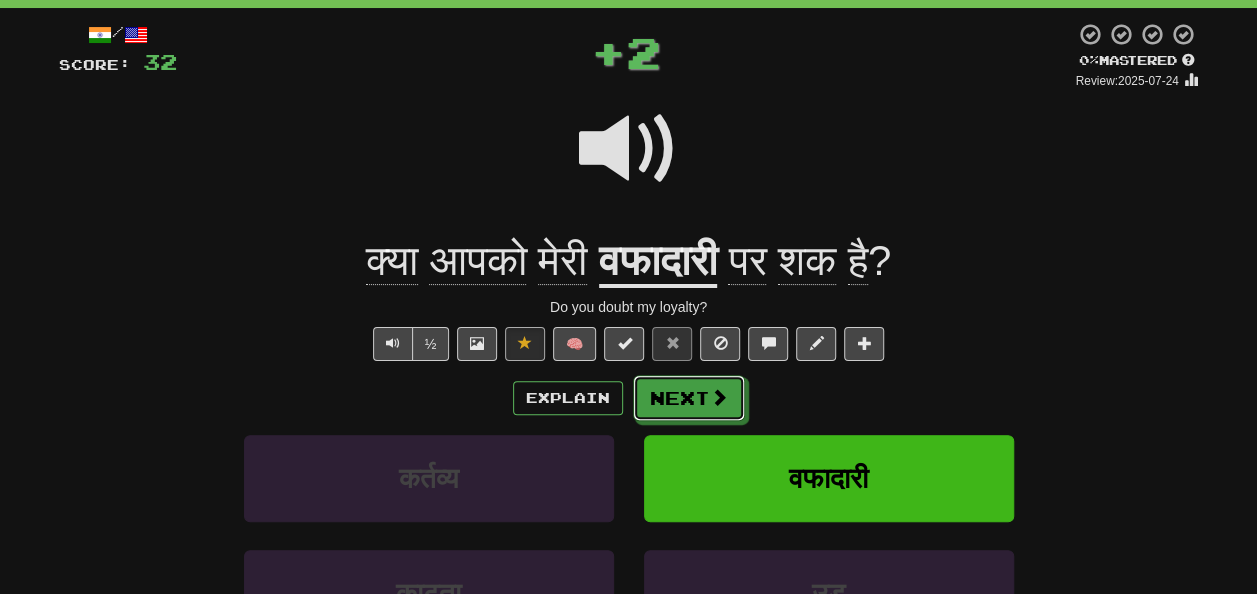 click on "Next" at bounding box center [689, 398] 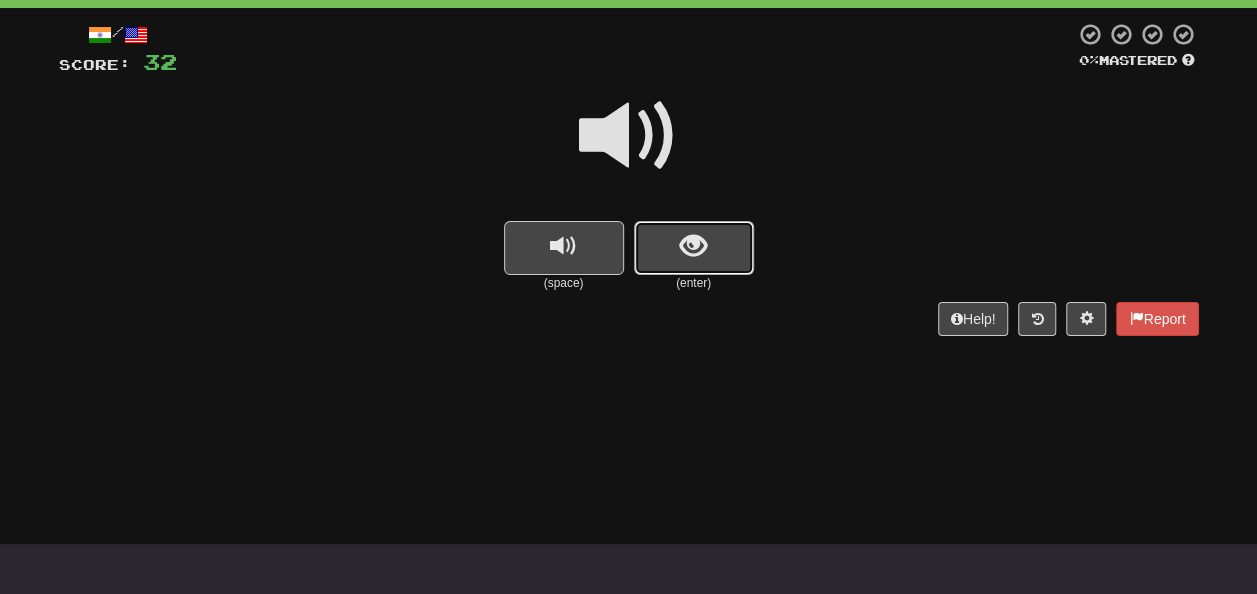 click at bounding box center (694, 248) 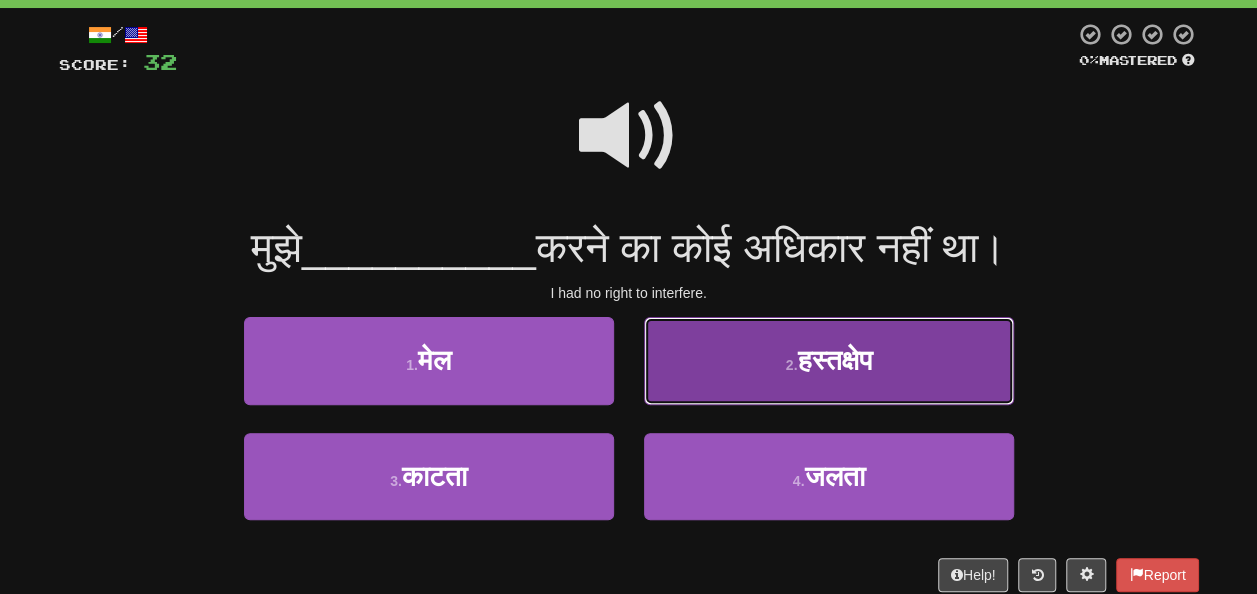 click on "2 .  हस्तक्षेप" at bounding box center (829, 360) 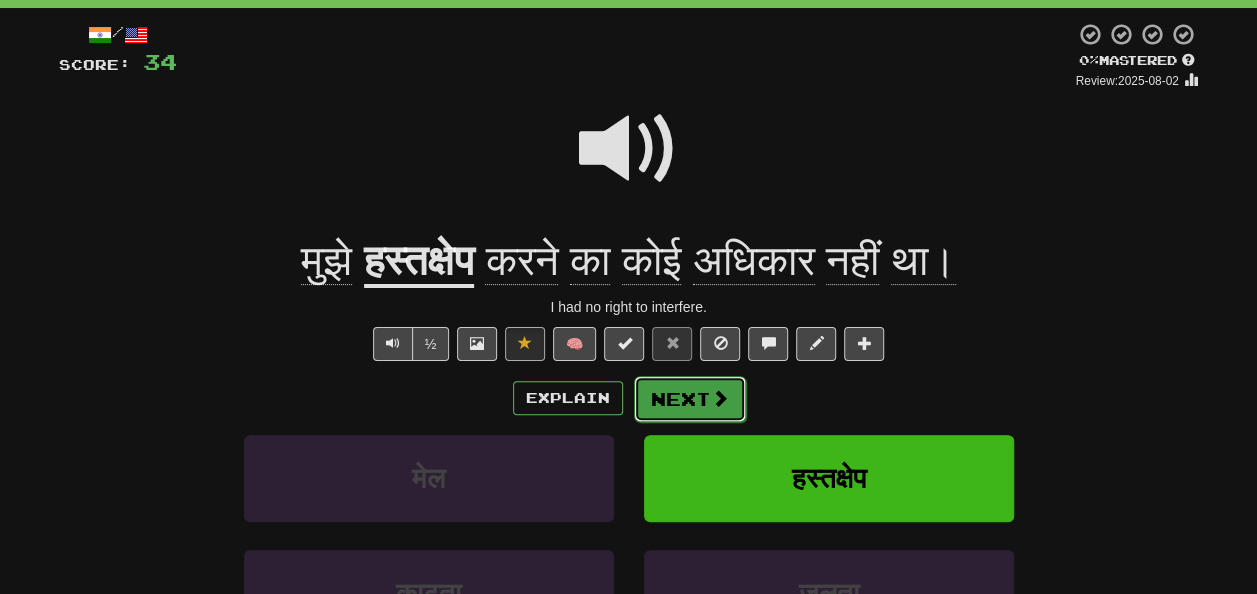 click at bounding box center [720, 398] 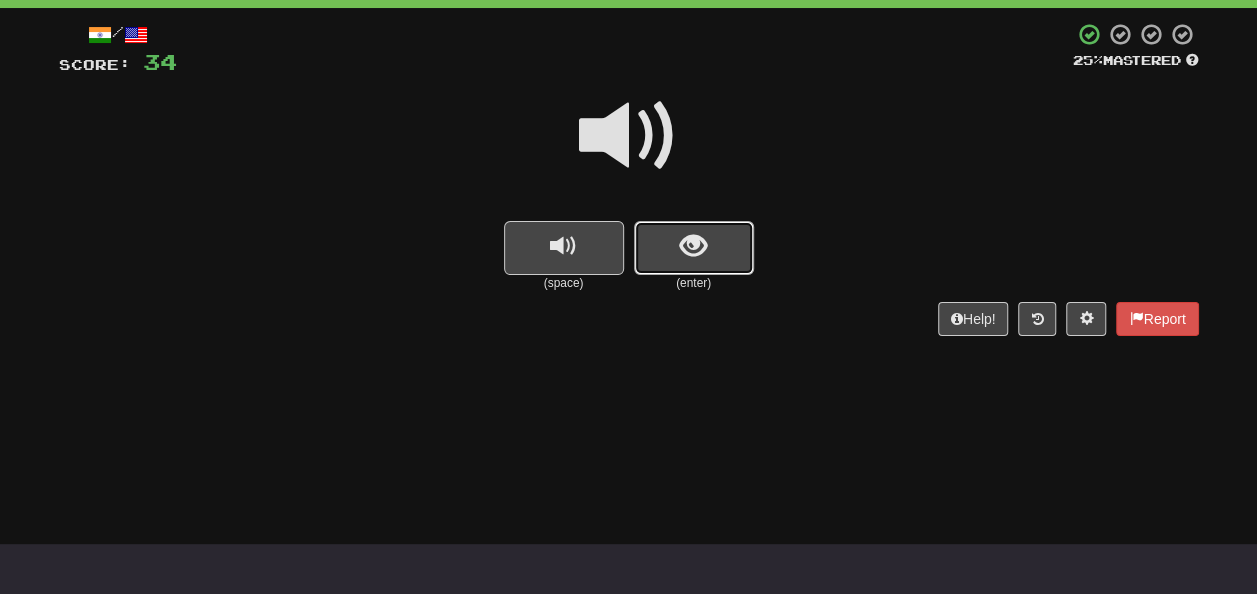 click at bounding box center [693, 246] 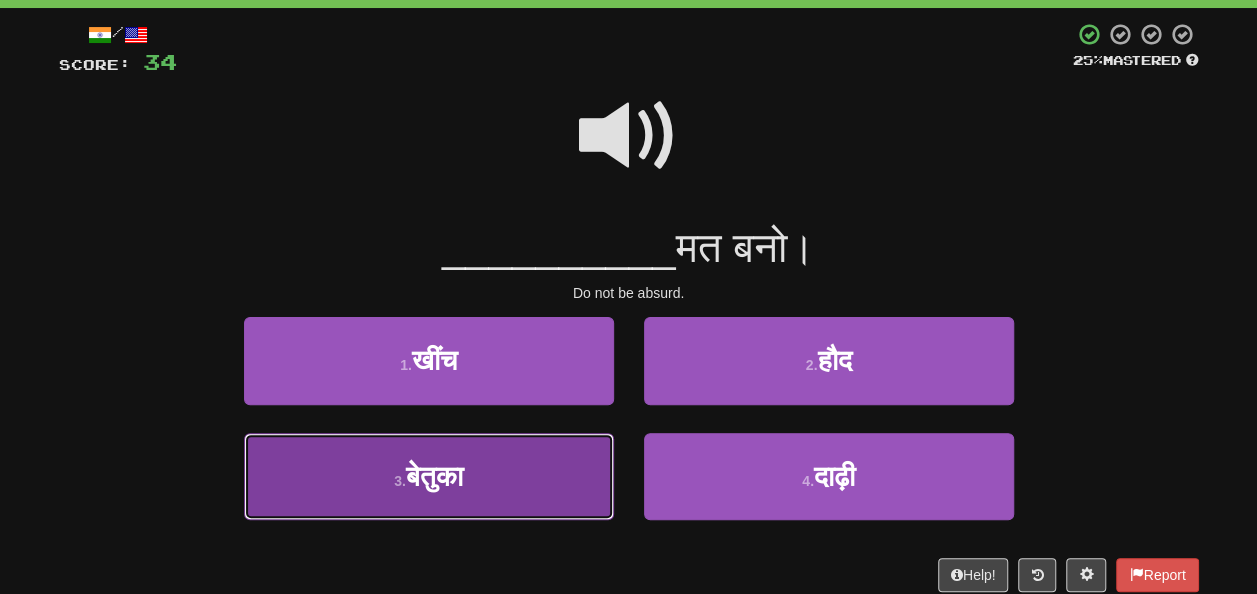 click on "3 .  बेतुका" at bounding box center (429, 476) 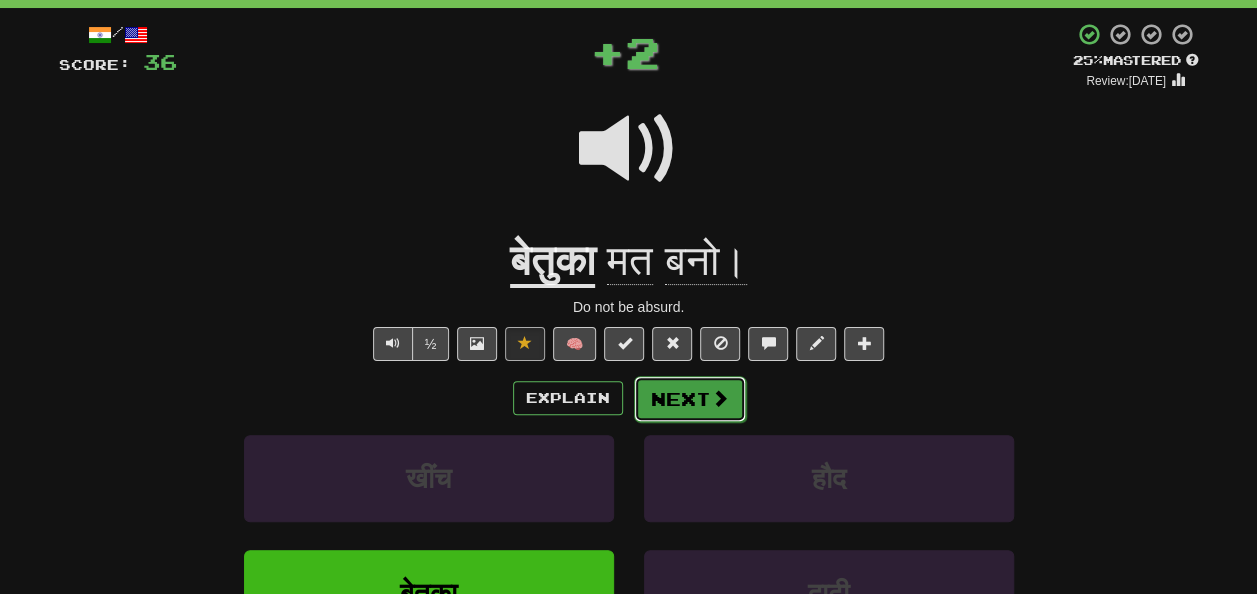 click on "Next" at bounding box center [690, 399] 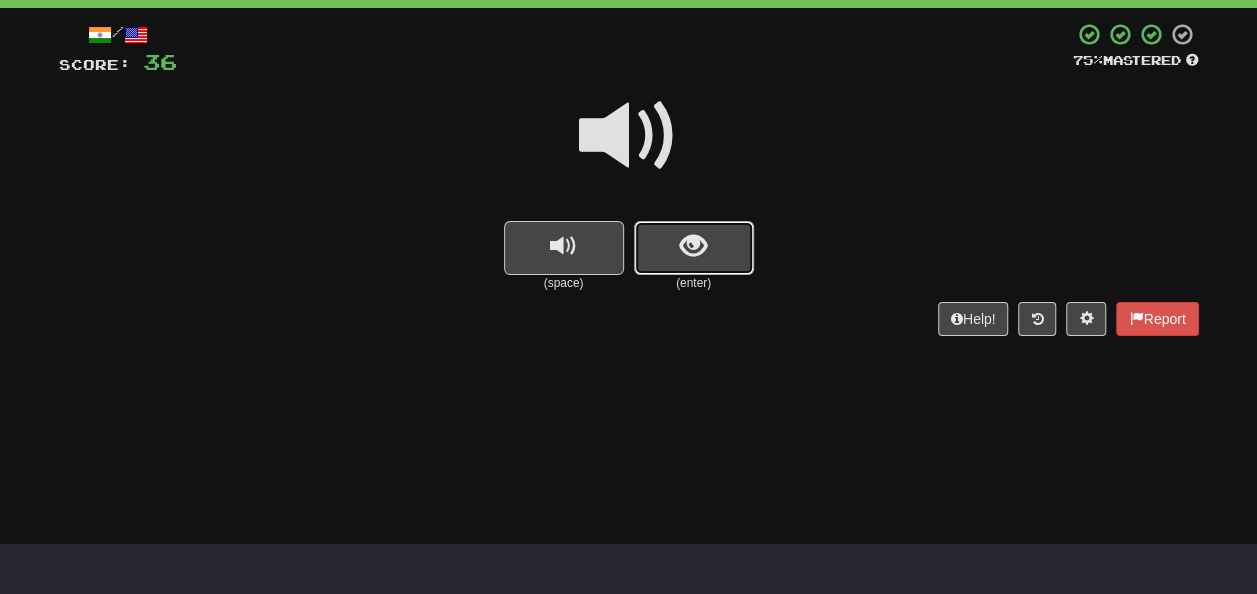 click at bounding box center (694, 248) 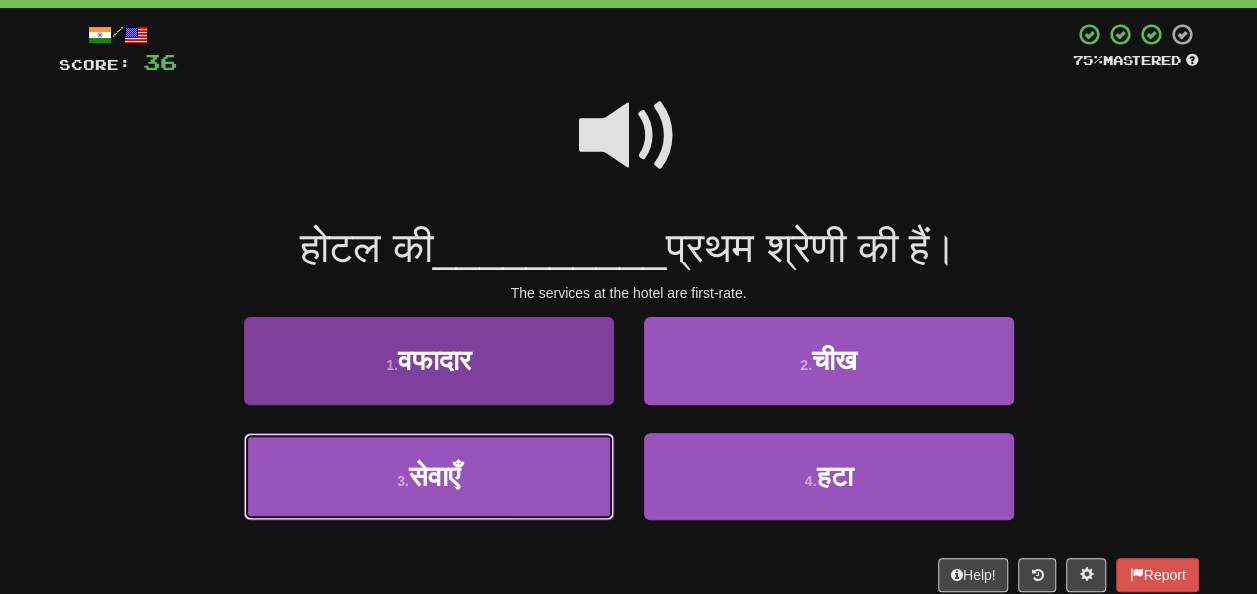 click on "सेवाएँ" at bounding box center (434, 476) 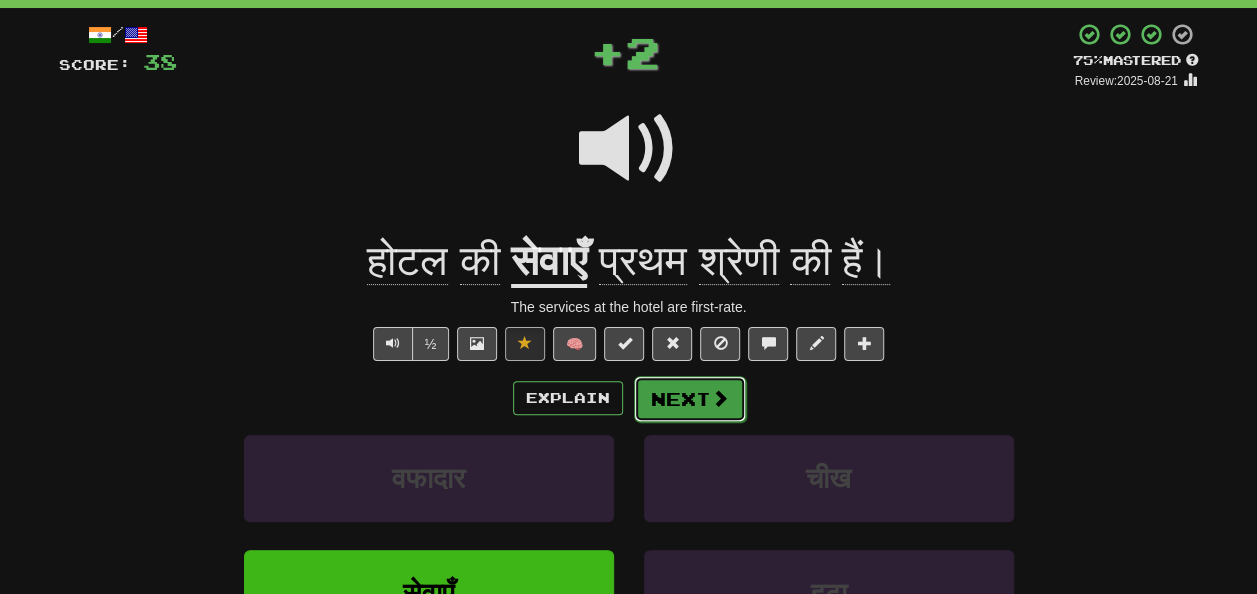 click on "Next" at bounding box center (690, 399) 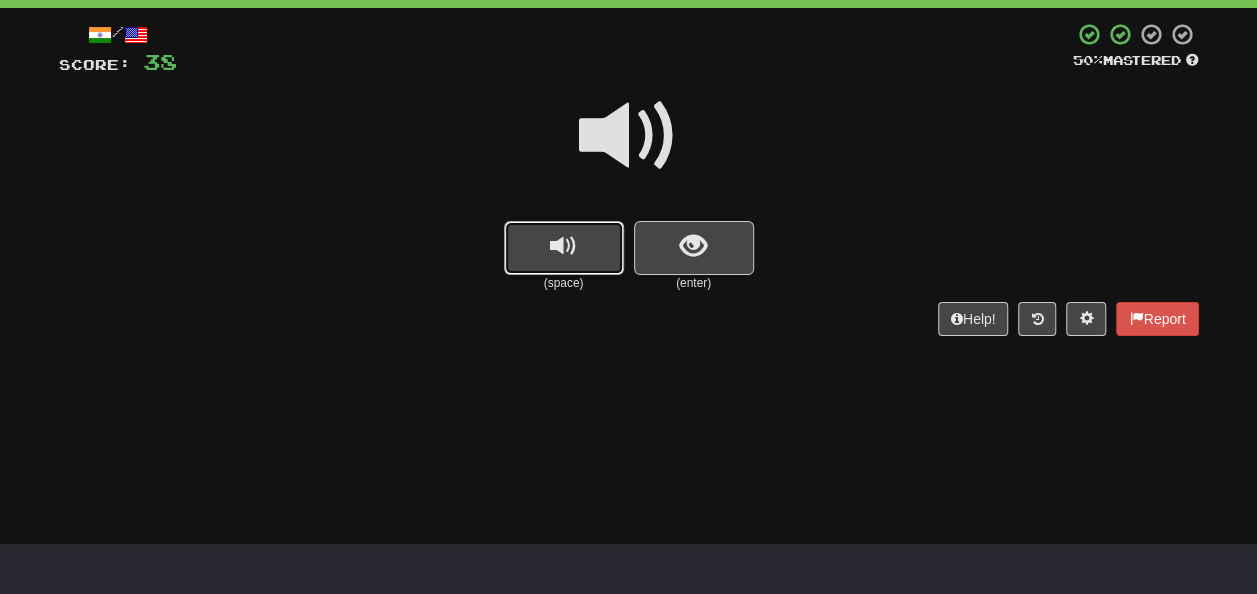 click at bounding box center [564, 248] 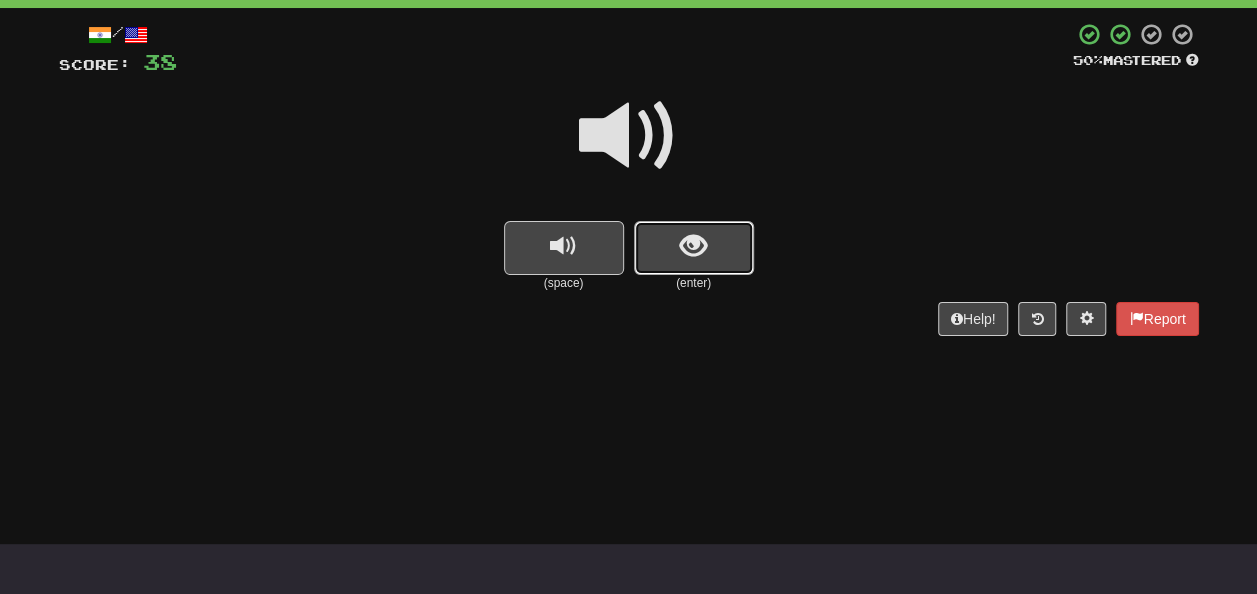 click at bounding box center [693, 246] 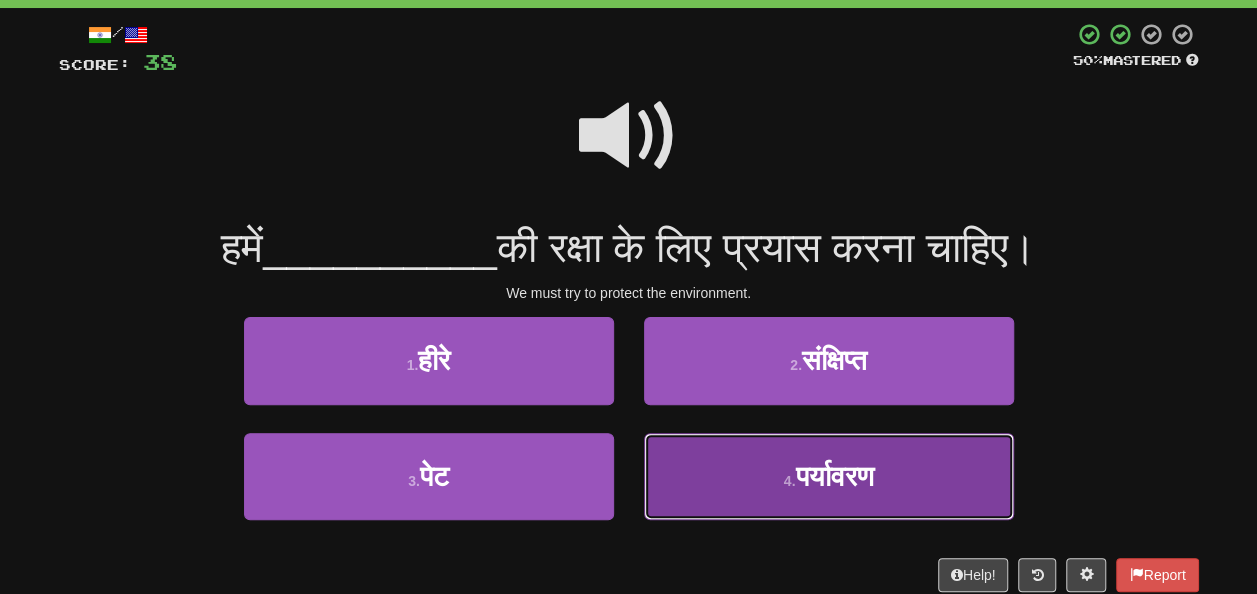 click on "4 .  पर्यावरण" at bounding box center [829, 476] 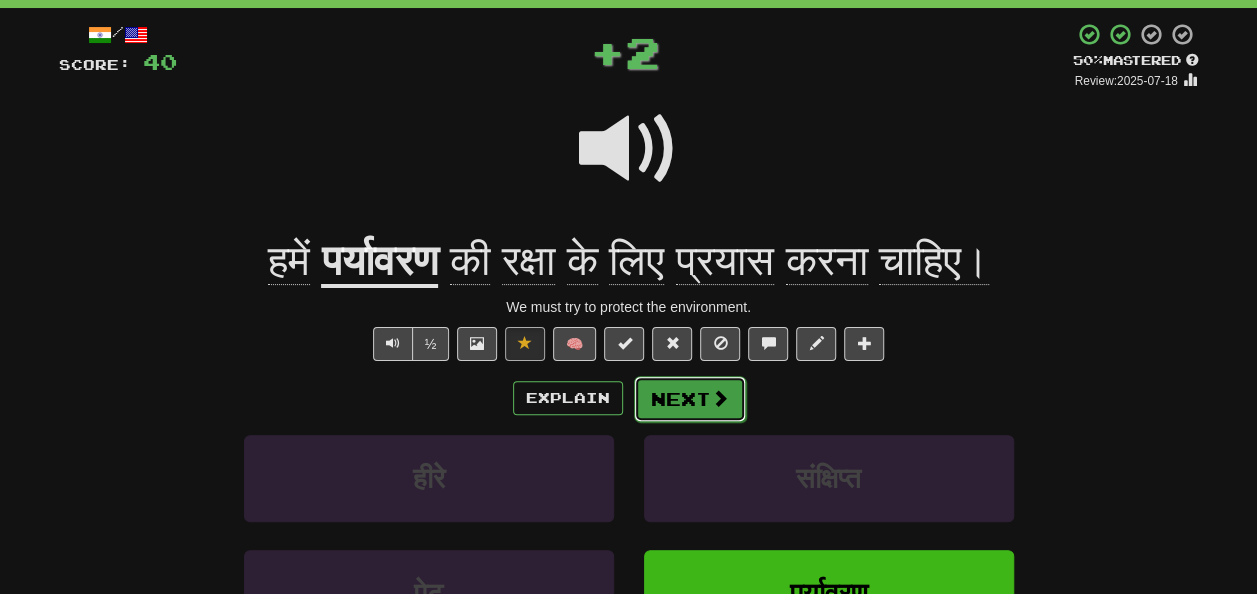 click on "Next" at bounding box center (690, 399) 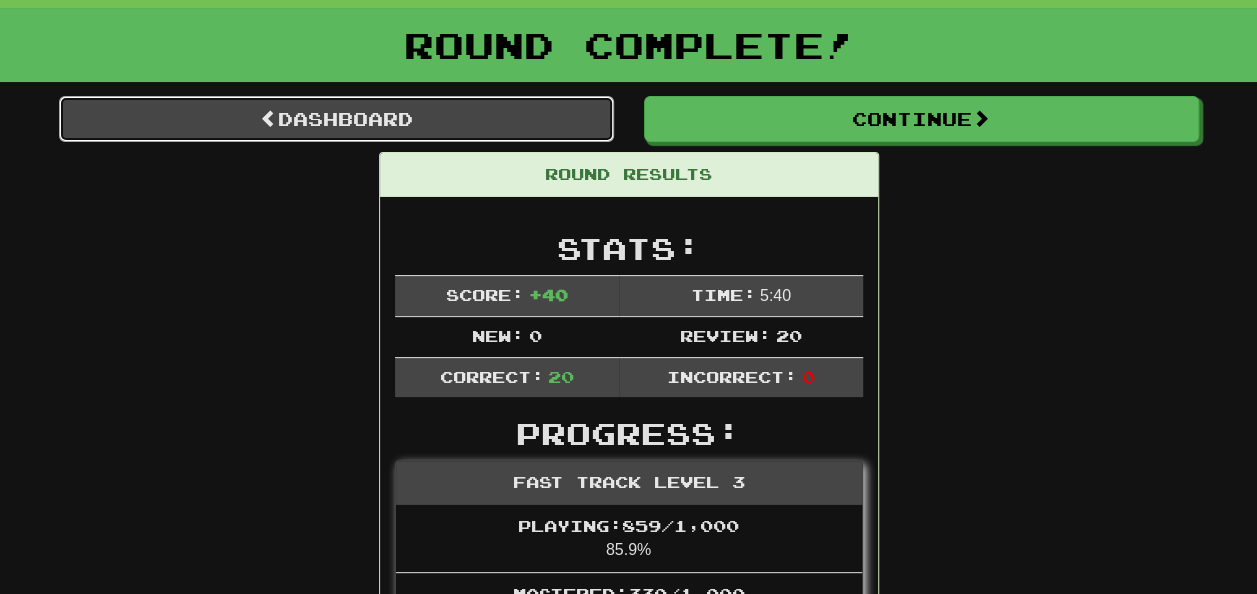 click on "Dashboard" at bounding box center [336, 119] 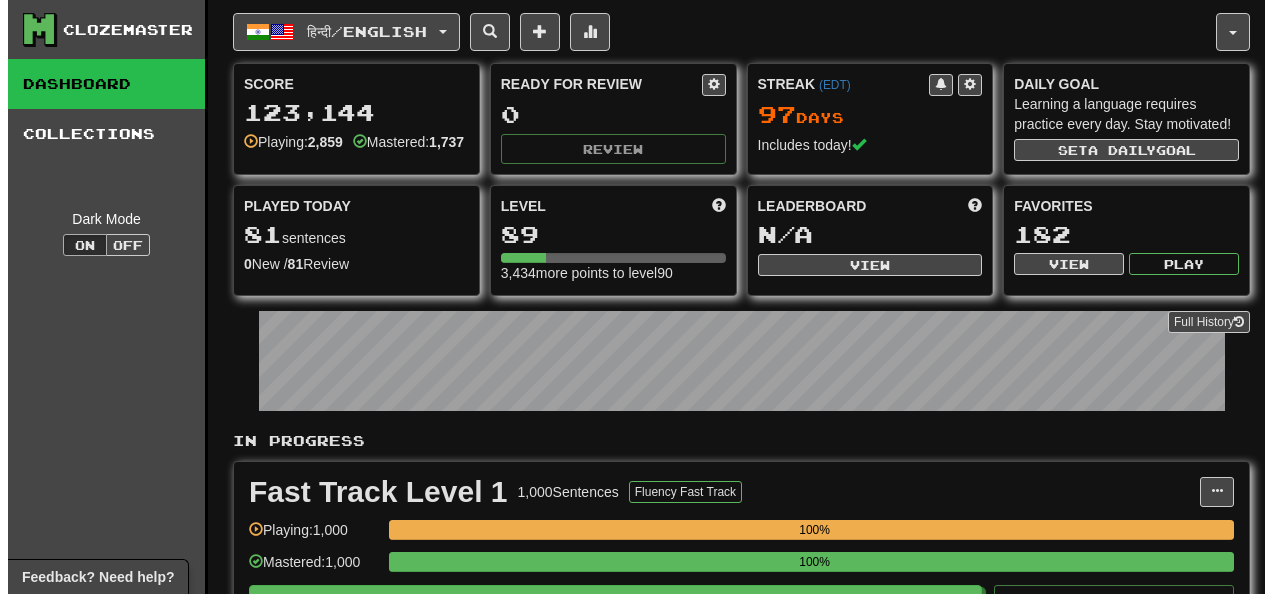 scroll, scrollTop: 0, scrollLeft: 0, axis: both 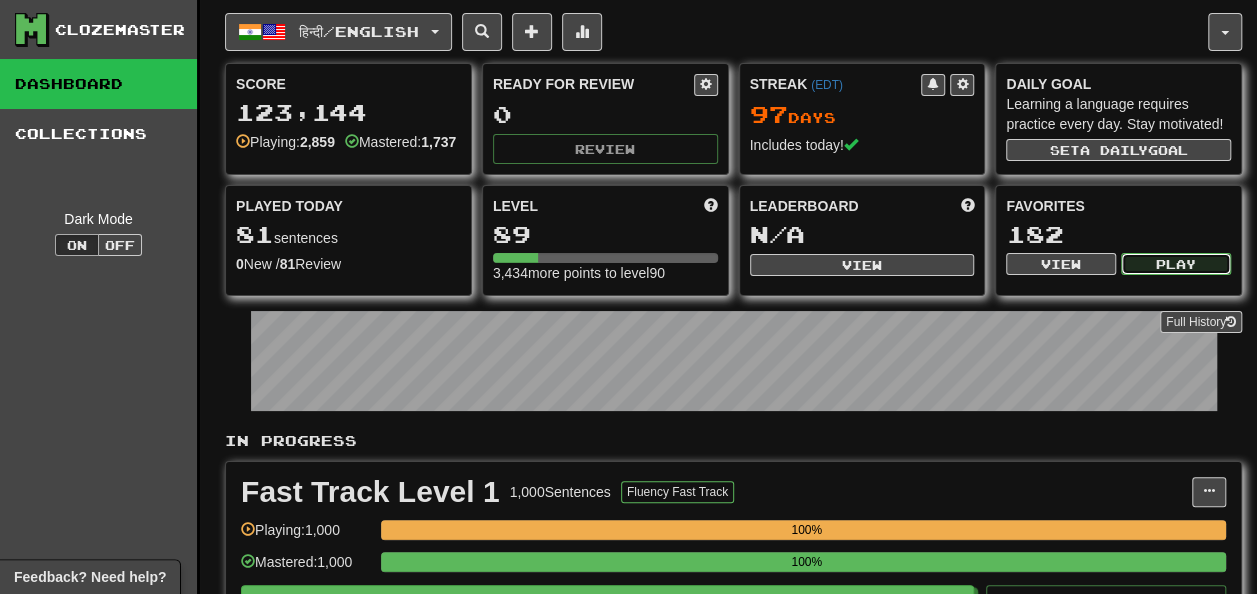 click on "Play" at bounding box center (1176, 264) 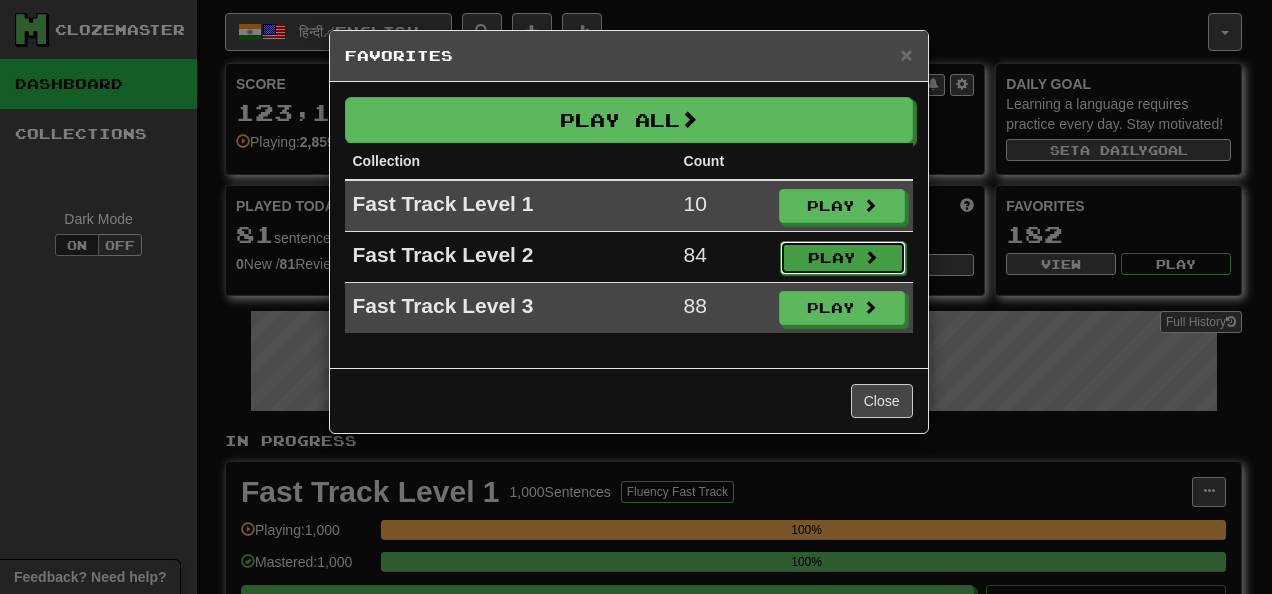 click on "Play" at bounding box center (843, 258) 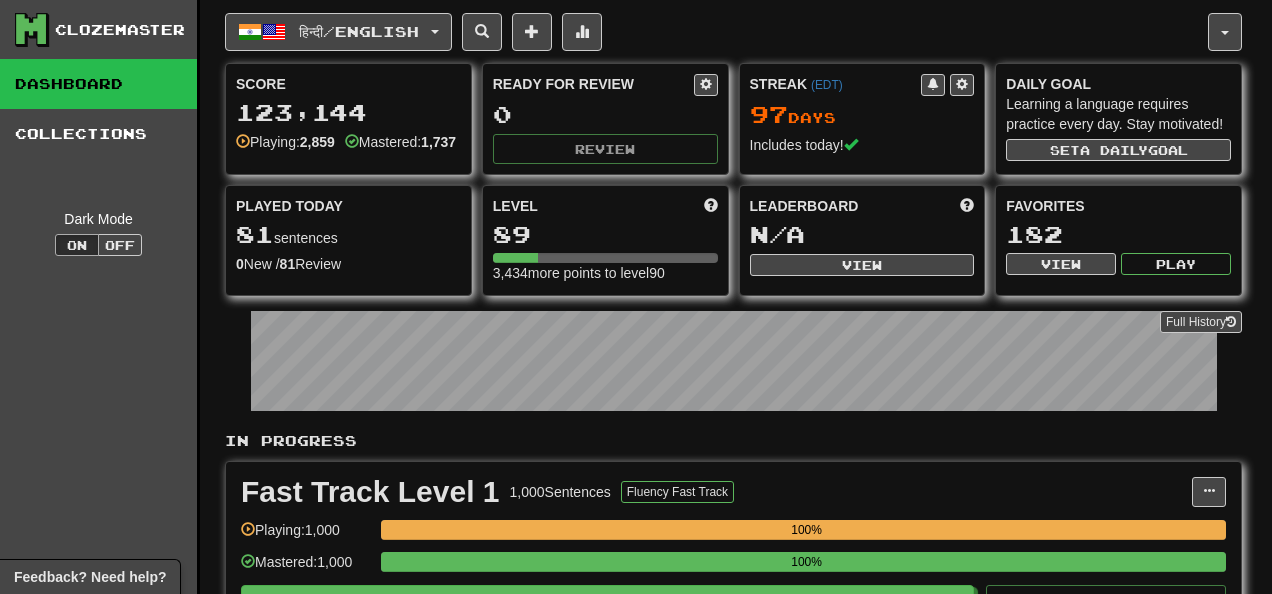 select on "**" 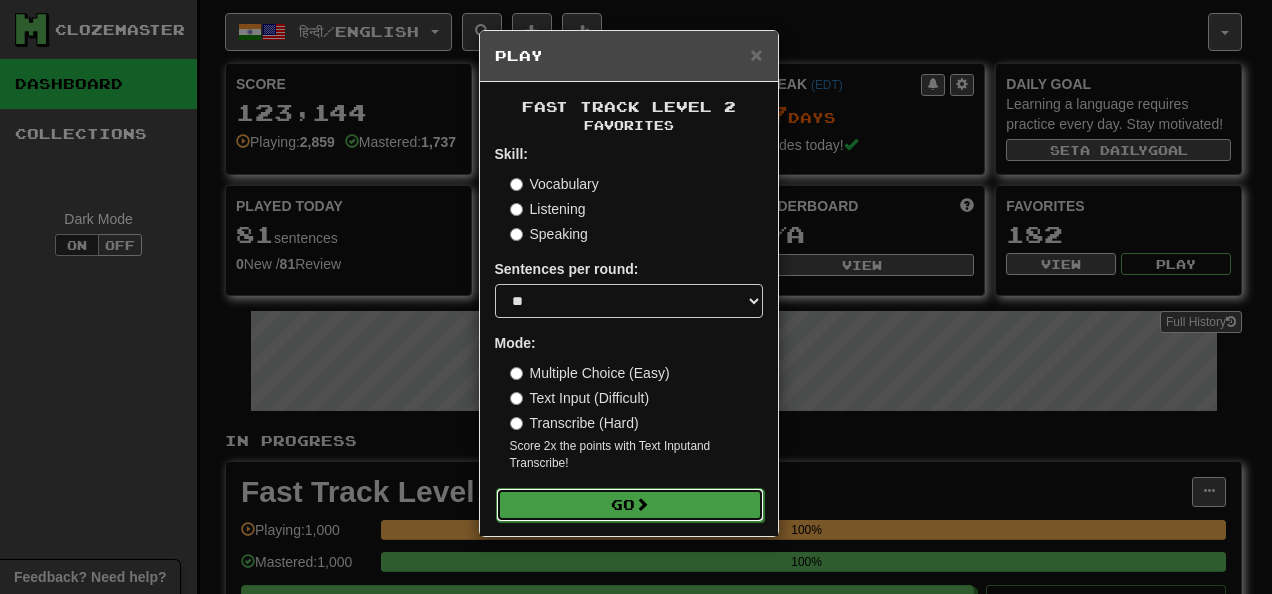 click on "Go" at bounding box center (630, 505) 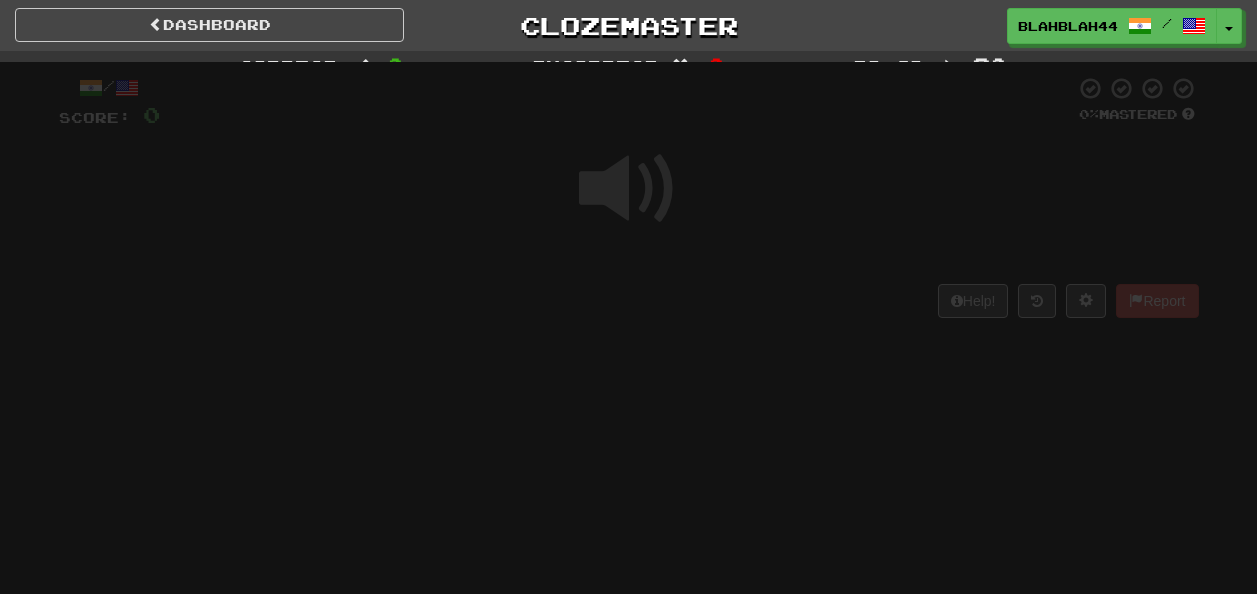 scroll, scrollTop: 0, scrollLeft: 0, axis: both 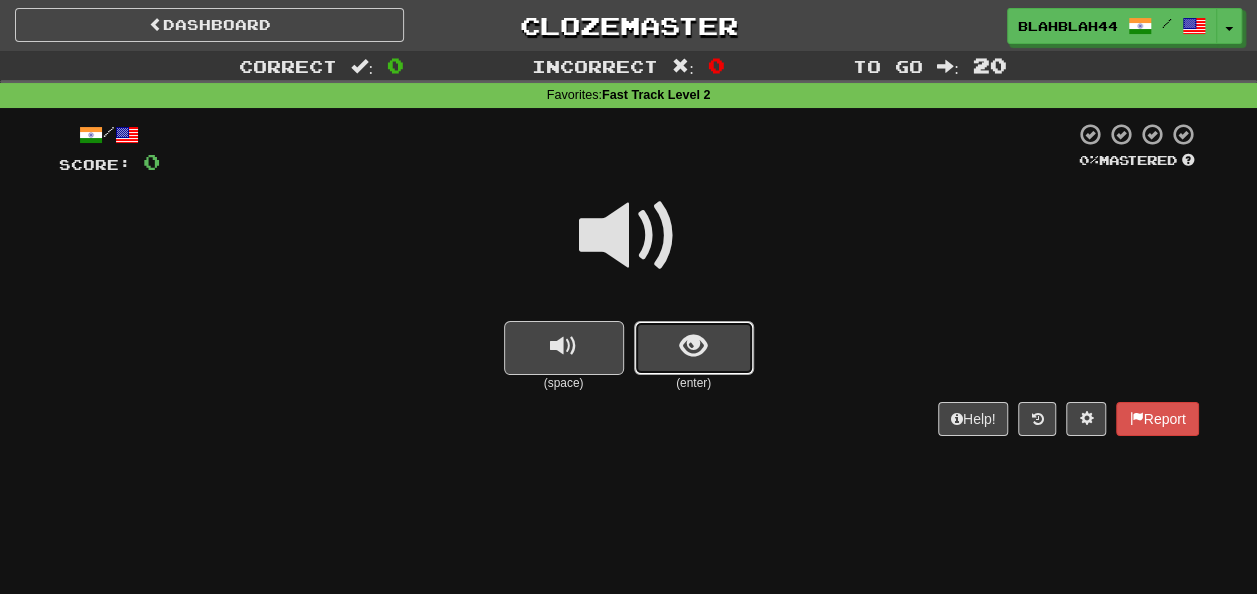 click at bounding box center [694, 348] 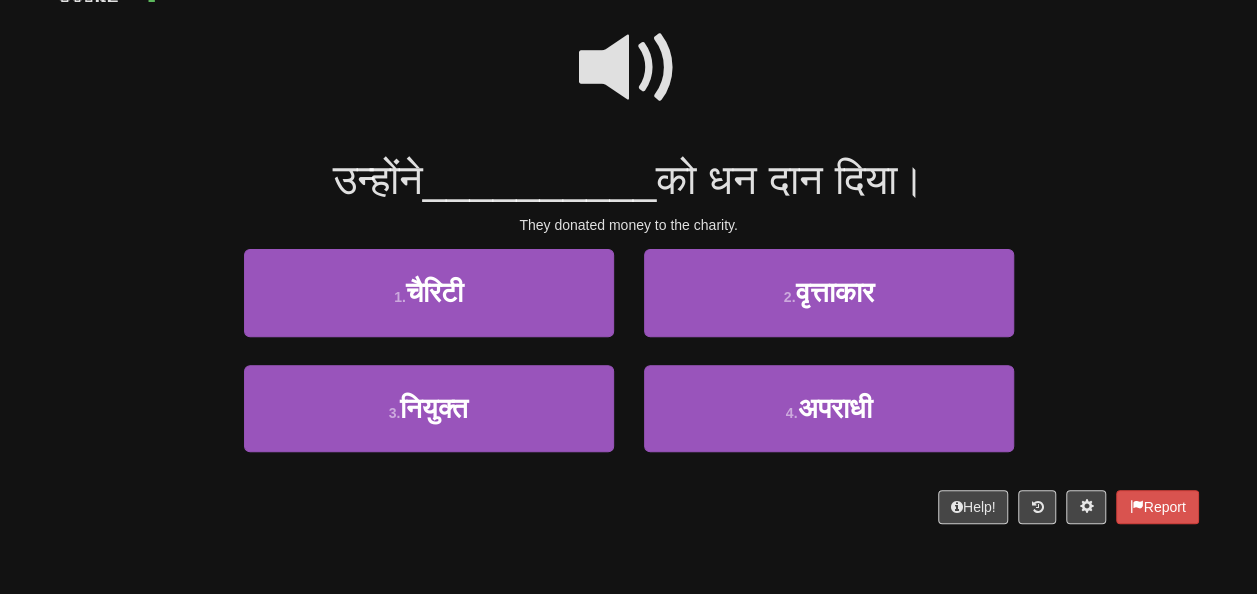 scroll, scrollTop: 200, scrollLeft: 0, axis: vertical 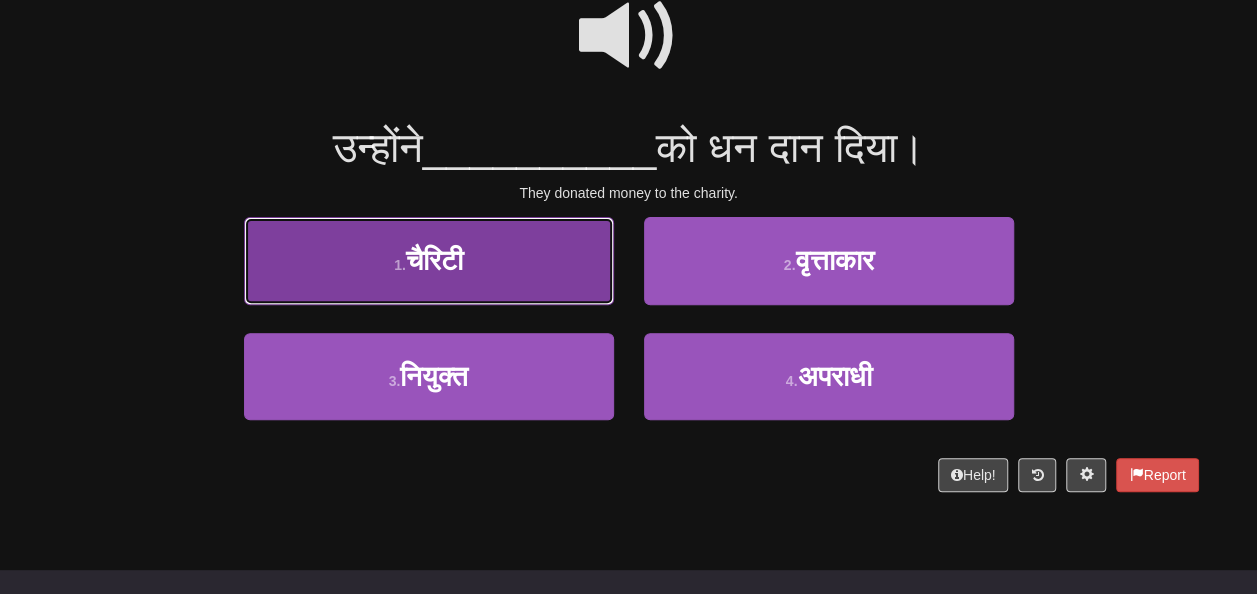 click on "1 .  चैरिटी" at bounding box center [429, 260] 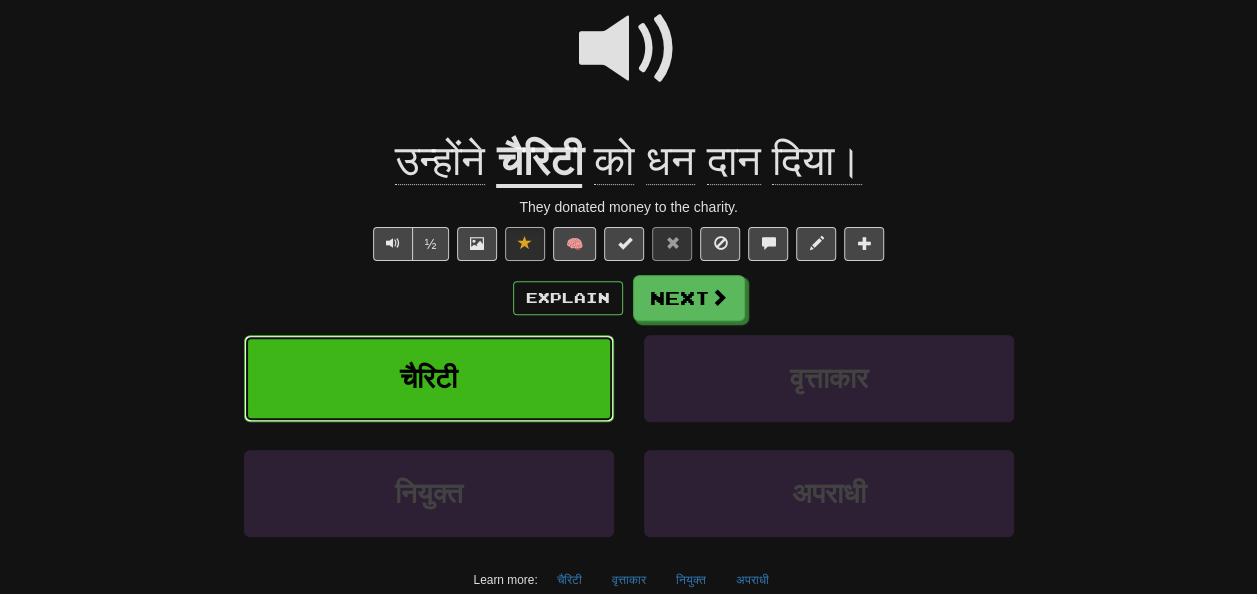 scroll, scrollTop: 213, scrollLeft: 0, axis: vertical 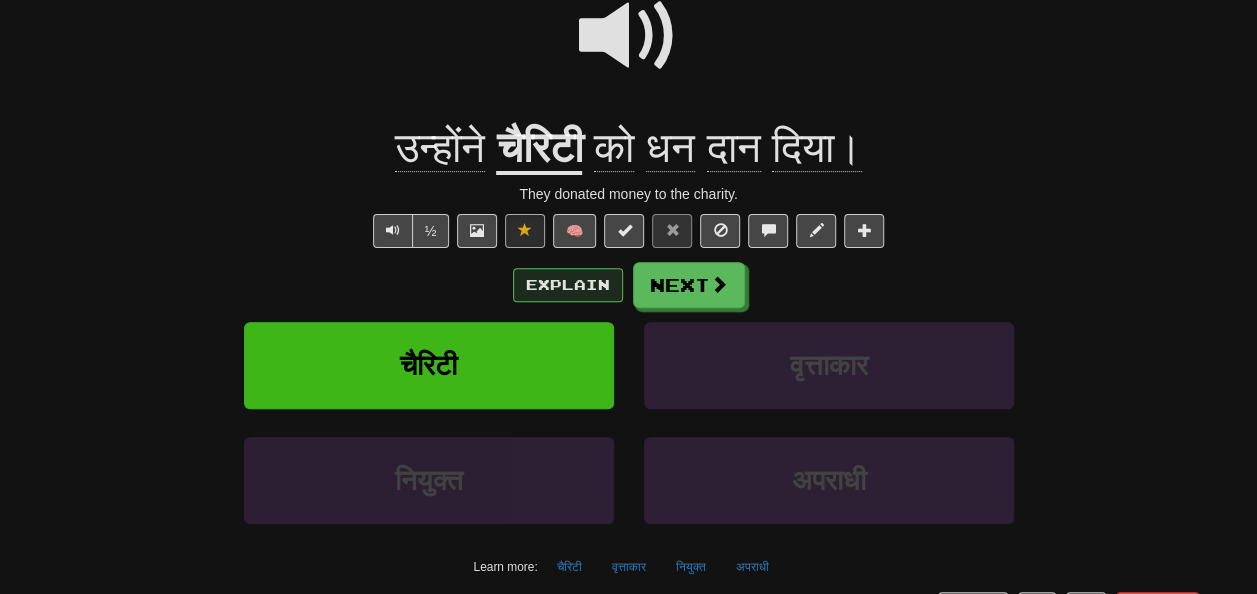 click on "Explain Next" at bounding box center [629, 285] 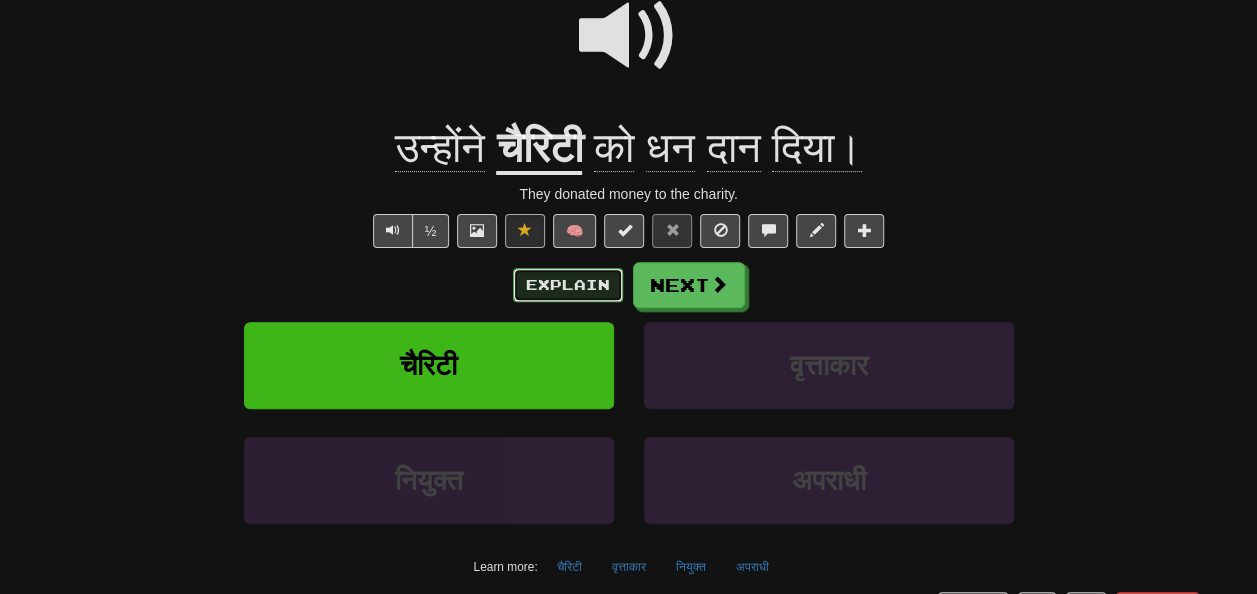 click on "Explain" at bounding box center [568, 285] 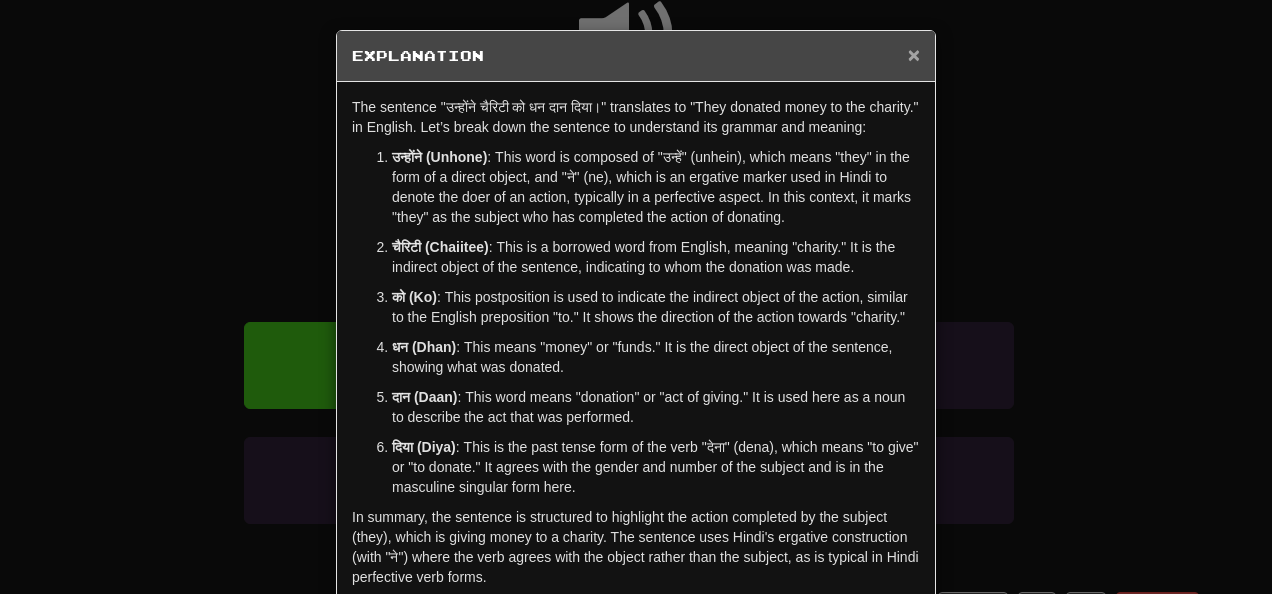 click on "×" at bounding box center (914, 54) 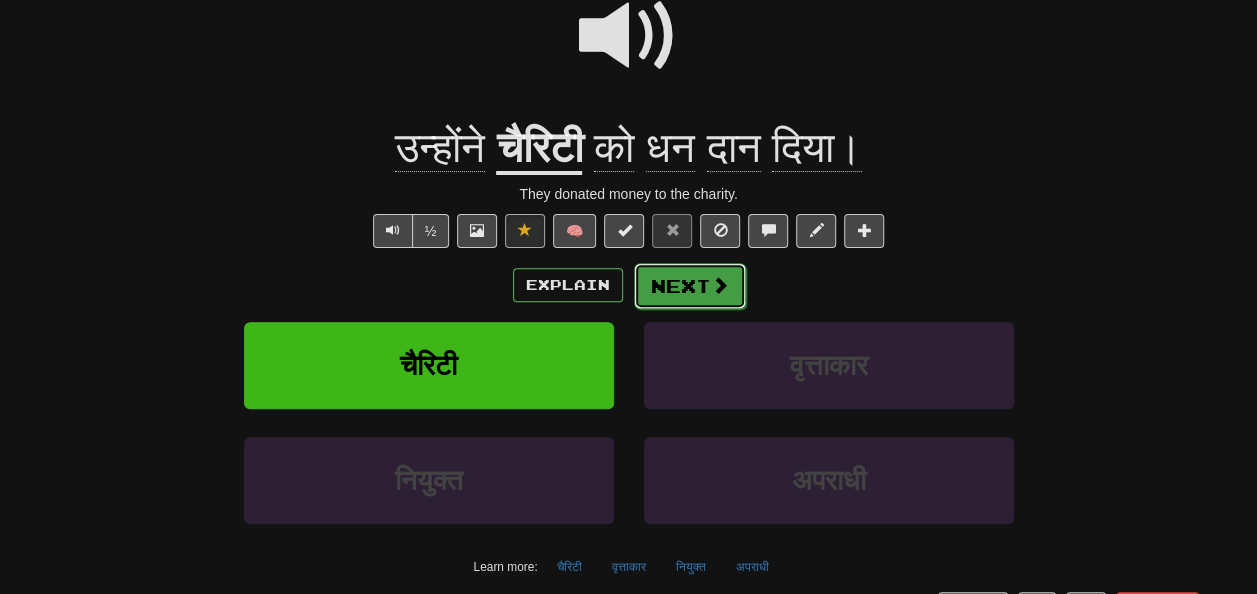 click on "Next" at bounding box center [690, 286] 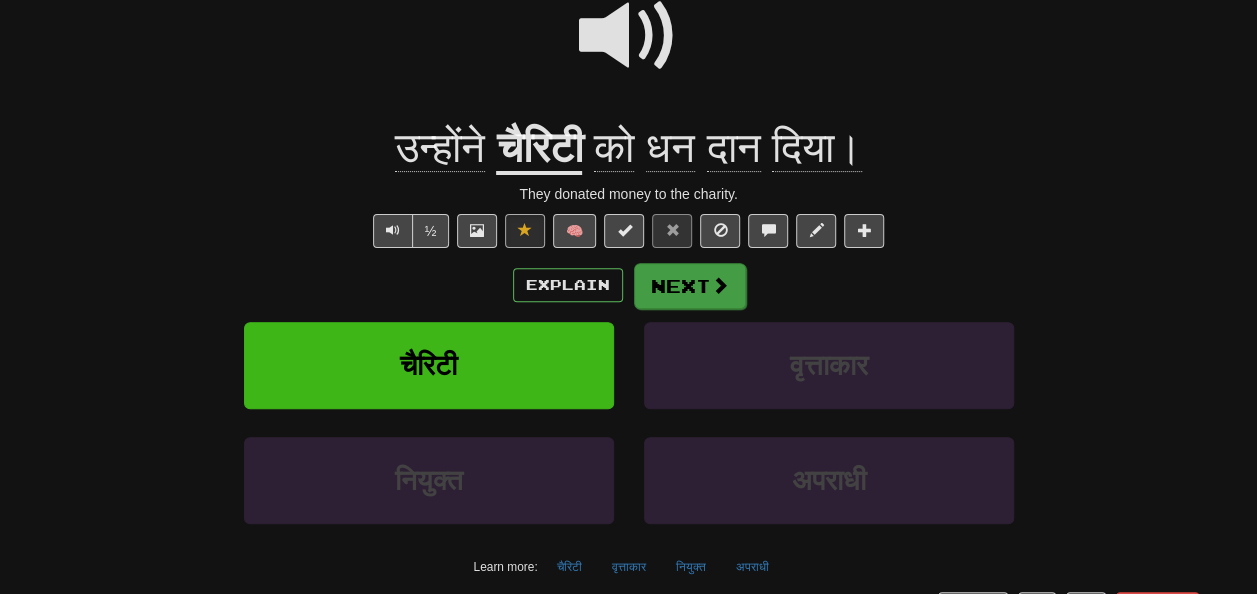 scroll, scrollTop: 0, scrollLeft: 0, axis: both 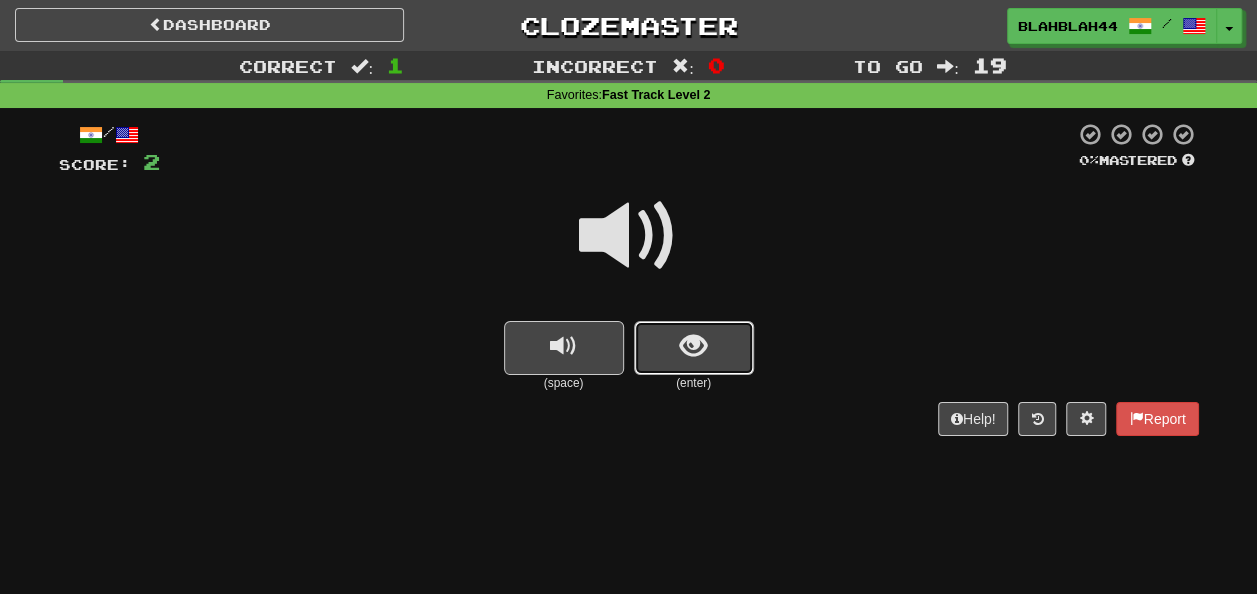click at bounding box center [693, 346] 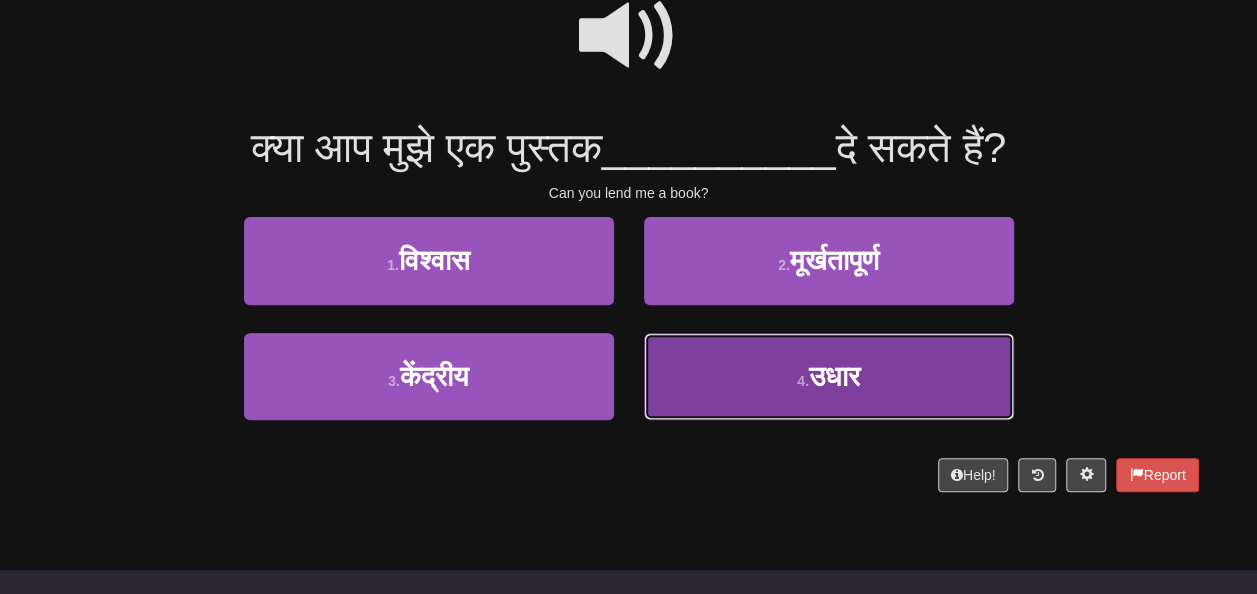 click on "4 .  उधार" at bounding box center [829, 376] 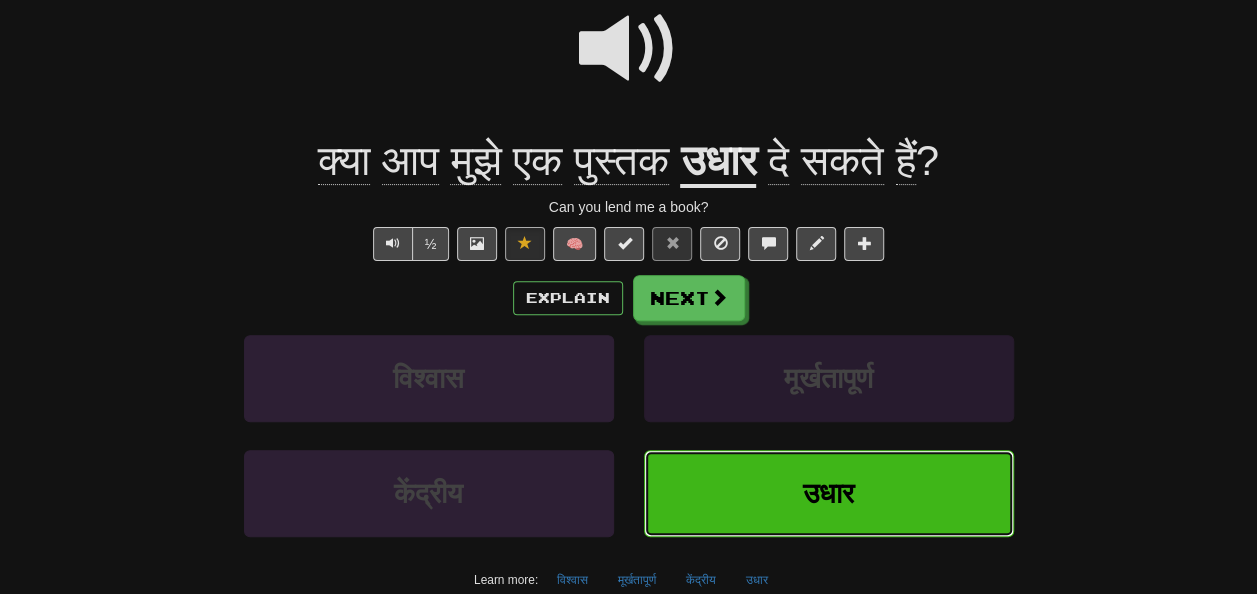 scroll, scrollTop: 213, scrollLeft: 0, axis: vertical 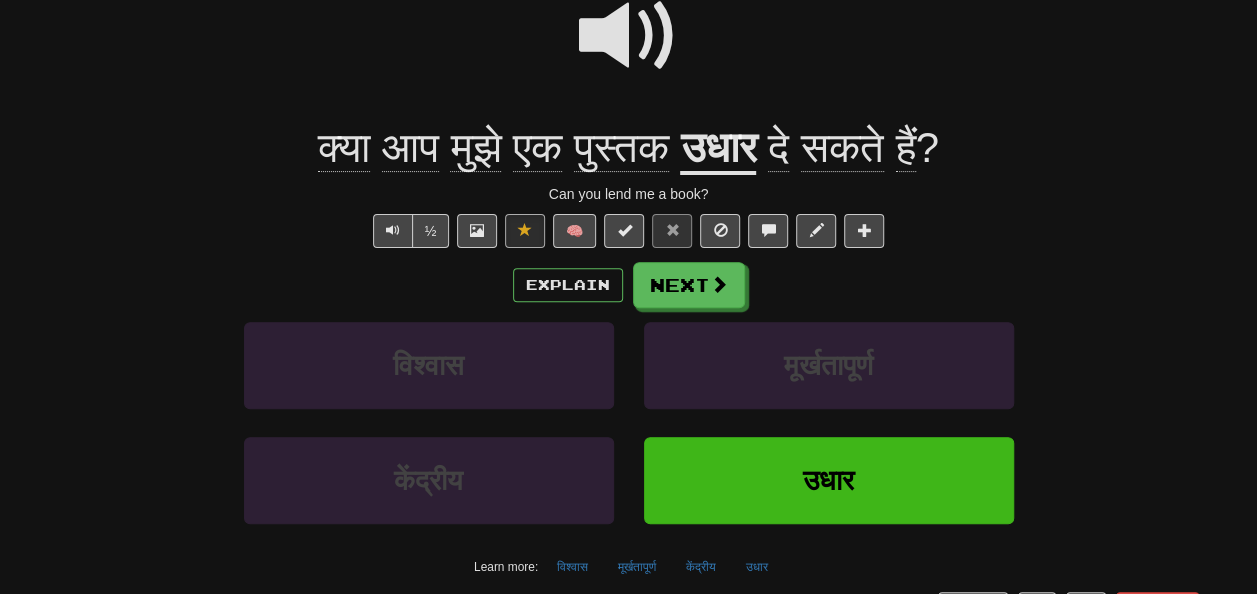 click on "/  Score:   4 + 2 0 %  Mastered Review:  2025-07-04 क्या   आप   मुझे   एक   पुस्तक   उधार   दे   सकते   हैं ? Can you lend me a book? ½ 🧠 Explain Next विश्वास मूर्खतापूर्ण केंद्रीय उधार Learn more: विश्वास मूर्खतापूर्ण केंद्रीय उधार  Help!  Report" at bounding box center [629, 267] 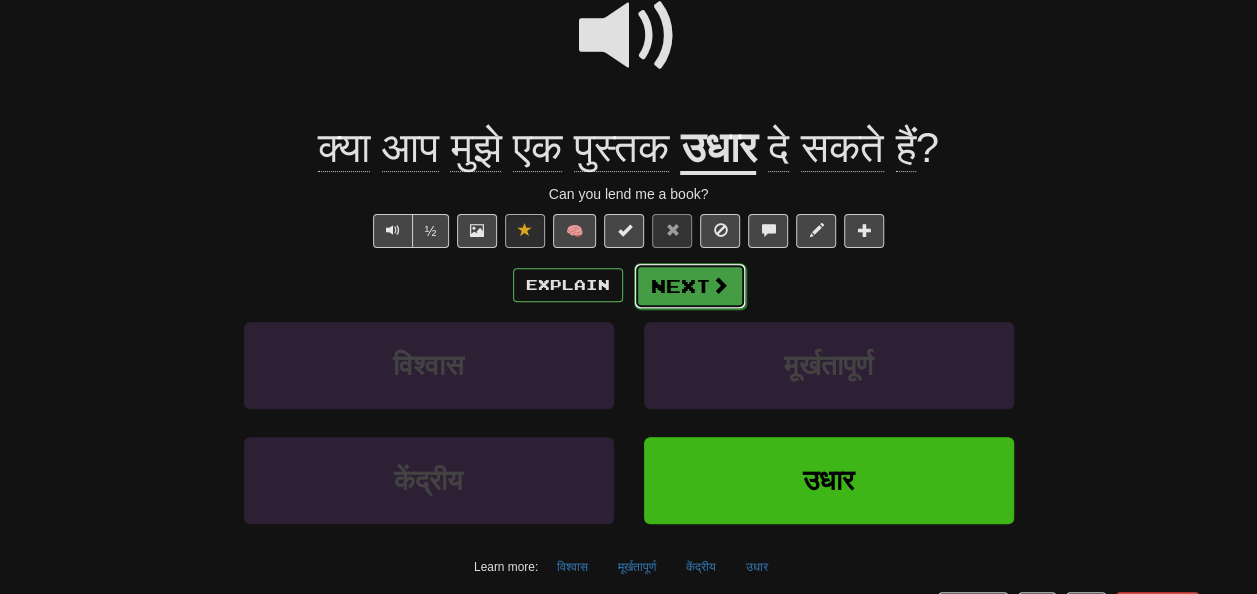 click on "Next" at bounding box center [690, 286] 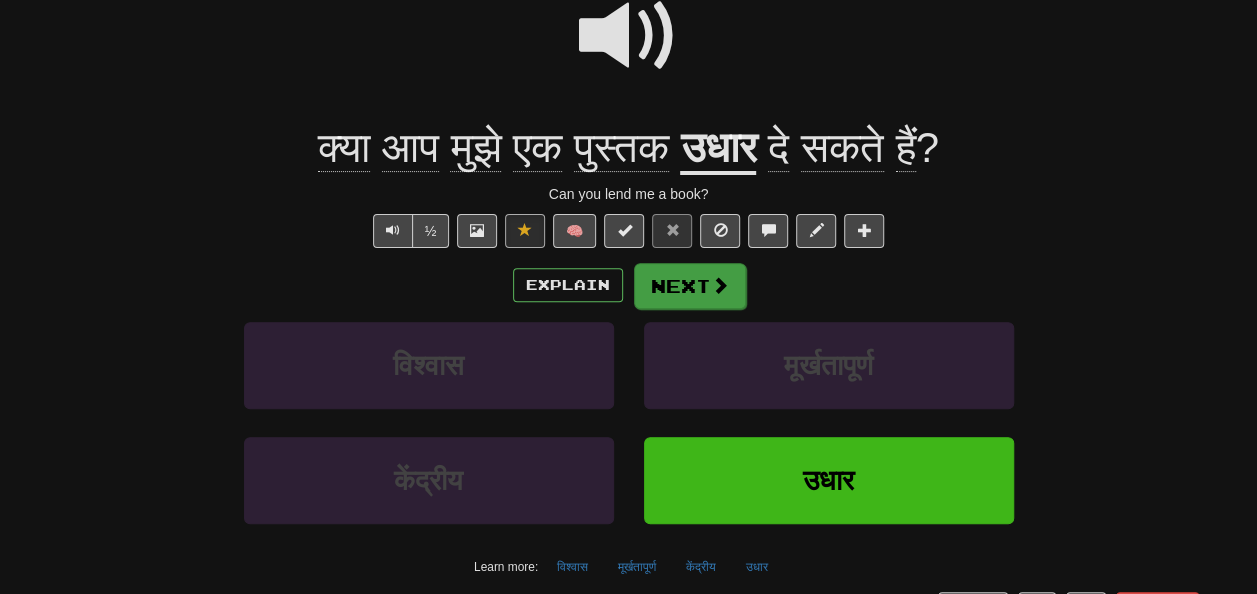 scroll, scrollTop: 0, scrollLeft: 0, axis: both 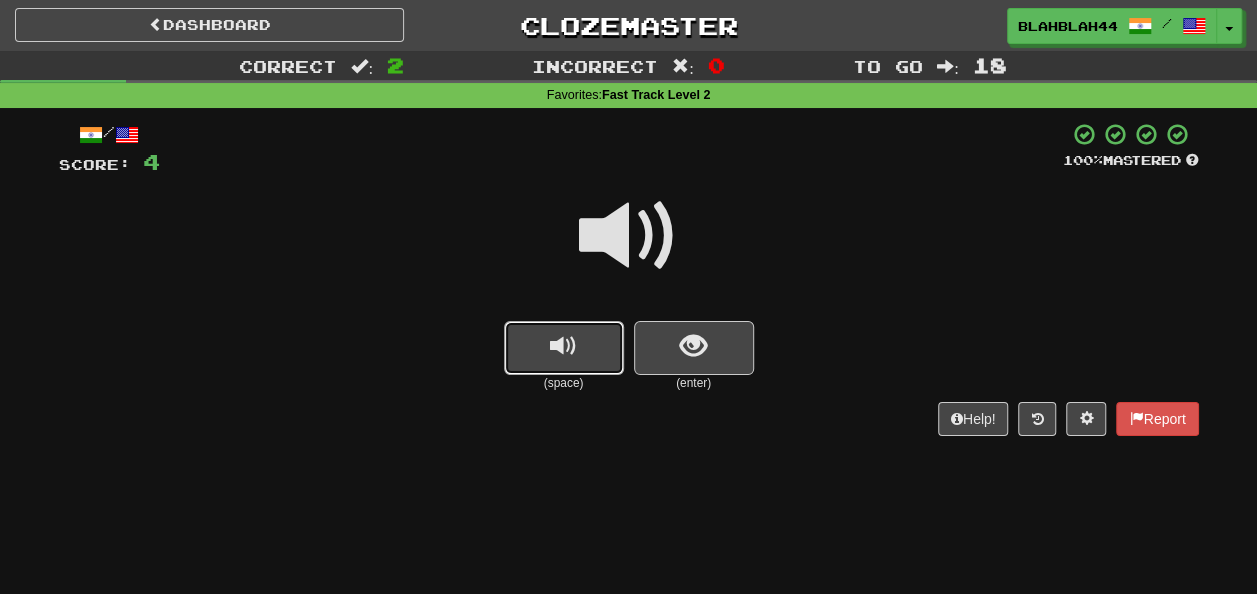 click at bounding box center [563, 346] 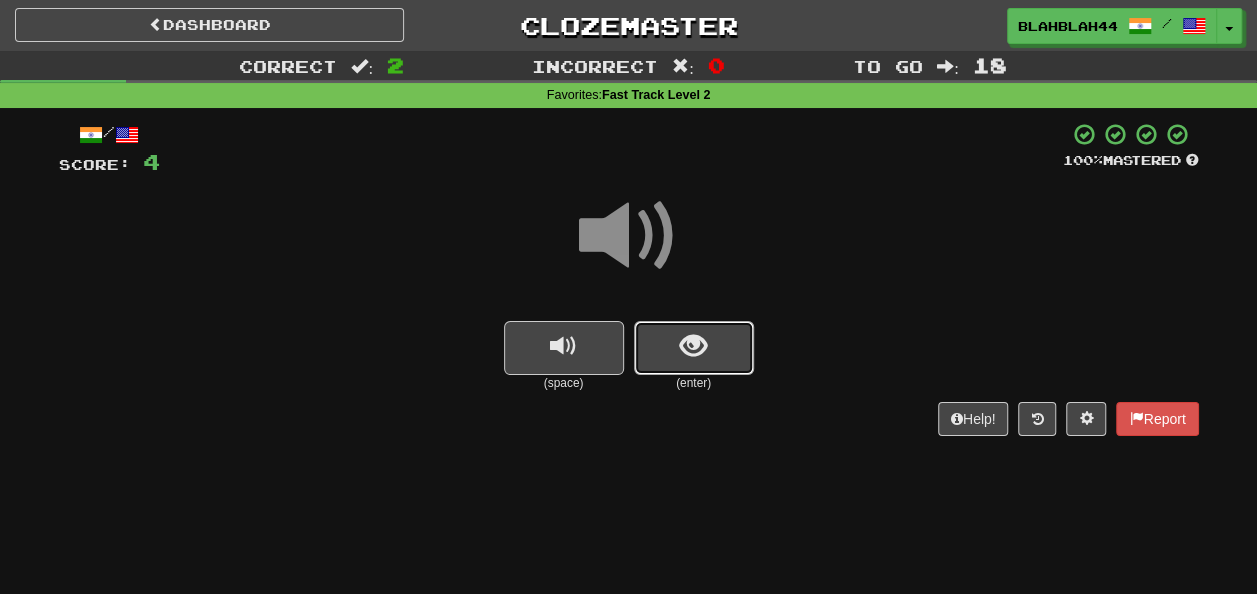 click at bounding box center (694, 348) 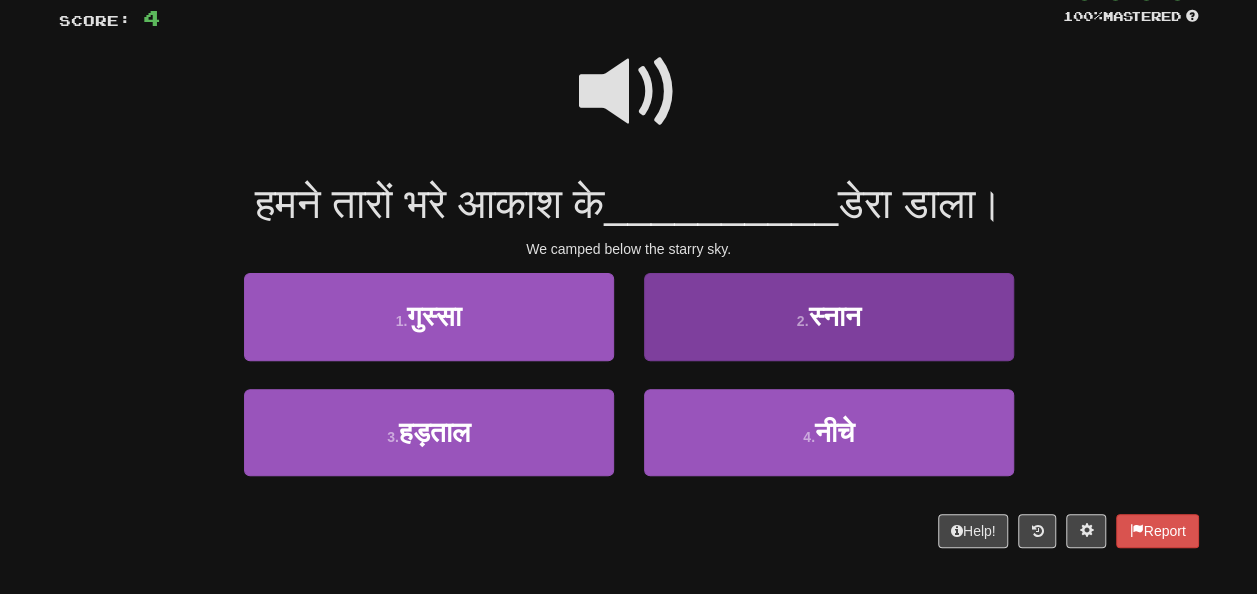 scroll, scrollTop: 200, scrollLeft: 0, axis: vertical 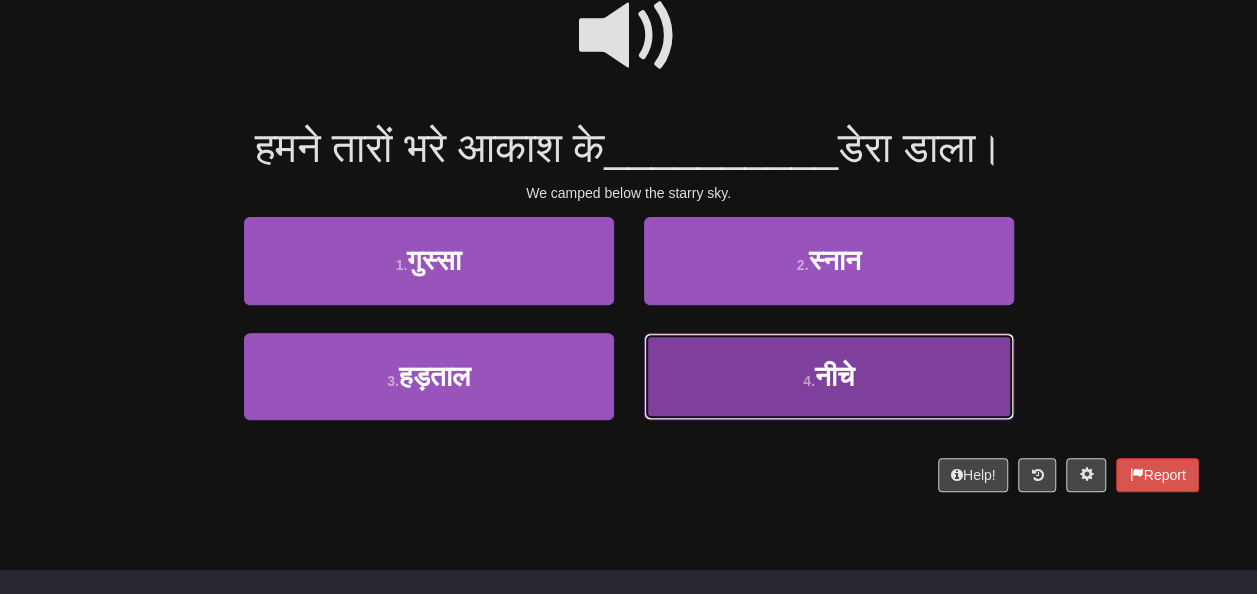 click on "4 ." at bounding box center [809, 381] 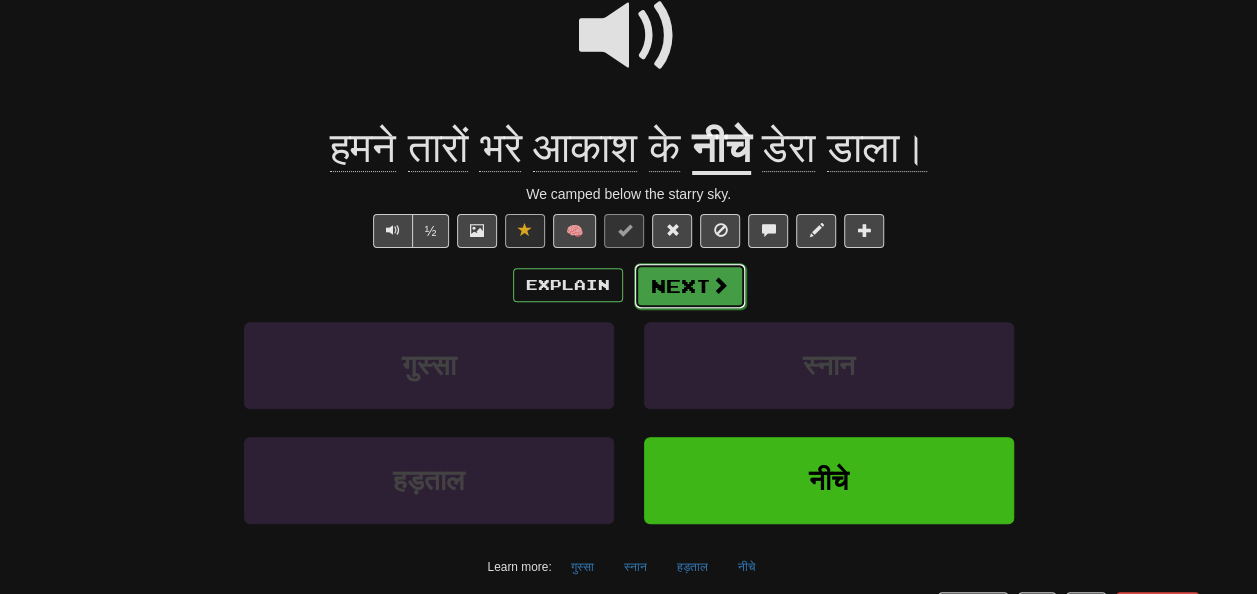 click on "Next" at bounding box center (690, 286) 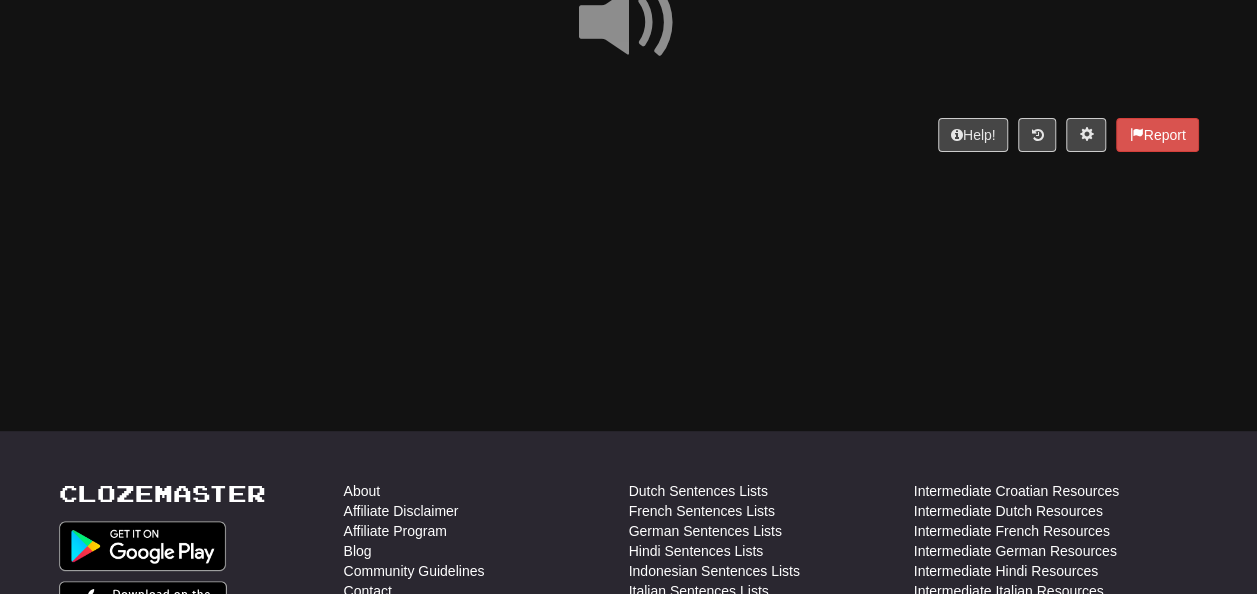 scroll, scrollTop: 0, scrollLeft: 0, axis: both 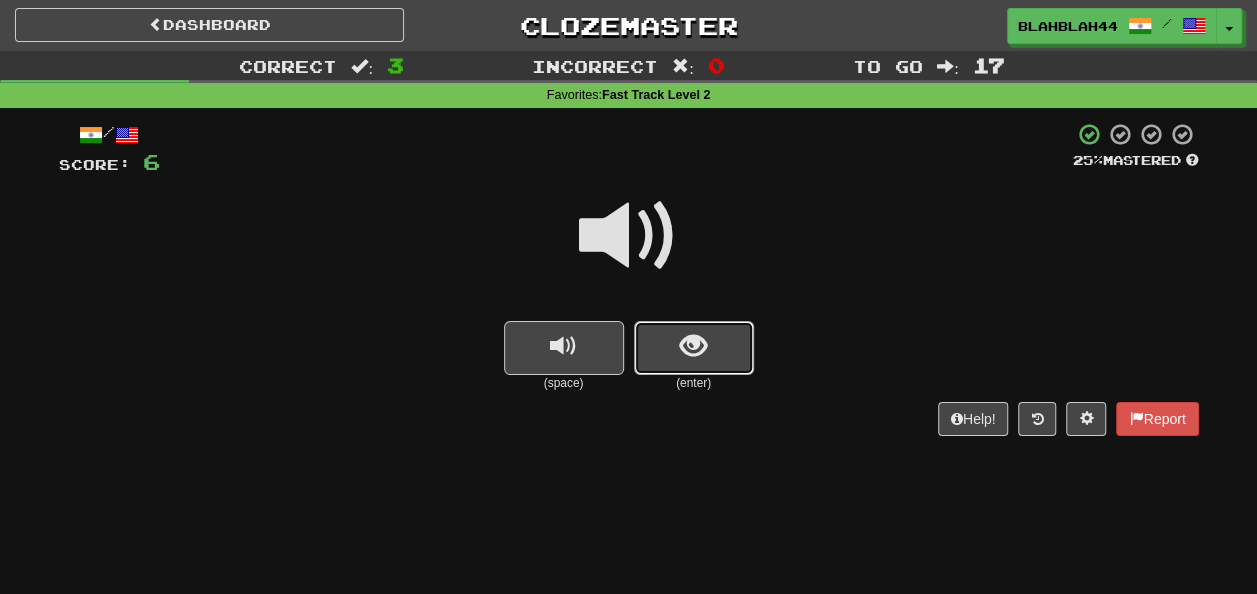 click at bounding box center (693, 346) 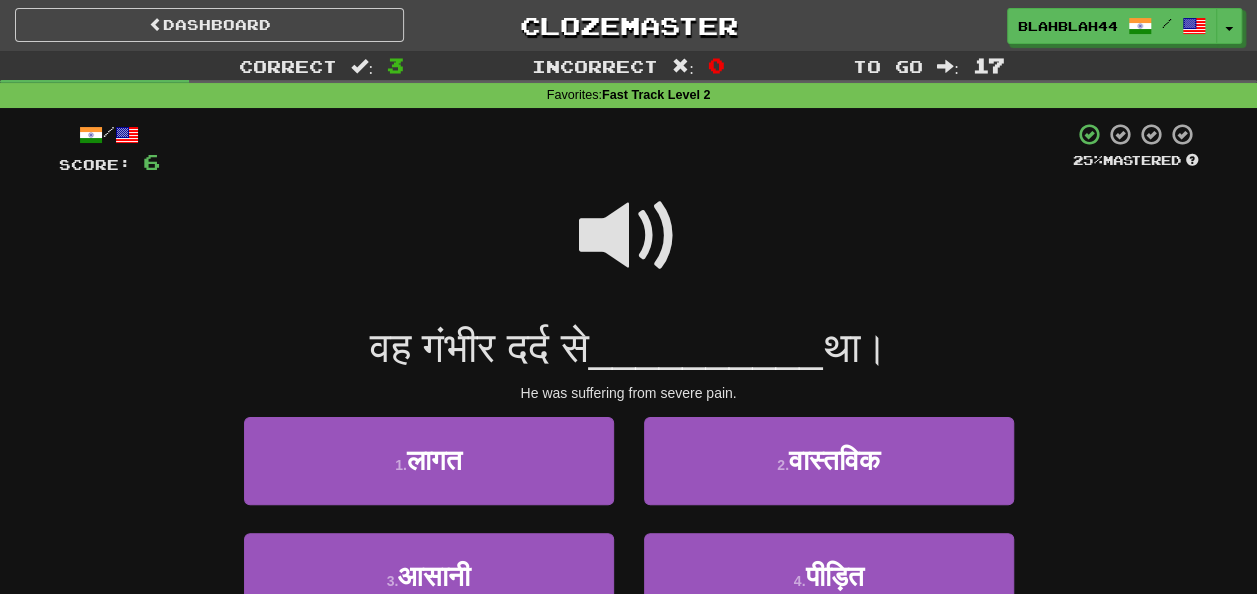 scroll, scrollTop: 100, scrollLeft: 0, axis: vertical 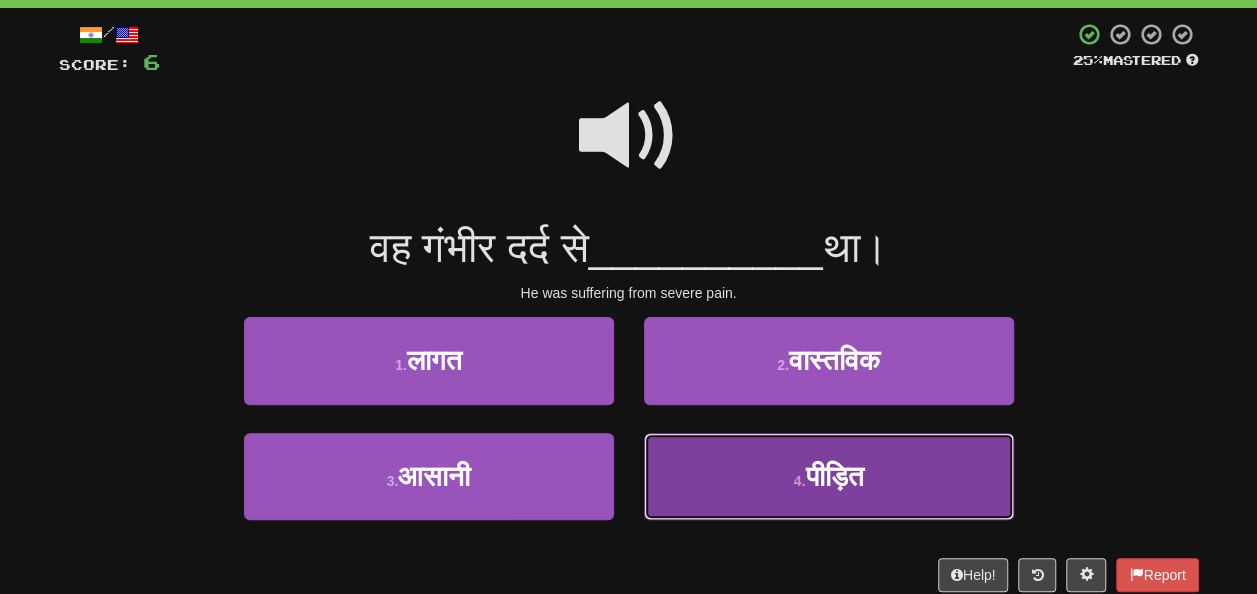 click on "4 .  पीड़ित" at bounding box center [829, 476] 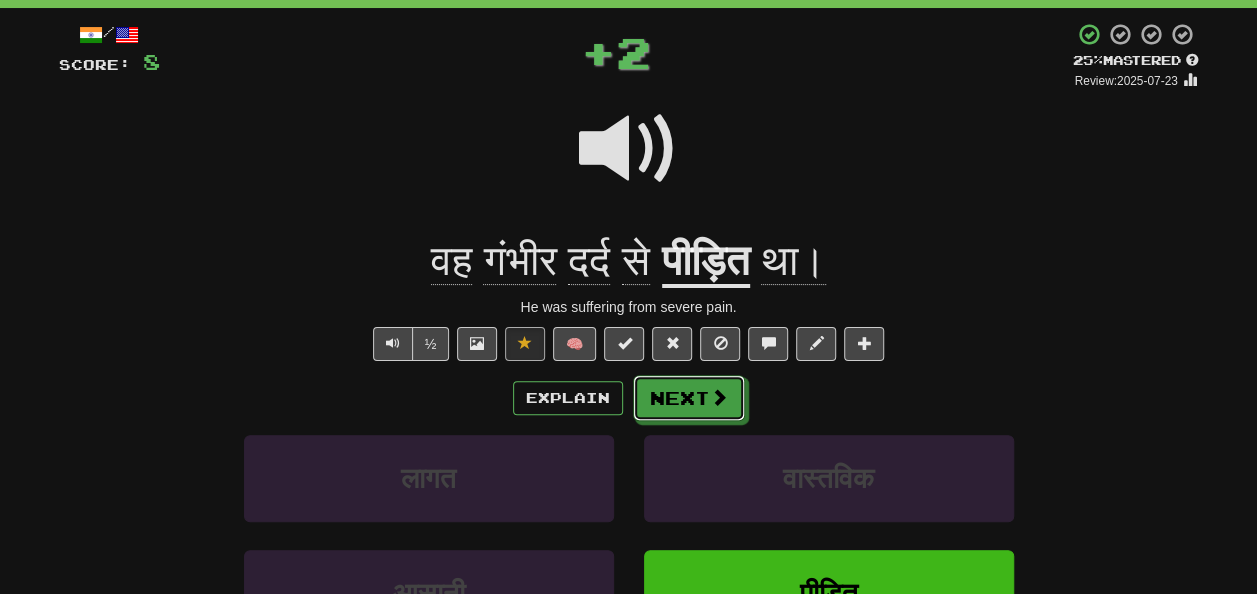 click on "Next" at bounding box center [689, 398] 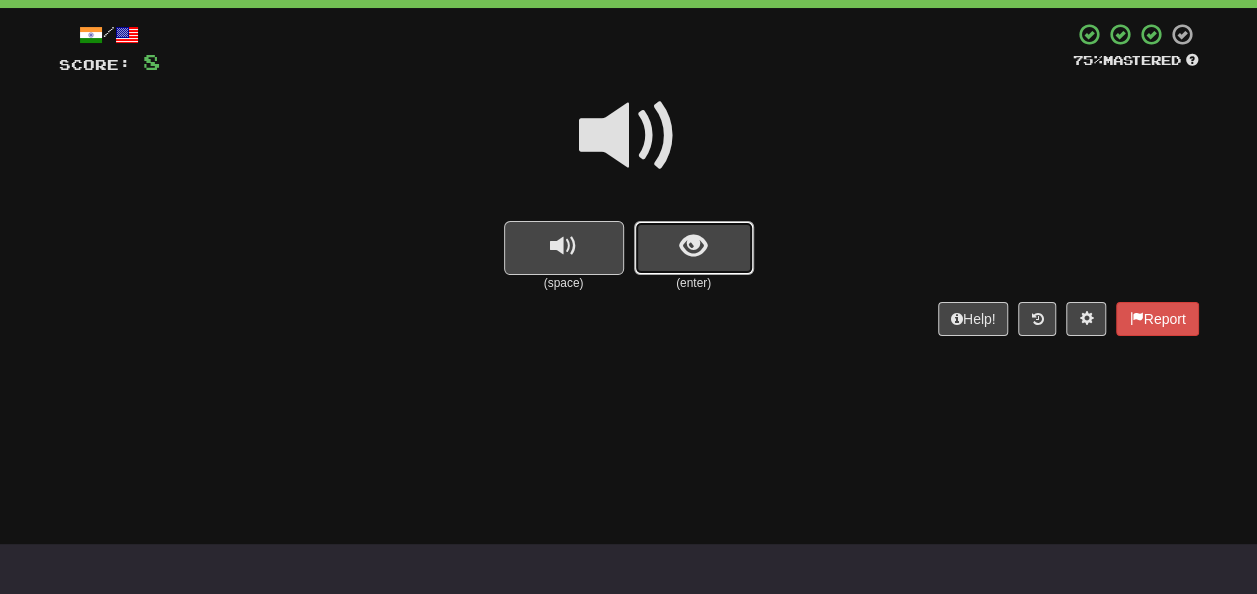 click at bounding box center (694, 248) 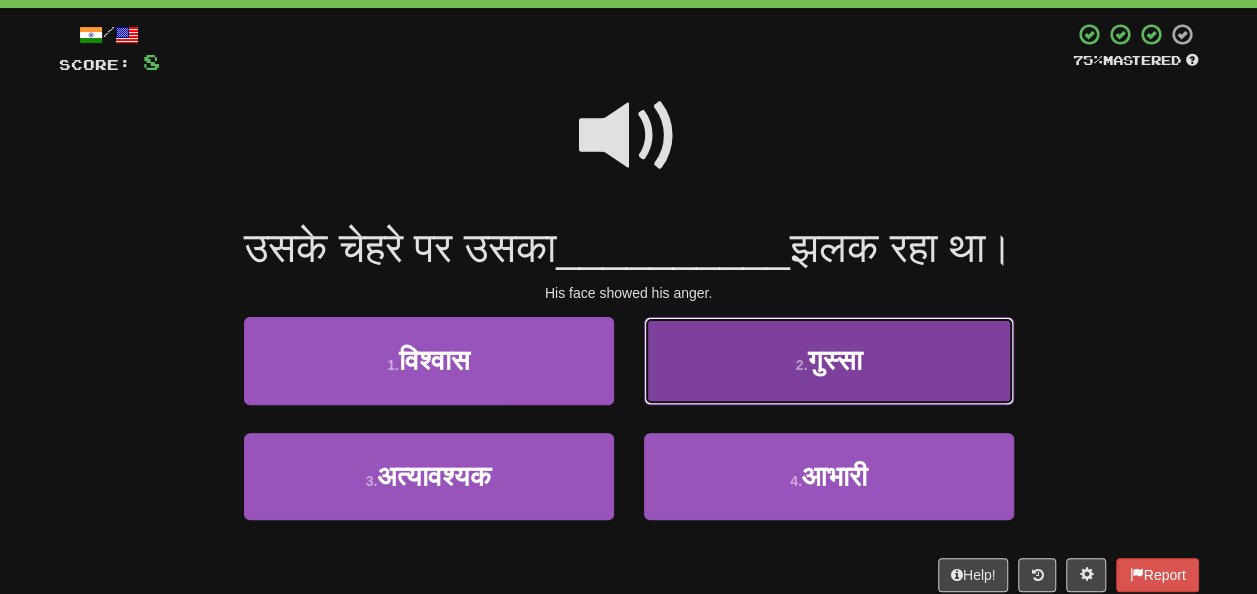 click on "2 .  गुस्सा" at bounding box center [829, 360] 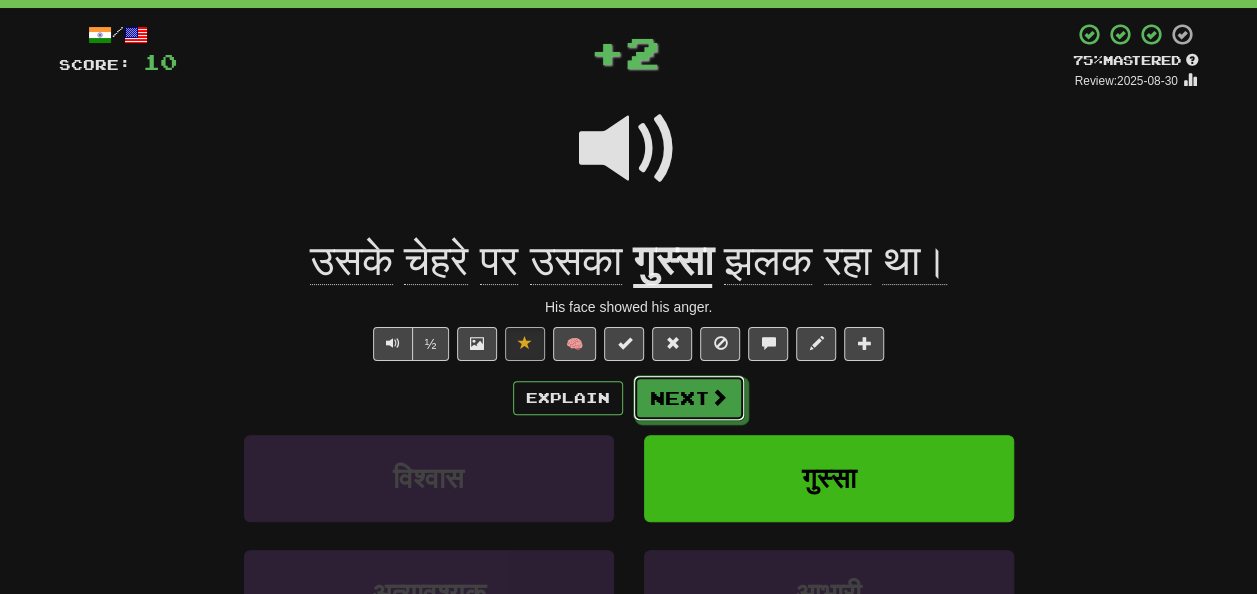 click on "Next" at bounding box center (689, 398) 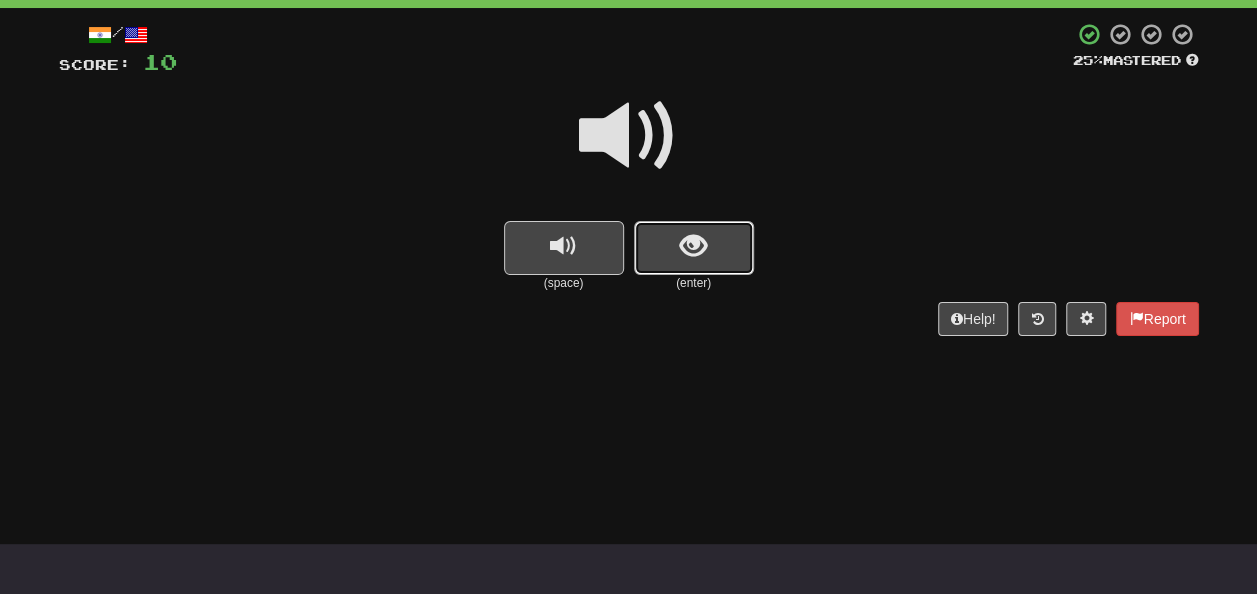 click at bounding box center (694, 248) 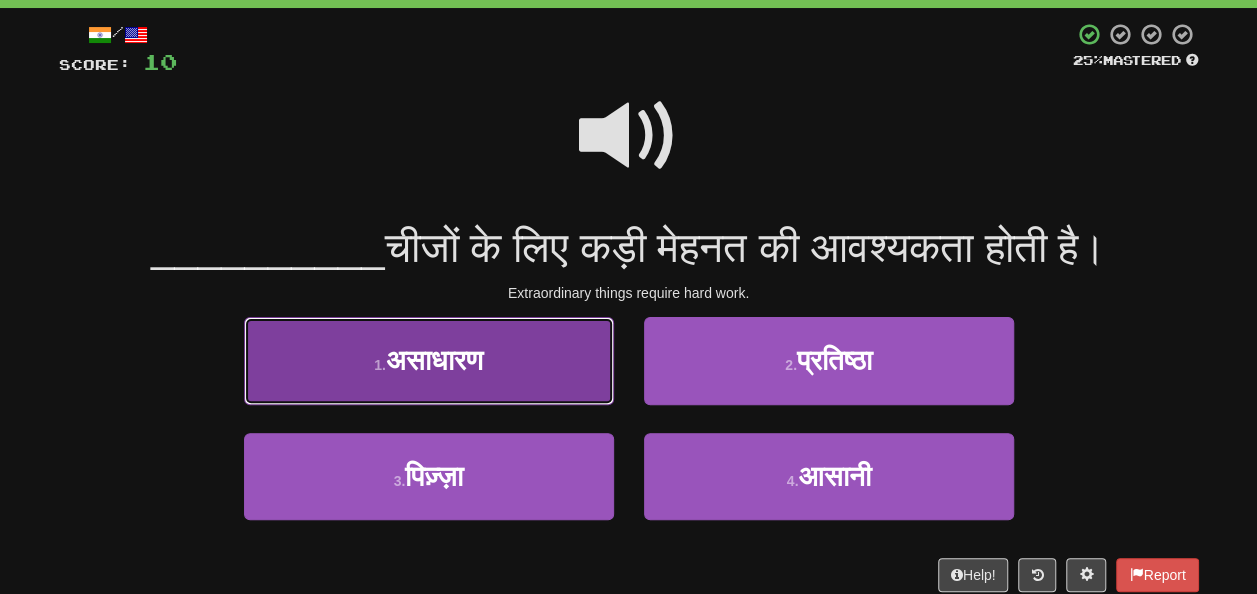 click on "असाधारण" at bounding box center (434, 360) 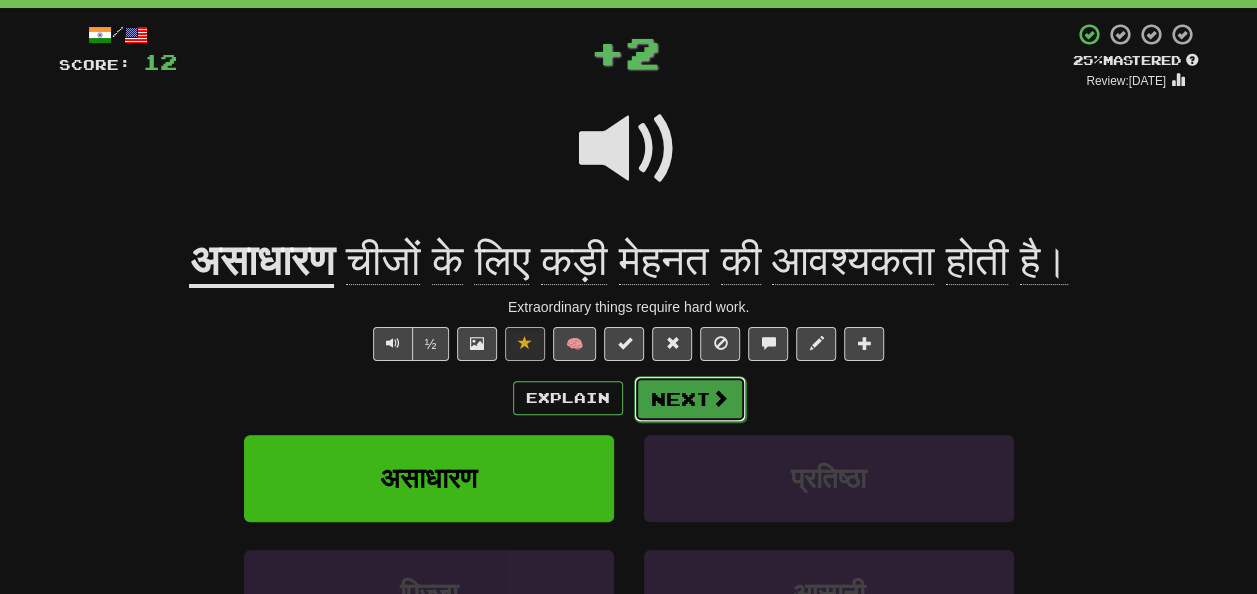 click on "Next" at bounding box center [690, 399] 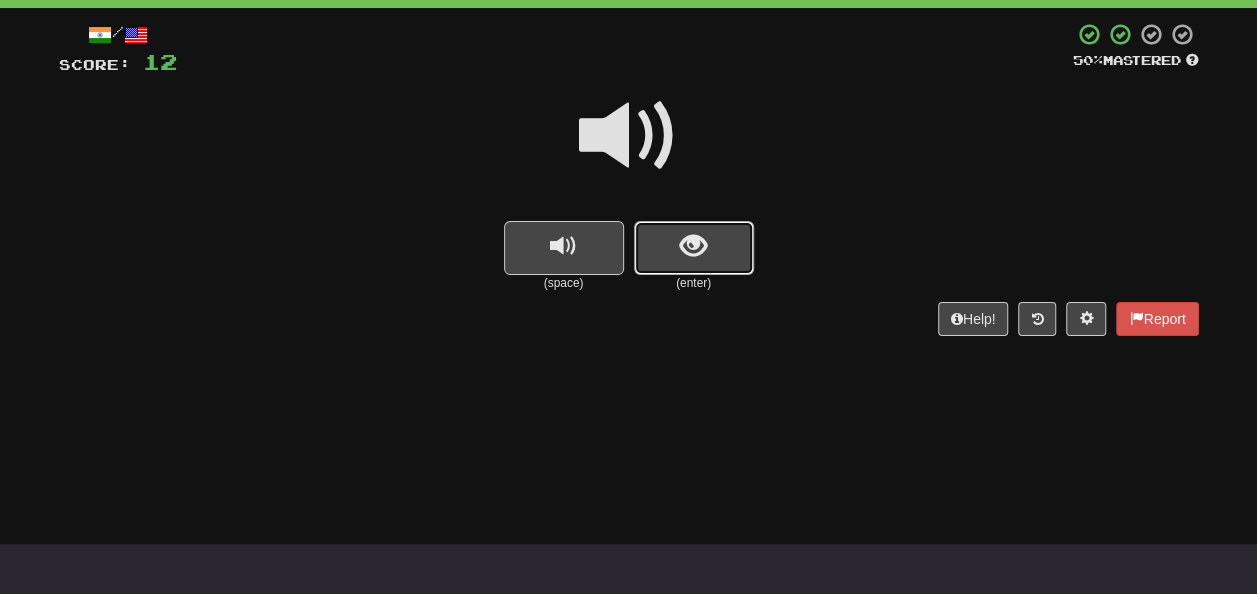 click at bounding box center [694, 248] 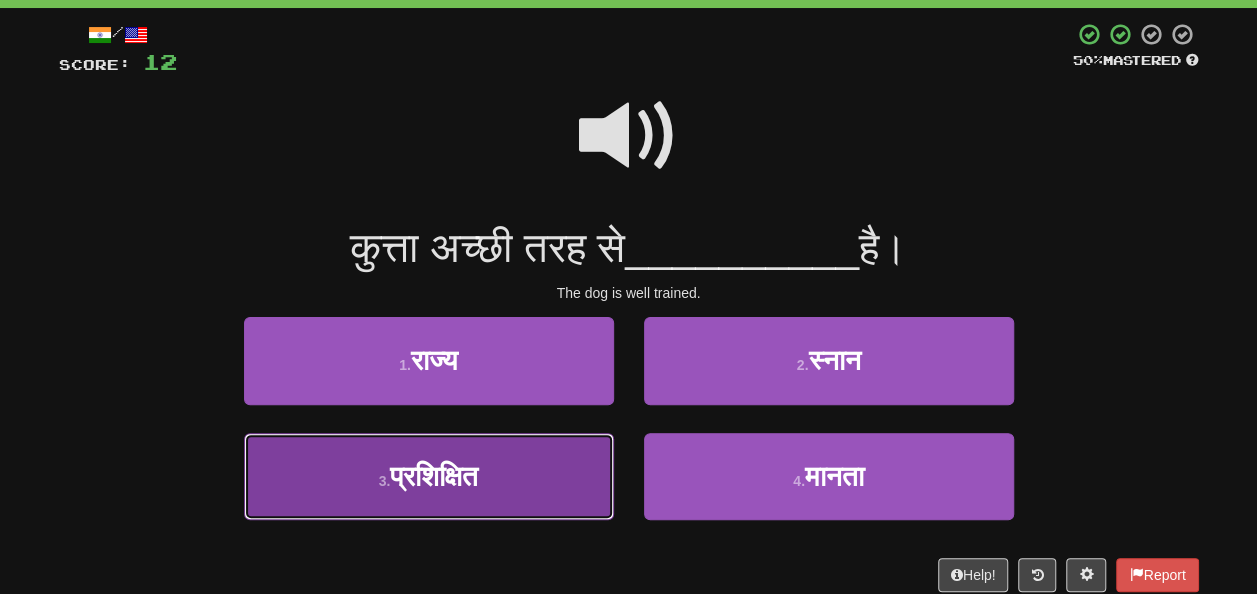 click on "3 .  प्रशिक्षित" at bounding box center (429, 476) 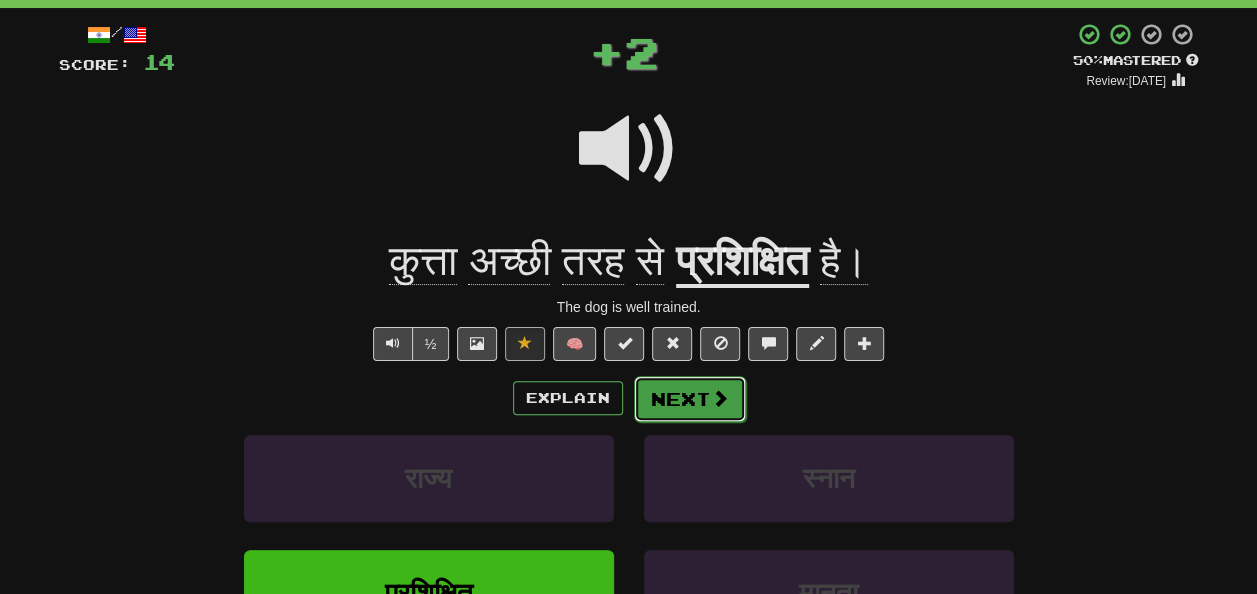 click on "Next" at bounding box center (690, 399) 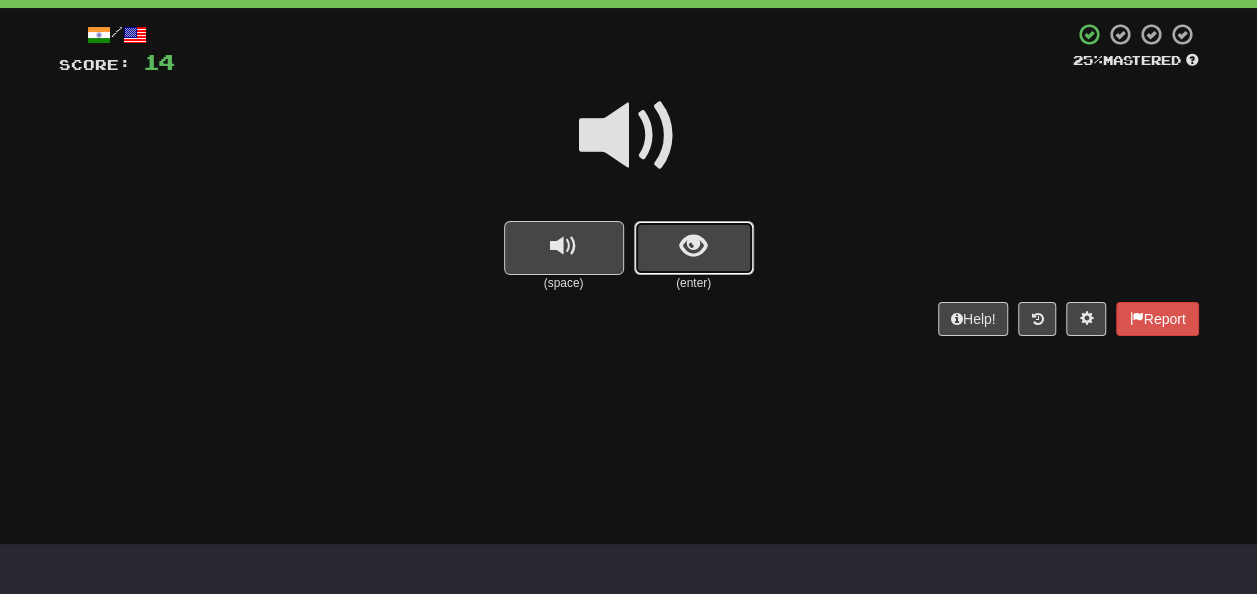 click at bounding box center (694, 248) 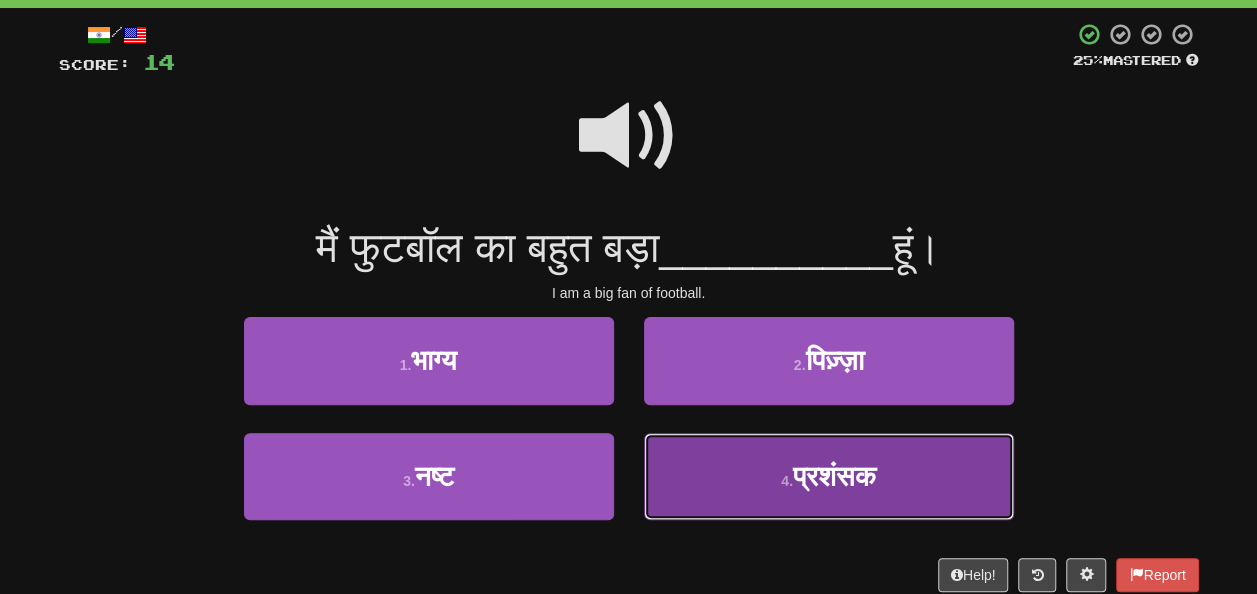 click on "प्रशंसक" at bounding box center (834, 476) 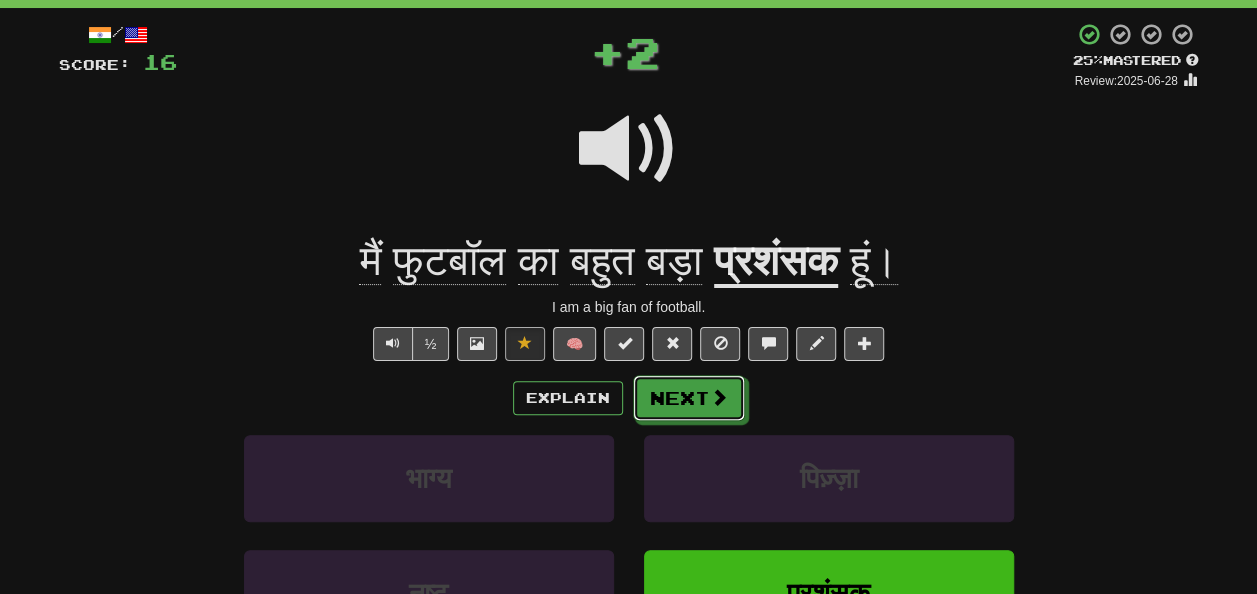 drag, startPoint x: 678, startPoint y: 396, endPoint x: 669, endPoint y: 405, distance: 12.727922 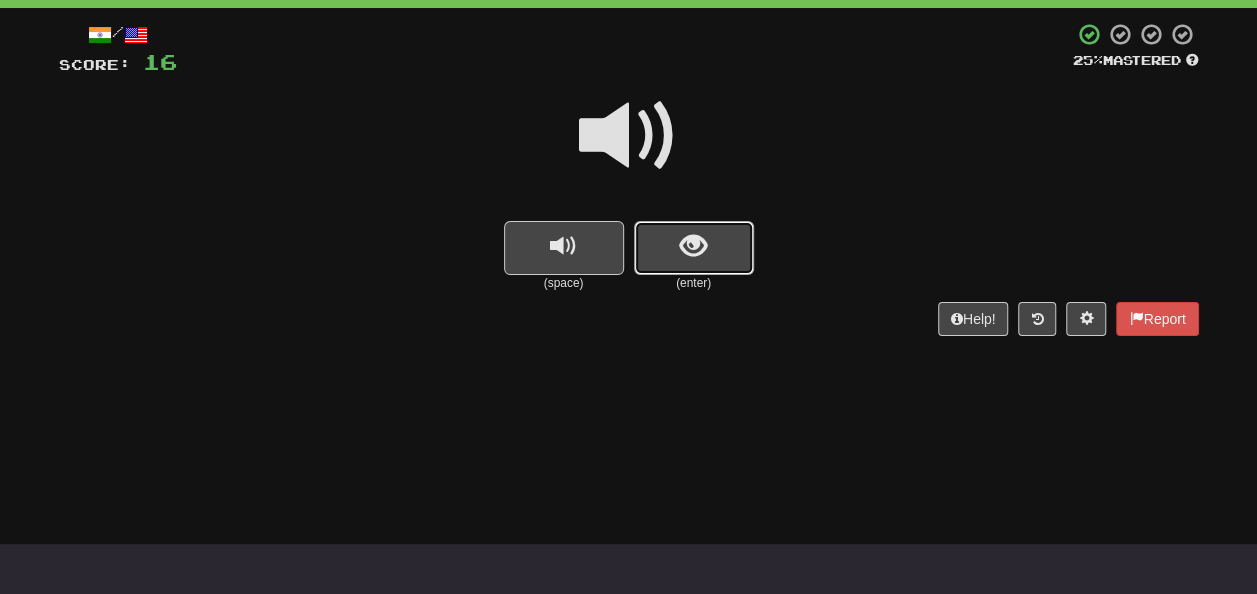 click at bounding box center (694, 248) 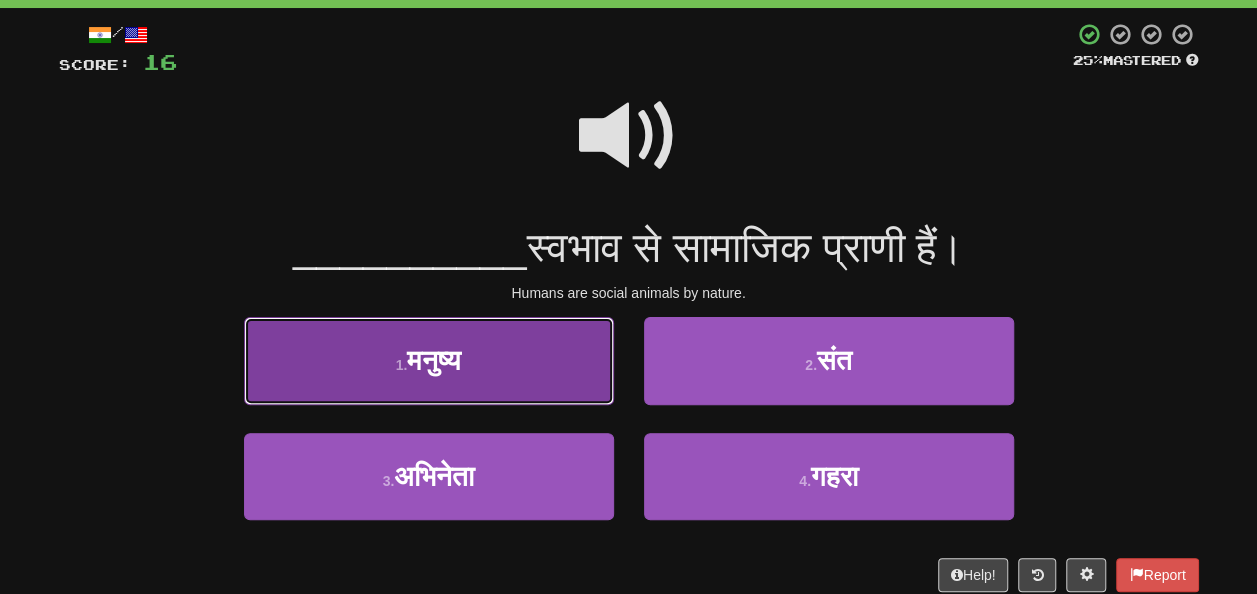 click on "1 .  मनुष्य" at bounding box center [429, 360] 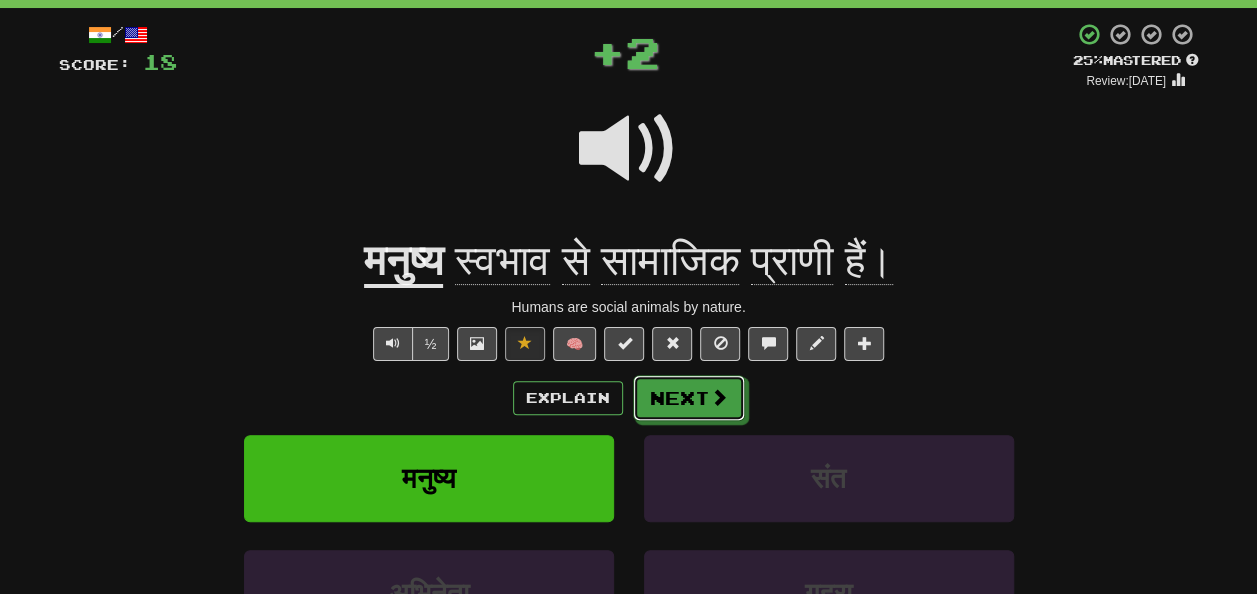 click on "Next" at bounding box center (689, 398) 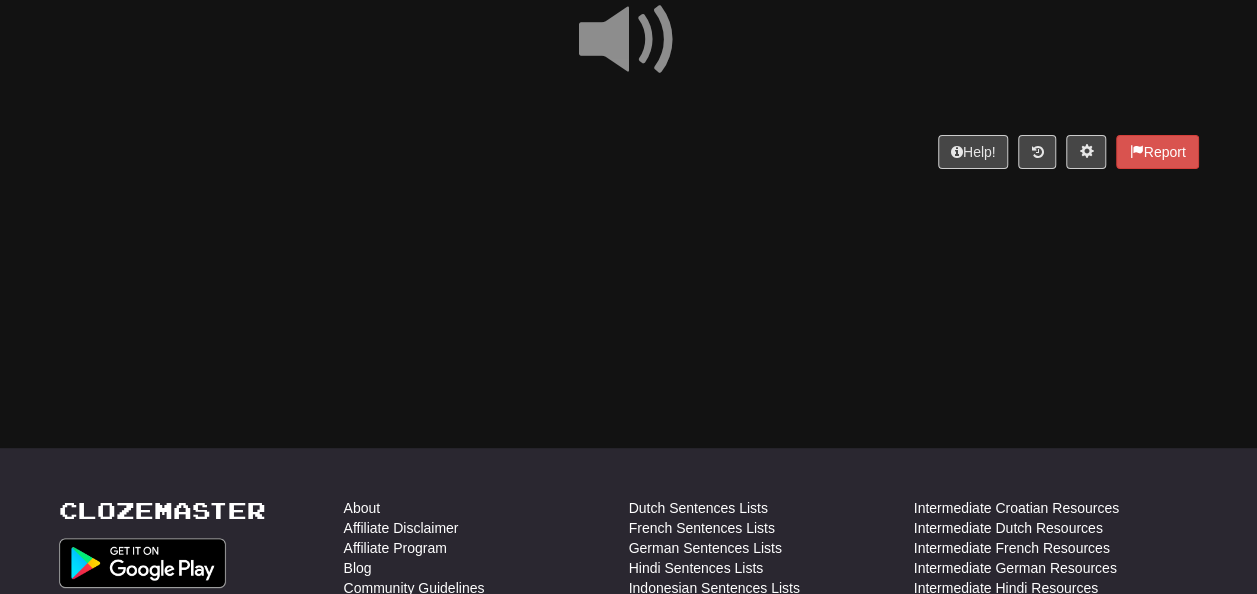 scroll, scrollTop: 200, scrollLeft: 0, axis: vertical 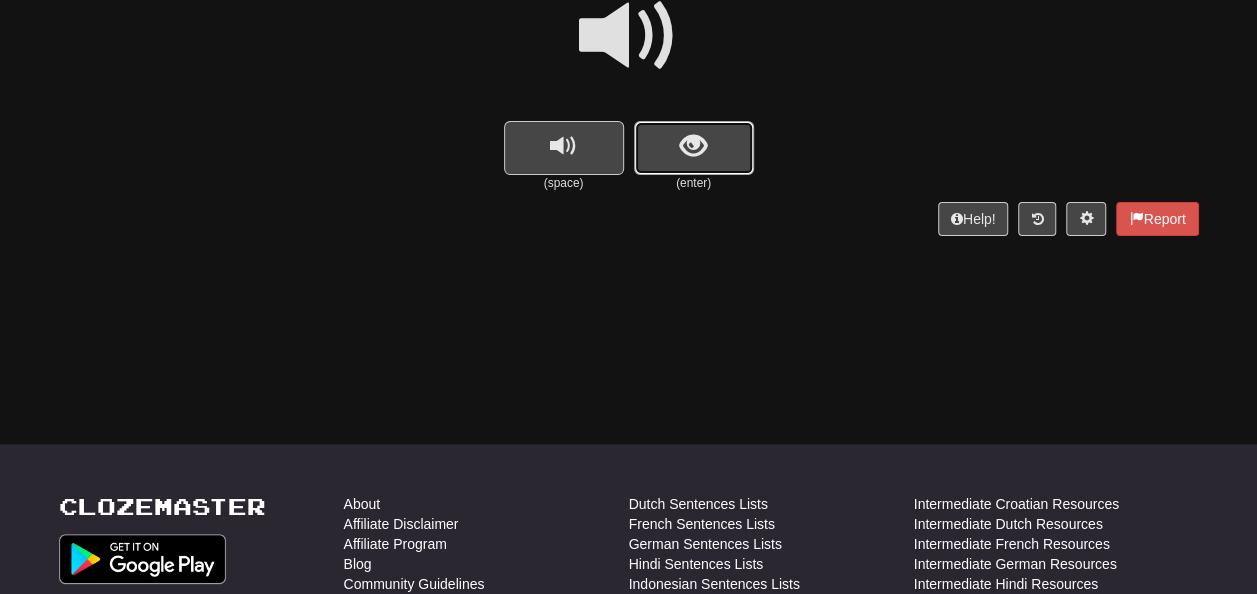 click at bounding box center [694, 148] 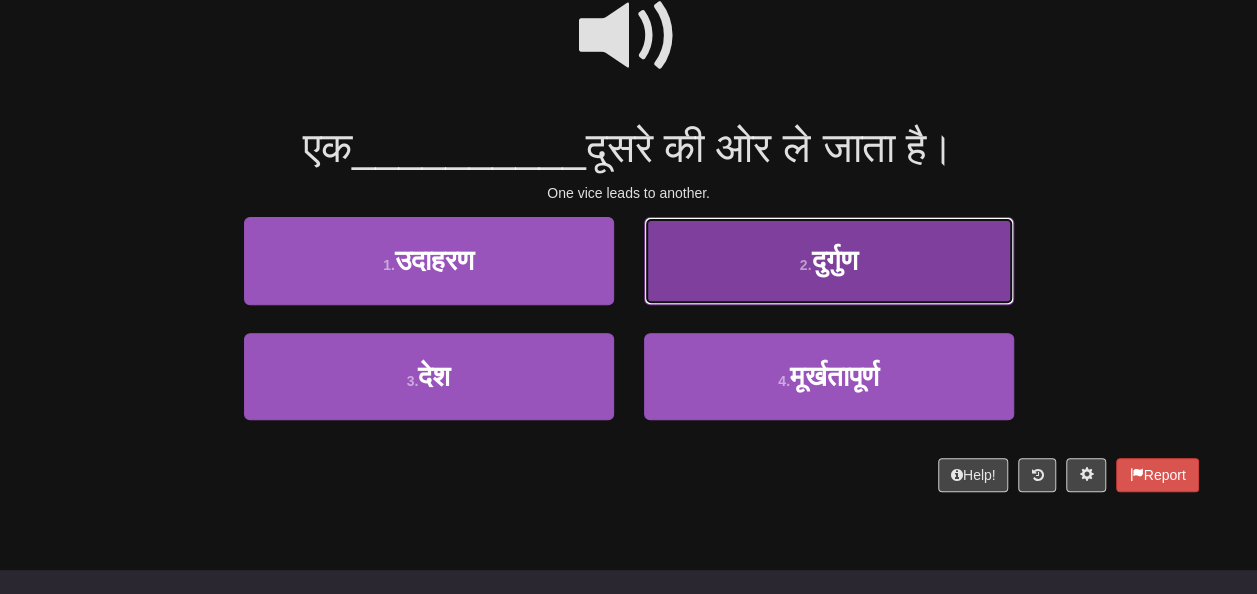 click on "दुर्गुण" at bounding box center [834, 260] 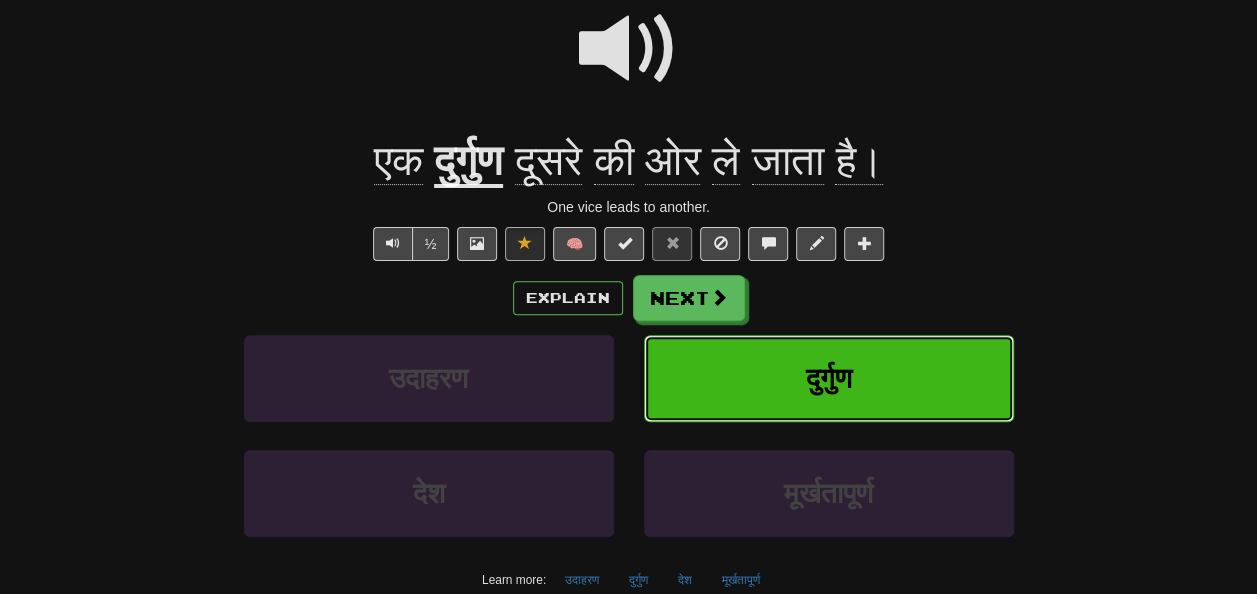 scroll, scrollTop: 213, scrollLeft: 0, axis: vertical 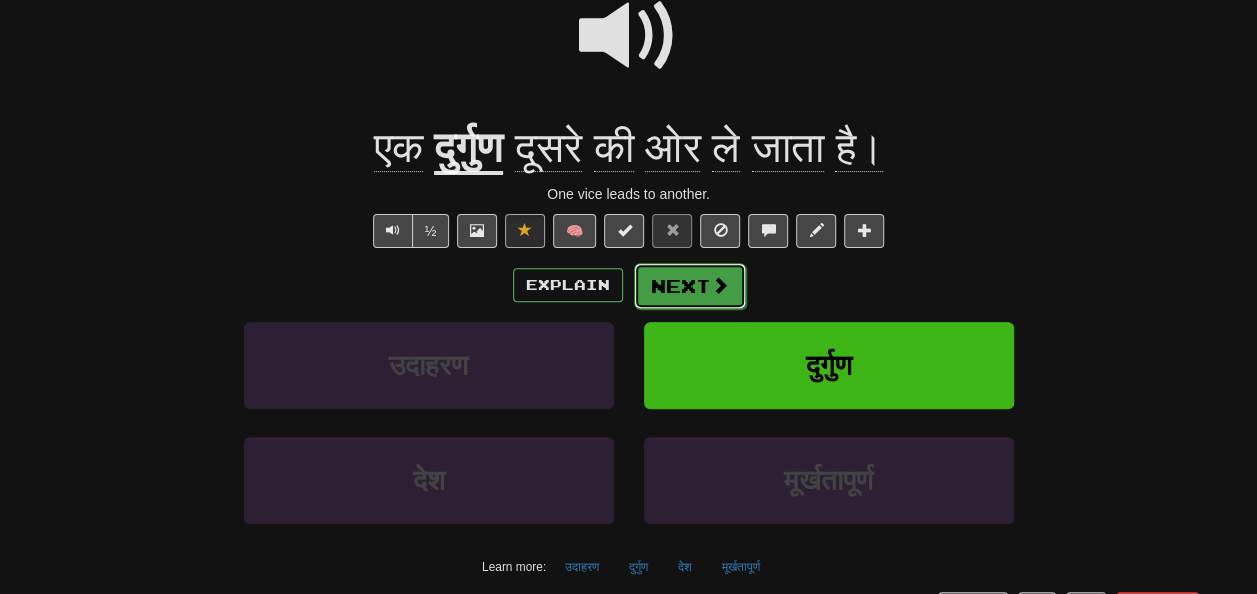 click on "Next" at bounding box center [690, 286] 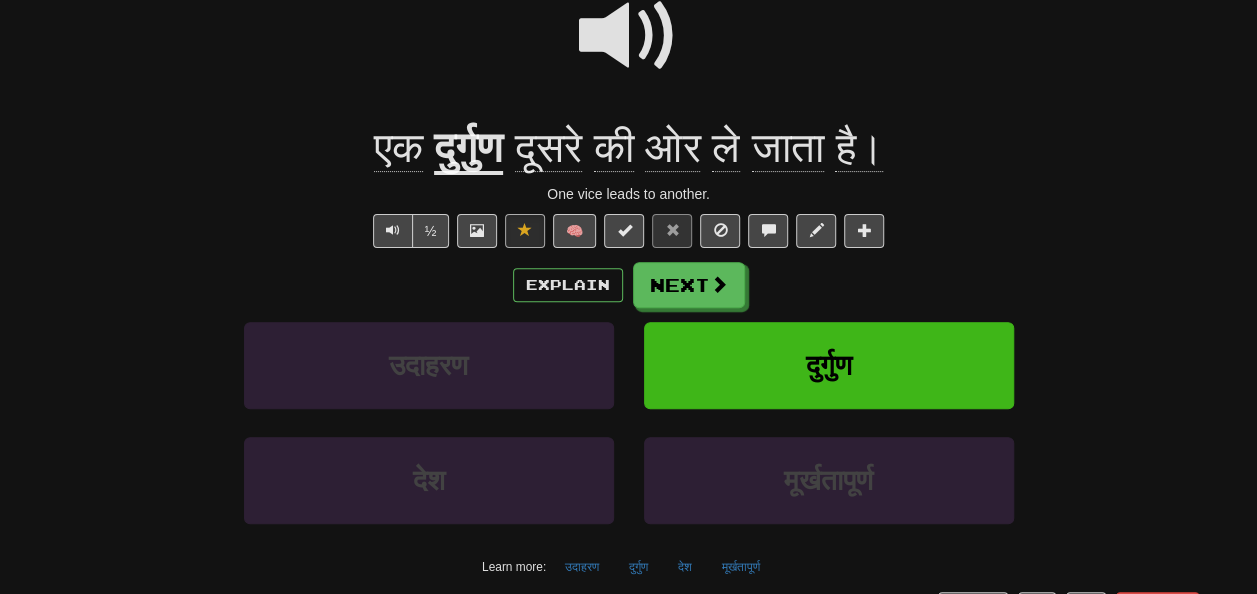 scroll, scrollTop: 0, scrollLeft: 0, axis: both 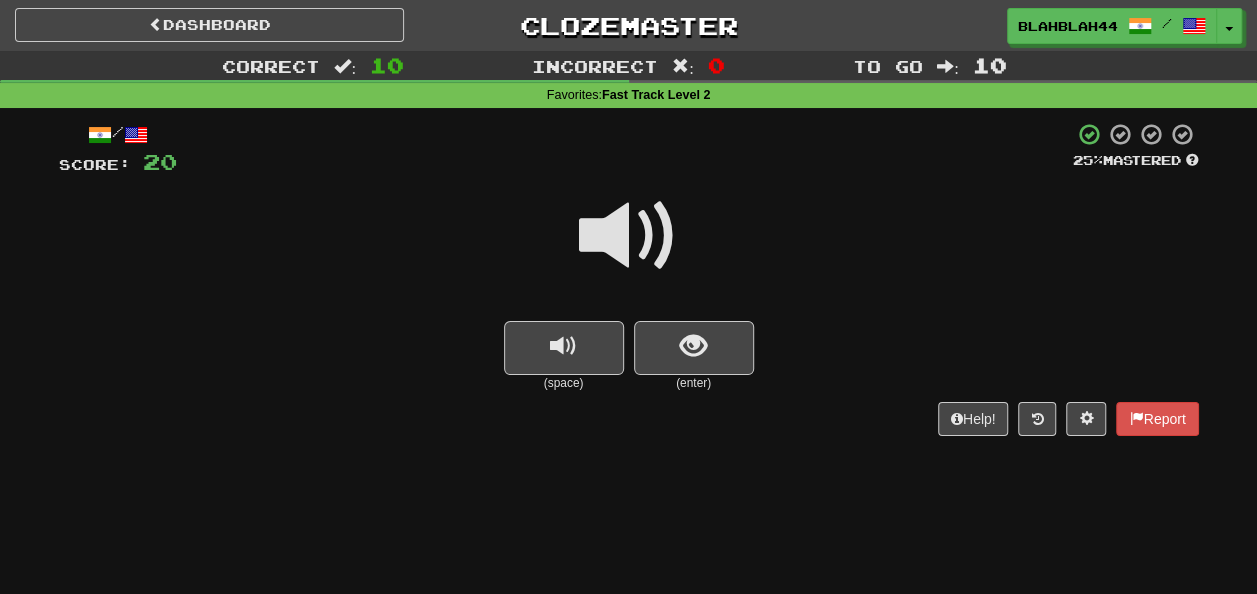 click on "/  Score:   20 25 %  Mastered (space) (enter)  Help!  Report" at bounding box center (629, 285) 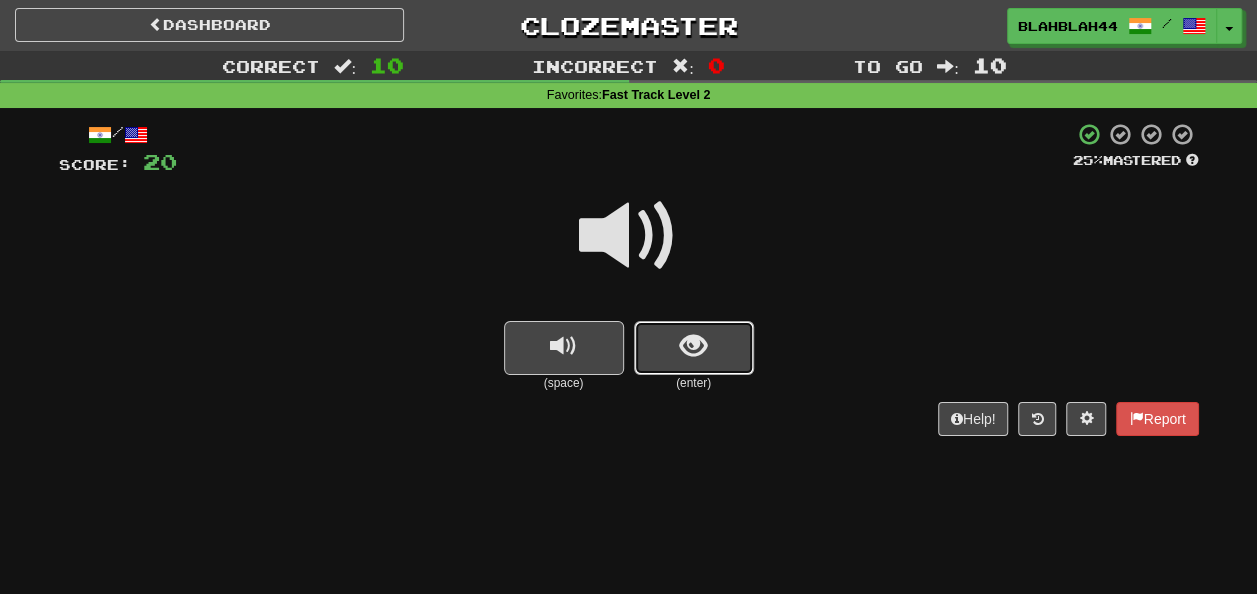 click at bounding box center [693, 346] 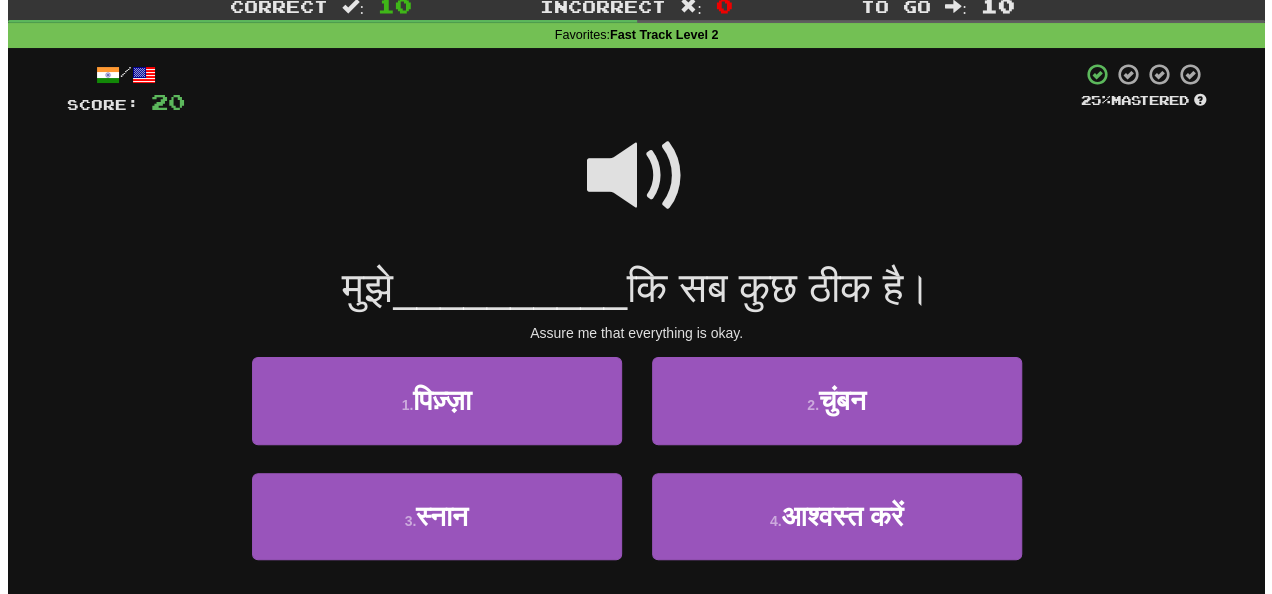 scroll, scrollTop: 100, scrollLeft: 0, axis: vertical 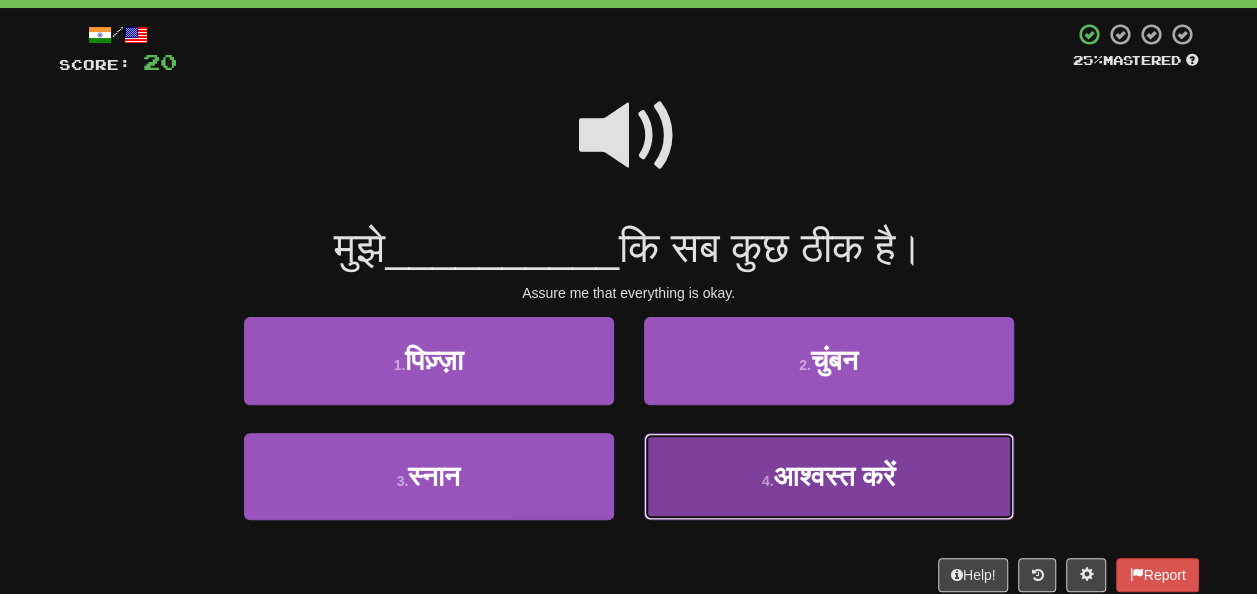 click on "आश्वस्त करें" at bounding box center [834, 476] 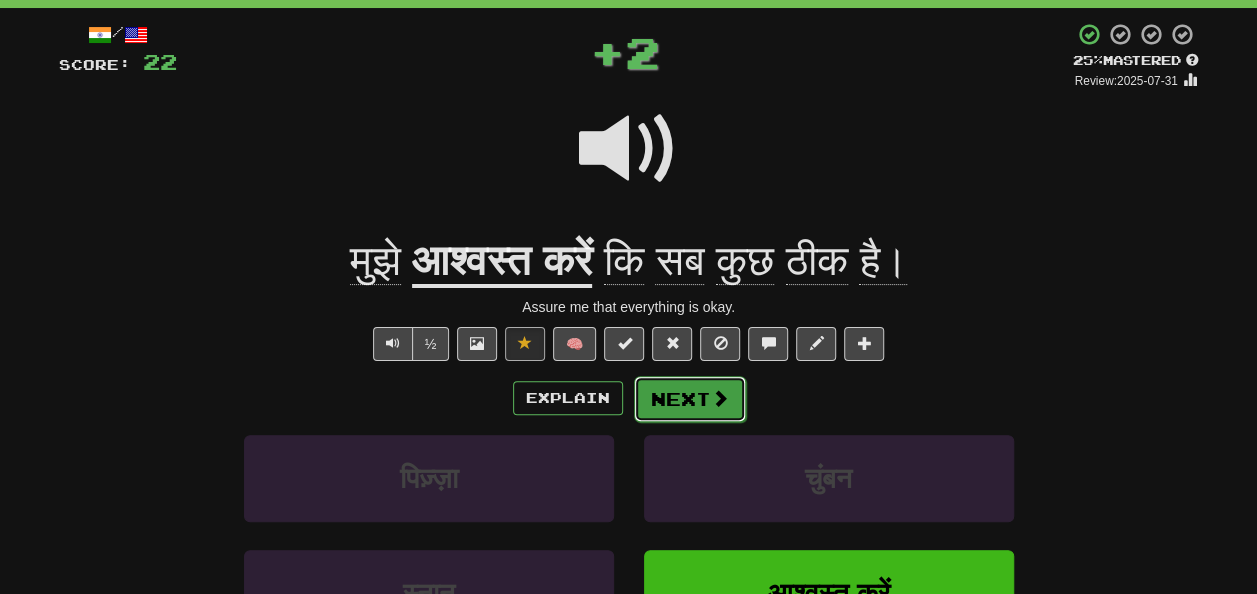 click on "Next" at bounding box center (690, 399) 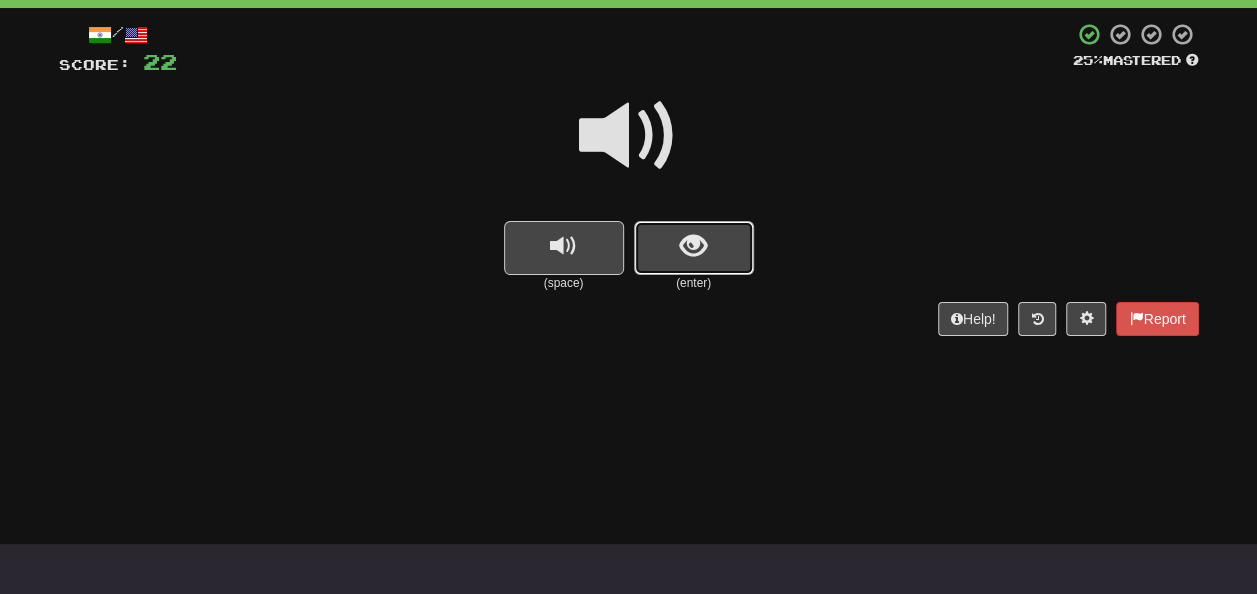click at bounding box center (694, 248) 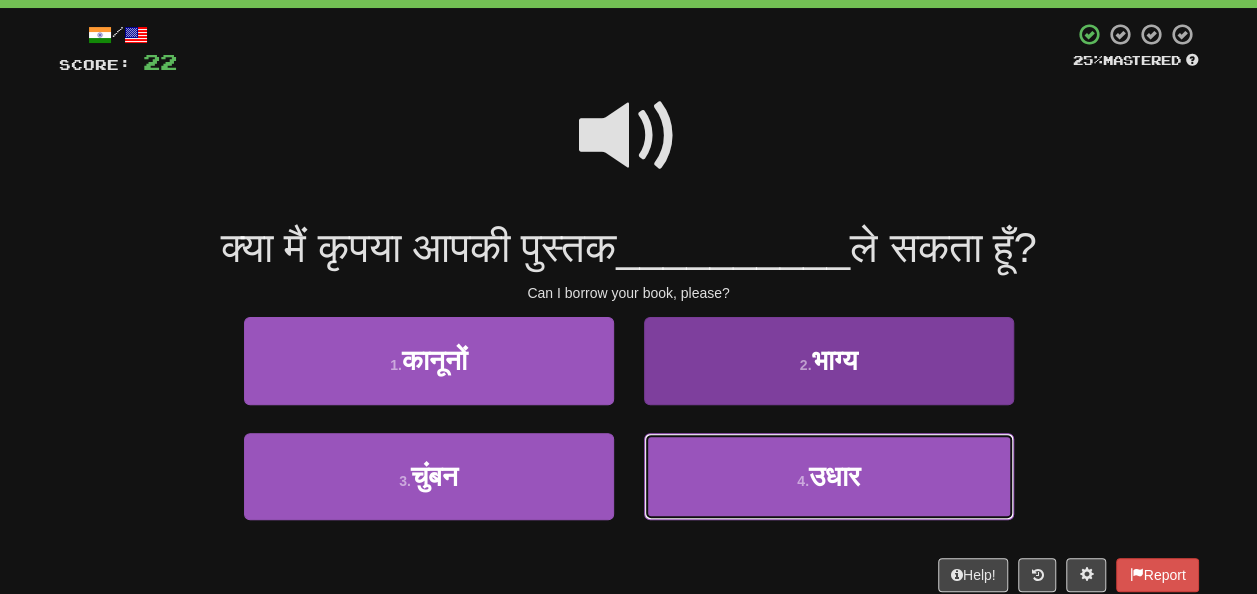click on "4 .  उधार" at bounding box center [829, 476] 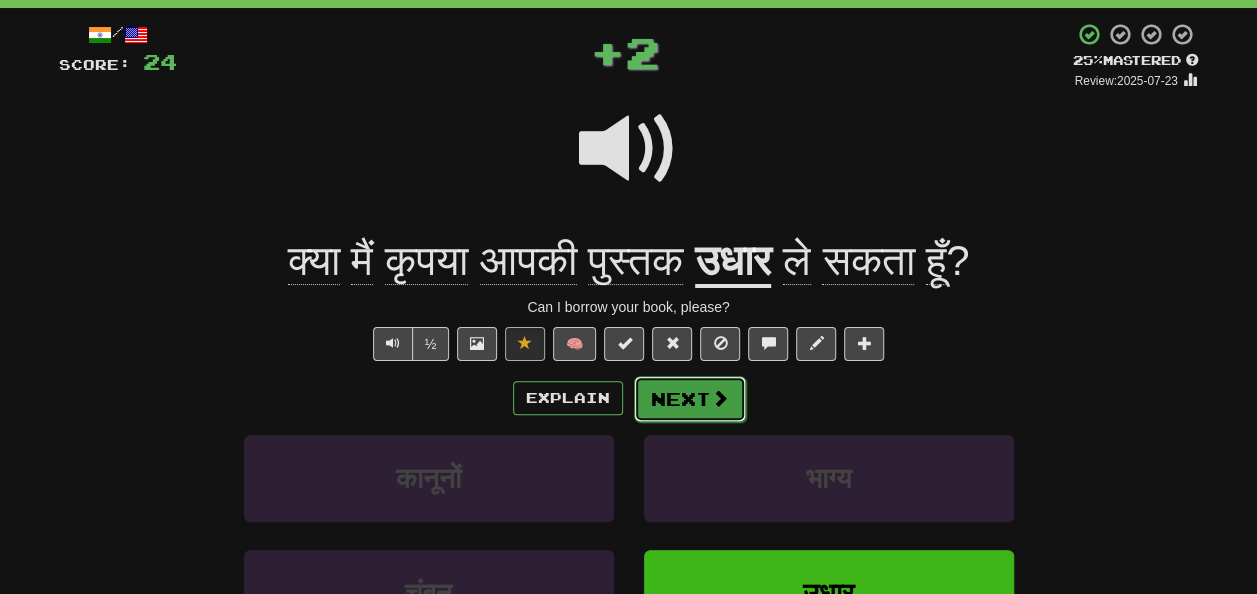 click at bounding box center (720, 398) 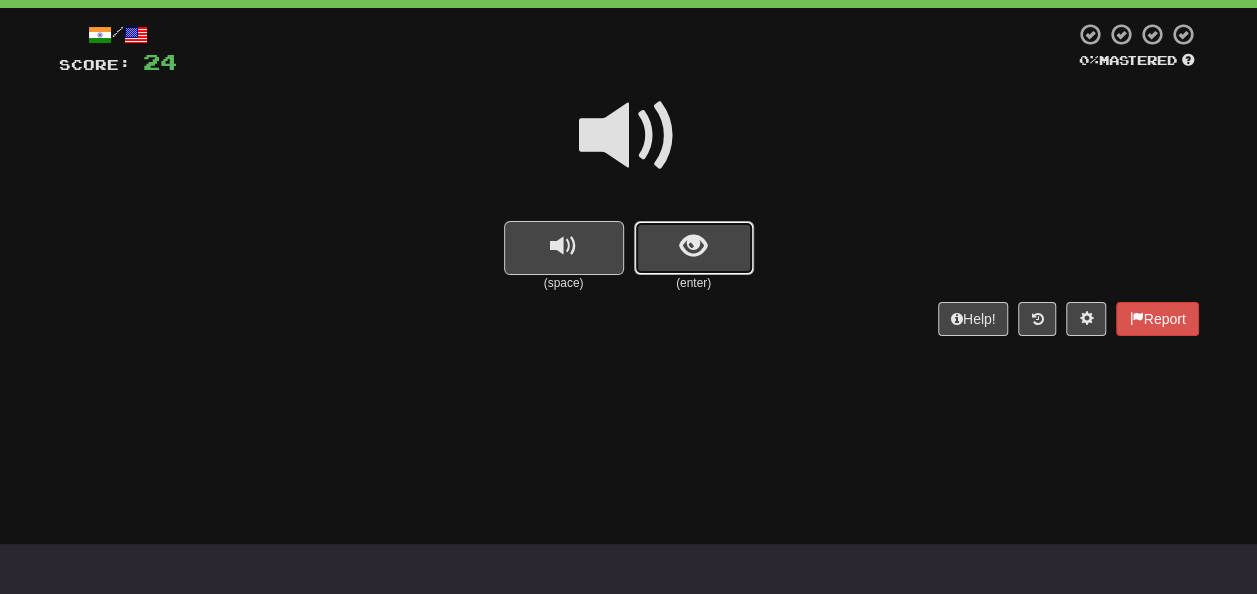 click at bounding box center (693, 246) 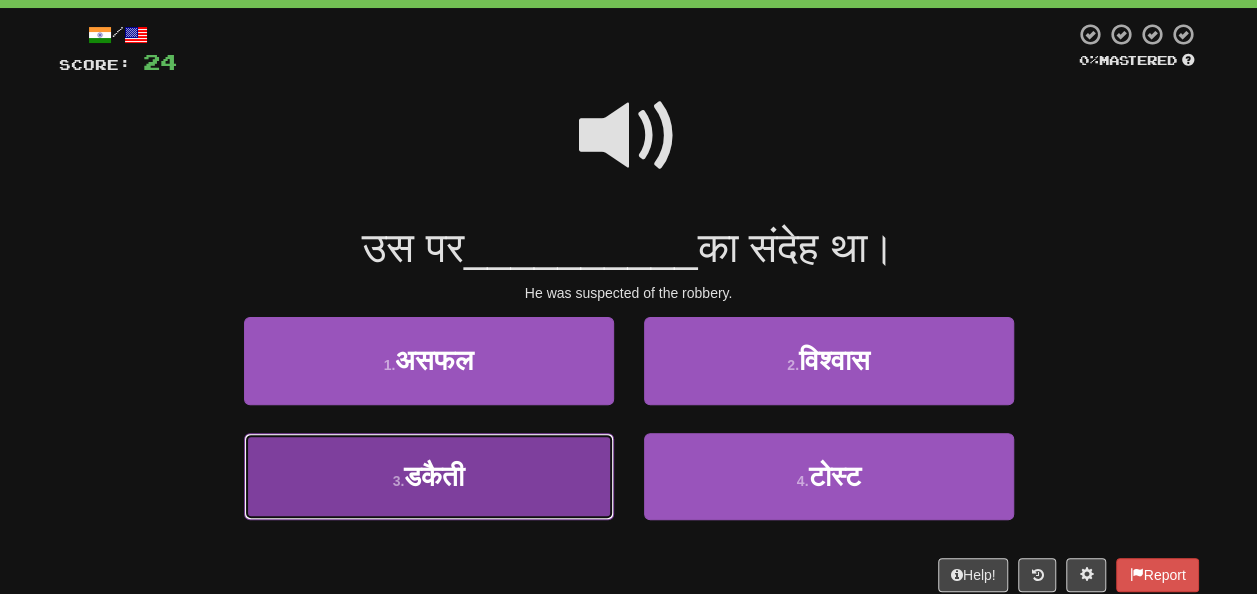 click on "3 .  डकैती" at bounding box center (429, 476) 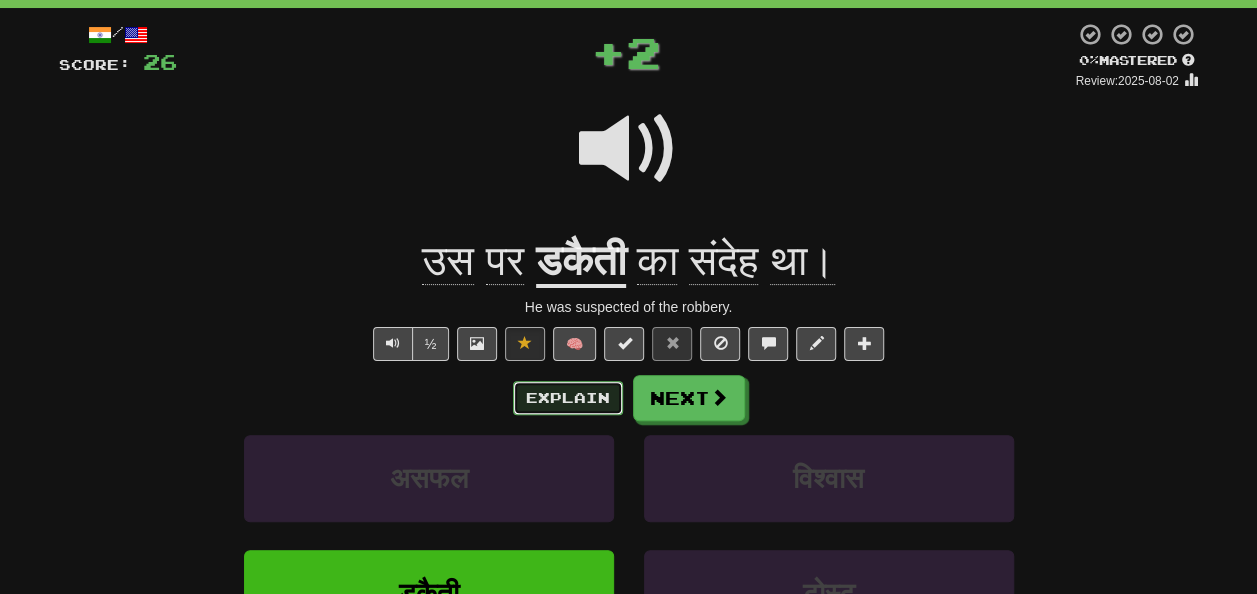 click on "Explain" at bounding box center [568, 398] 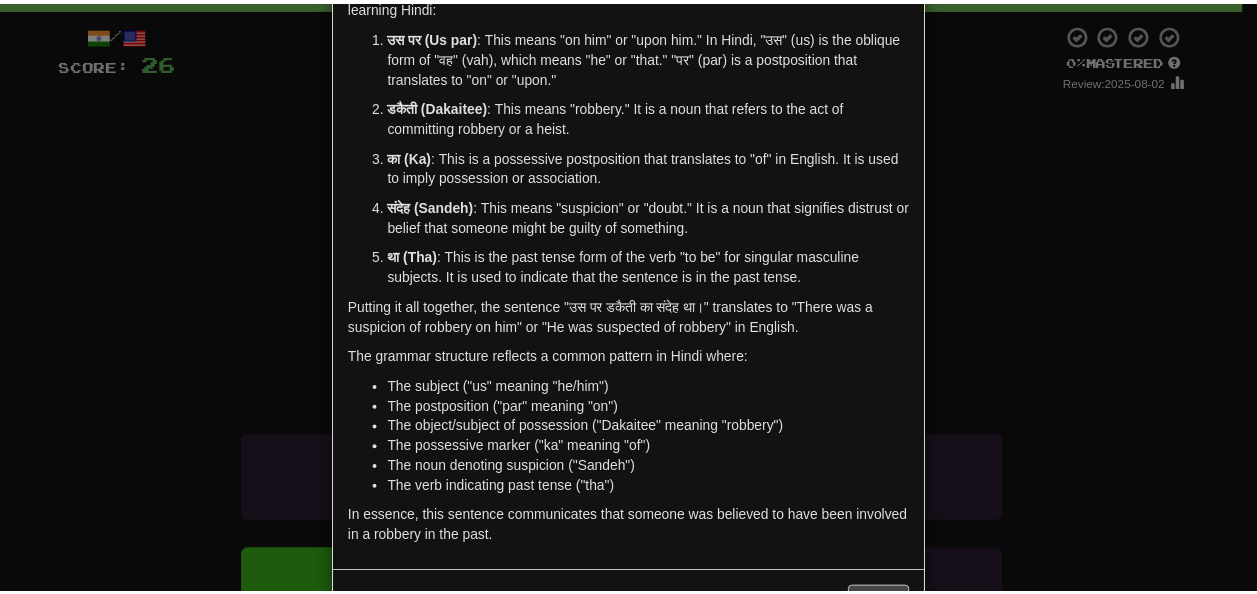 scroll, scrollTop: 0, scrollLeft: 0, axis: both 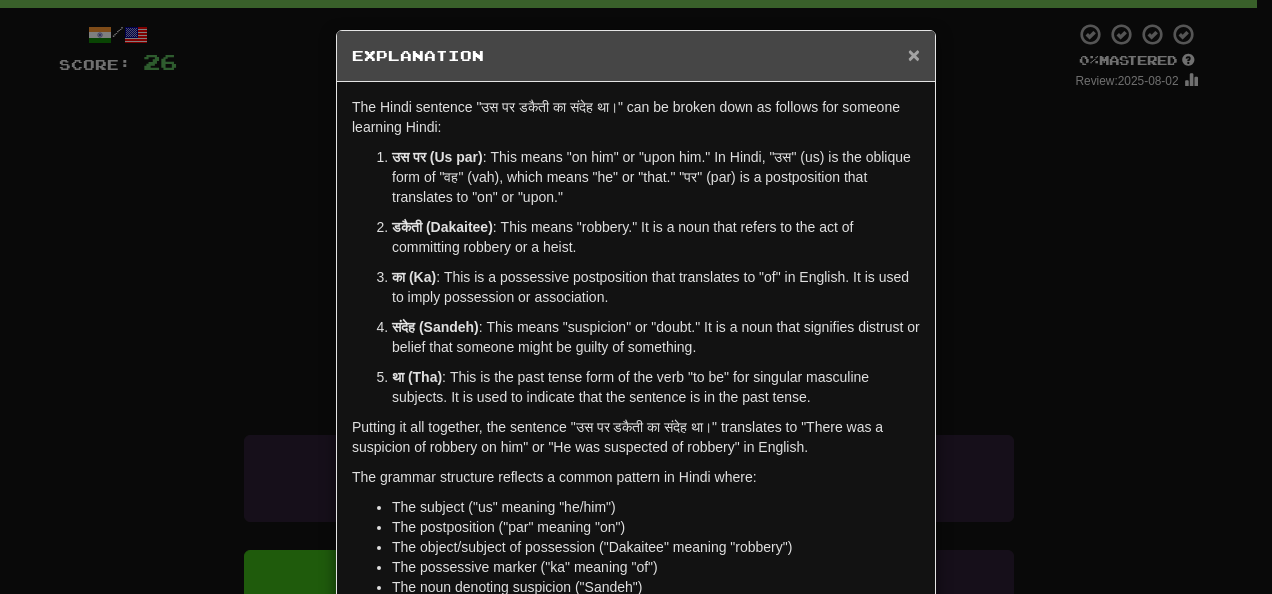 click on "×" at bounding box center [914, 54] 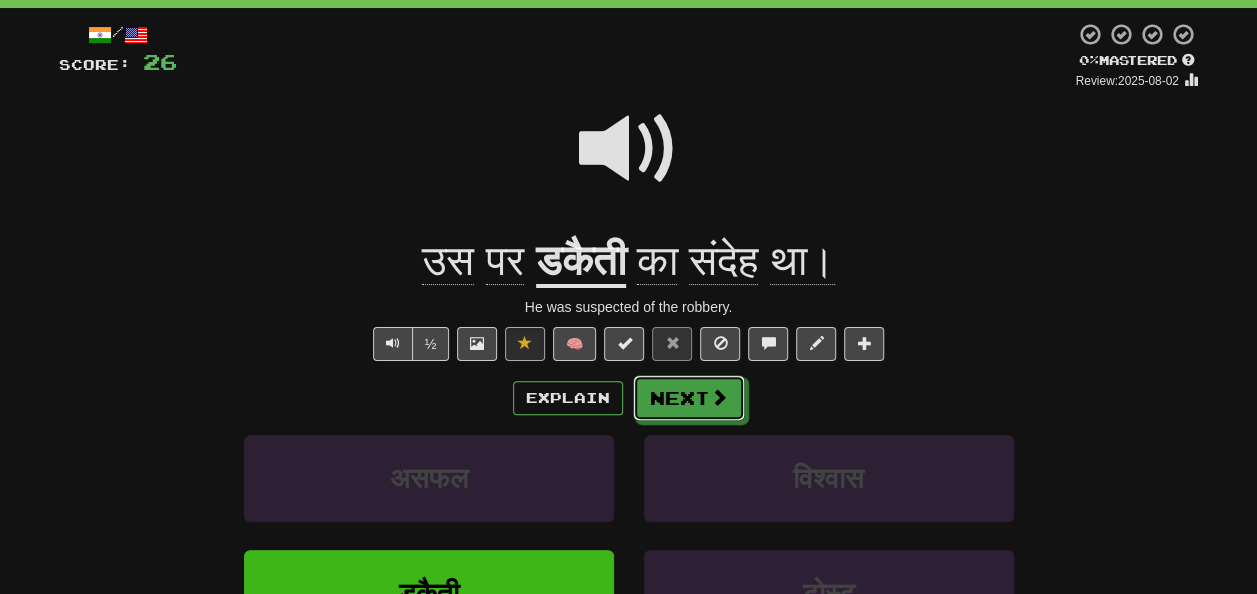 click on "Next" at bounding box center (689, 398) 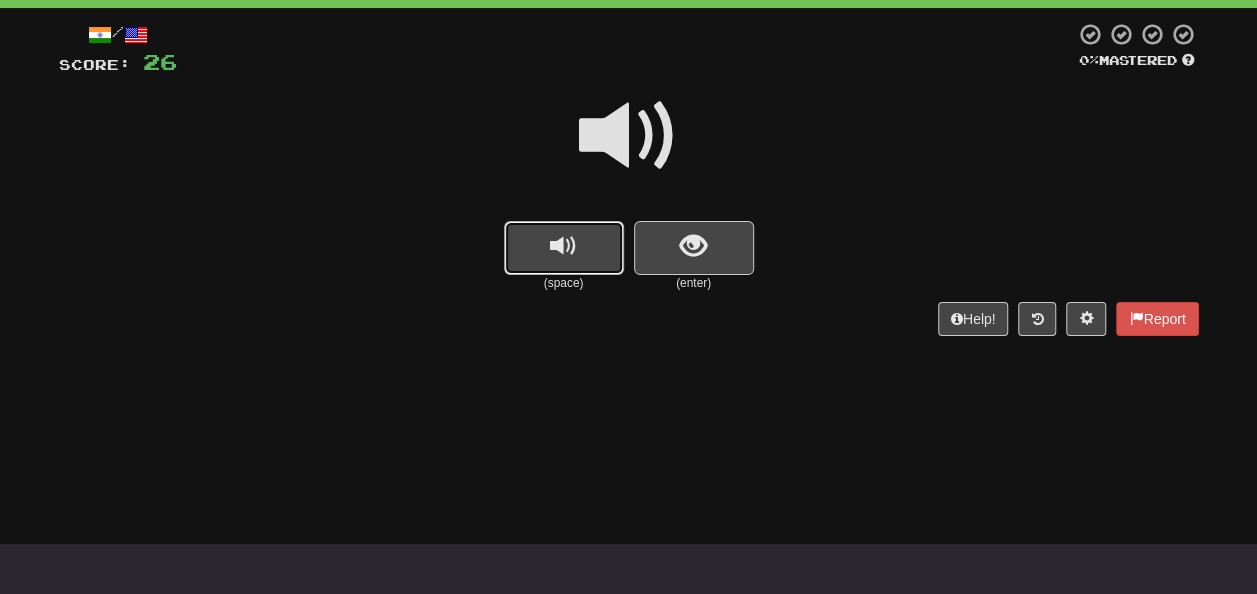 click at bounding box center [564, 248] 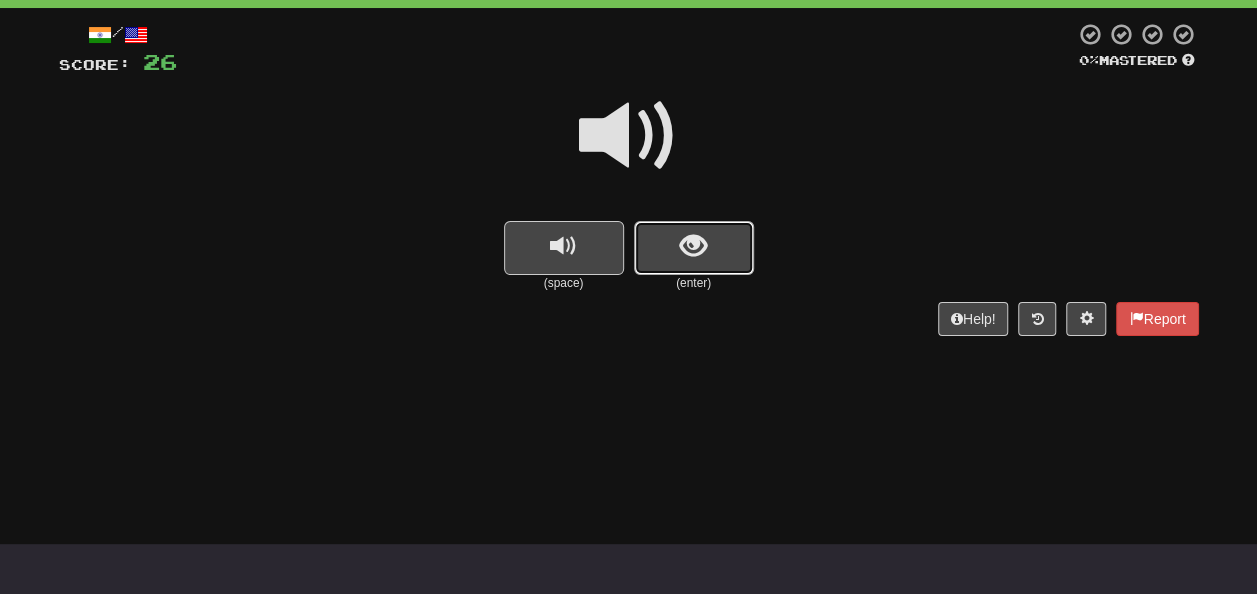 click at bounding box center [693, 246] 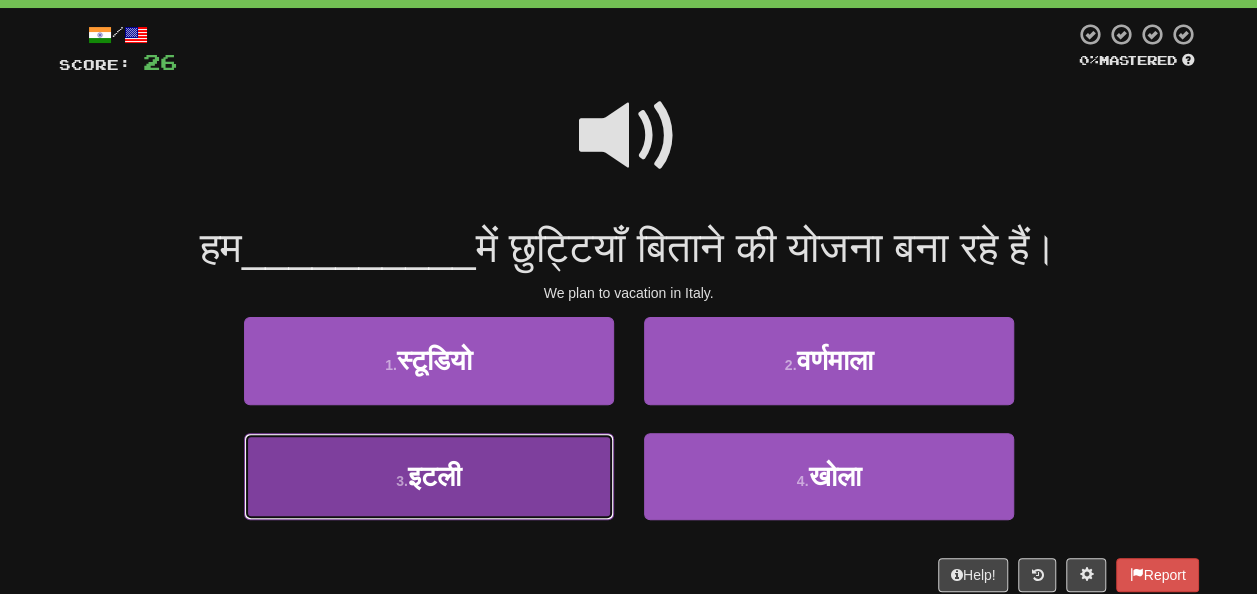 click on "3 .  इटली" at bounding box center (429, 476) 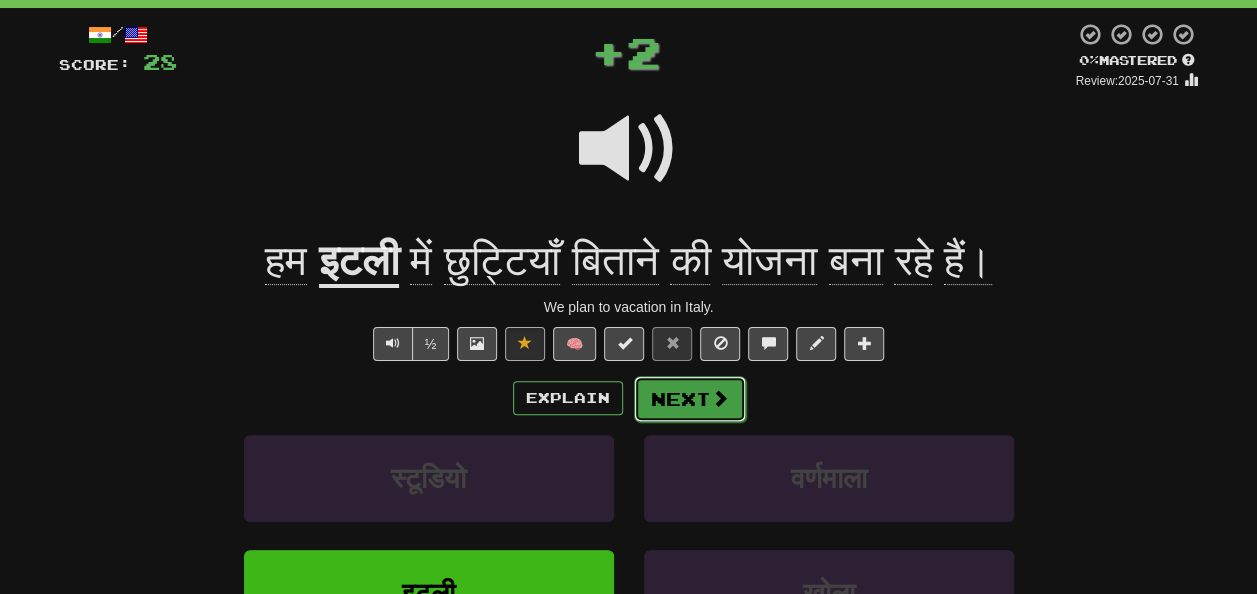 click on "Next" at bounding box center (690, 399) 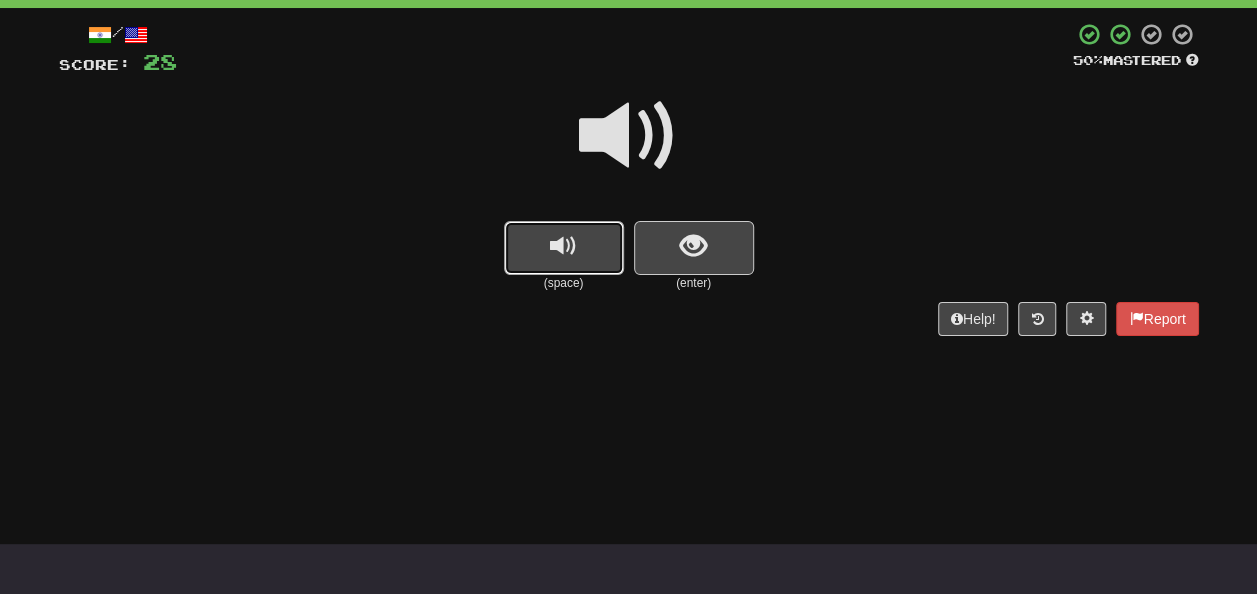 click at bounding box center (564, 248) 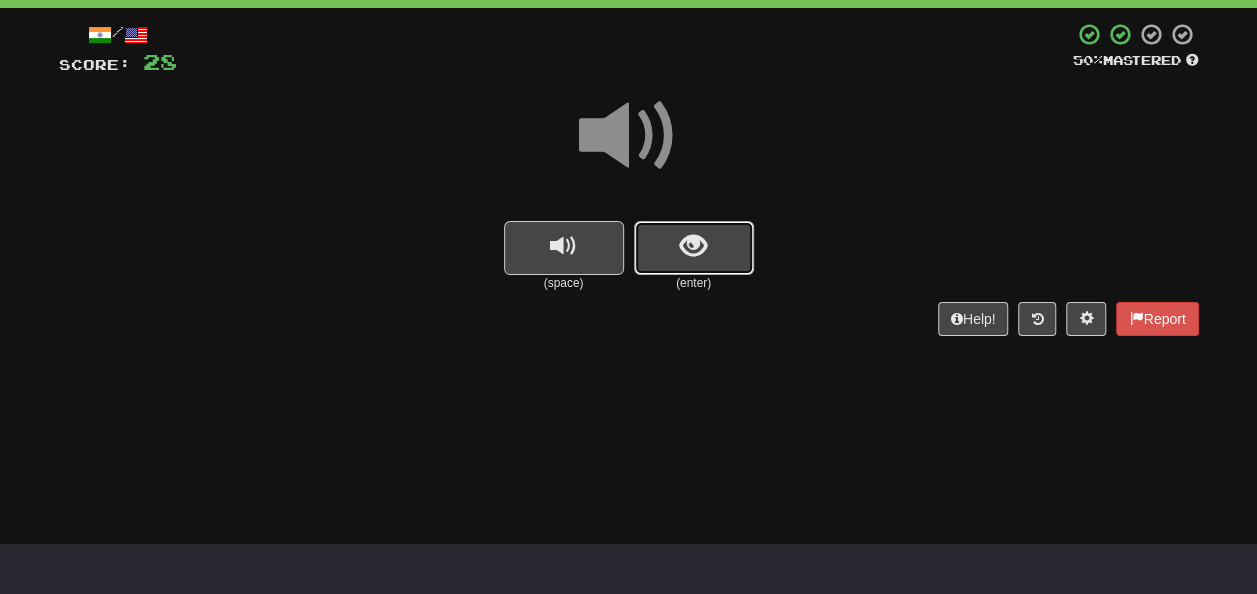 click at bounding box center (693, 246) 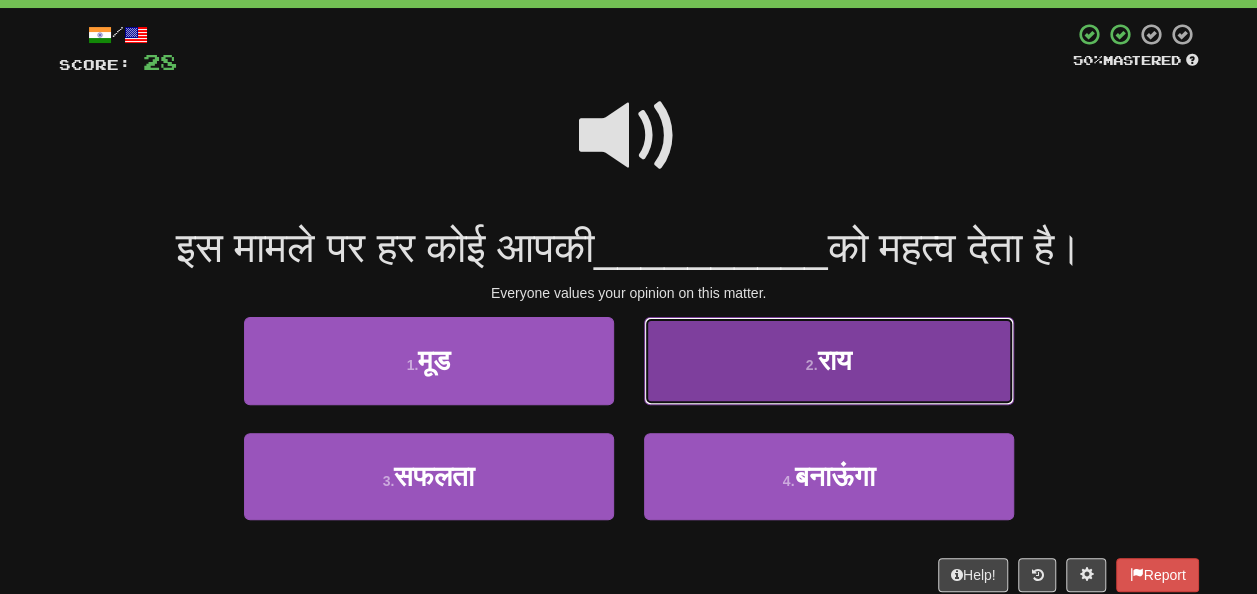 click on "2 .  राय" at bounding box center (829, 360) 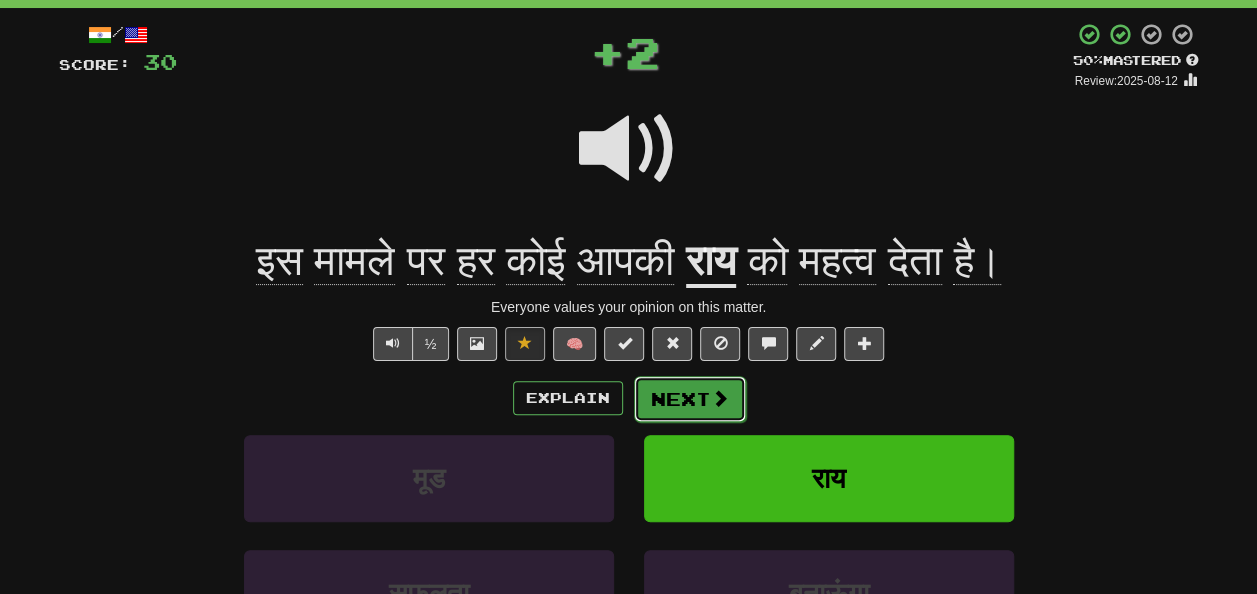 click on "Next" at bounding box center (690, 399) 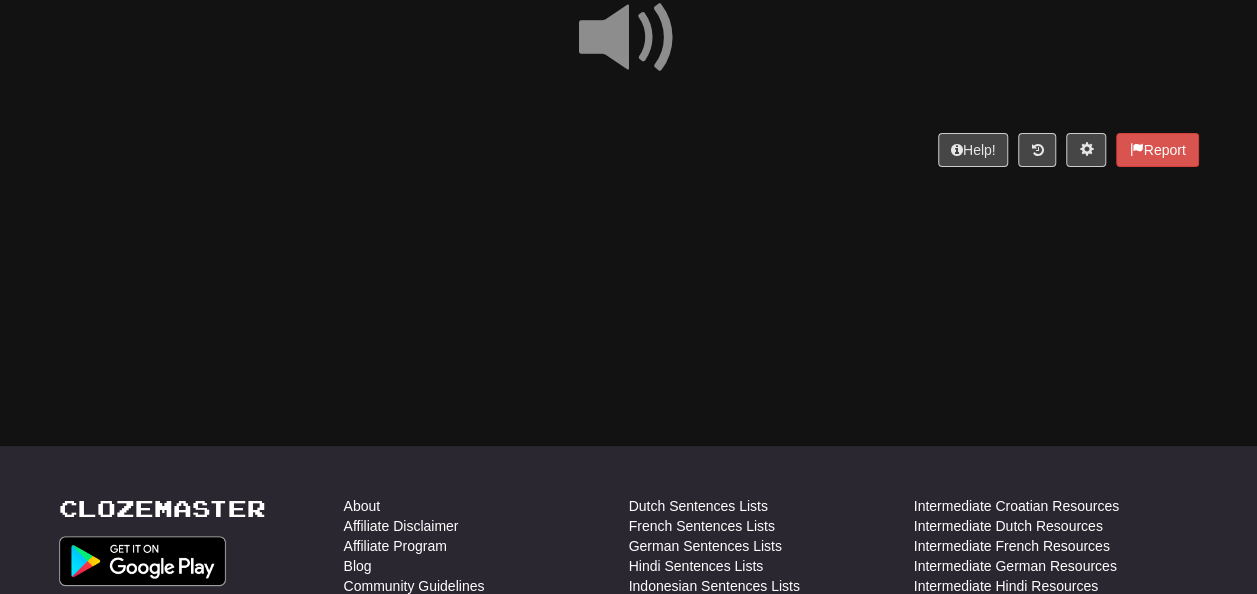 scroll, scrollTop: 200, scrollLeft: 0, axis: vertical 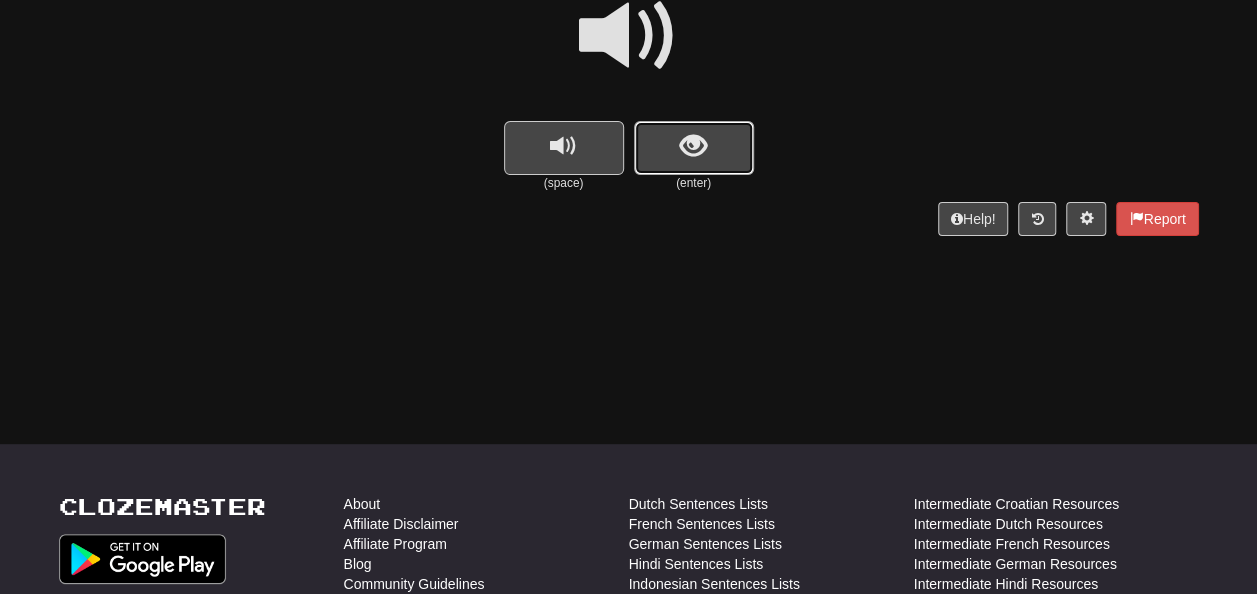 click at bounding box center [693, 146] 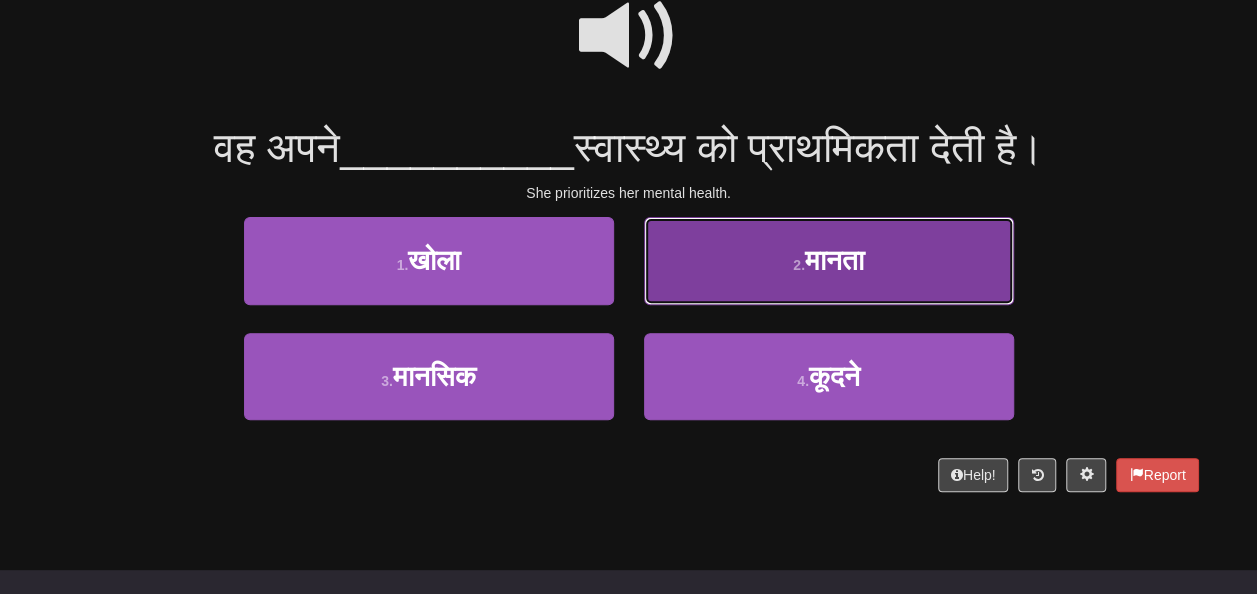 click on "मानता" at bounding box center [834, 260] 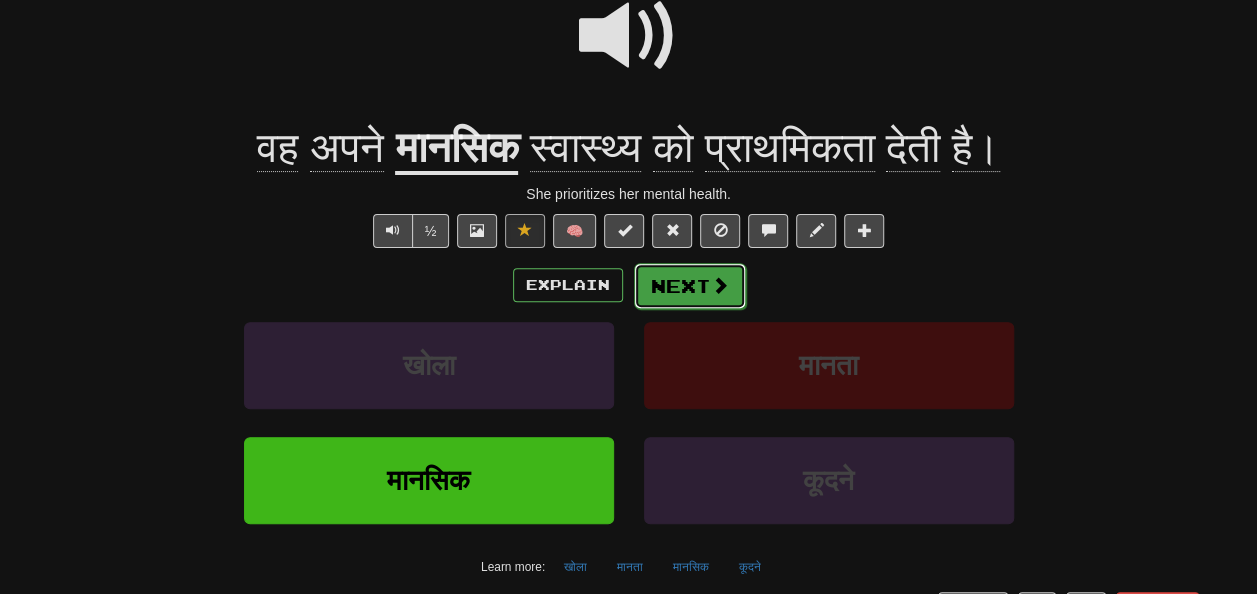 click on "Next" at bounding box center [690, 286] 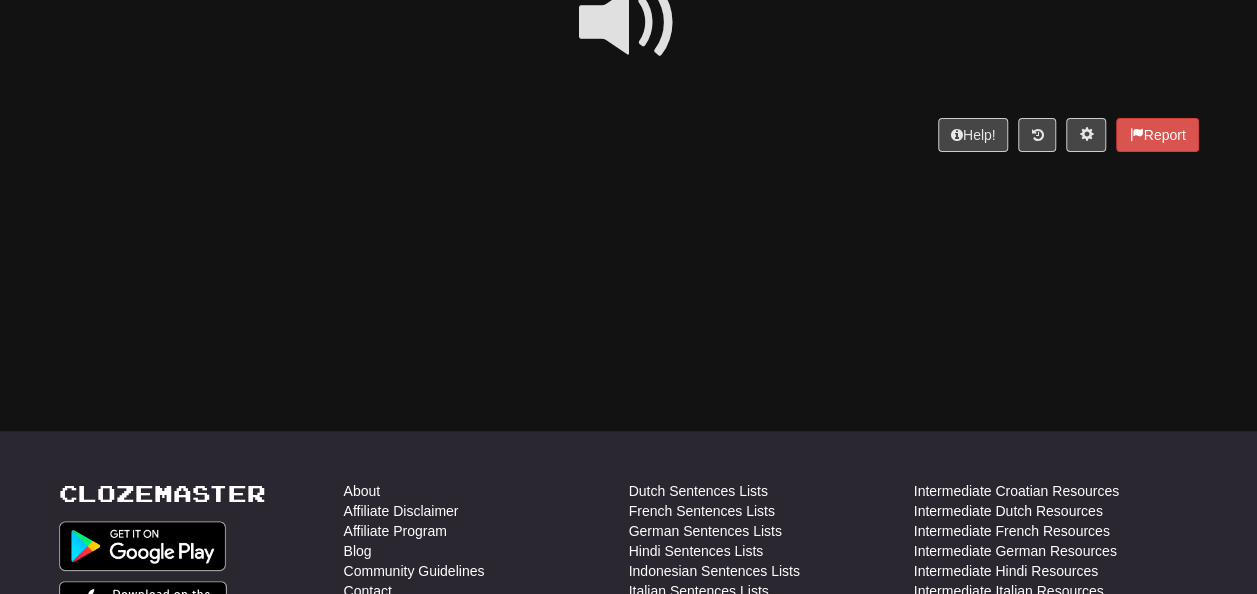 scroll, scrollTop: 0, scrollLeft: 0, axis: both 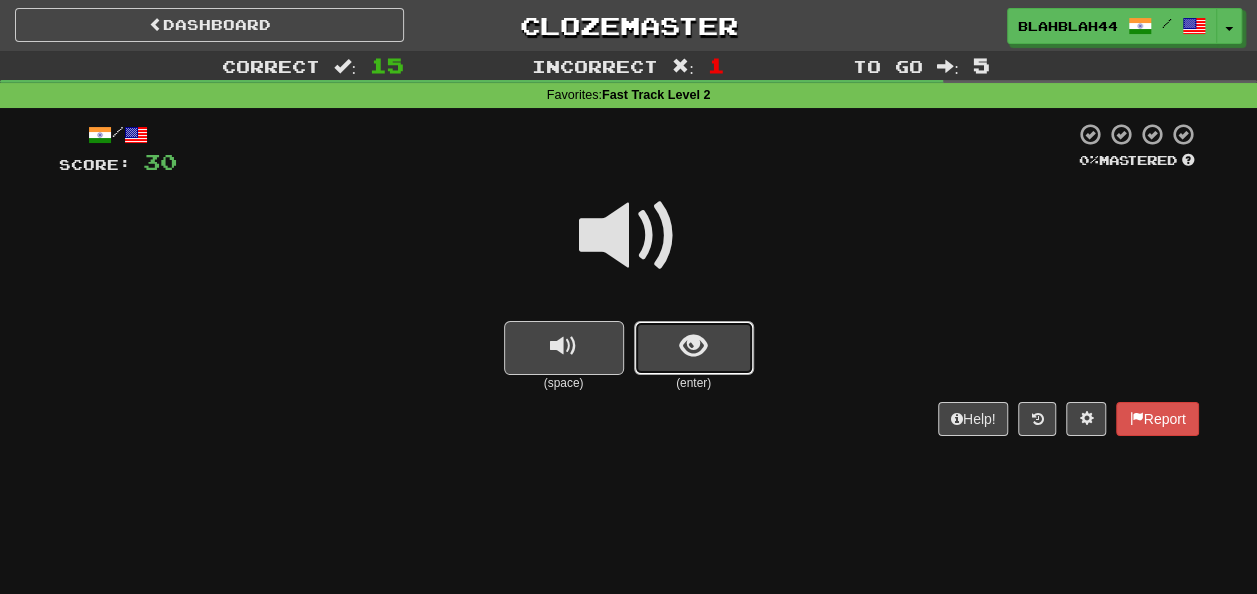 click at bounding box center (693, 346) 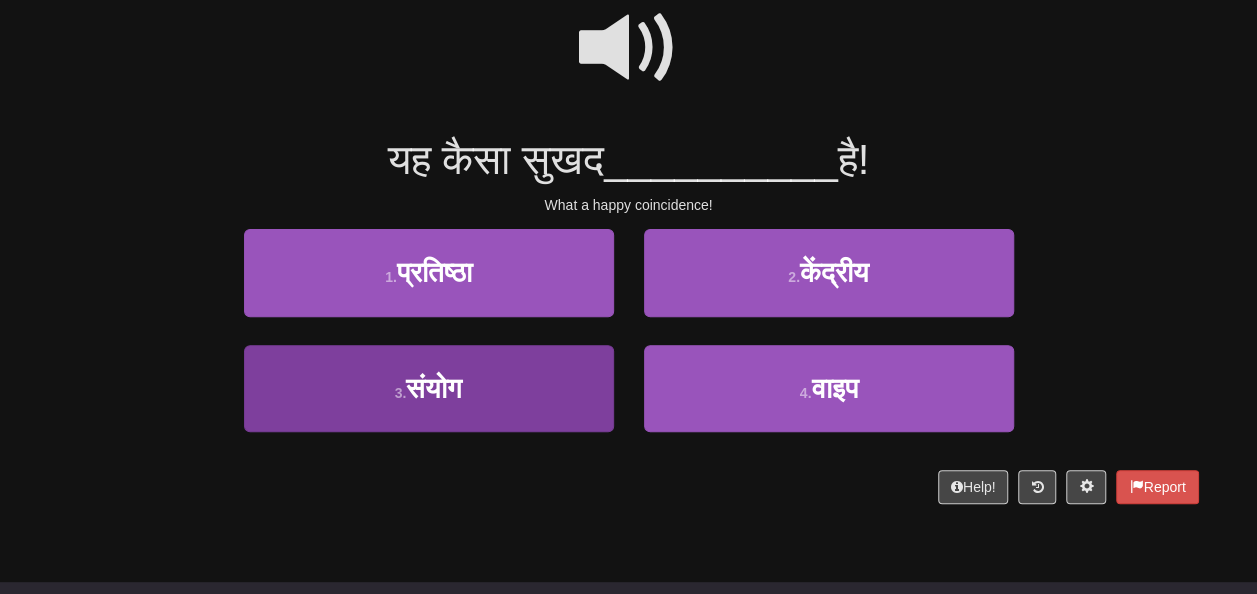 scroll, scrollTop: 200, scrollLeft: 0, axis: vertical 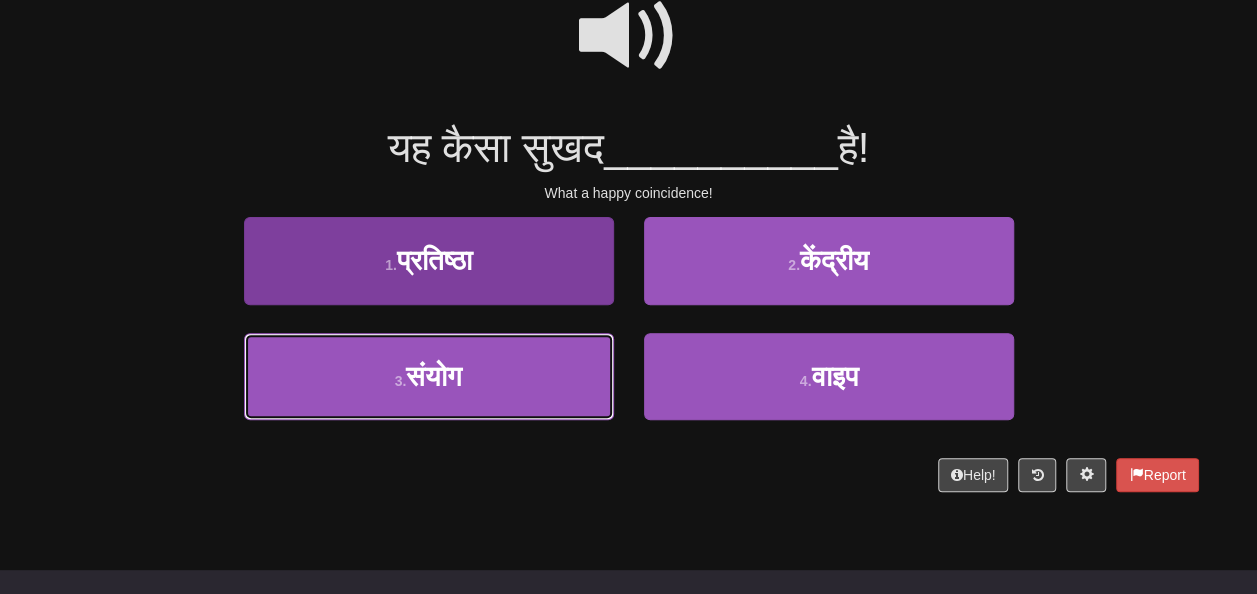 click on "3 .  संयोग" at bounding box center (429, 376) 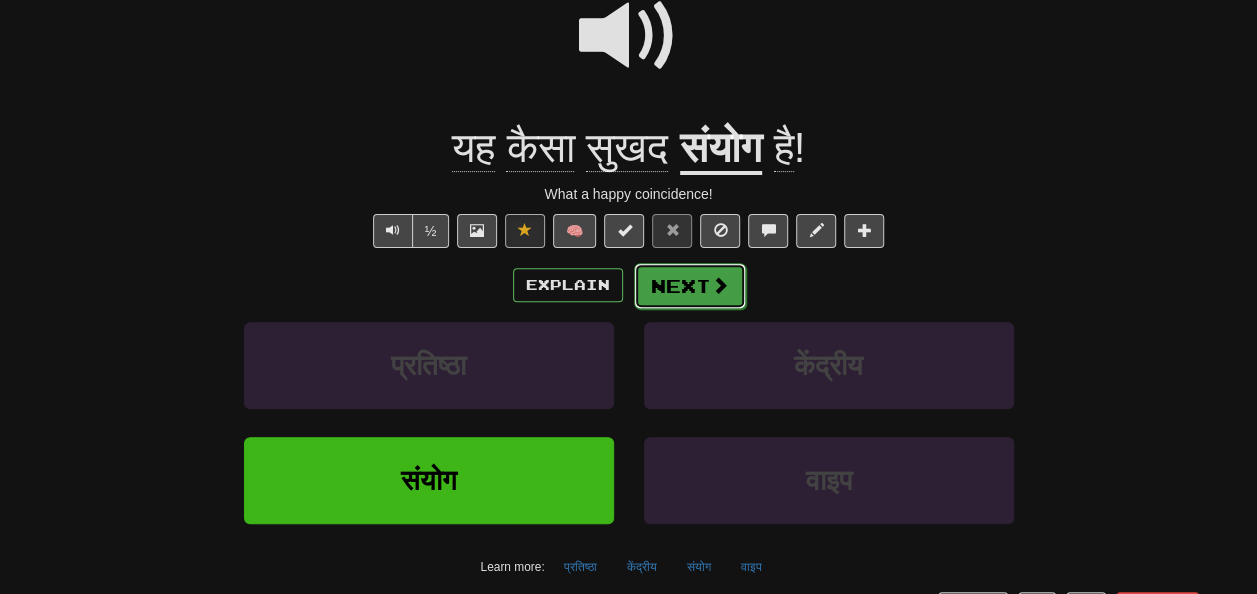 click on "Next" at bounding box center (690, 286) 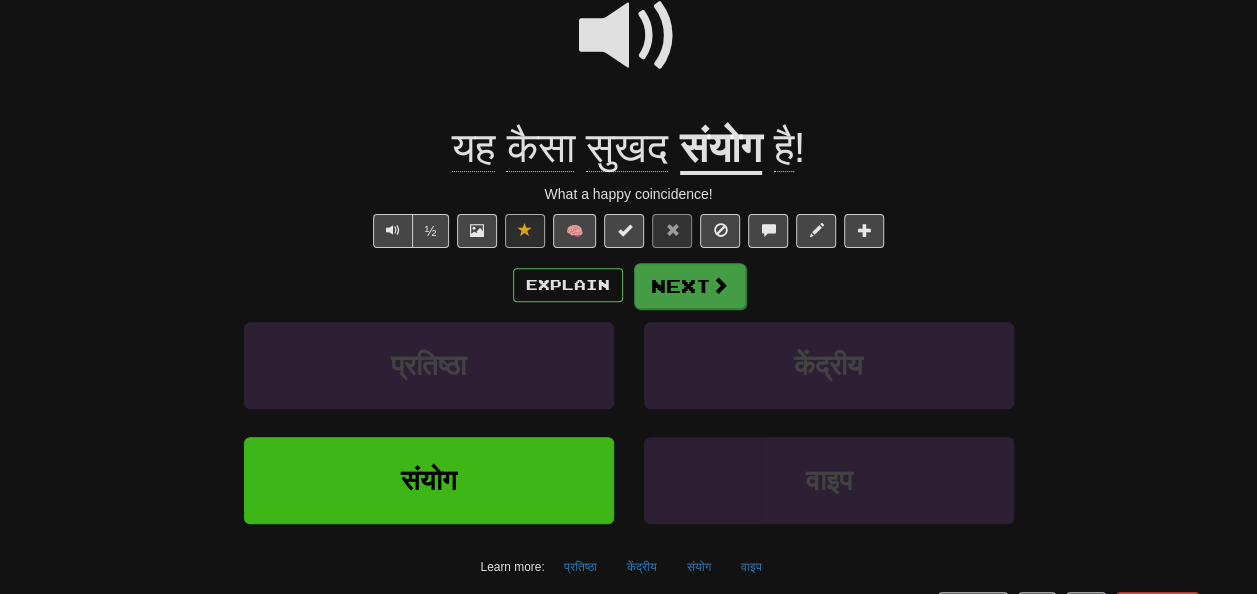 scroll, scrollTop: 0, scrollLeft: 0, axis: both 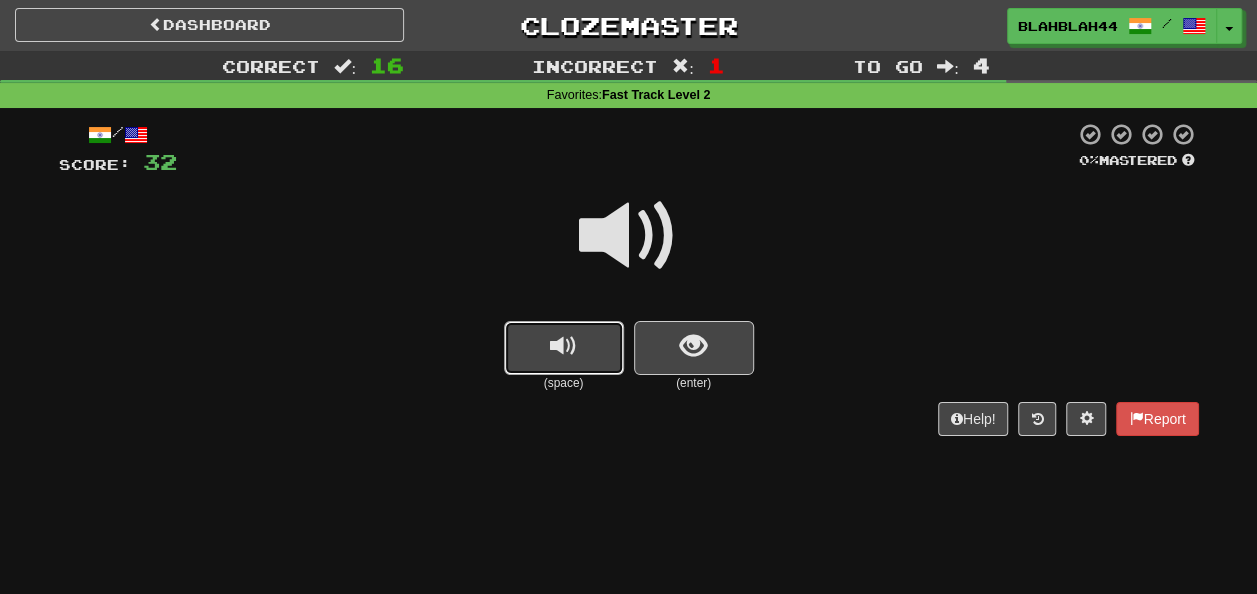click at bounding box center [564, 348] 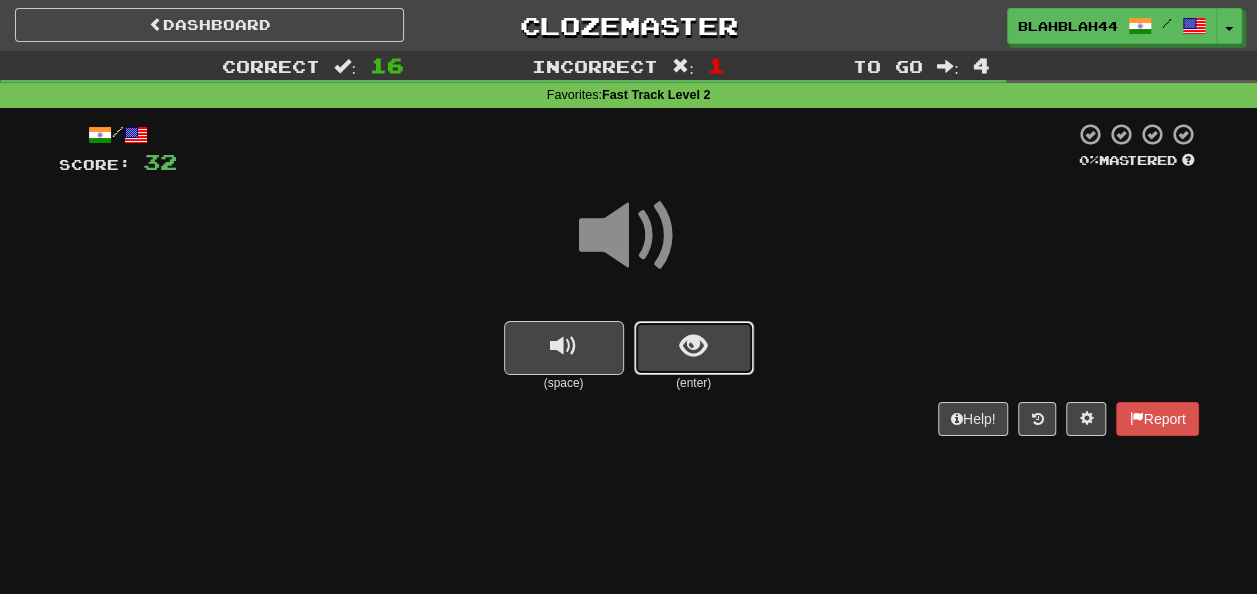 click at bounding box center (693, 346) 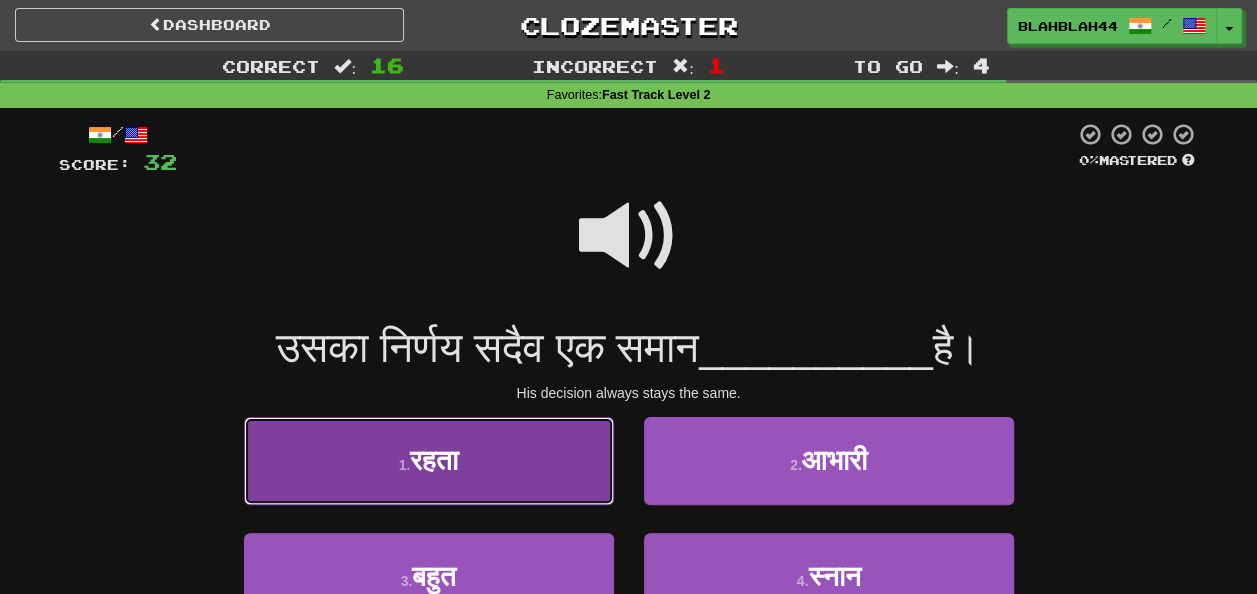 click on "1 .  रहता" at bounding box center (429, 460) 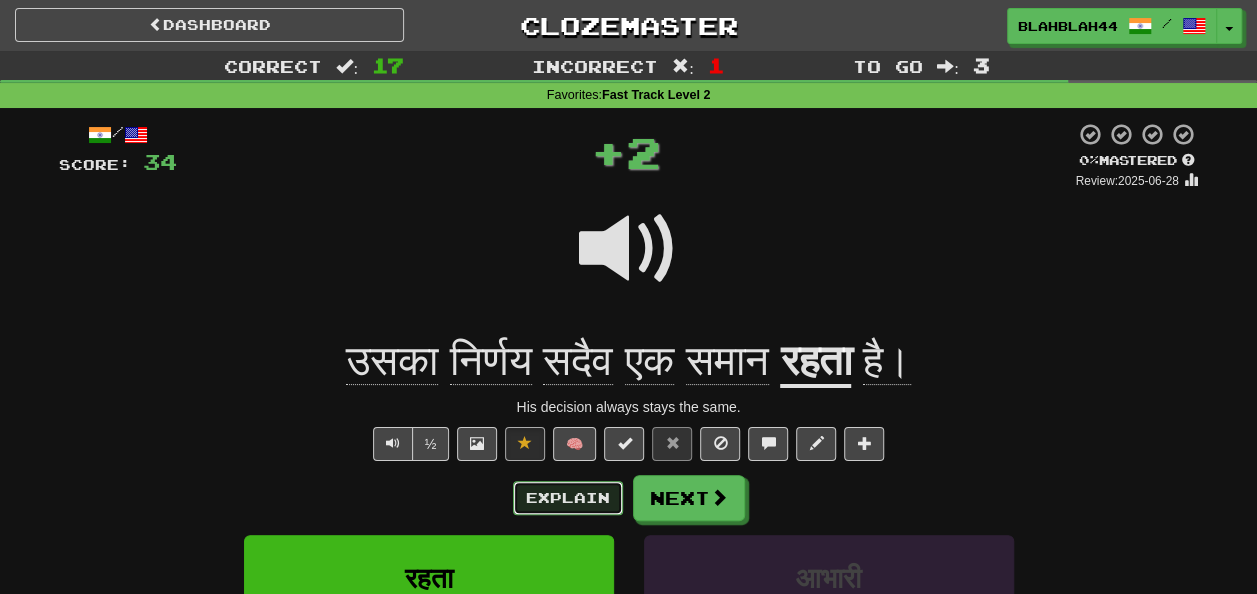click on "Explain" at bounding box center (568, 498) 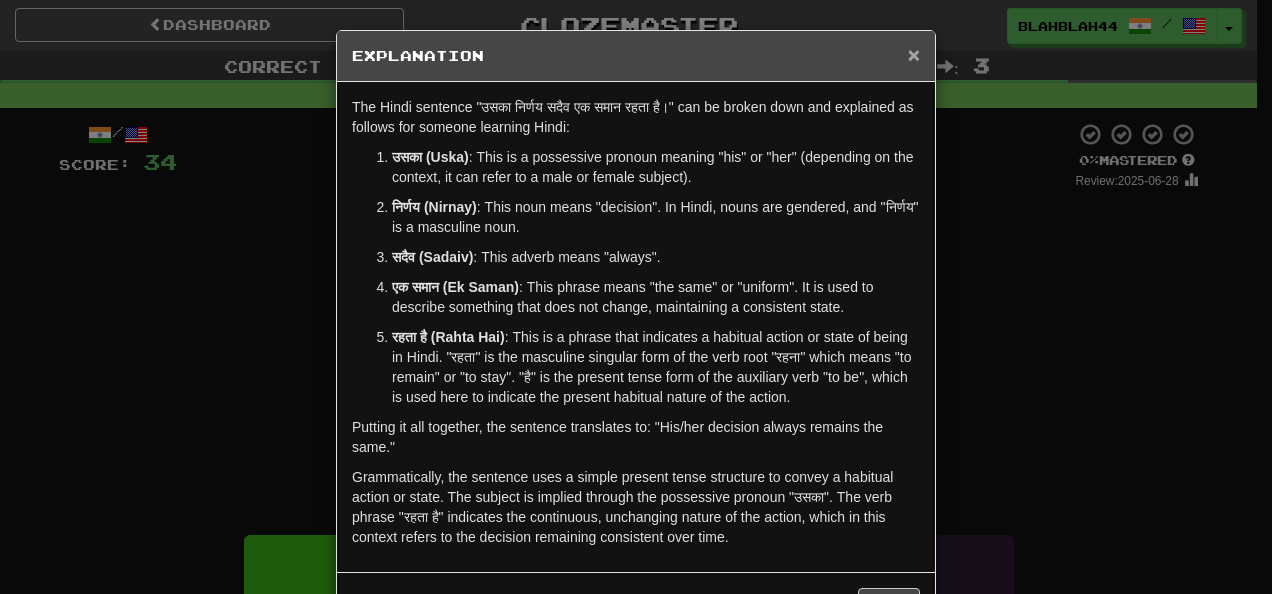 click on "×" at bounding box center [914, 54] 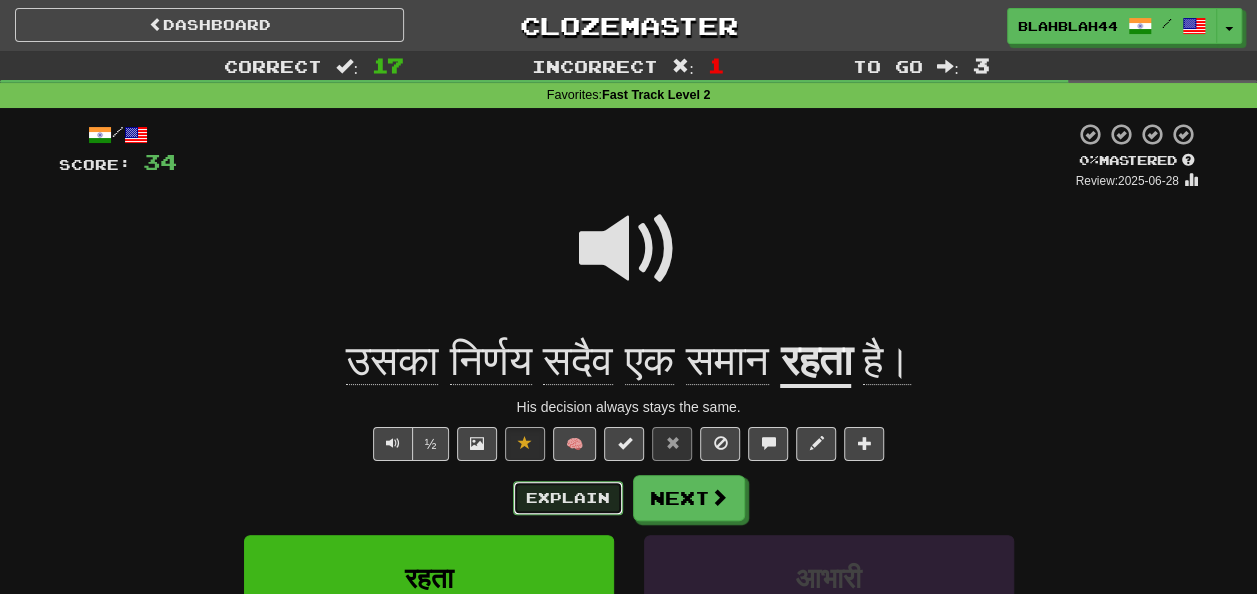 click on "Explain" at bounding box center [568, 498] 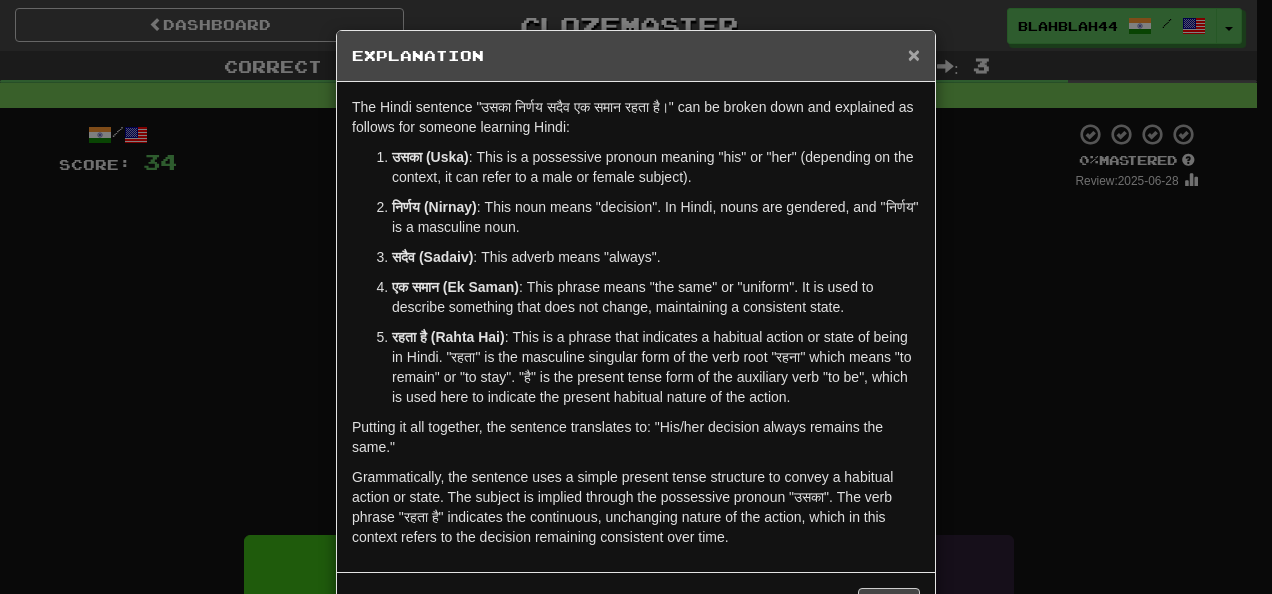 click on "×" at bounding box center [914, 54] 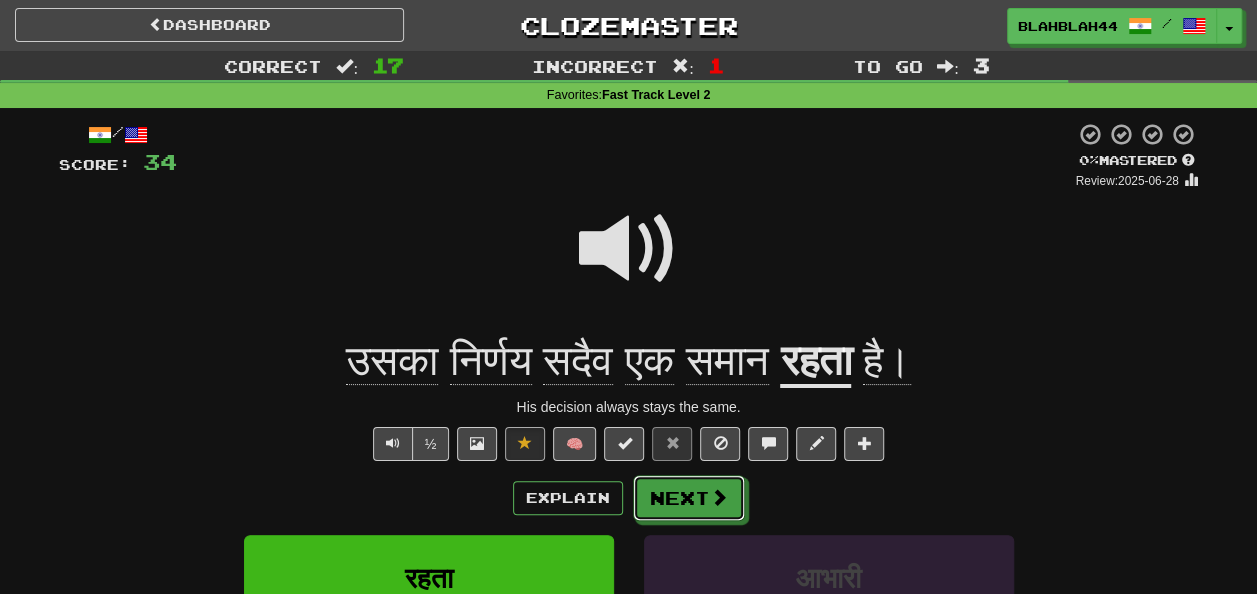 click on "Next" at bounding box center [689, 498] 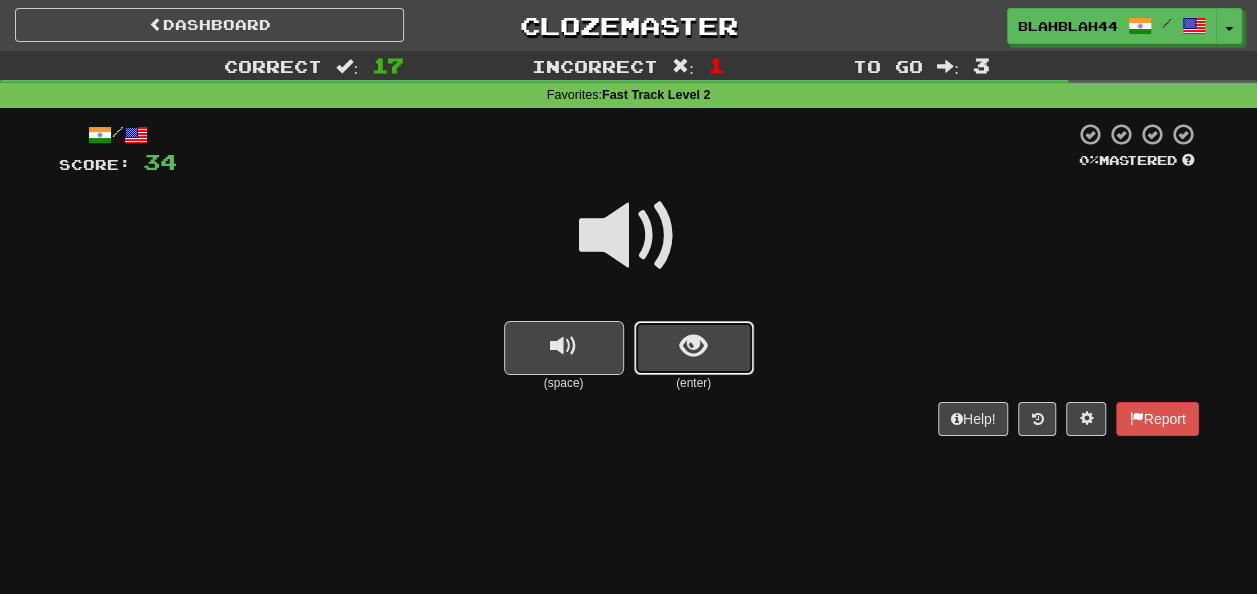 click at bounding box center (693, 346) 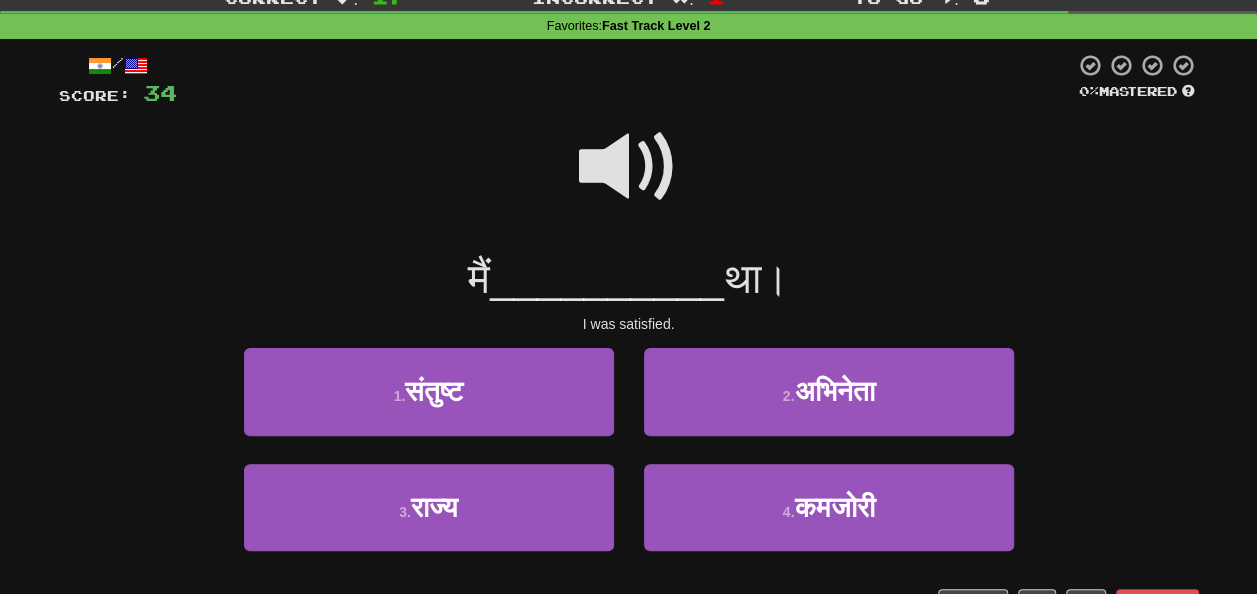 scroll, scrollTop: 100, scrollLeft: 0, axis: vertical 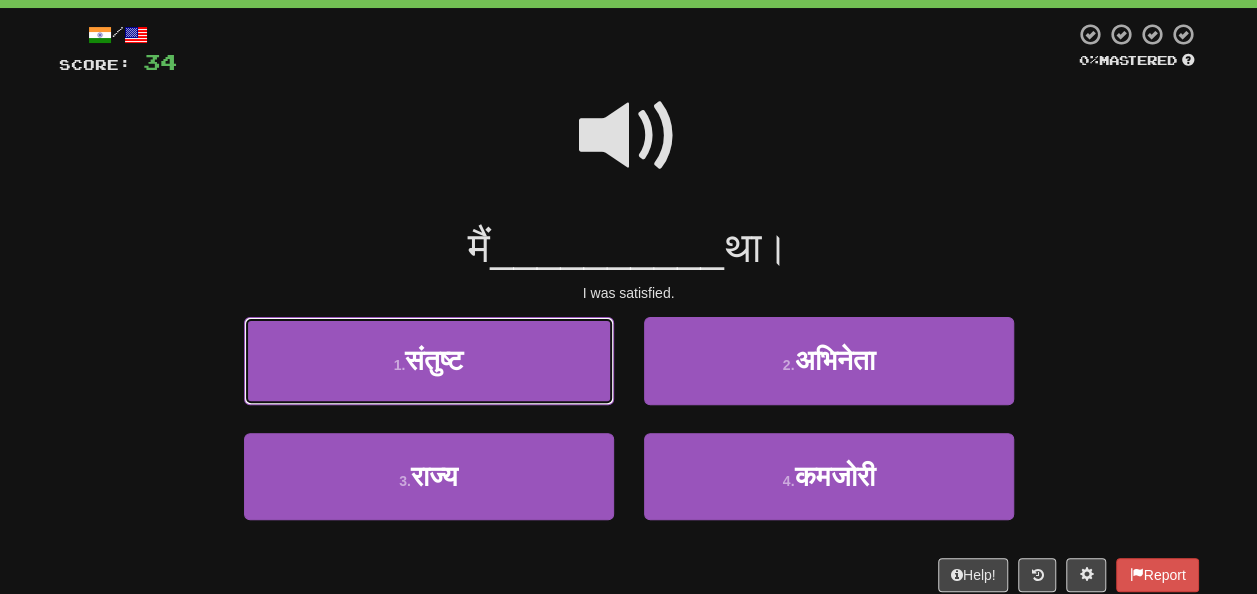 click on "संतुष्ट" at bounding box center (434, 360) 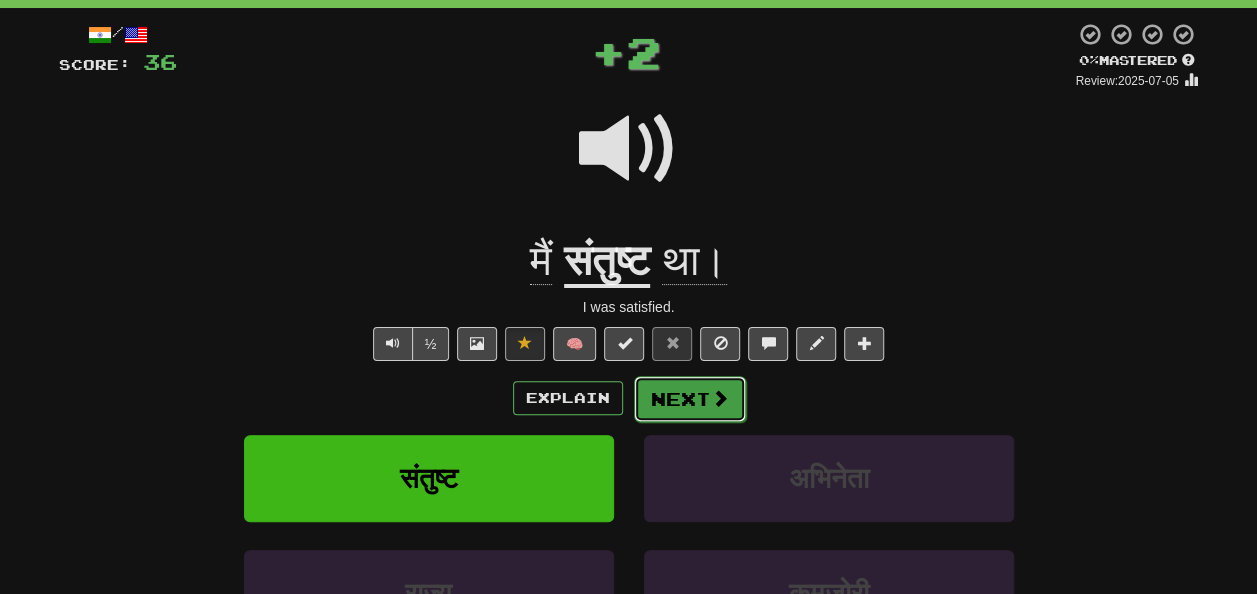 click on "Next" at bounding box center [690, 399] 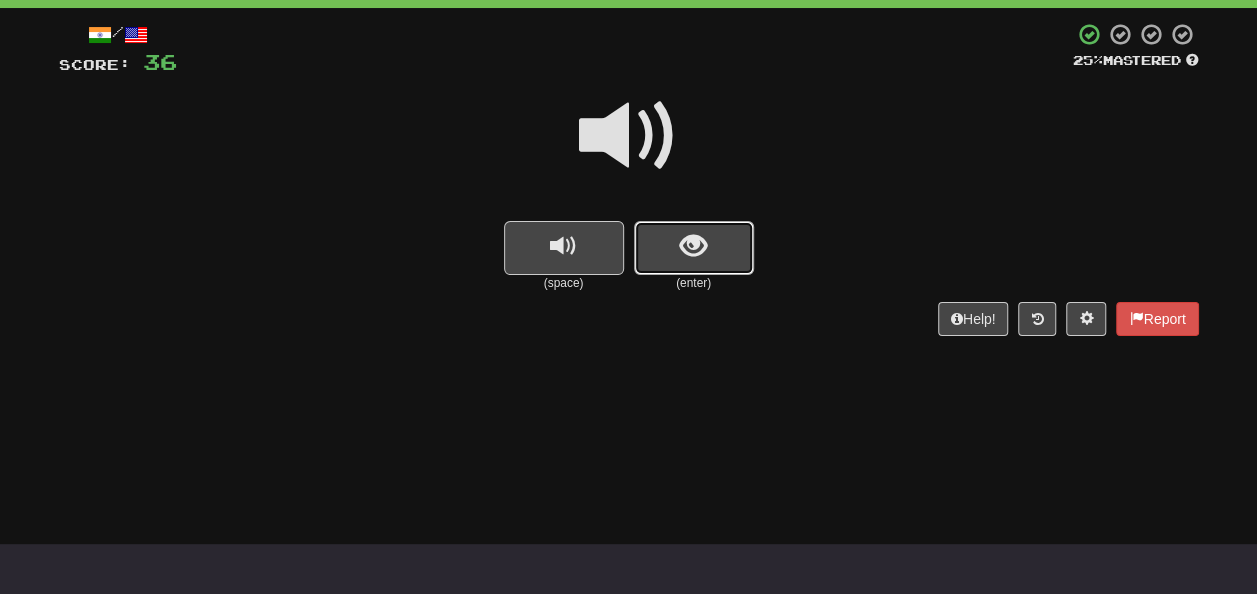 click at bounding box center (693, 246) 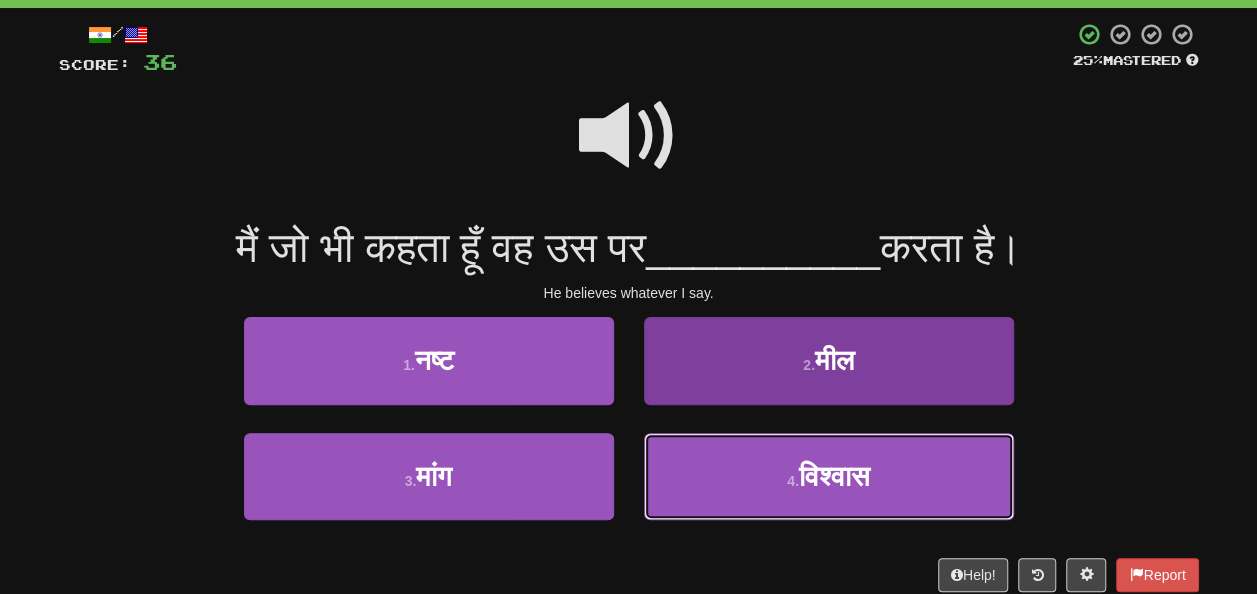 click on "विश्वास" at bounding box center [834, 476] 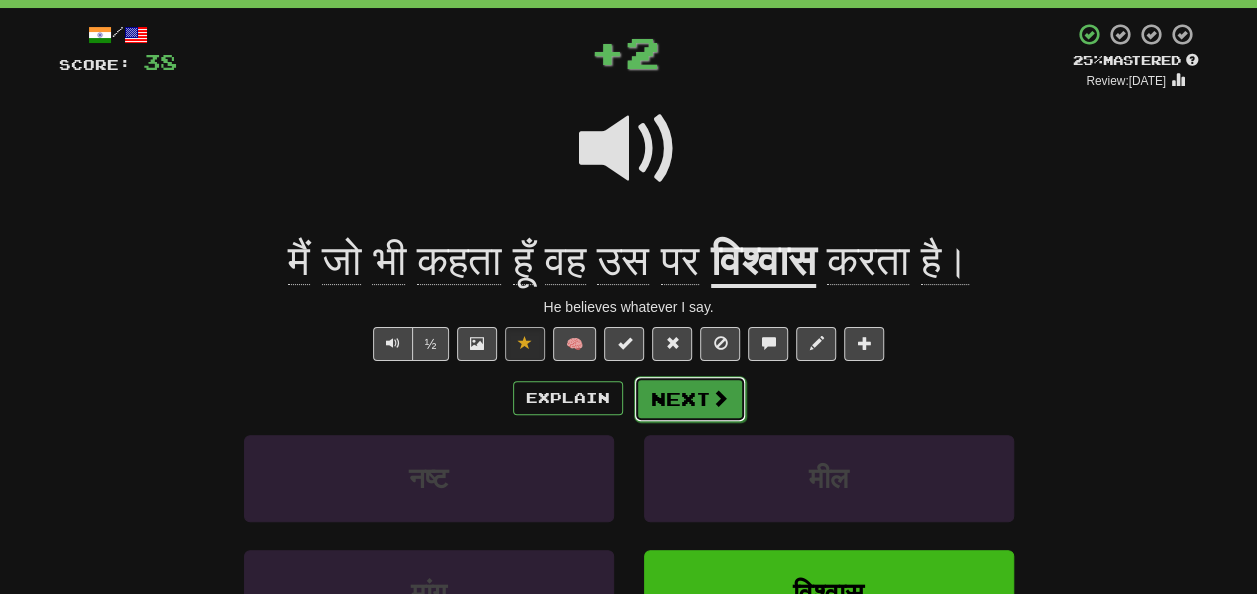click on "Next" at bounding box center (690, 399) 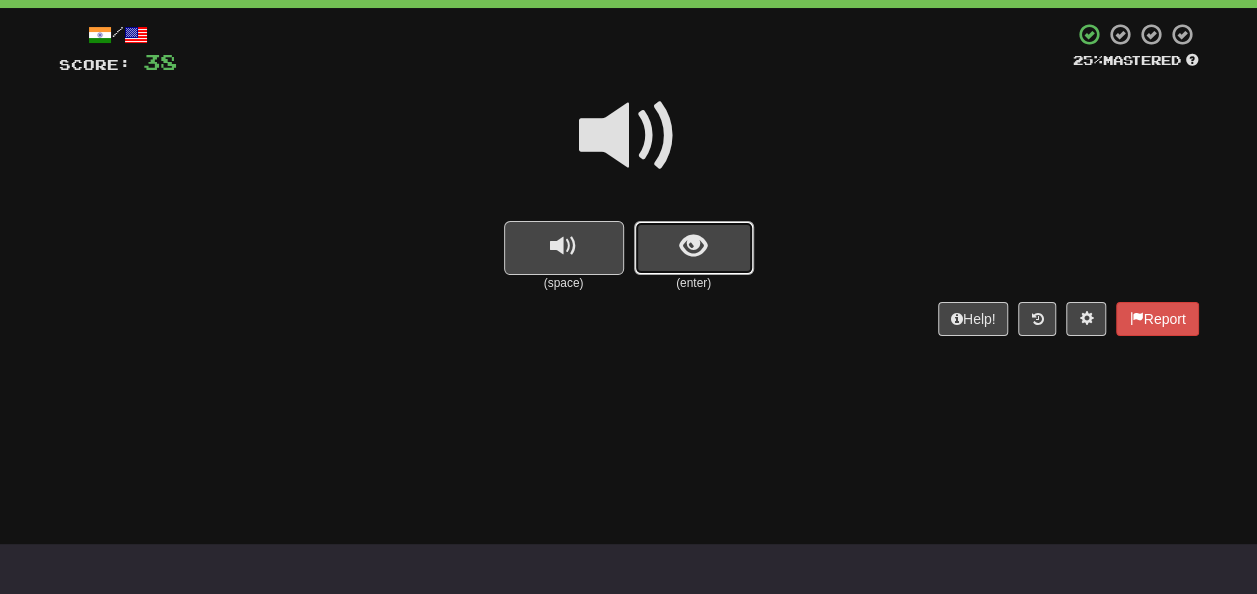 click at bounding box center (694, 248) 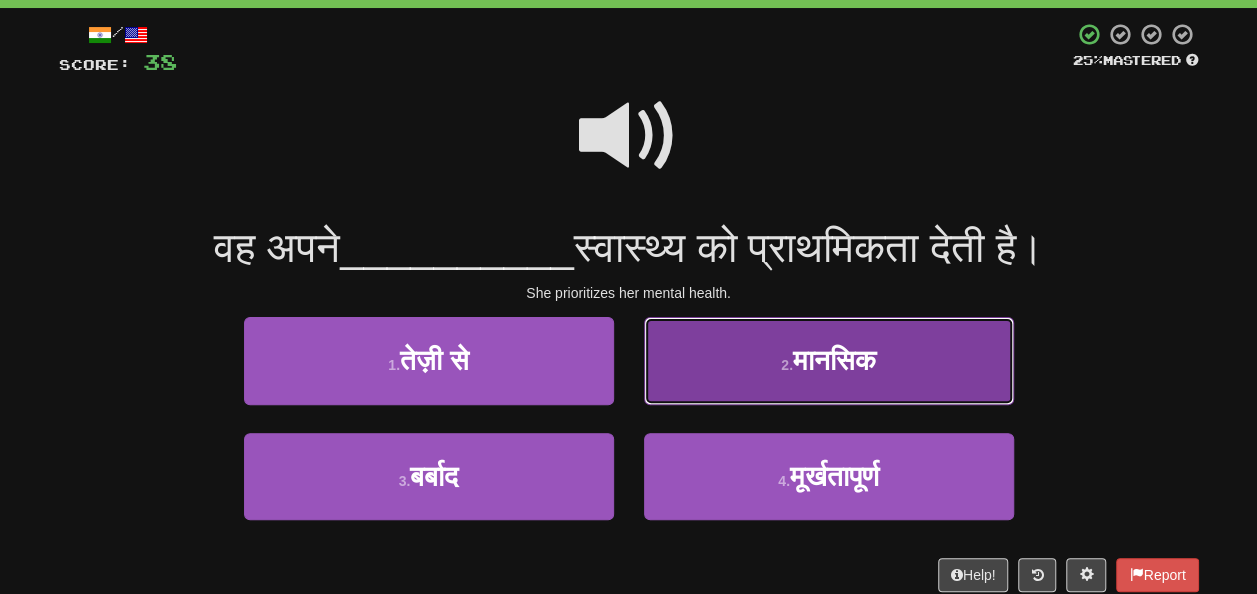 click on "मानसिक" at bounding box center [834, 360] 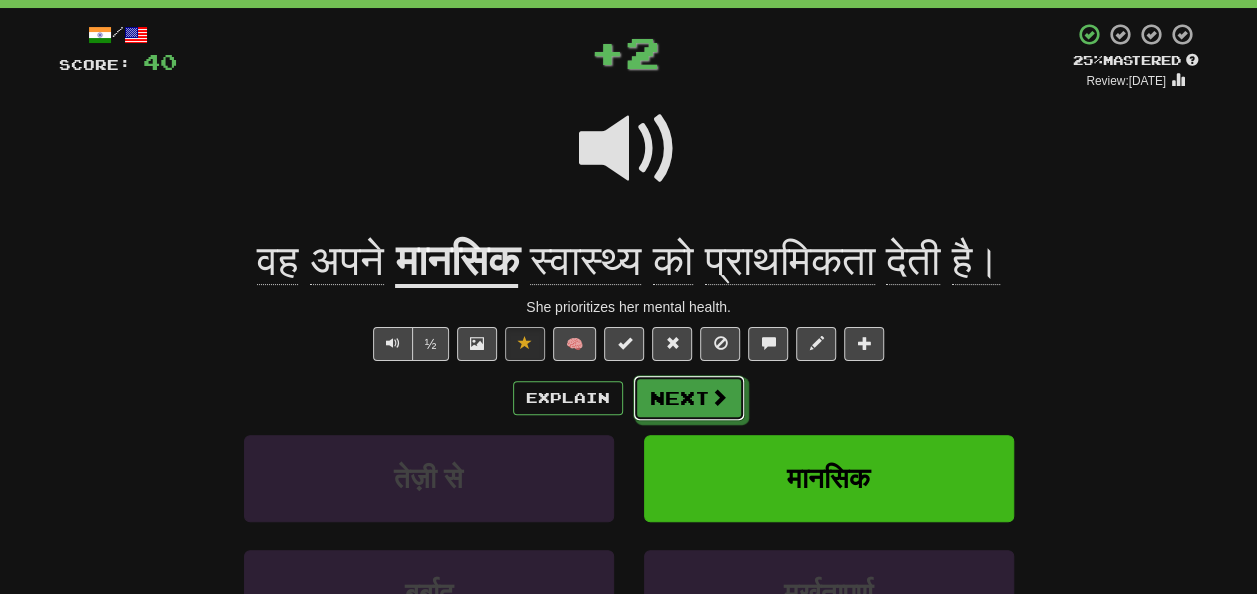 click on "Next" at bounding box center [689, 398] 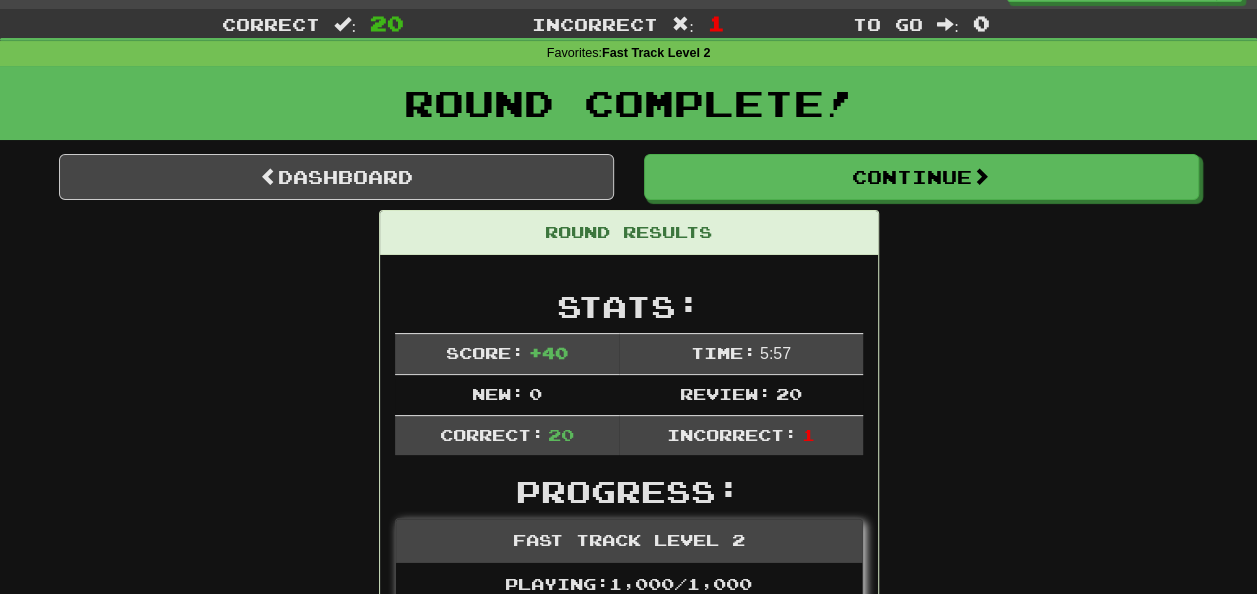 scroll, scrollTop: 0, scrollLeft: 0, axis: both 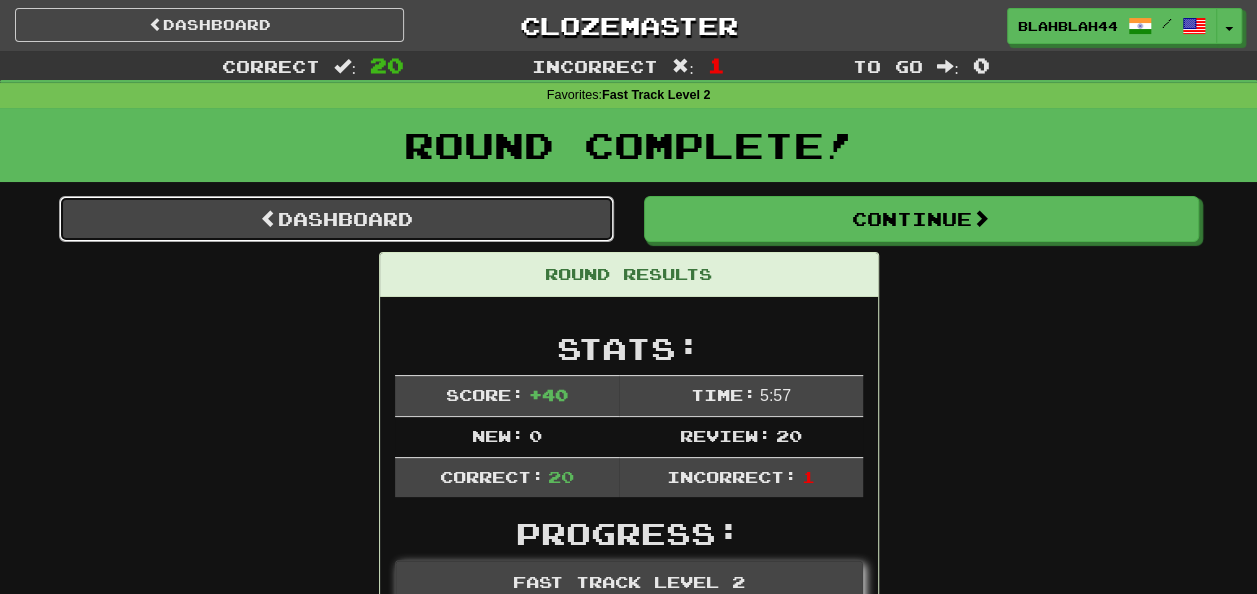 click on "Dashboard" at bounding box center (336, 219) 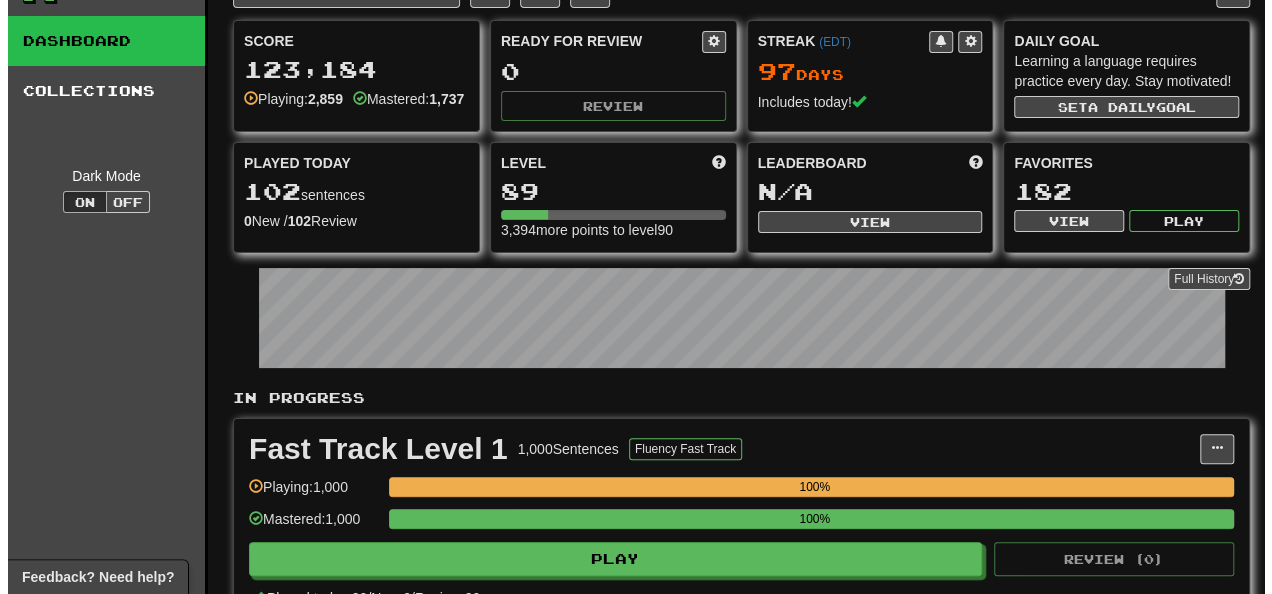 scroll, scrollTop: 0, scrollLeft: 0, axis: both 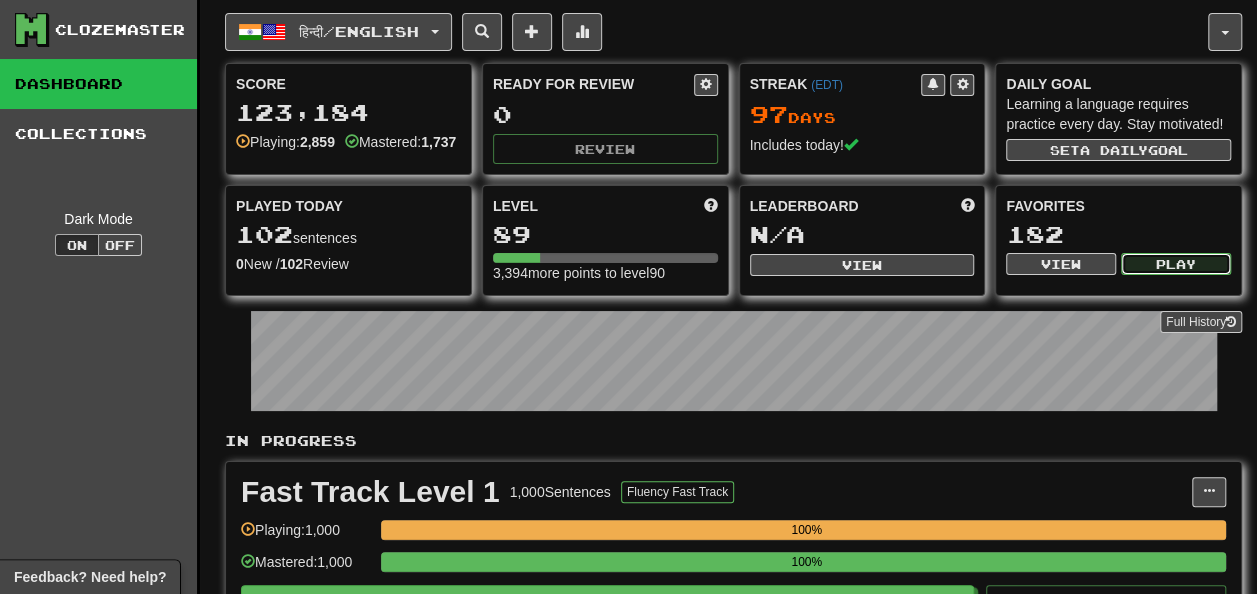 click on "Play" at bounding box center [1176, 264] 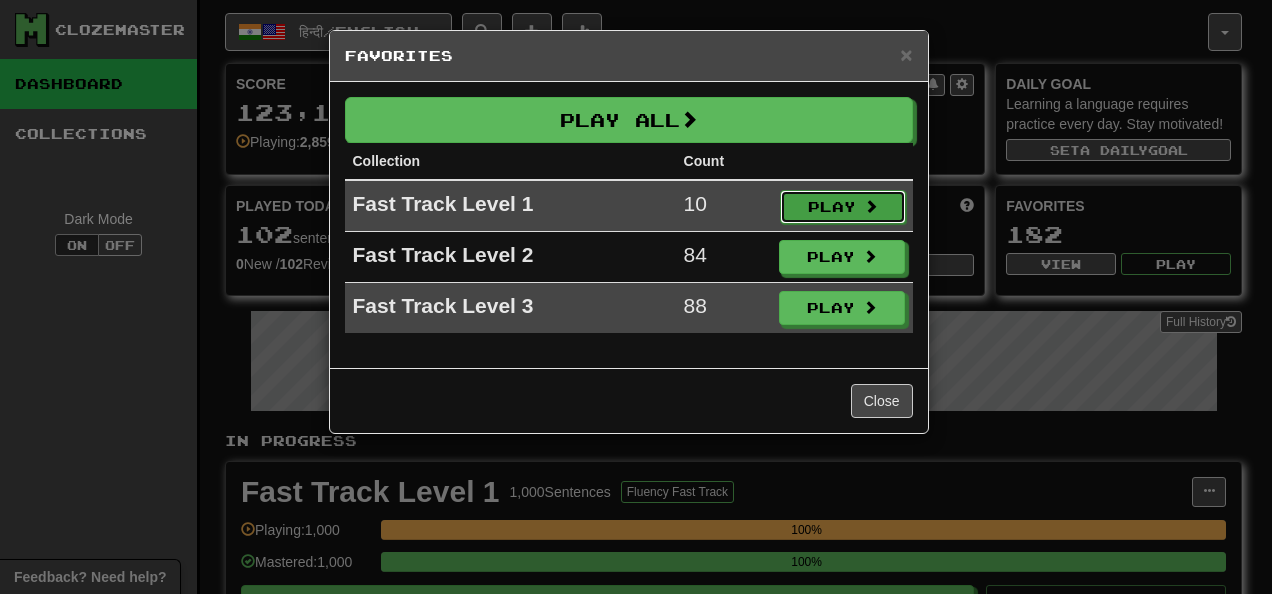 click on "Play" at bounding box center [843, 207] 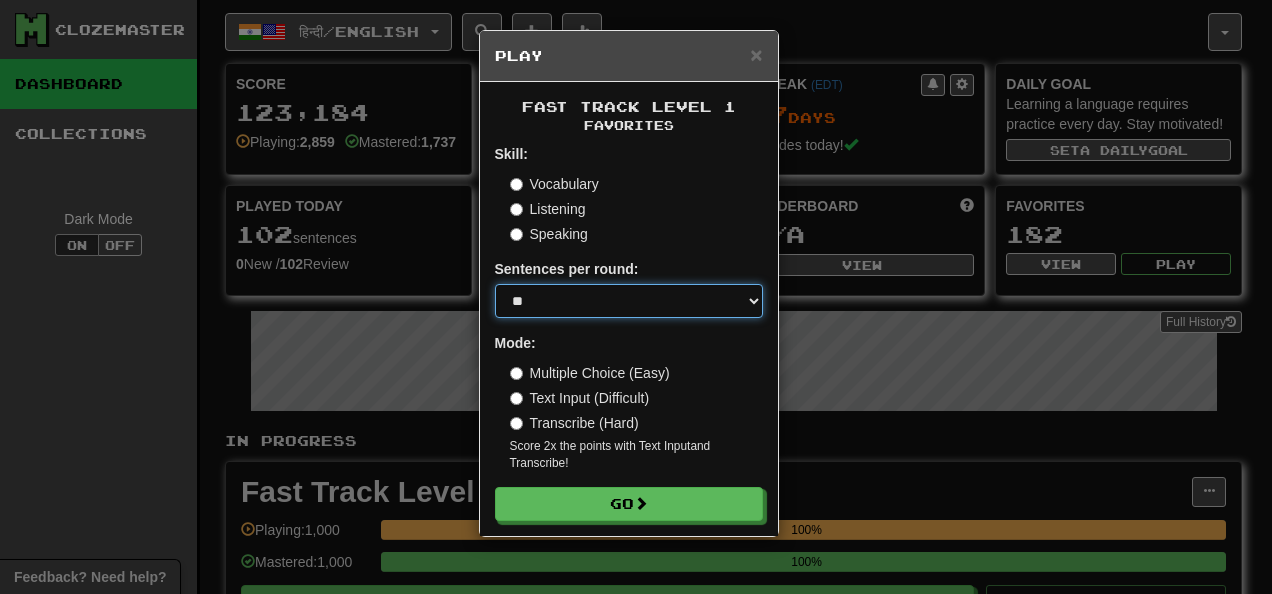 click on "* ** ** ** ** ** *** ********" at bounding box center (629, 301) 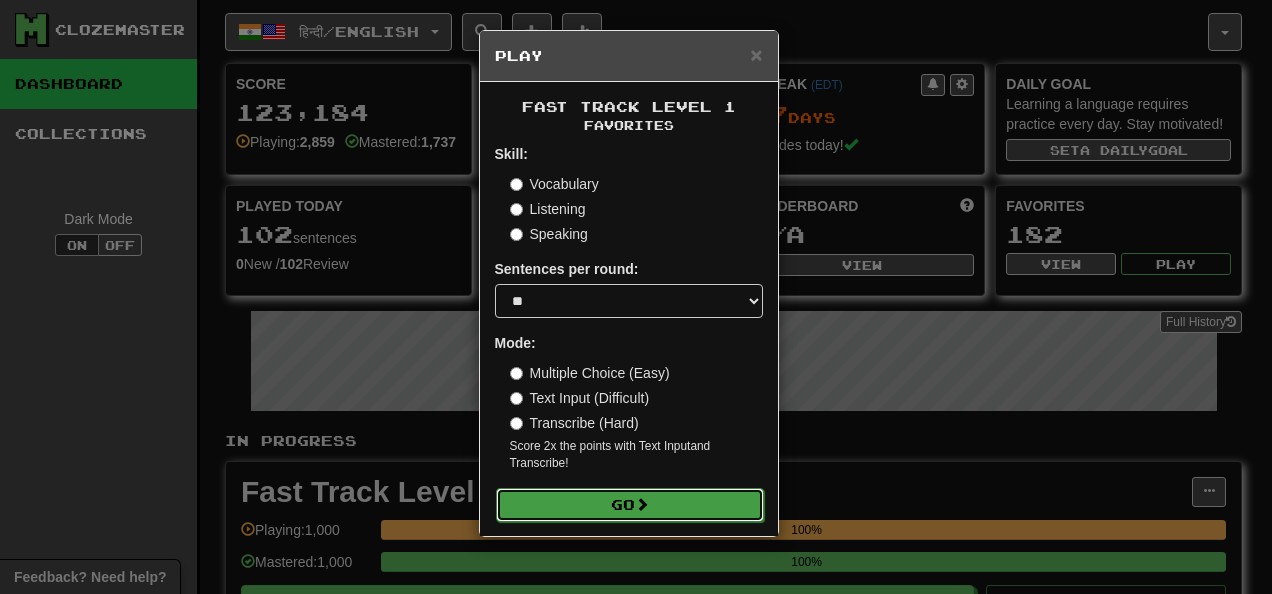drag, startPoint x: 660, startPoint y: 518, endPoint x: 650, endPoint y: 512, distance: 11.661903 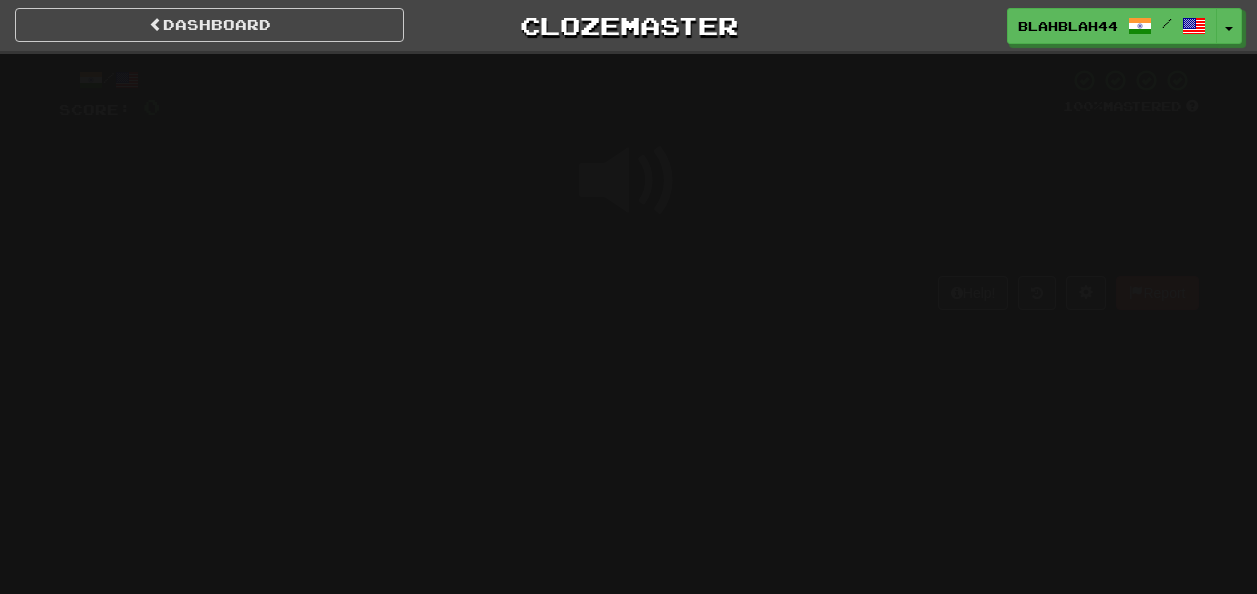 scroll, scrollTop: 0, scrollLeft: 0, axis: both 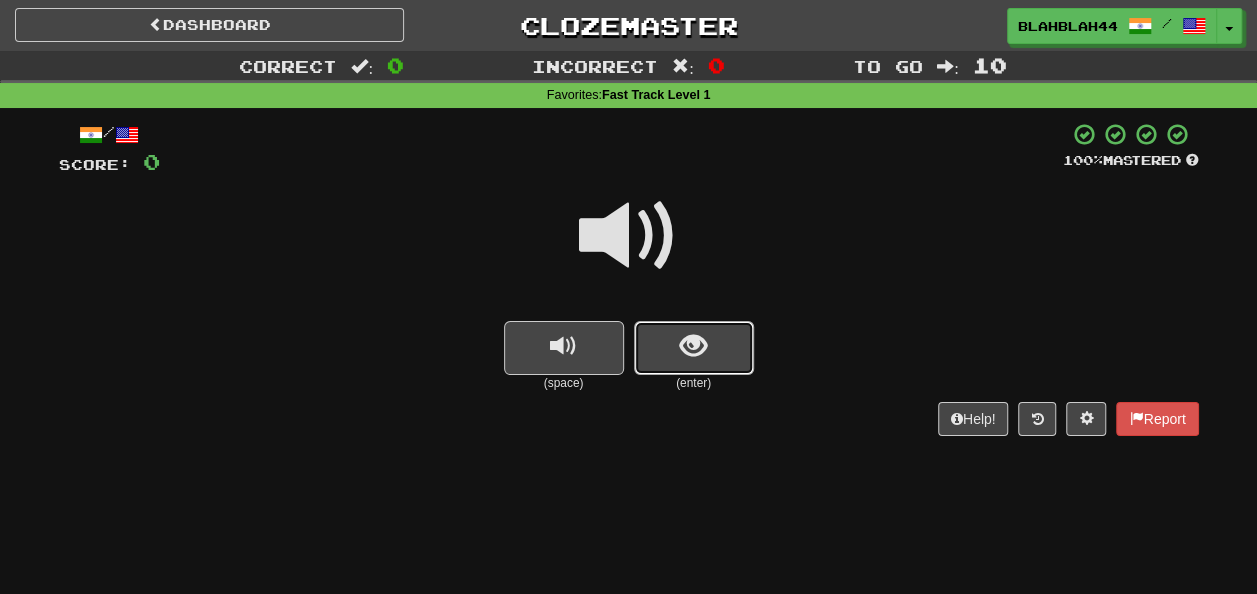 click at bounding box center [693, 346] 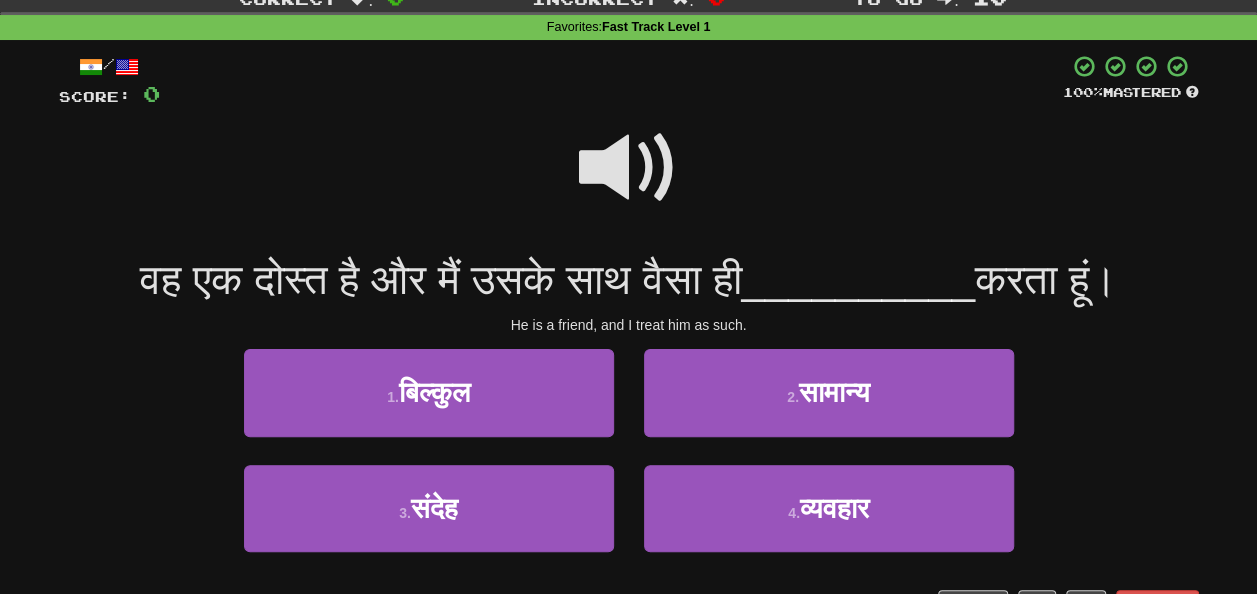 scroll, scrollTop: 100, scrollLeft: 0, axis: vertical 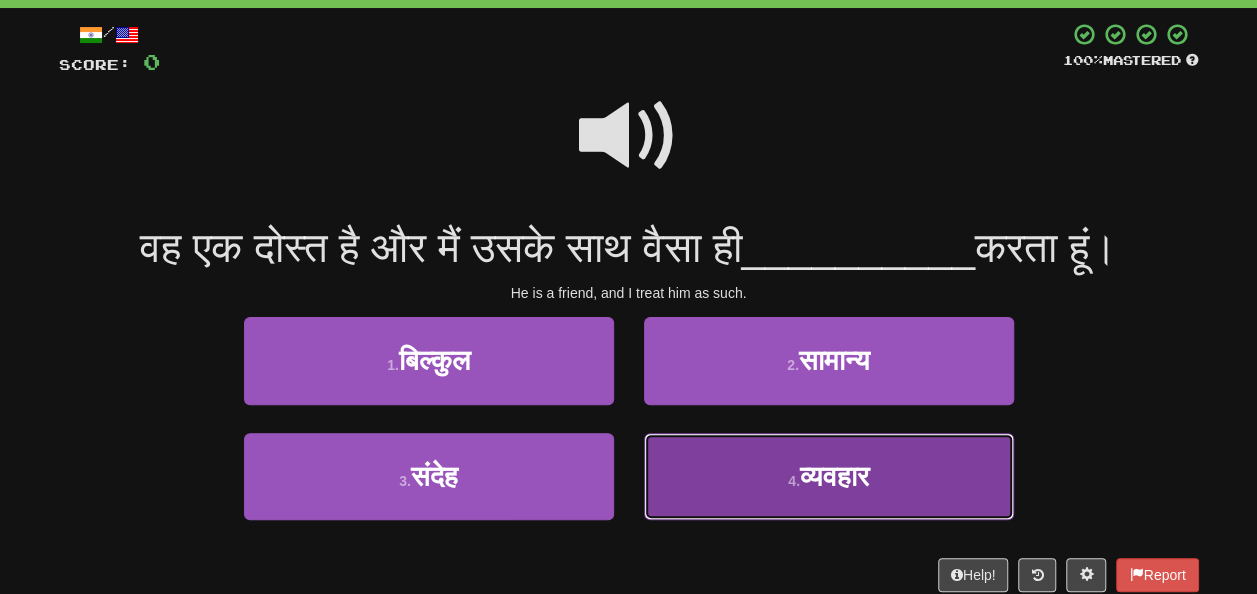 click on "व्यवहार" at bounding box center [834, 476] 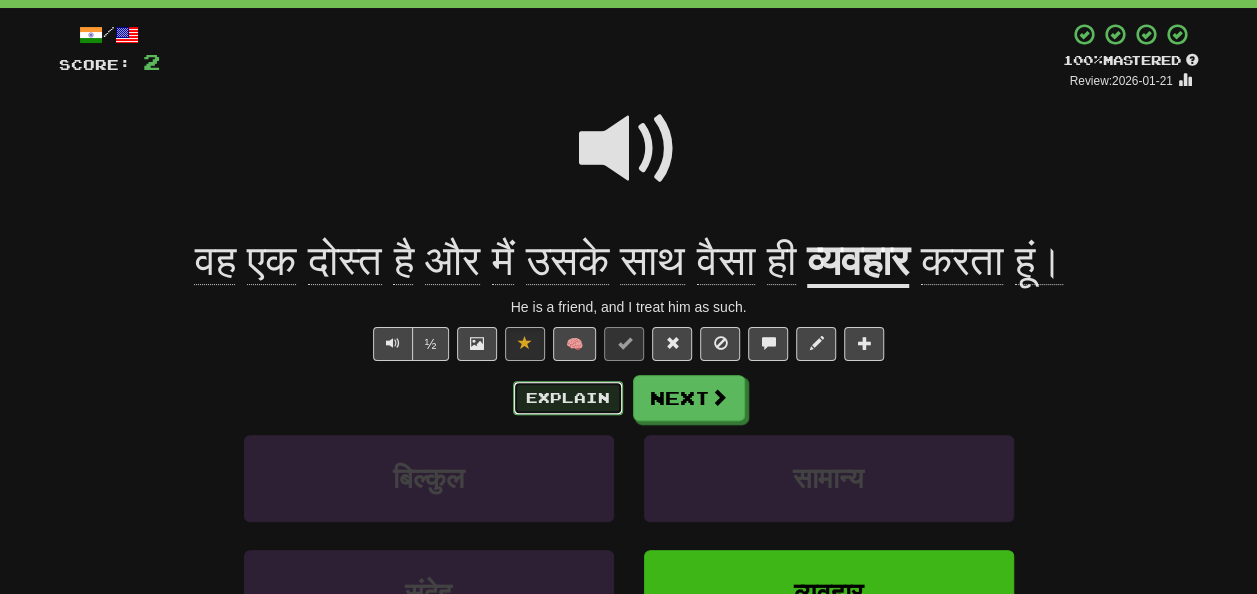 click on "Explain" at bounding box center [568, 398] 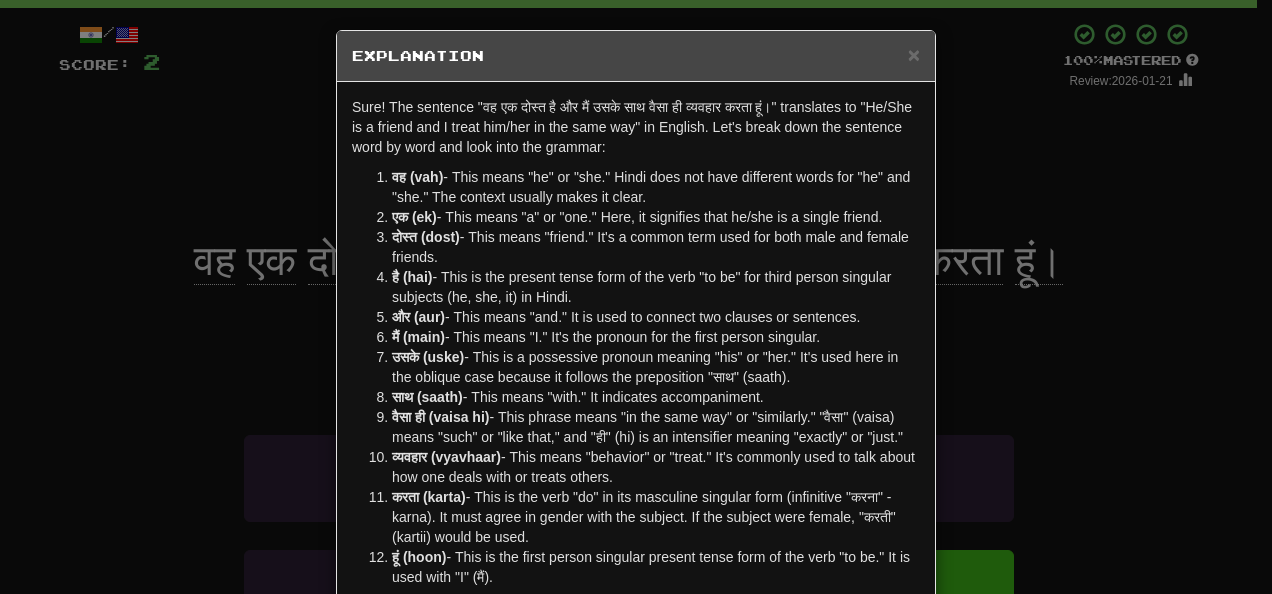 click on "× Explanation" at bounding box center (636, 56) 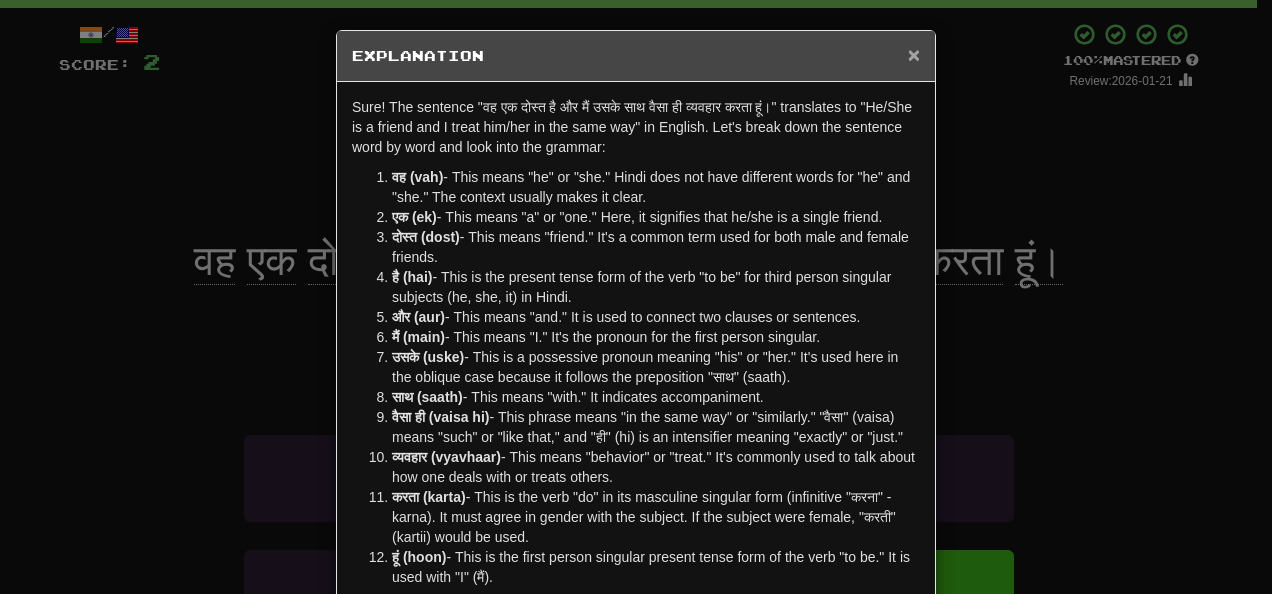 click on "×" at bounding box center (914, 54) 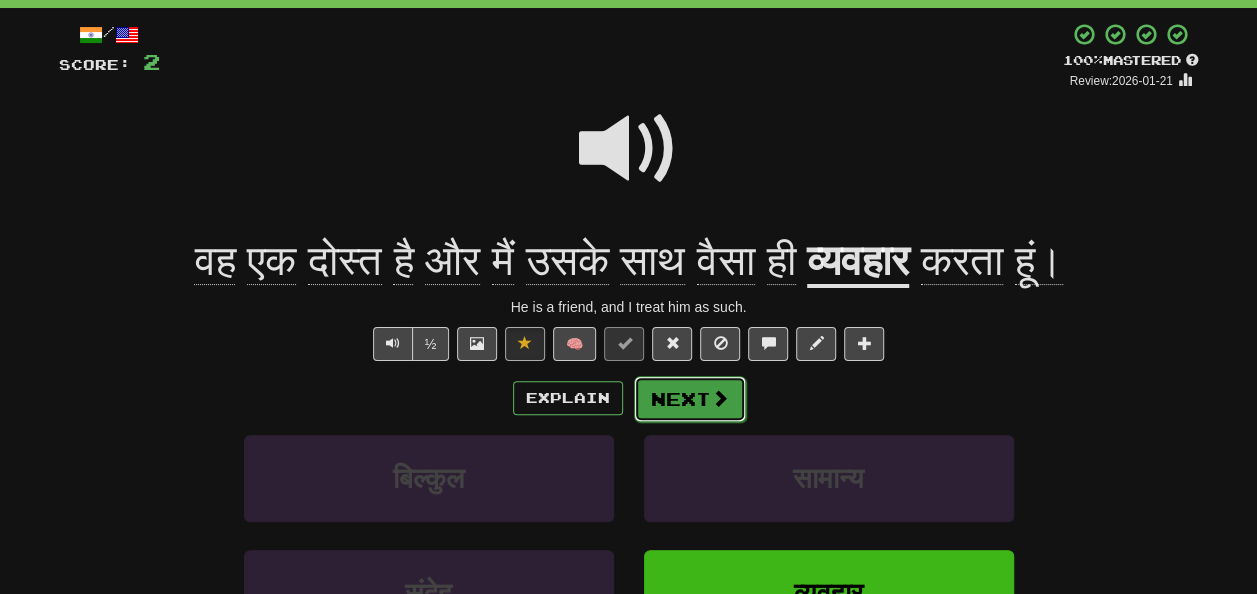 click at bounding box center [720, 398] 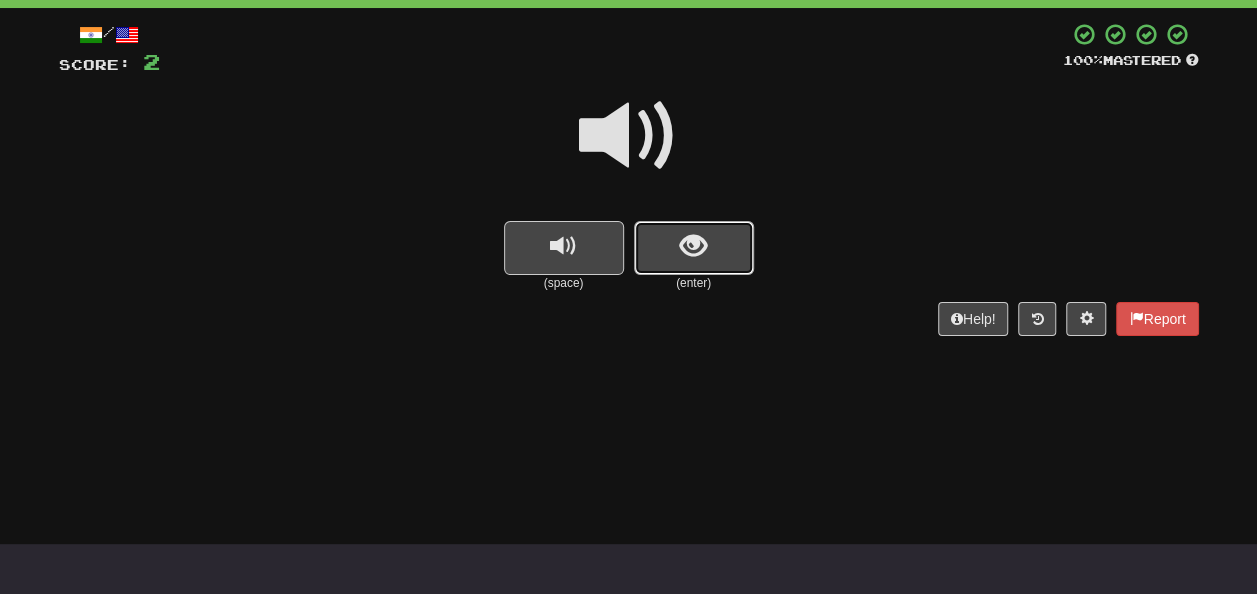 click at bounding box center (693, 246) 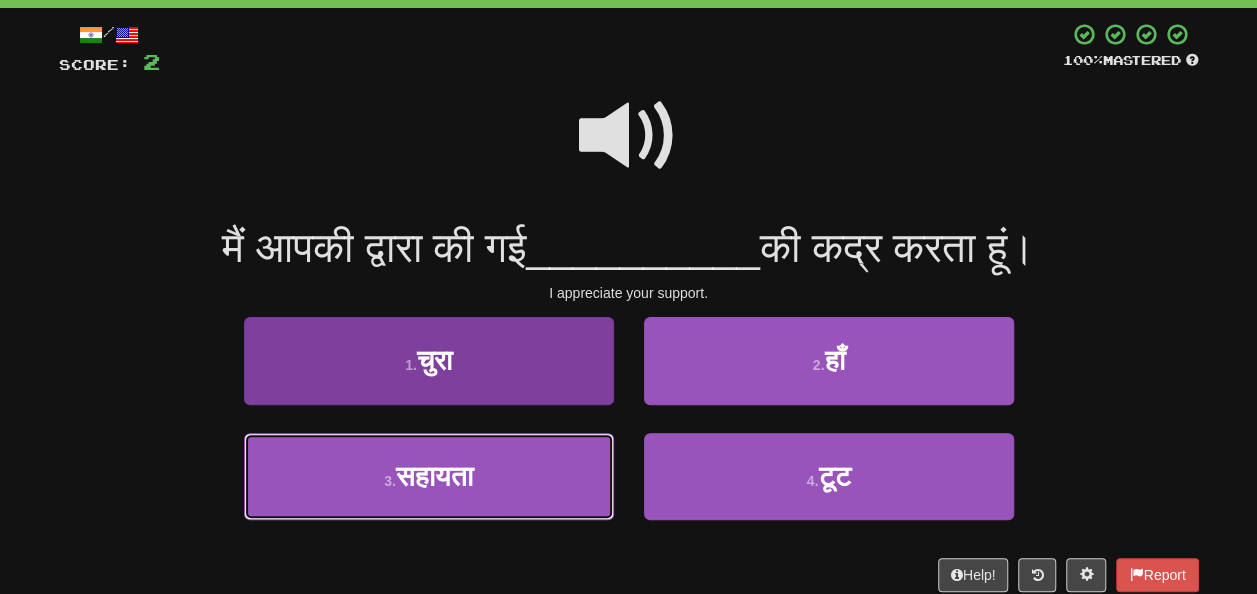 click on "3 .  सहायता" at bounding box center (429, 476) 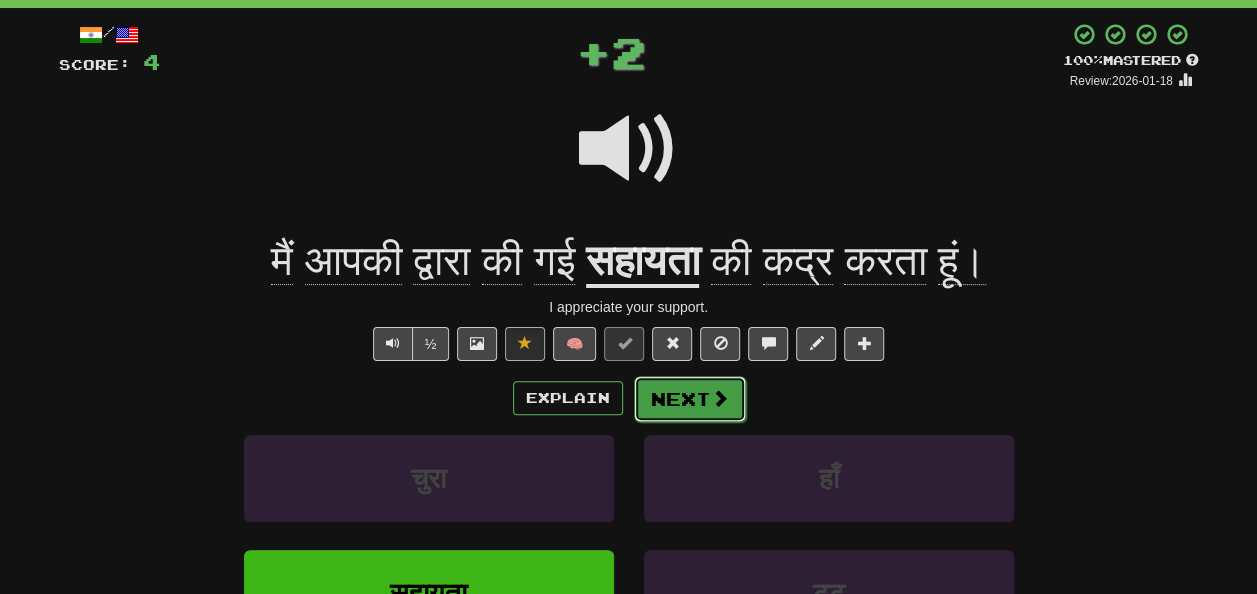click on "Next" at bounding box center [690, 399] 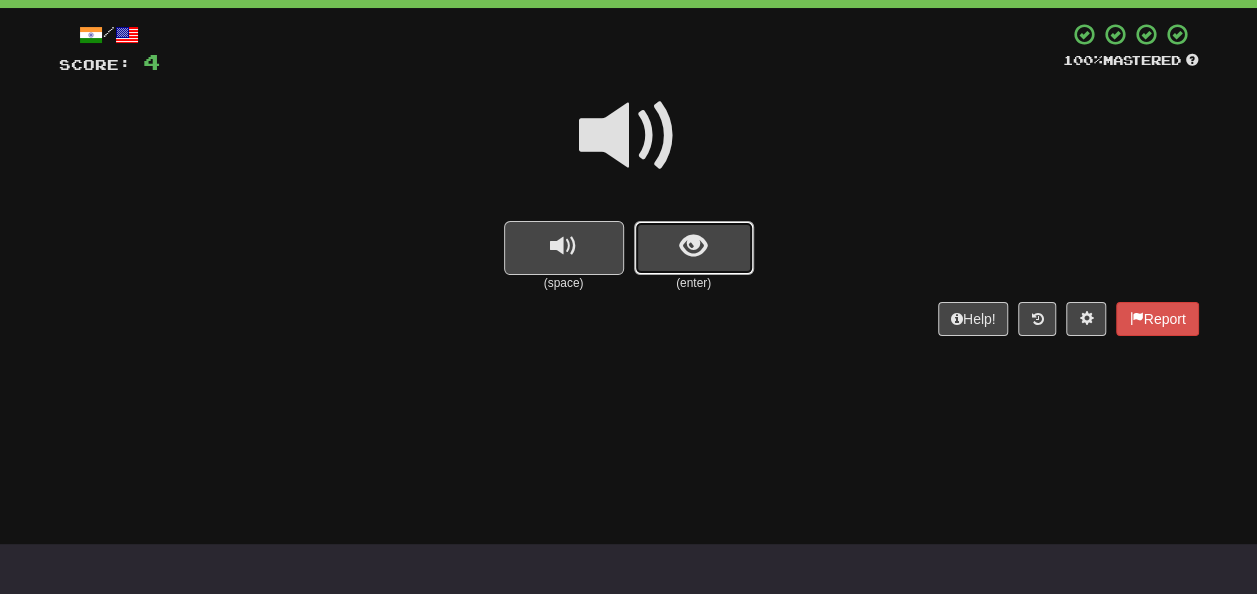 click at bounding box center [694, 248] 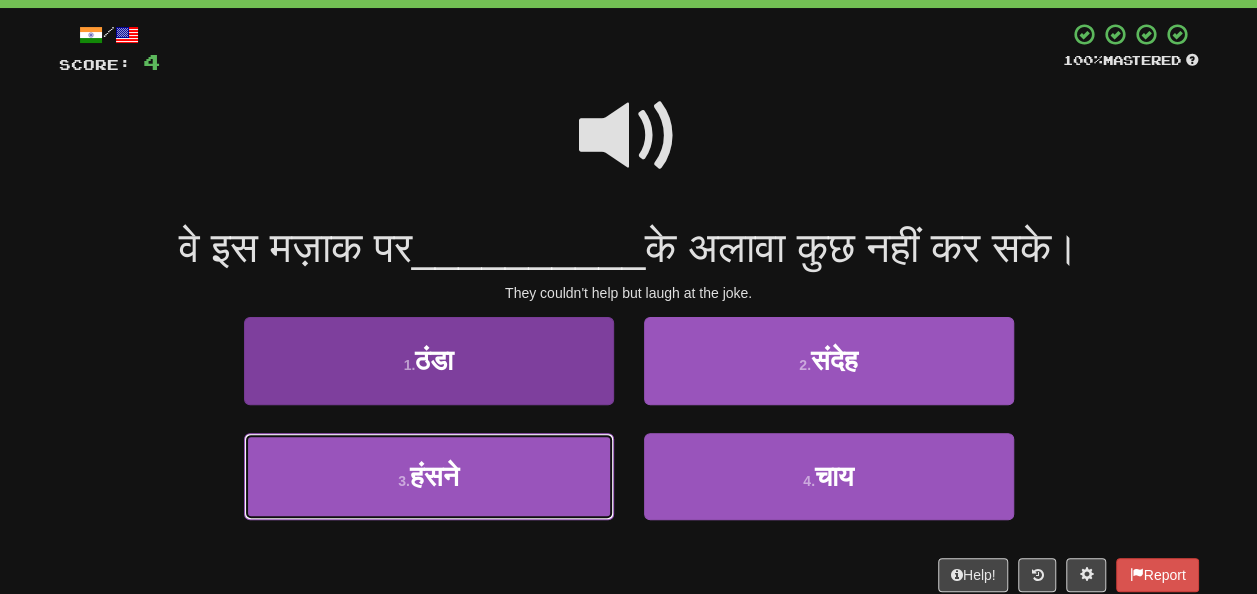 click on "हंसने" at bounding box center (434, 476) 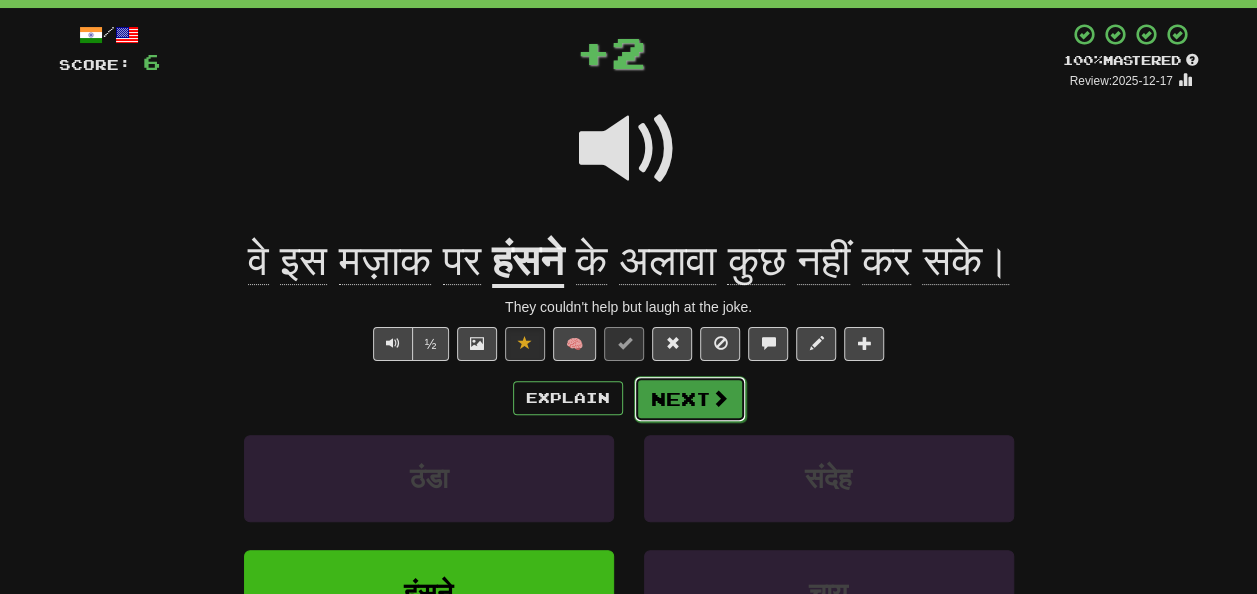 click on "Next" at bounding box center (690, 399) 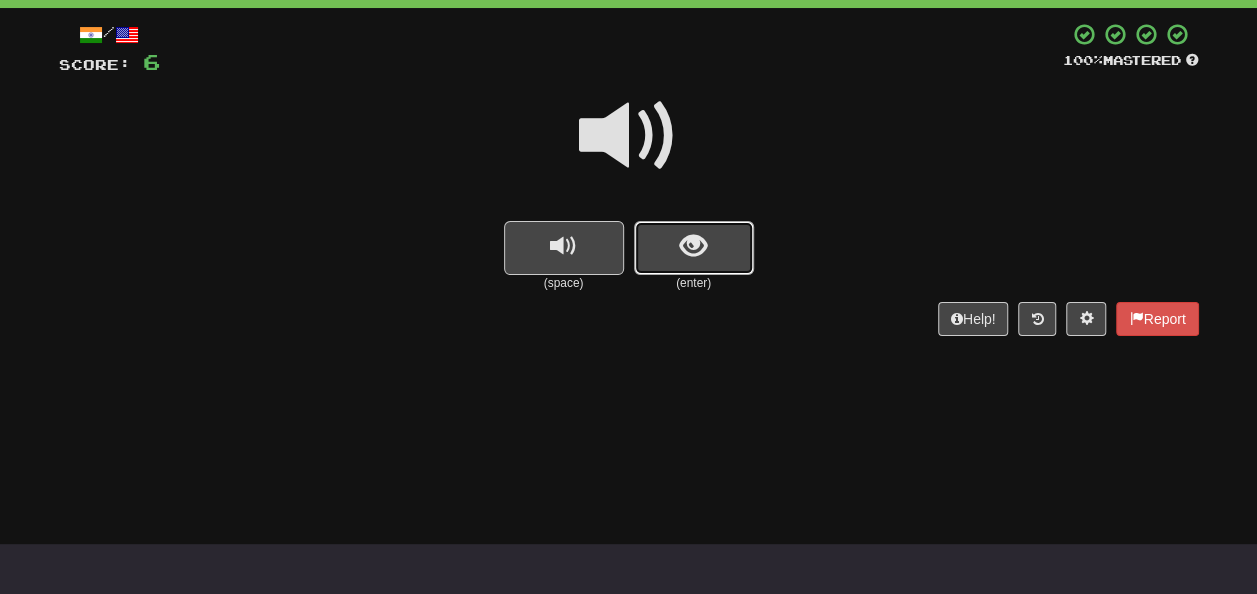click at bounding box center [693, 246] 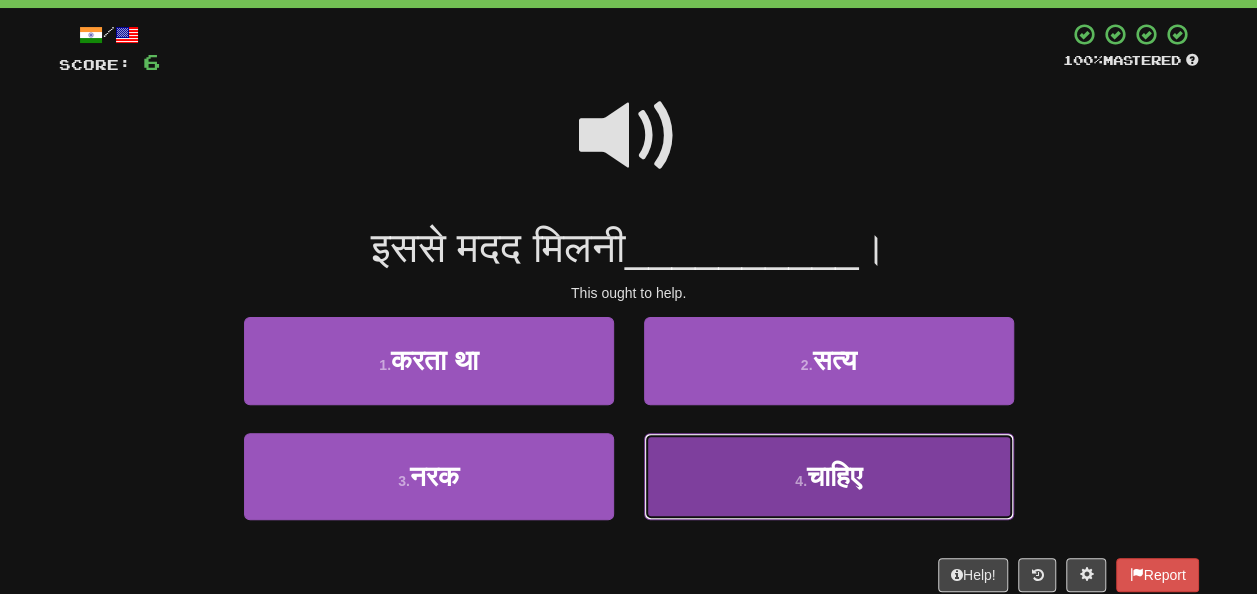 click on "4 .  चाहिए" at bounding box center [829, 476] 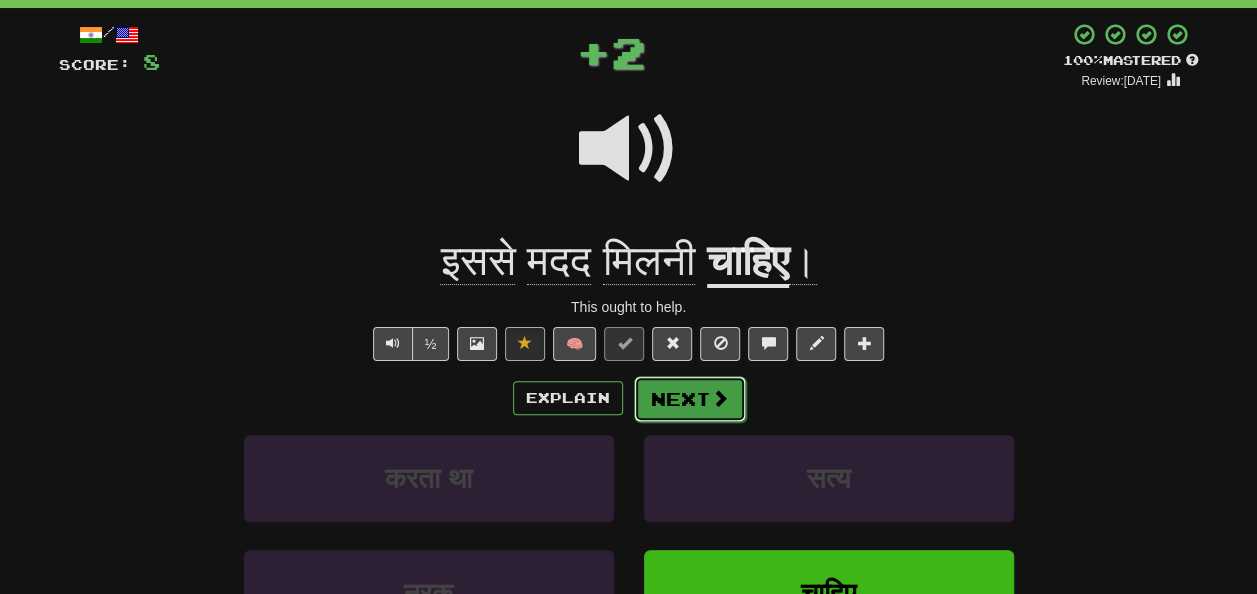 click on "Next" at bounding box center (690, 399) 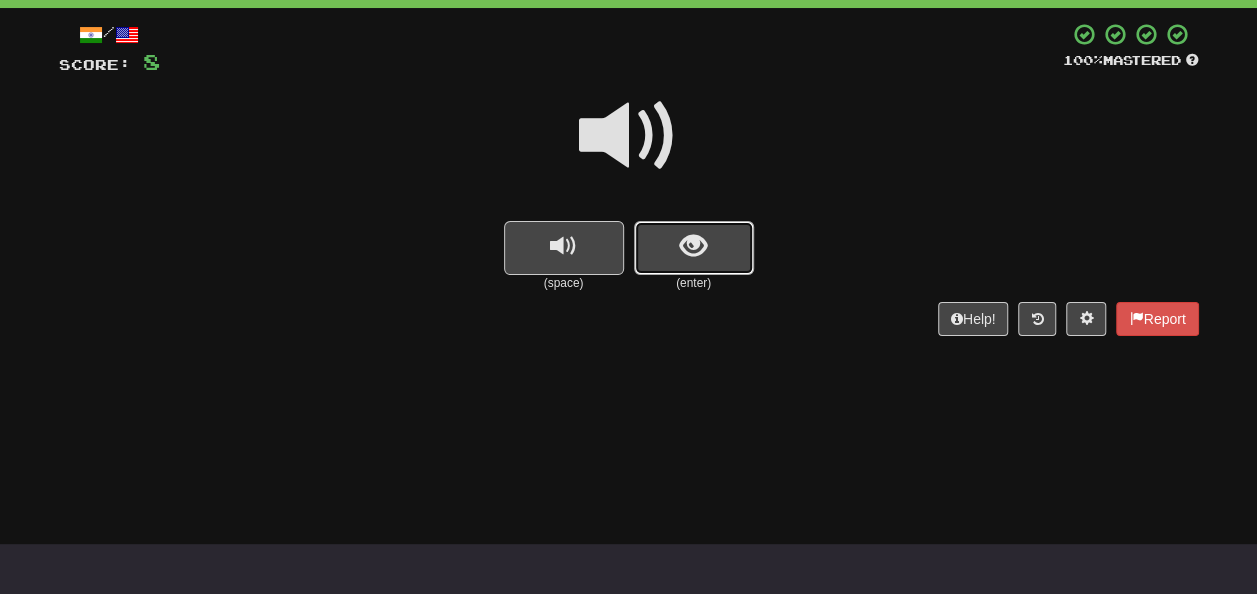 click at bounding box center [693, 246] 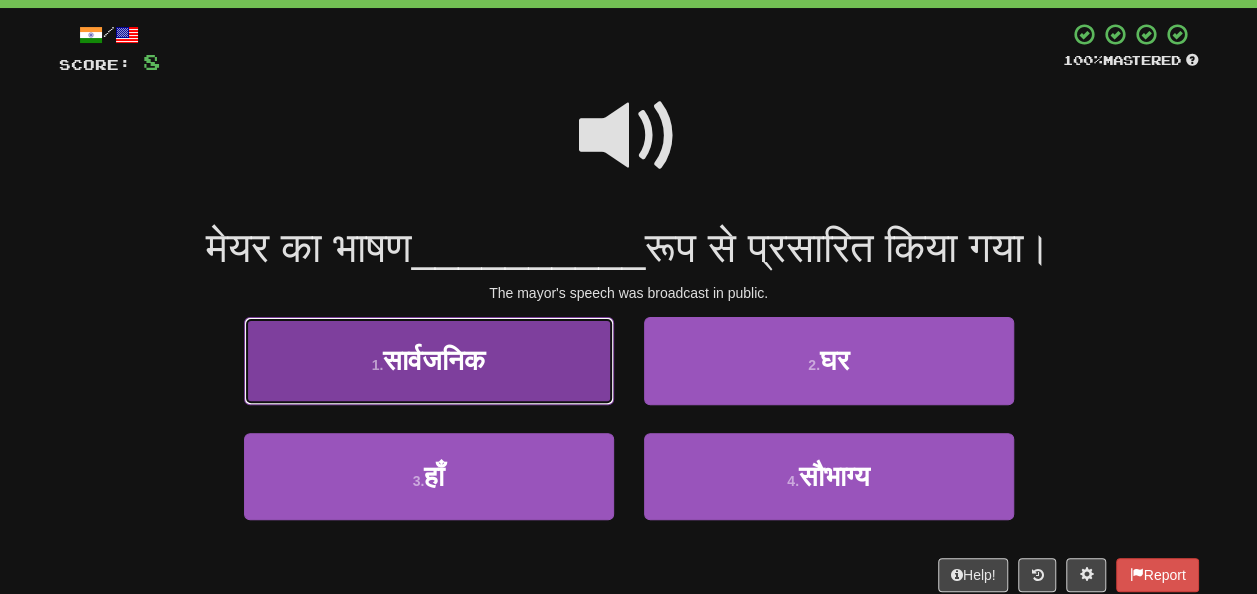 click on "1 .  सार्वजनिक" at bounding box center [429, 360] 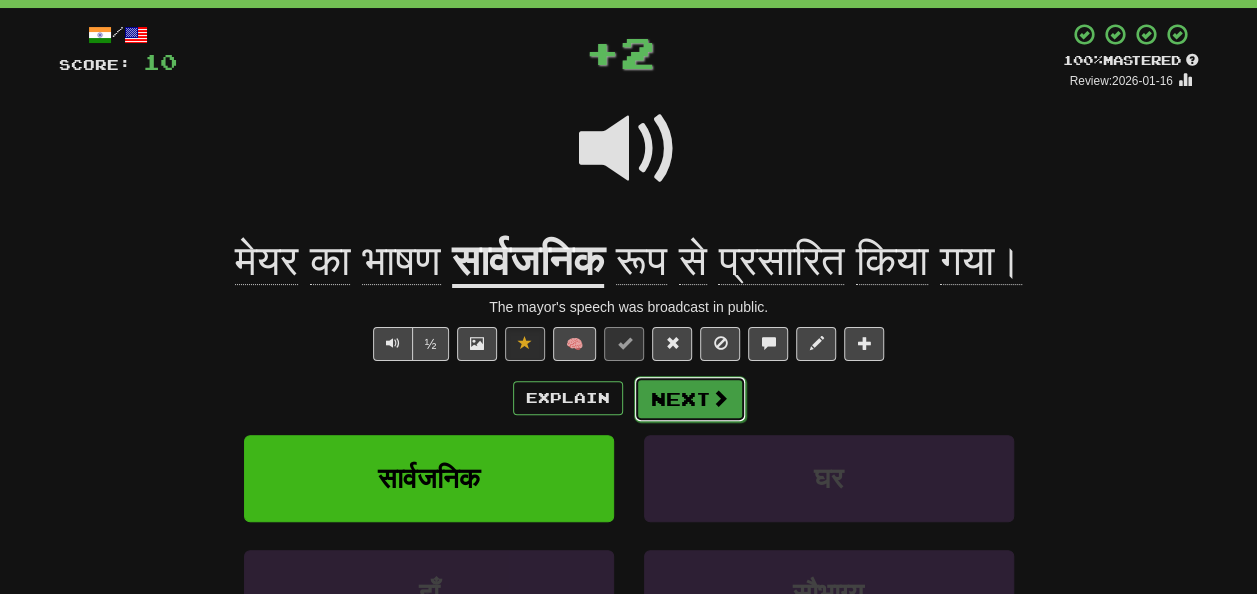 click on "Next" at bounding box center [690, 399] 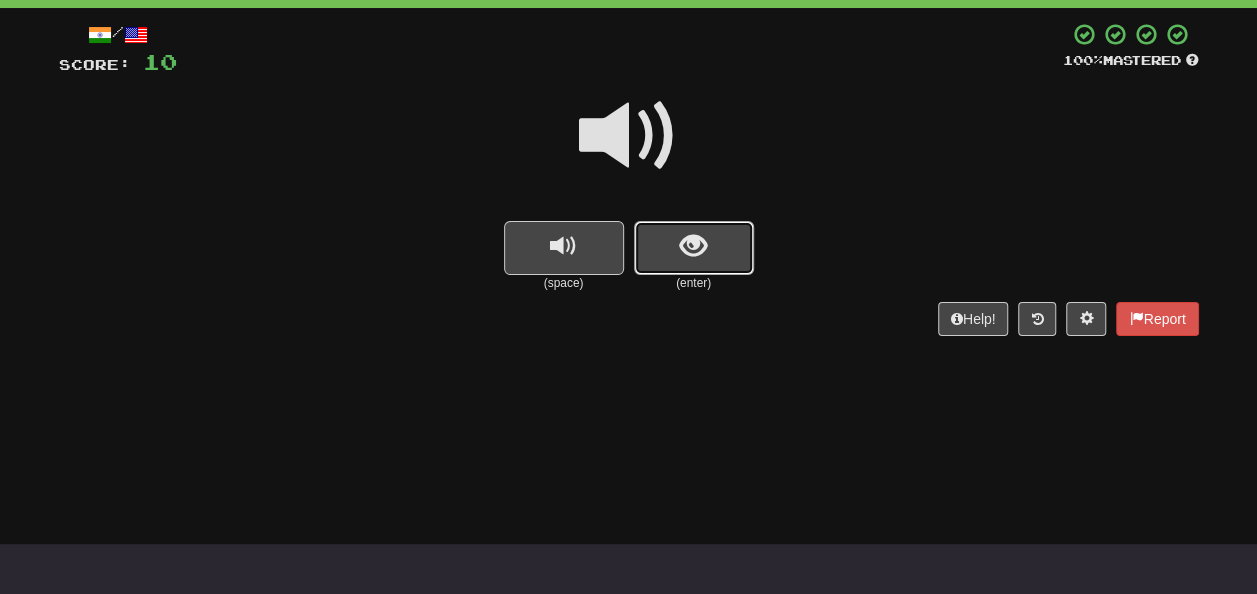 click at bounding box center [694, 248] 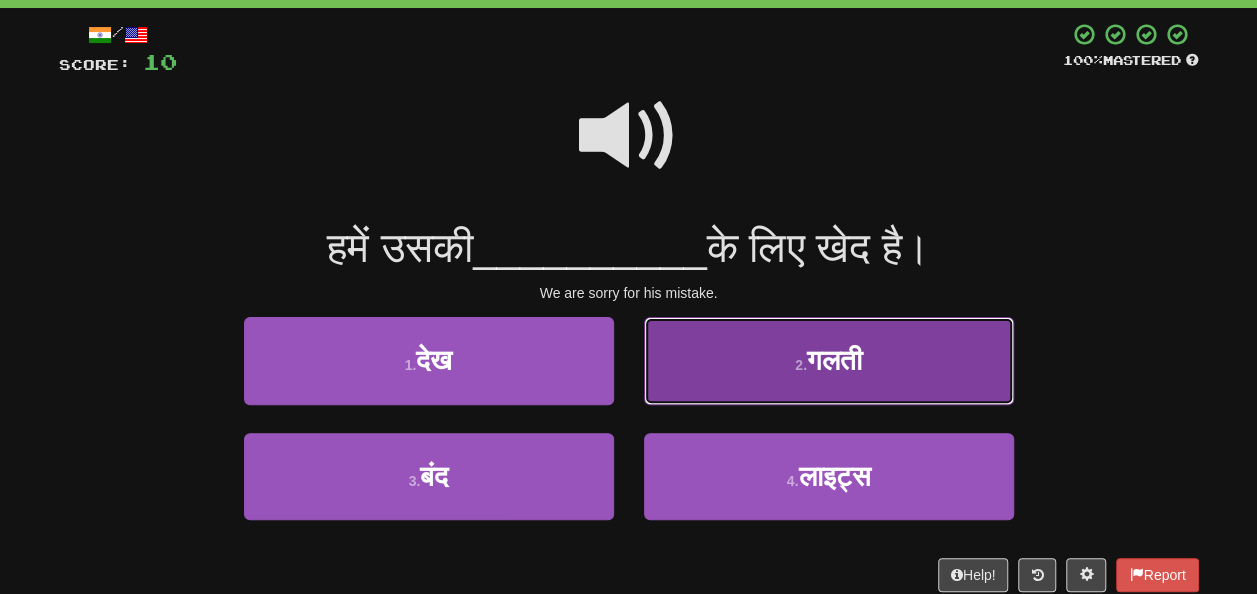 click on "2 .  गलती" at bounding box center (829, 360) 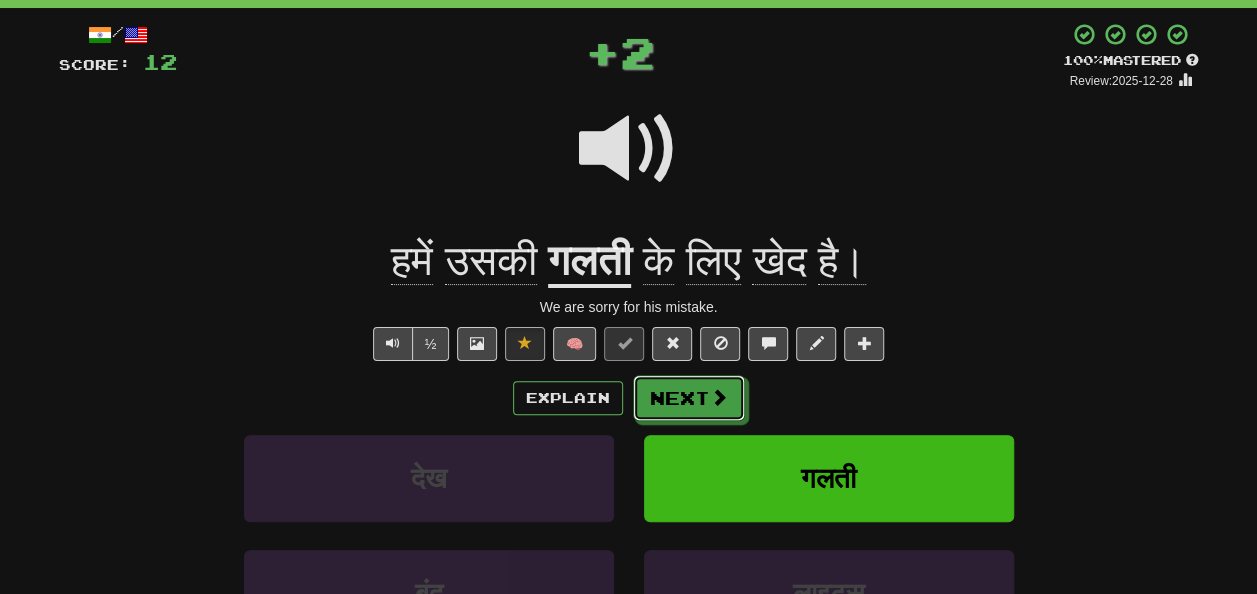 click on "Next" at bounding box center (689, 398) 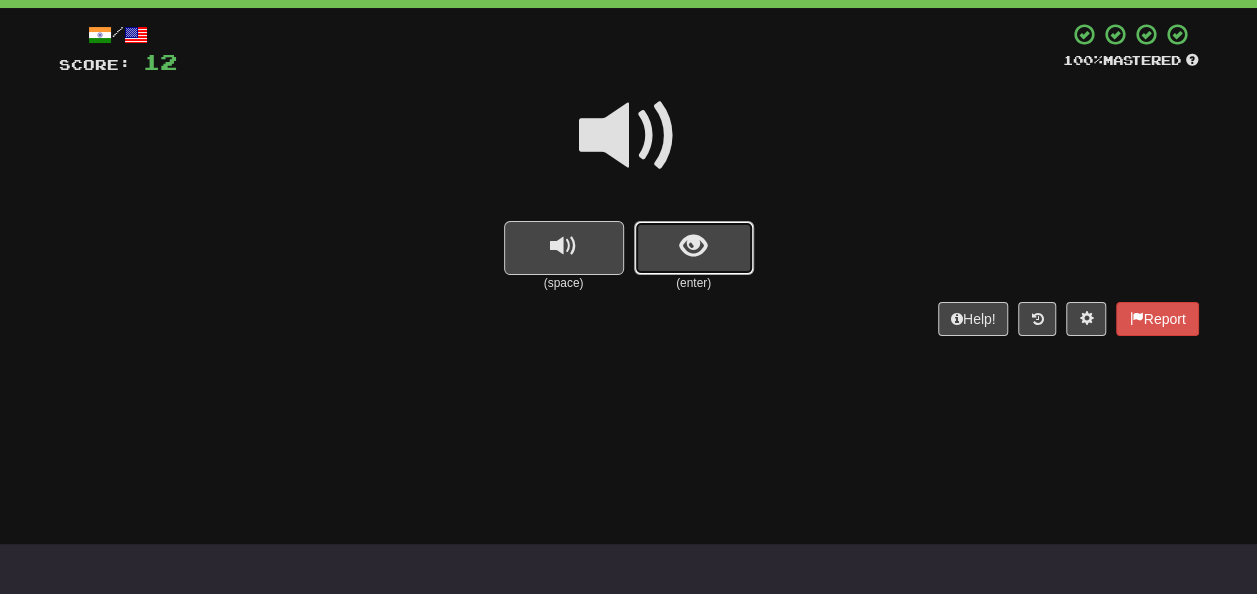 click at bounding box center [694, 248] 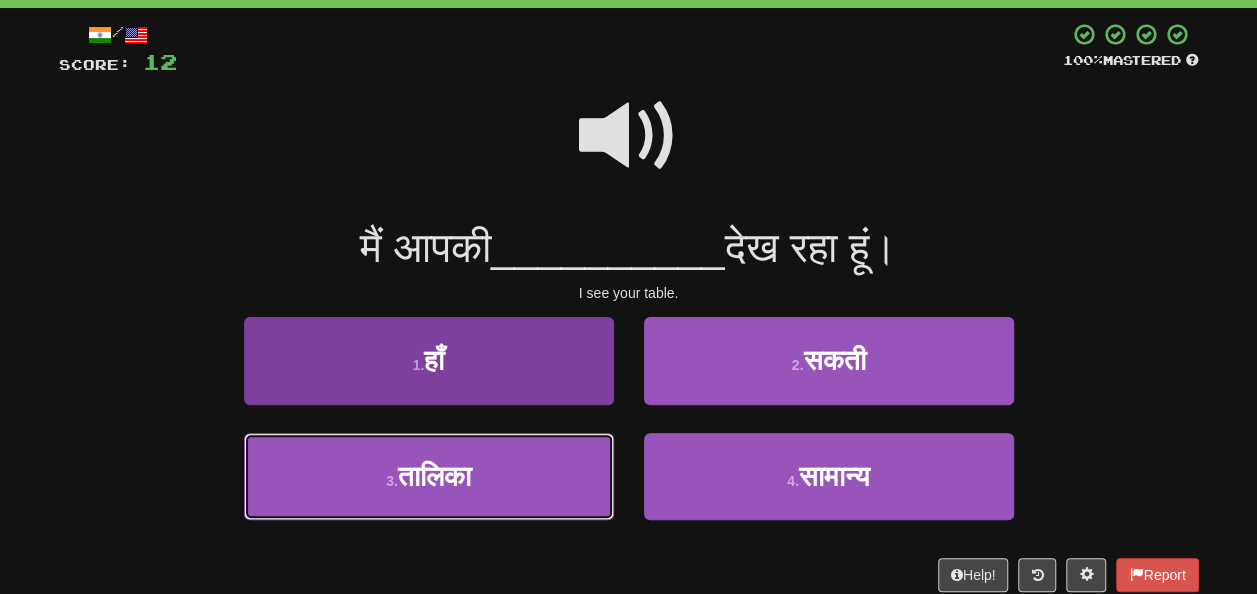 drag, startPoint x: 458, startPoint y: 470, endPoint x: 490, endPoint y: 451, distance: 37.215588 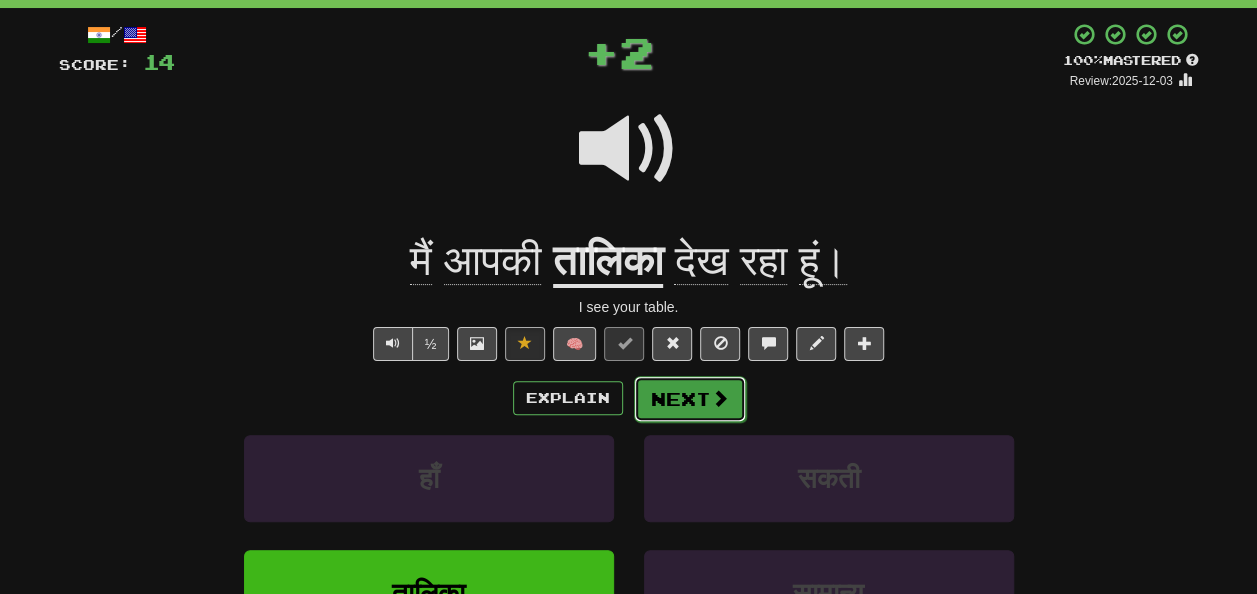 click on "Next" at bounding box center (690, 399) 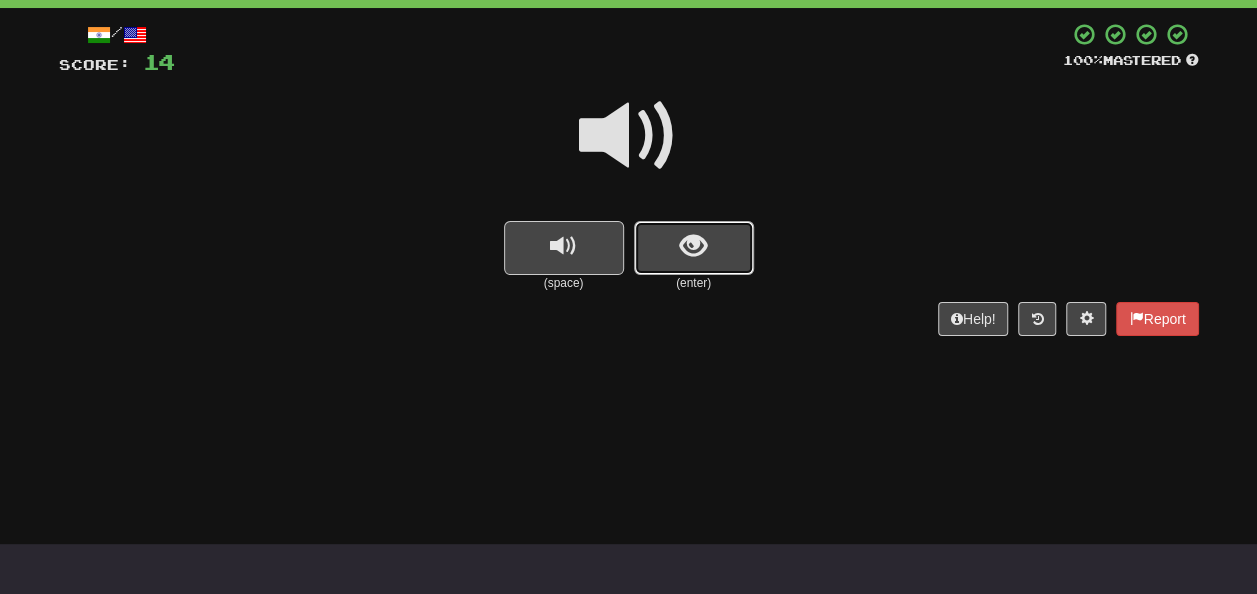 click at bounding box center [694, 248] 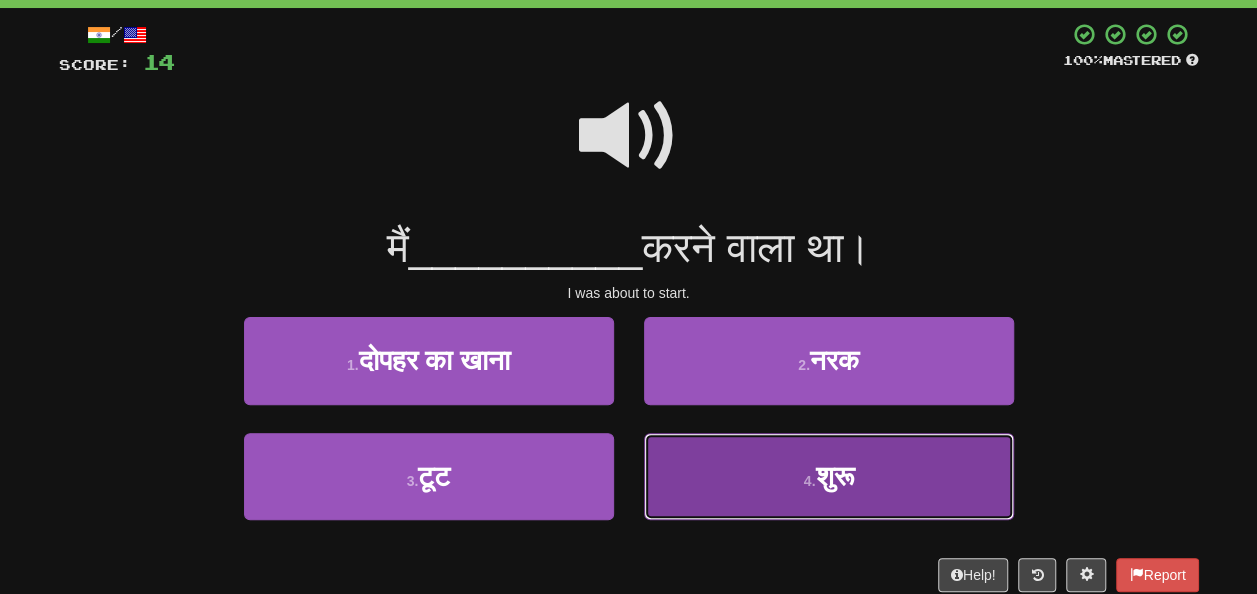 click on "4 .  शुरू" at bounding box center [829, 476] 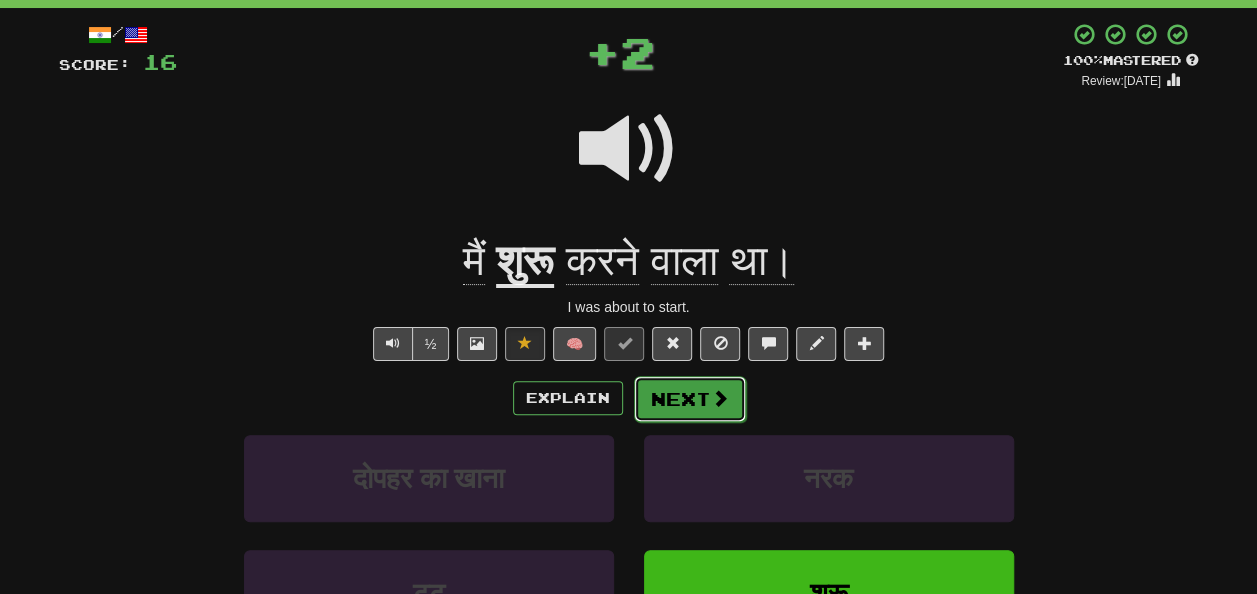 click at bounding box center [720, 398] 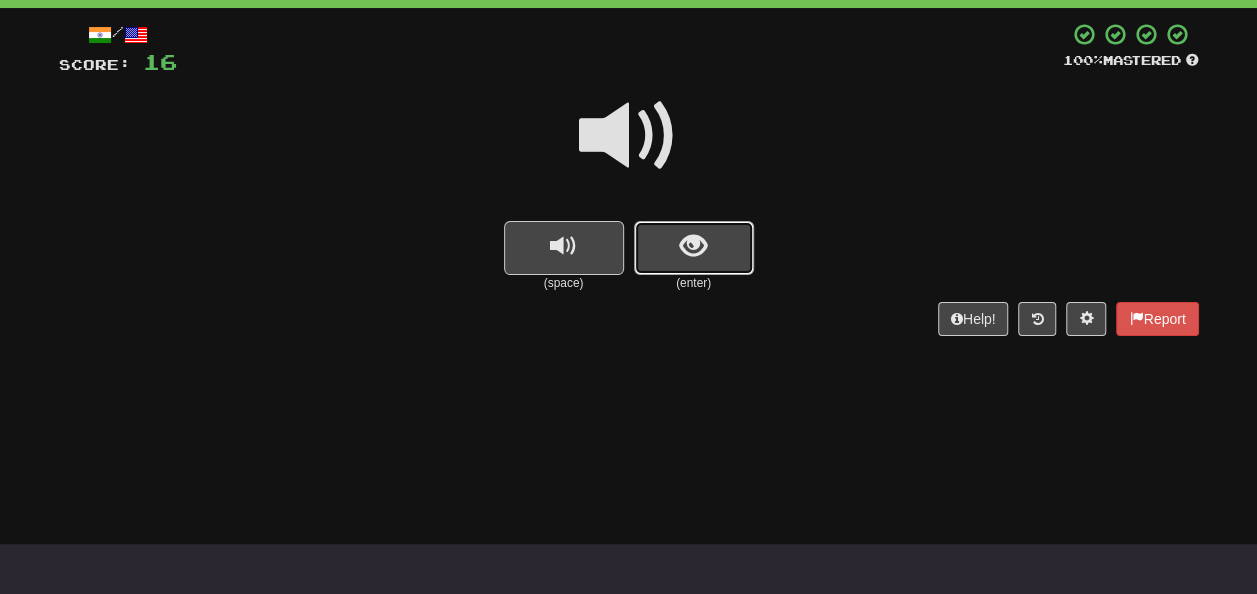 click at bounding box center (694, 248) 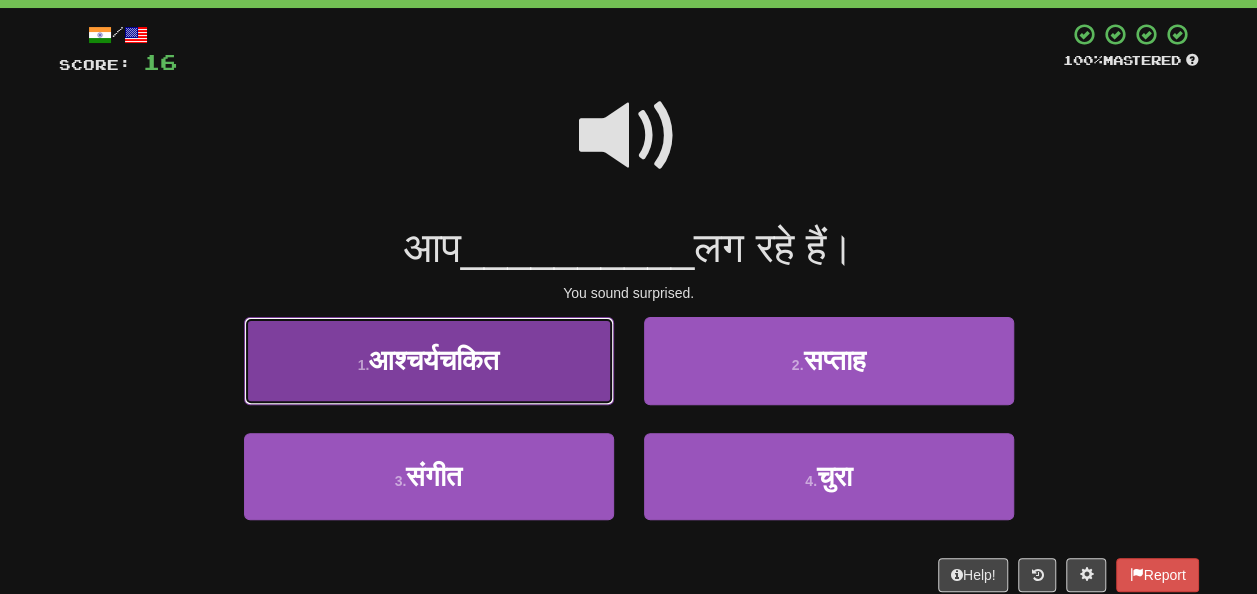 click on "आश्चर्यचकित" at bounding box center [434, 360] 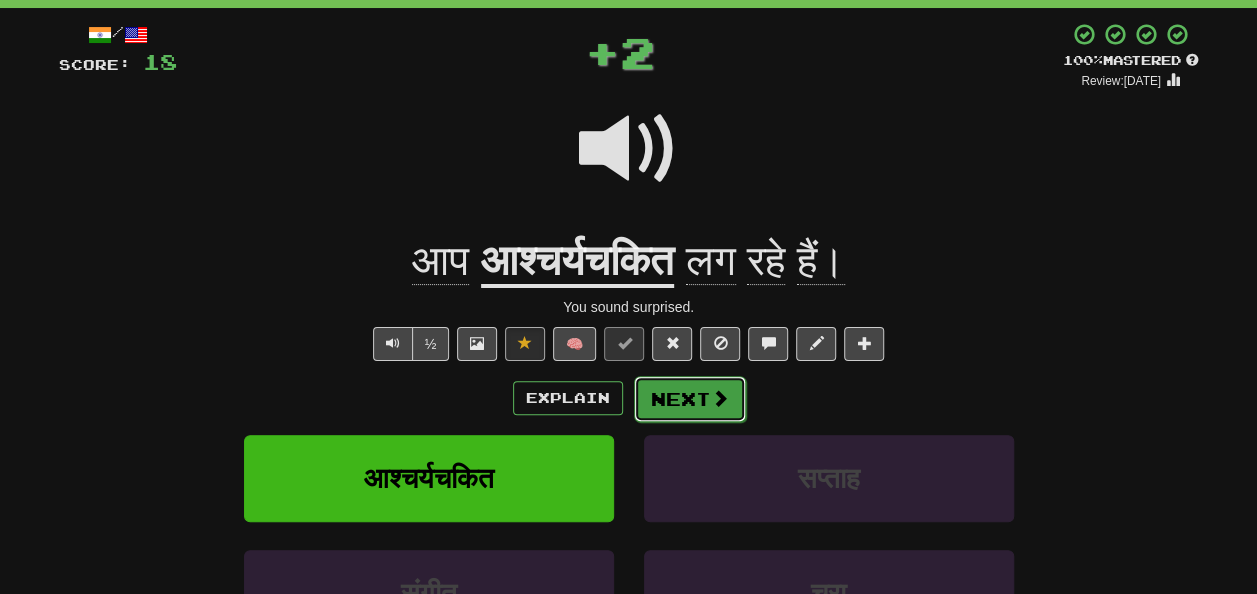 click at bounding box center [720, 398] 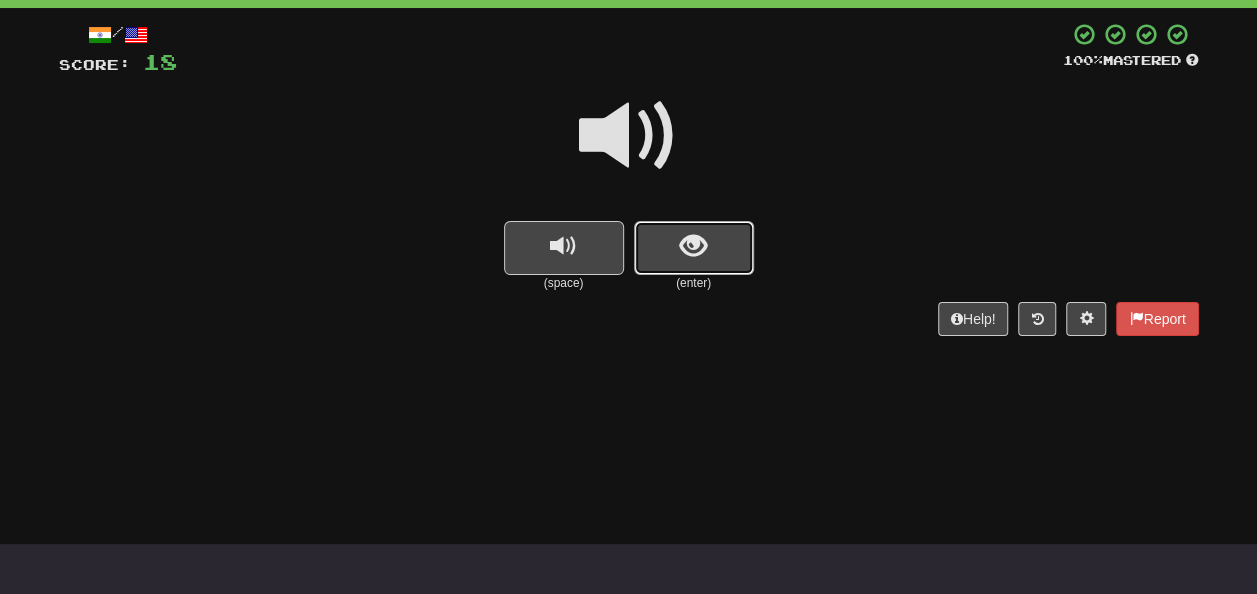 click at bounding box center (694, 248) 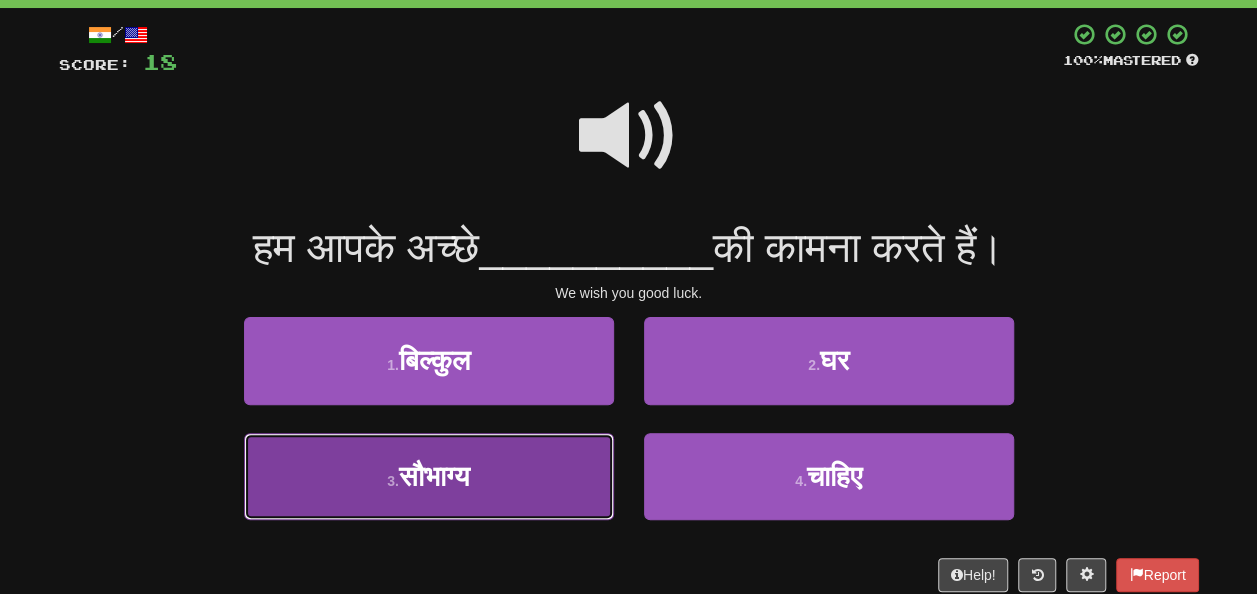 click on "3 .  सौभाग्य" at bounding box center (429, 476) 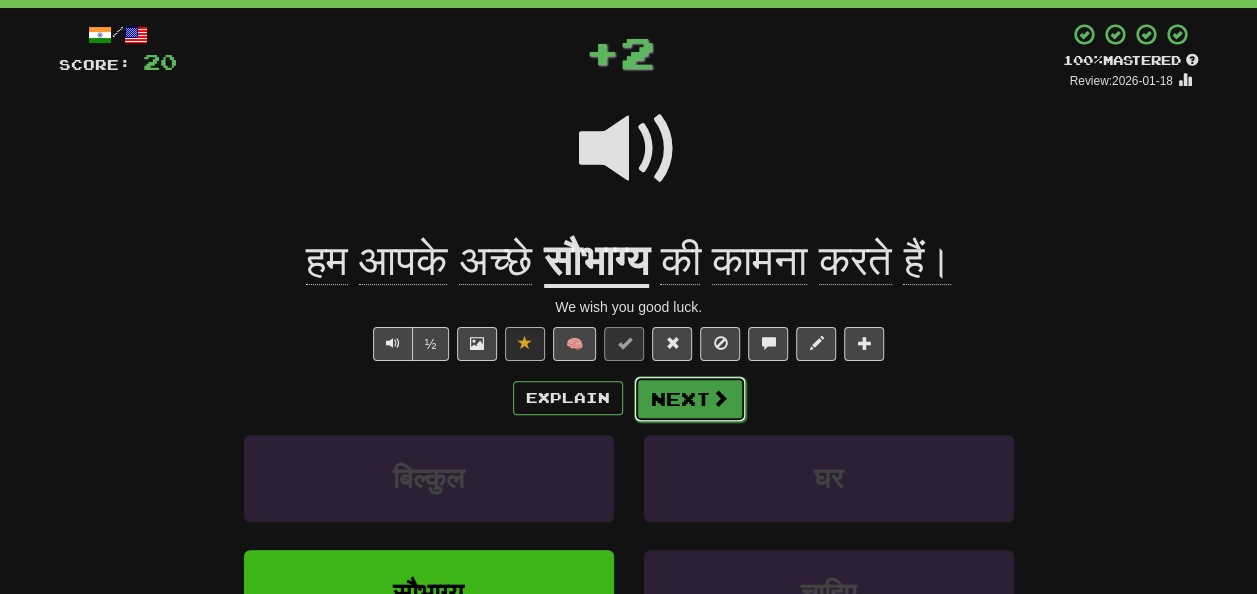 click on "Next" at bounding box center (690, 399) 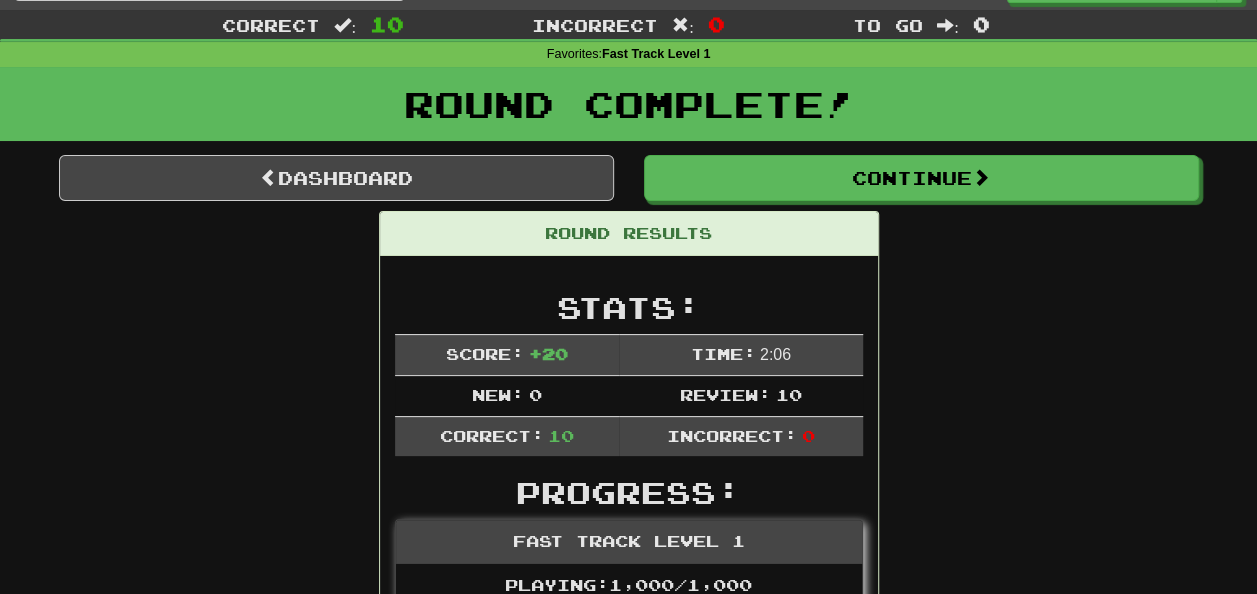 scroll, scrollTop: 0, scrollLeft: 0, axis: both 